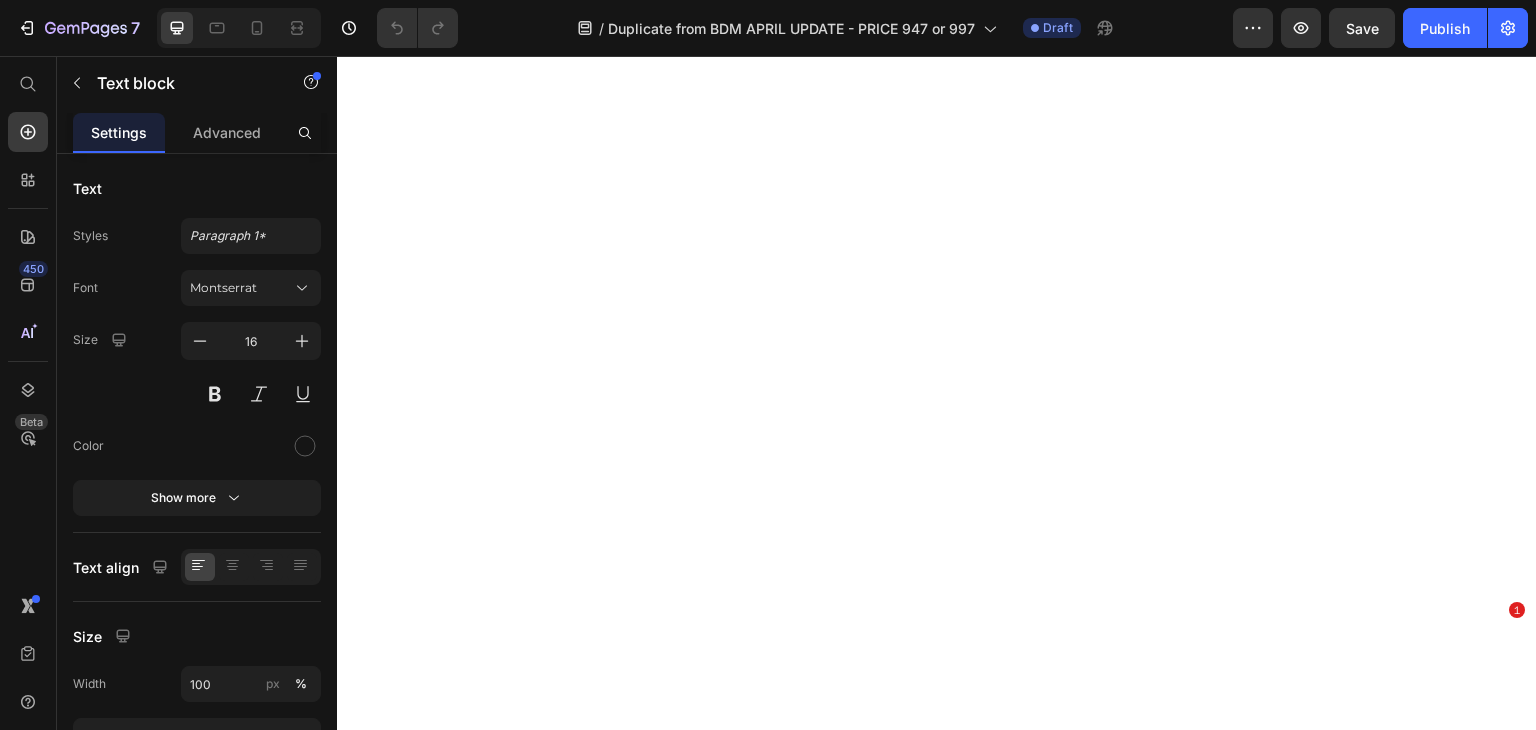 scroll, scrollTop: 0, scrollLeft: 0, axis: both 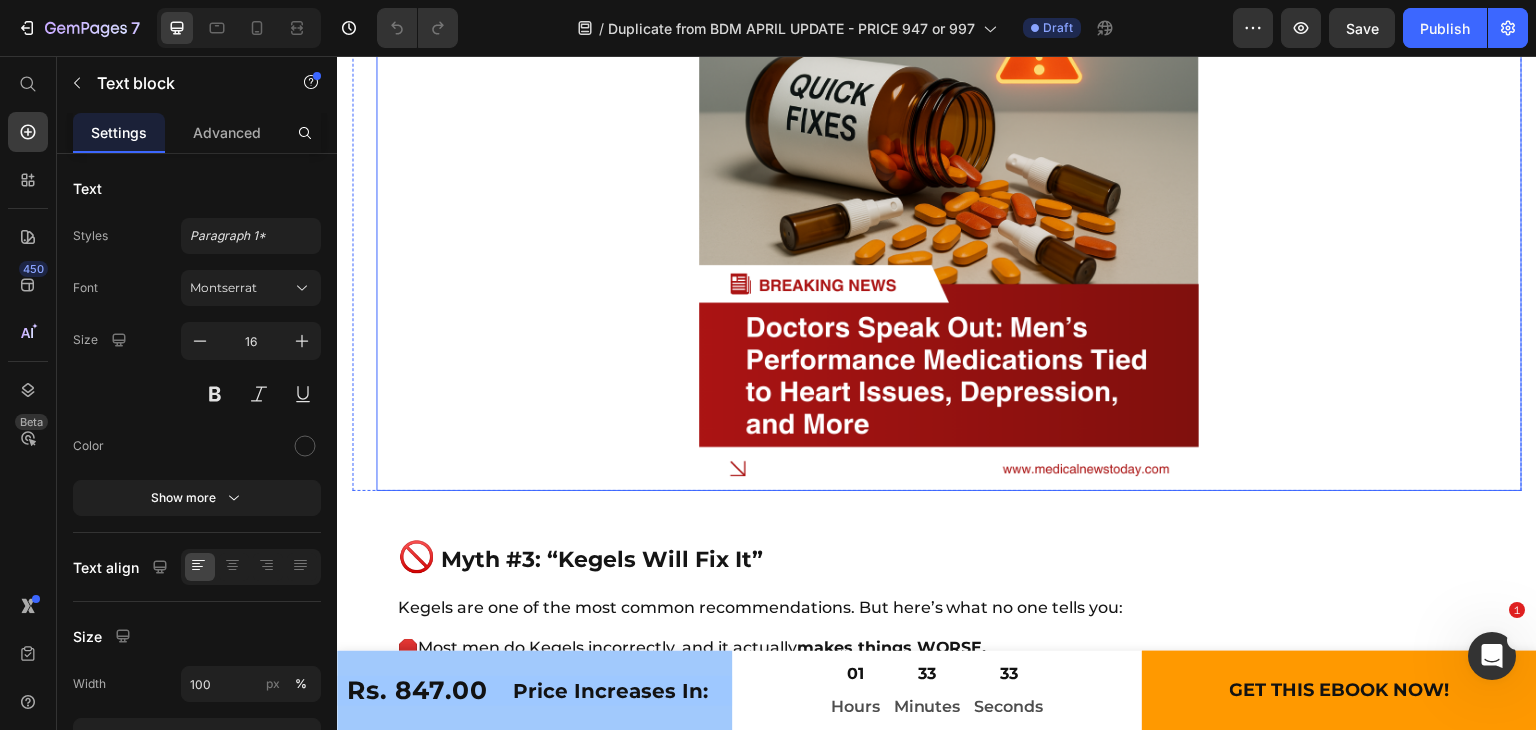 click at bounding box center [949, 241] 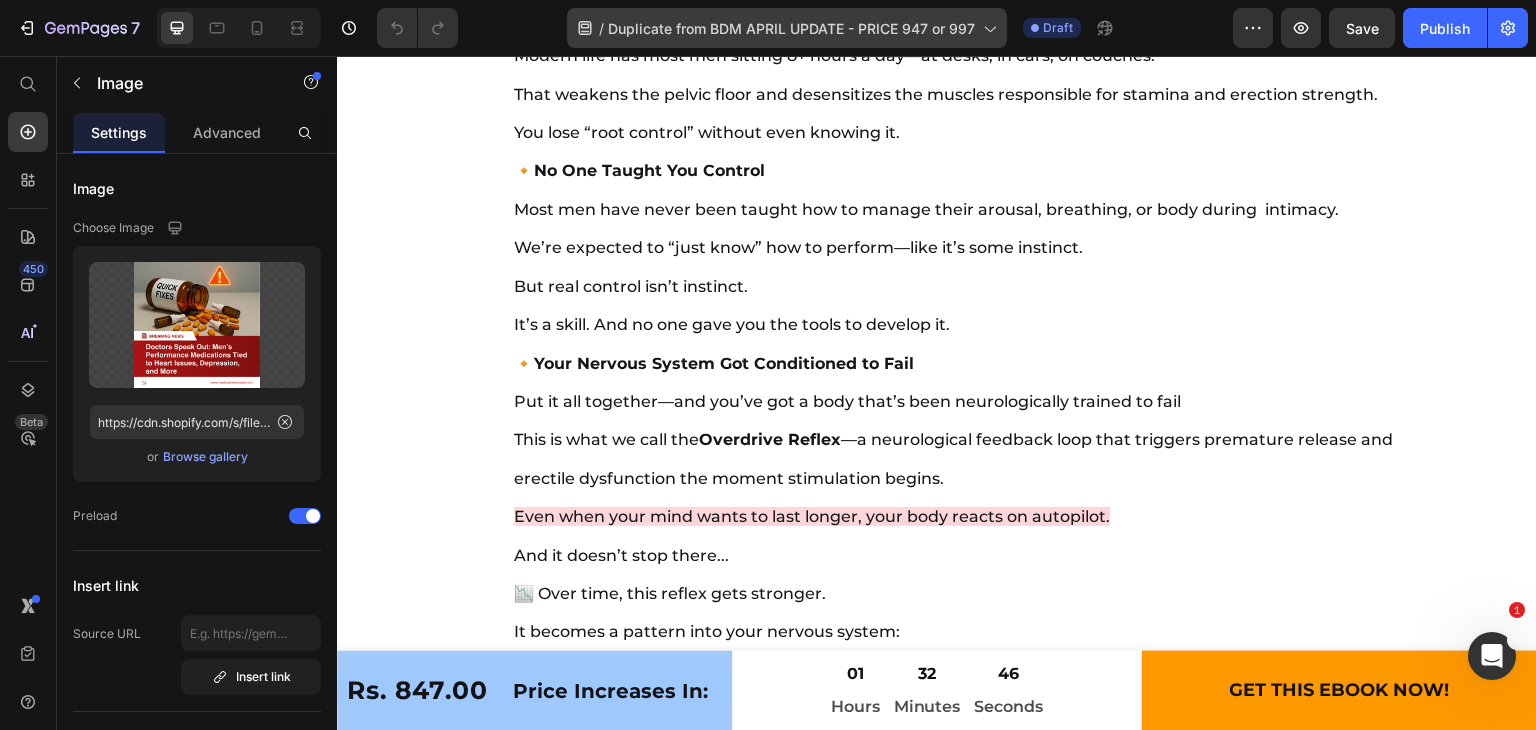 scroll, scrollTop: 11836, scrollLeft: 0, axis: vertical 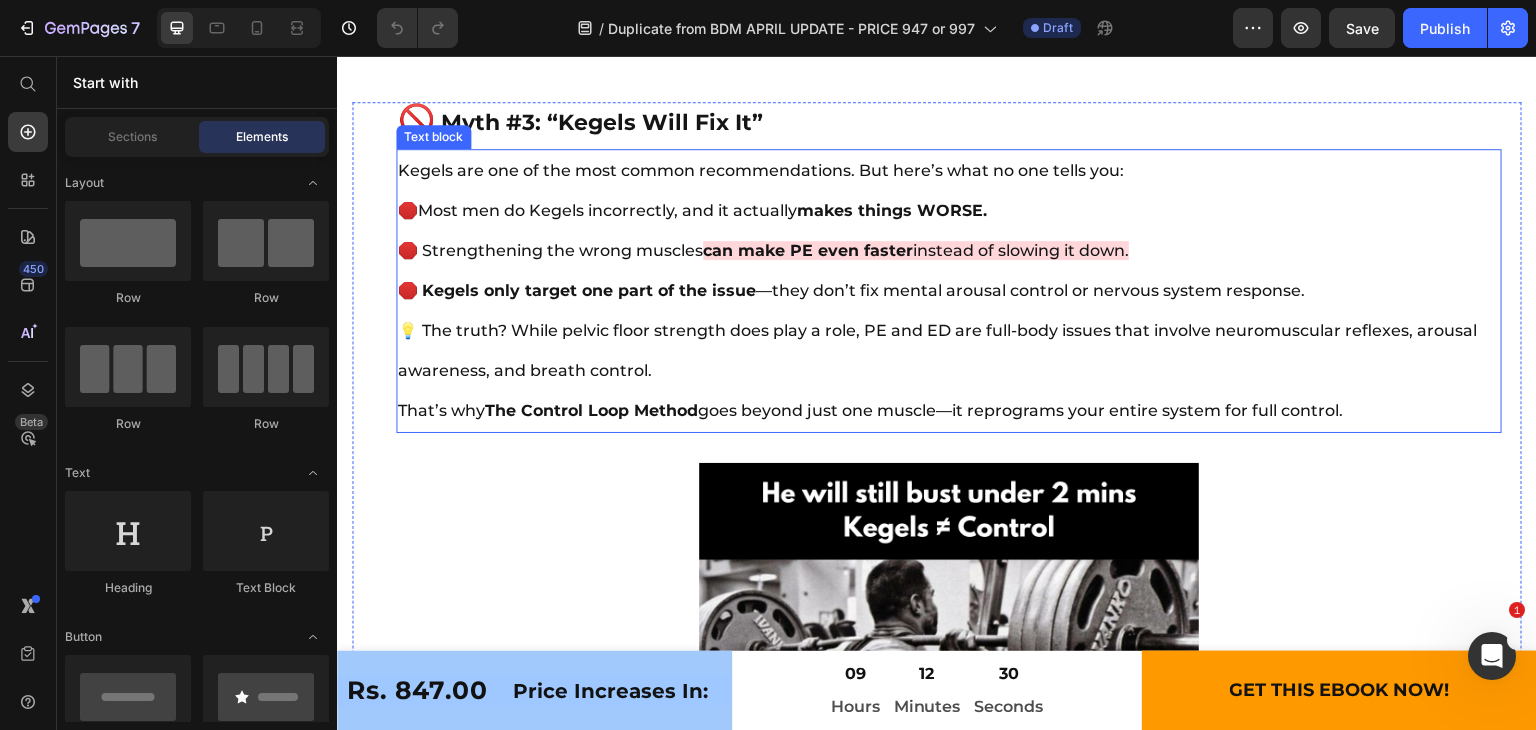 click on "Kegels are one of the most common recommendations. But here’s what no one tells you: 🛑 Most men do Kegels incorrectly, and it actually makes things WORSE. 🛑 Strengthening the wrong muscles can make PE even faster instead of slowing it down. 🛑 Kegels only target one part of the issue —they don’t fix mental arousal control or nervous system response. 💡 The truth? While pelvic floor strength does play a role, PE and ED are full-body issues that involve neuromuscular reflexes, arousal awareness, and breath control. That’s why The Control Loop Method goes beyond just one muscle—it reprograms your entire system for full control." at bounding box center [949, 291] 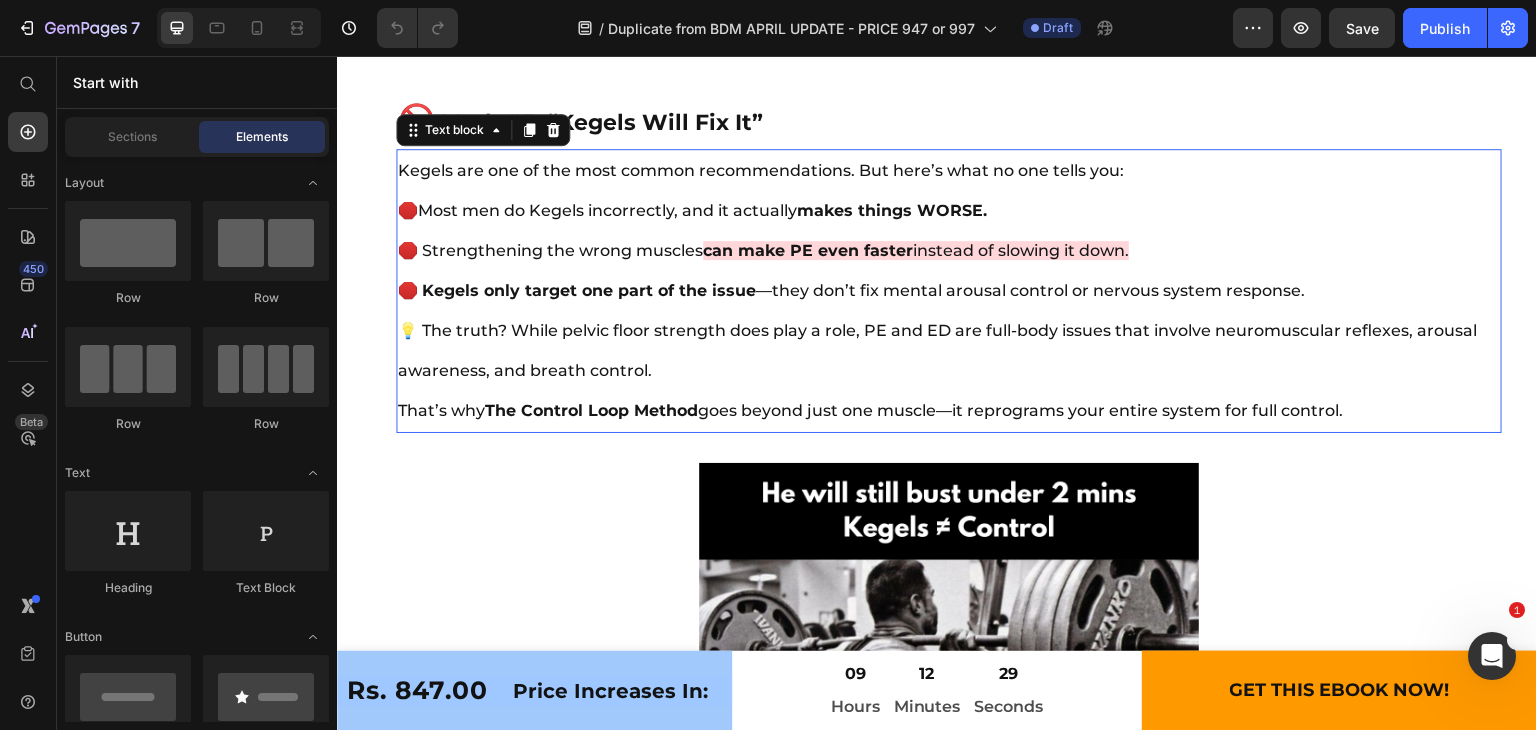 click on "Kegels are one of the most common recommendations. But here’s what no one tells you: 🛑  Most men do Kegels incorrectly, and it actually  makes things WORSE. 🛑 Strengthening the wrong muscles  can make PE even faster  instead of slowing it down. 🛑   Kegels only target one part of the issue —they don’t fix mental arousal control or nervous system response. 💡 The truth? While pelvic floor strength does play a role, PE and ED are full-body issues that involve neuromuscular reflexes, arousal awareness, and breath control. That’s why  The Control Loop Method  goes beyond just one muscle—it reprograms your entire system for full control." at bounding box center (949, 291) 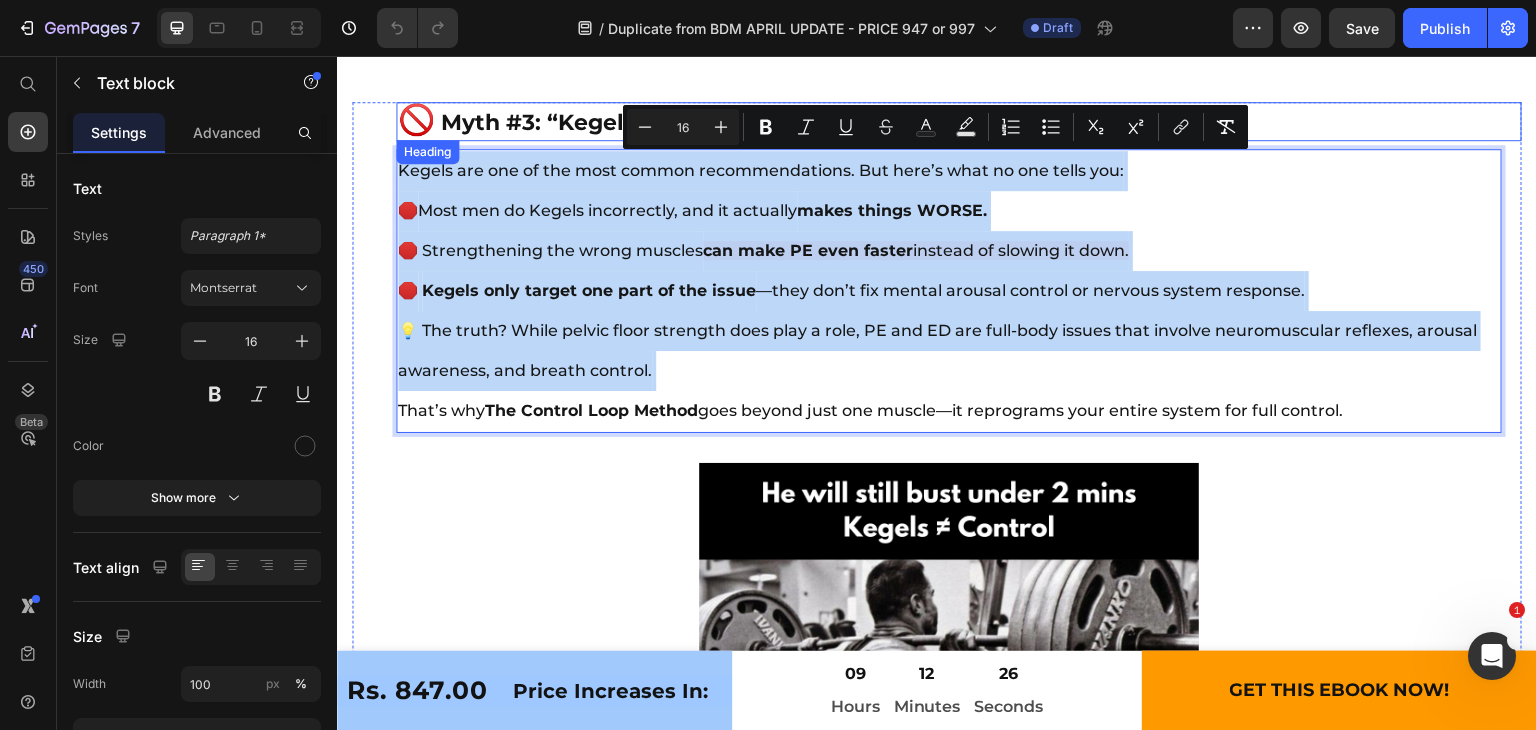 click on "Myth #3: “Kegels Will Fix It”" at bounding box center [602, 122] 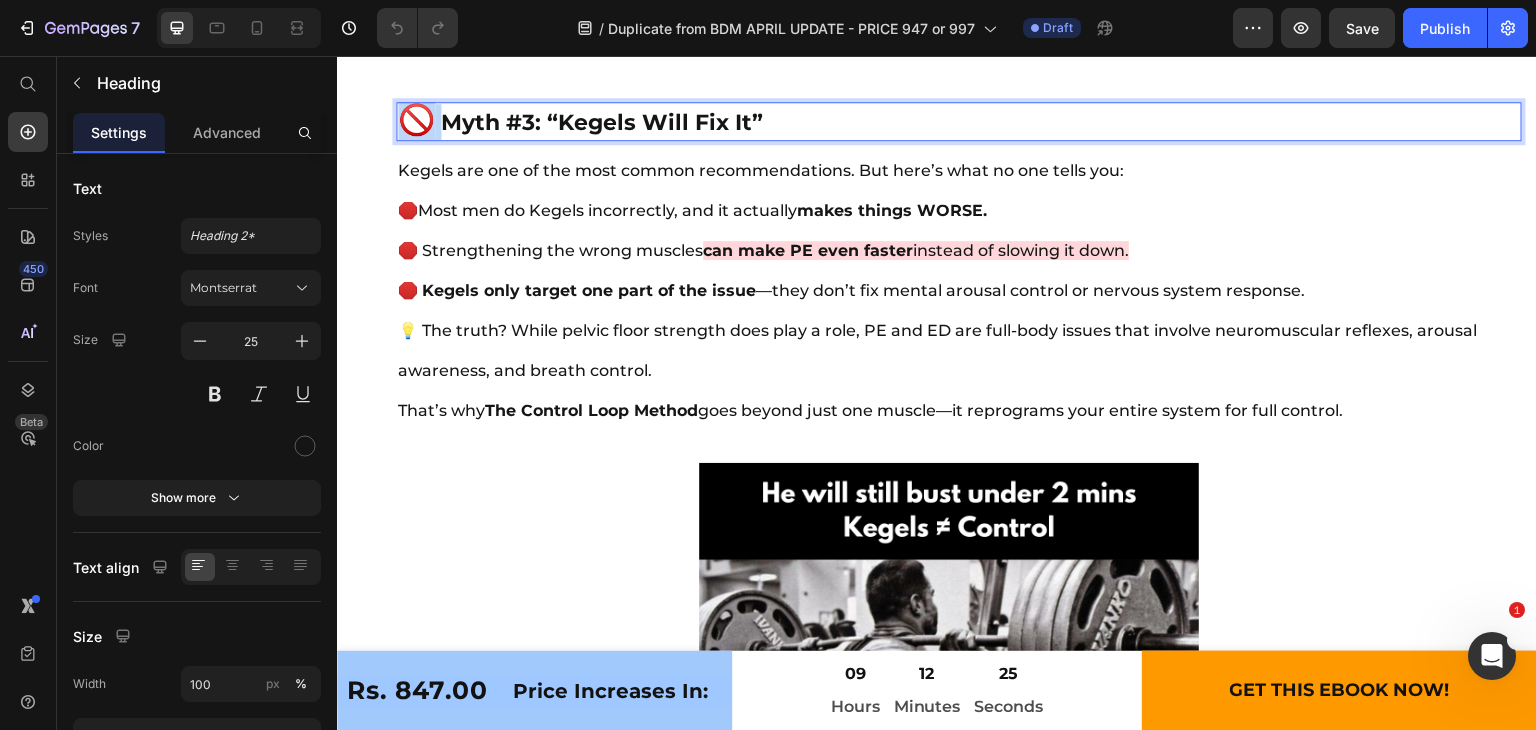 copy on "🚫" 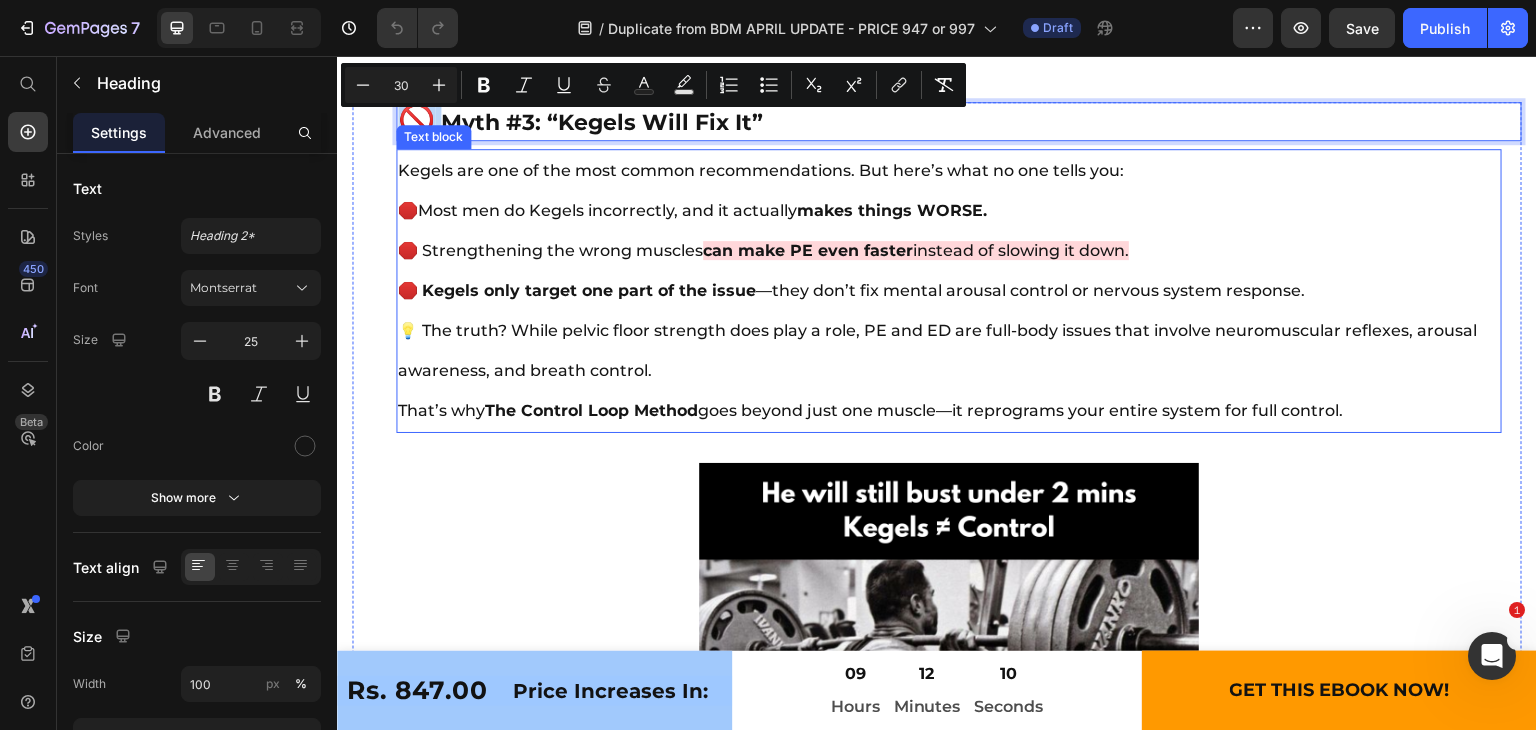 click on "Kegels are one of the most common recommendations. But here’s what no one tells you: 🛑  Most men do Kegels incorrectly, and it actually  makes things WORSE. 🛑 Strengthening the wrong muscles  can make PE even faster  instead of slowing it down. 🛑   Kegels only target one part of the issue —they don’t fix mental arousal control or nervous system response. 💡 The truth? While pelvic floor strength does play a role, PE and ED are full-body issues that involve neuromuscular reflexes, arousal awareness, and breath control. That’s why  The Control Loop Method  goes beyond just one muscle—it reprograms your entire system for full control." at bounding box center (949, 291) 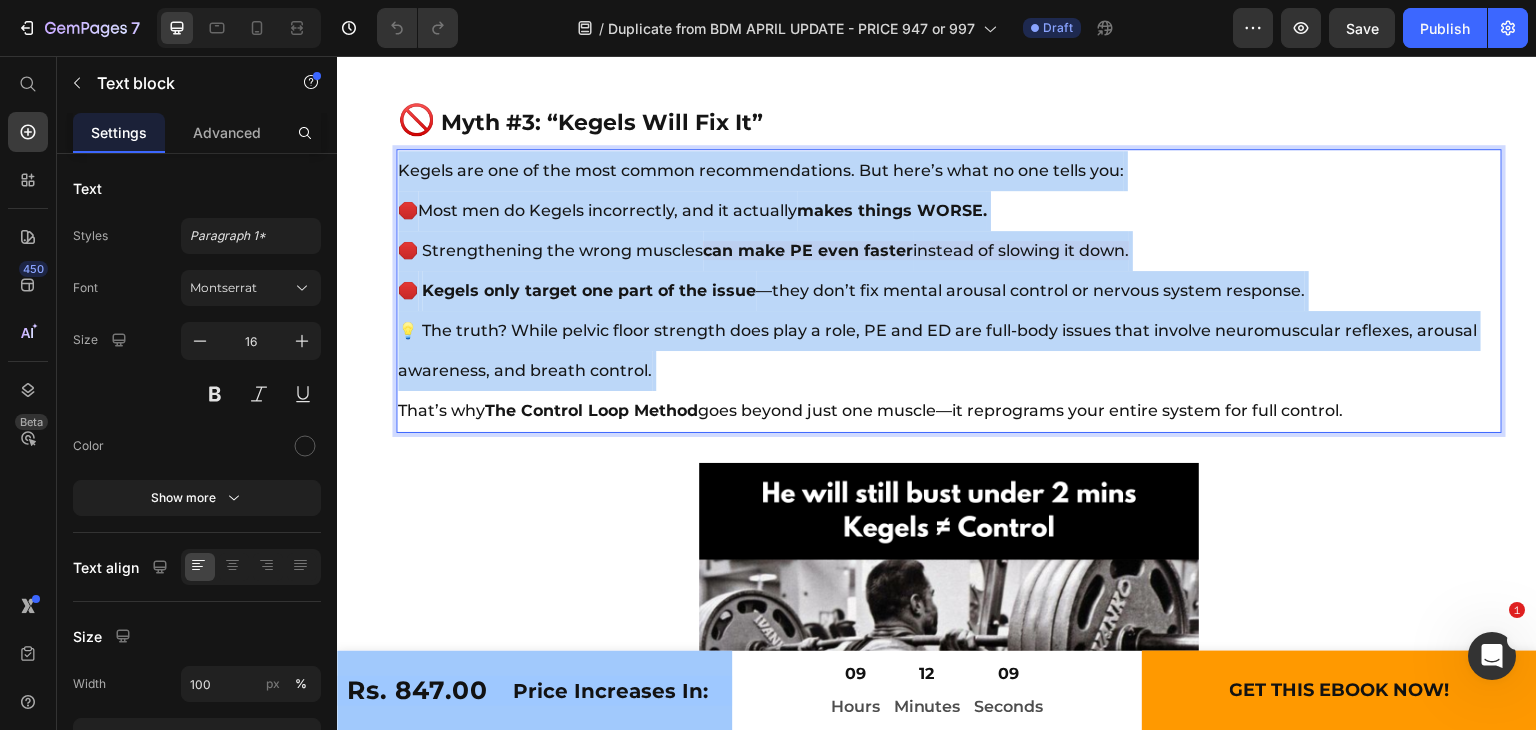 copy on "Kegels are one of the most common recommendations. But here’s what no one tells you: 🛑  Most men do Kegels incorrectly, and it actually  makes things WORSE. 🛑 Strengthening the wrong muscles  can make PE even faster  instead of slowing it down. 🛑   Kegels only target one part of the issue —they don’t fix mental arousal control or nervous system response. 💡 The truth? While pelvic floor strength does play a role, PE and ED are full-body issues that involve neuromuscular reflexes, arousal awareness, and breath control." 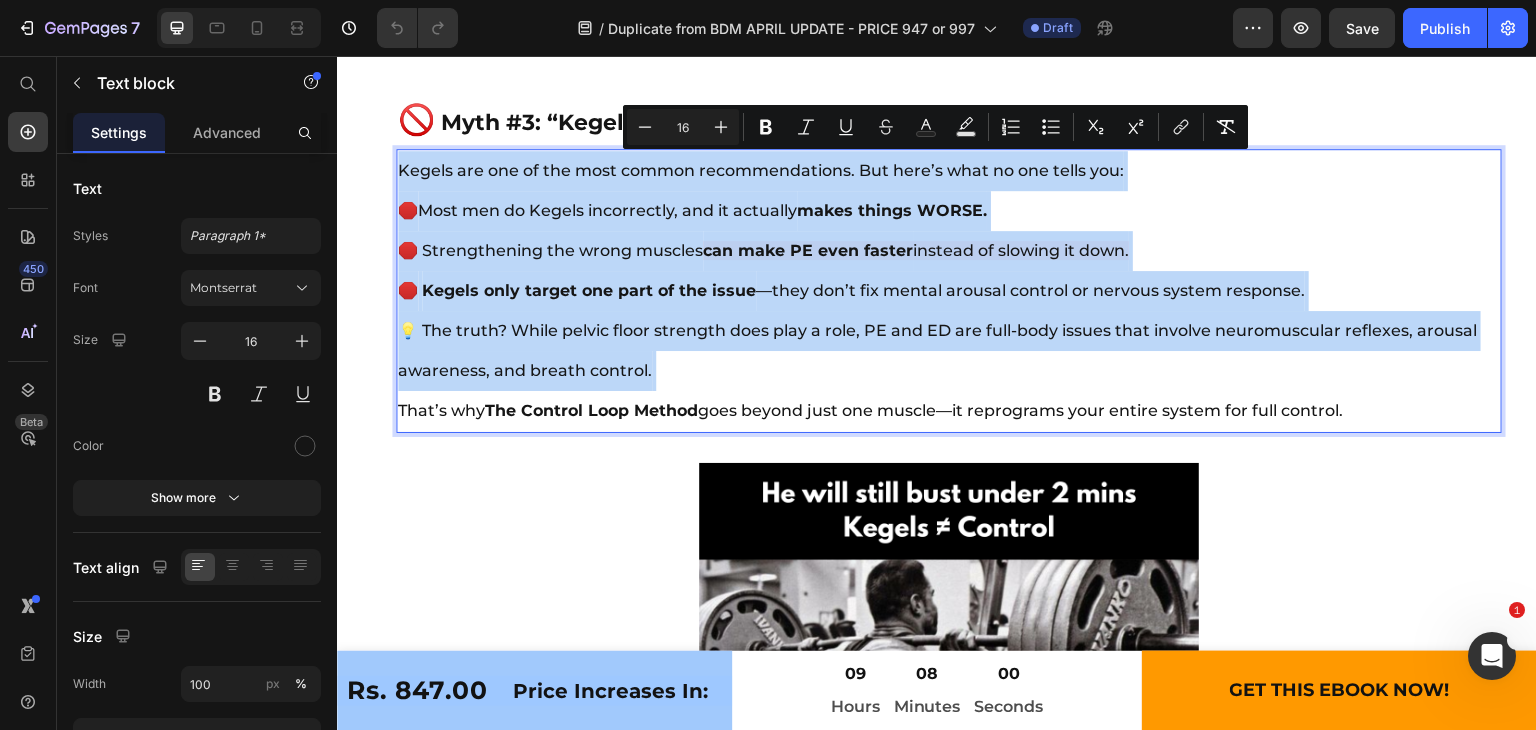 click on "Kegels are one of the most common recommendations. But here’s what no one tells you: 🛑  Most men do Kegels incorrectly, and it actually  makes things WORSE. 🛑 Strengthening the wrong muscles  can make PE even faster  instead of slowing it down. 🛑   Kegels only target one part of the issue —they don’t fix mental arousal control or nervous system response. 💡 The truth? While pelvic floor strength does play a role, PE and ED are full-body issues that involve neuromuscular reflexes, arousal awareness, and breath control. That’s why  The Control Loop Method  goes beyond just one muscle—it reprograms your entire system for full control." at bounding box center [949, 291] 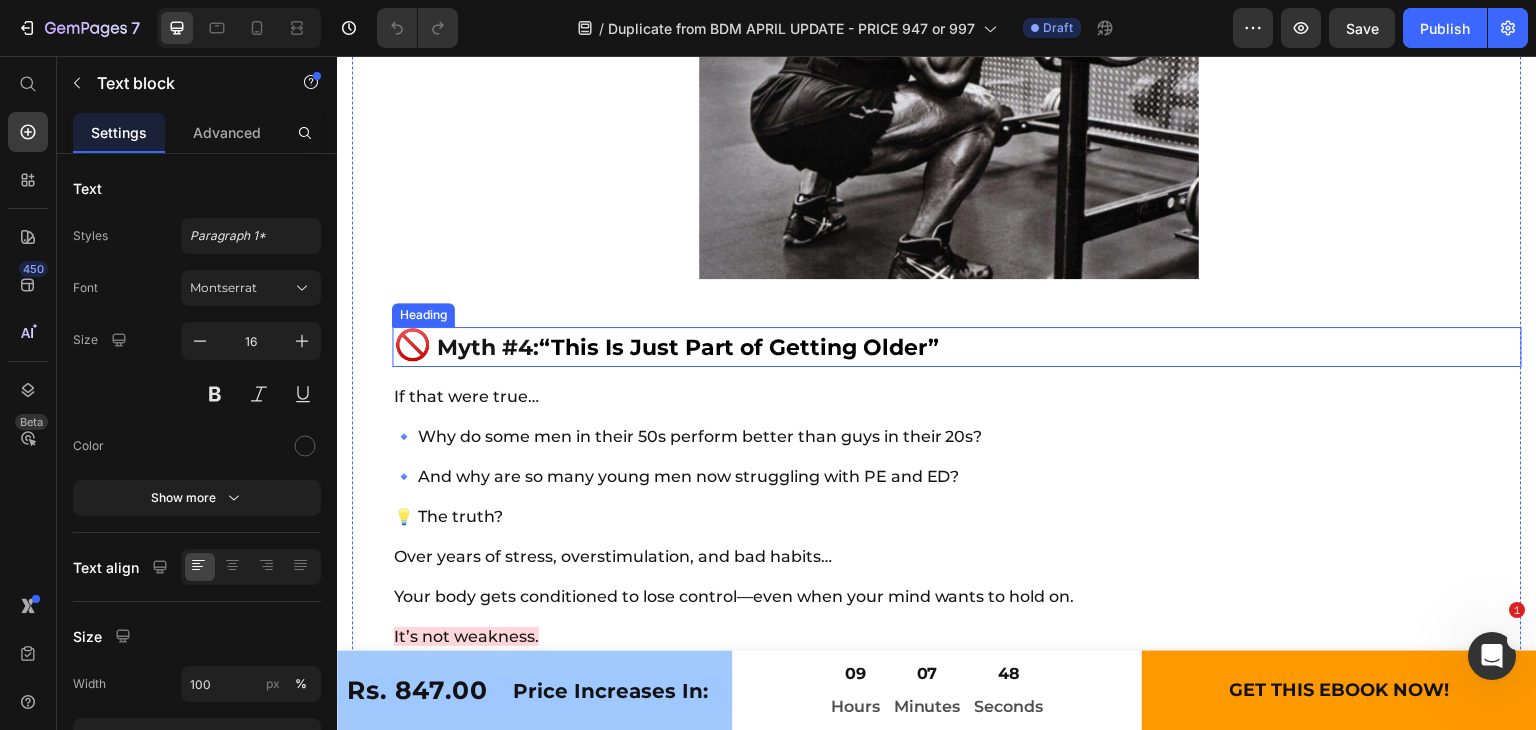 scroll, scrollTop: 8178, scrollLeft: 0, axis: vertical 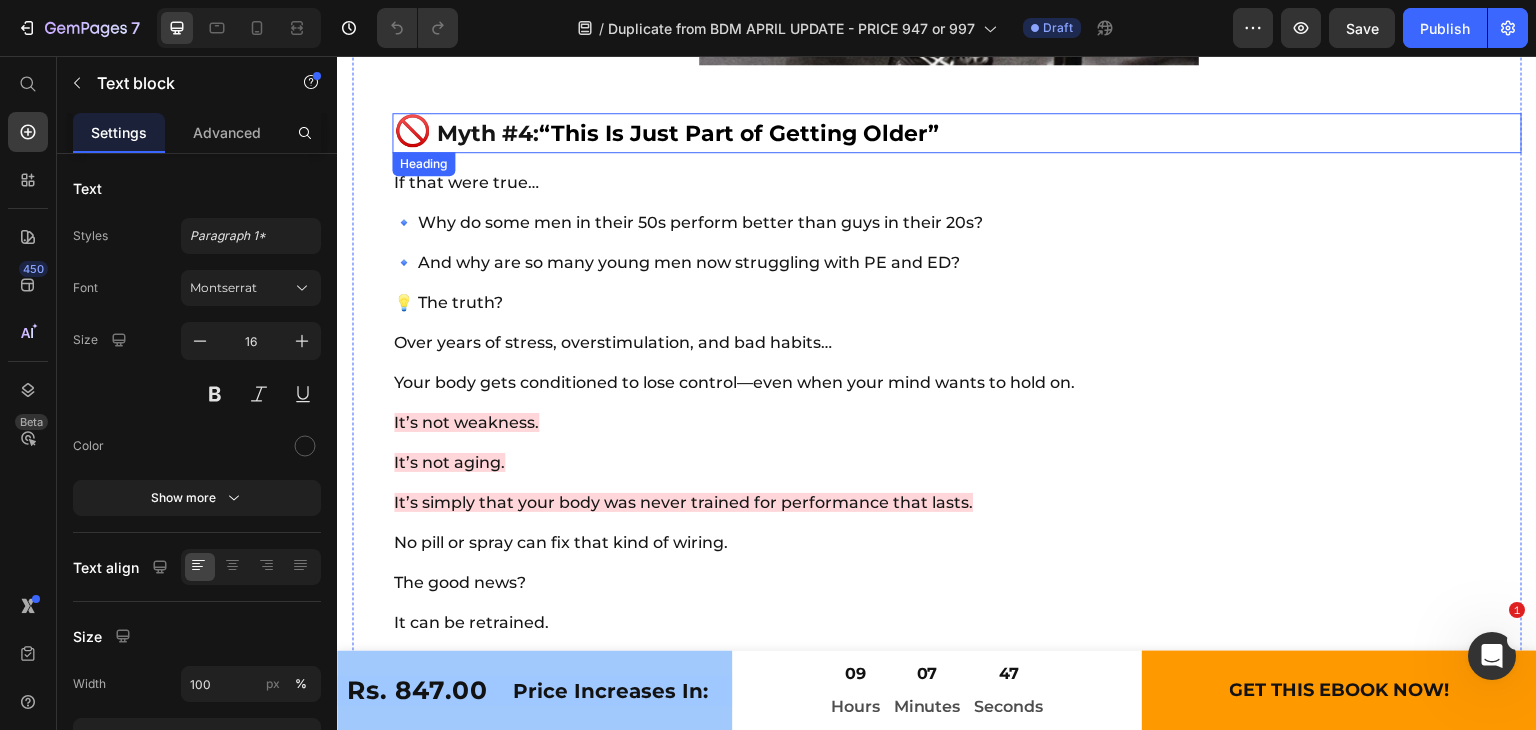 click on "Myth #4:" at bounding box center [488, 133] 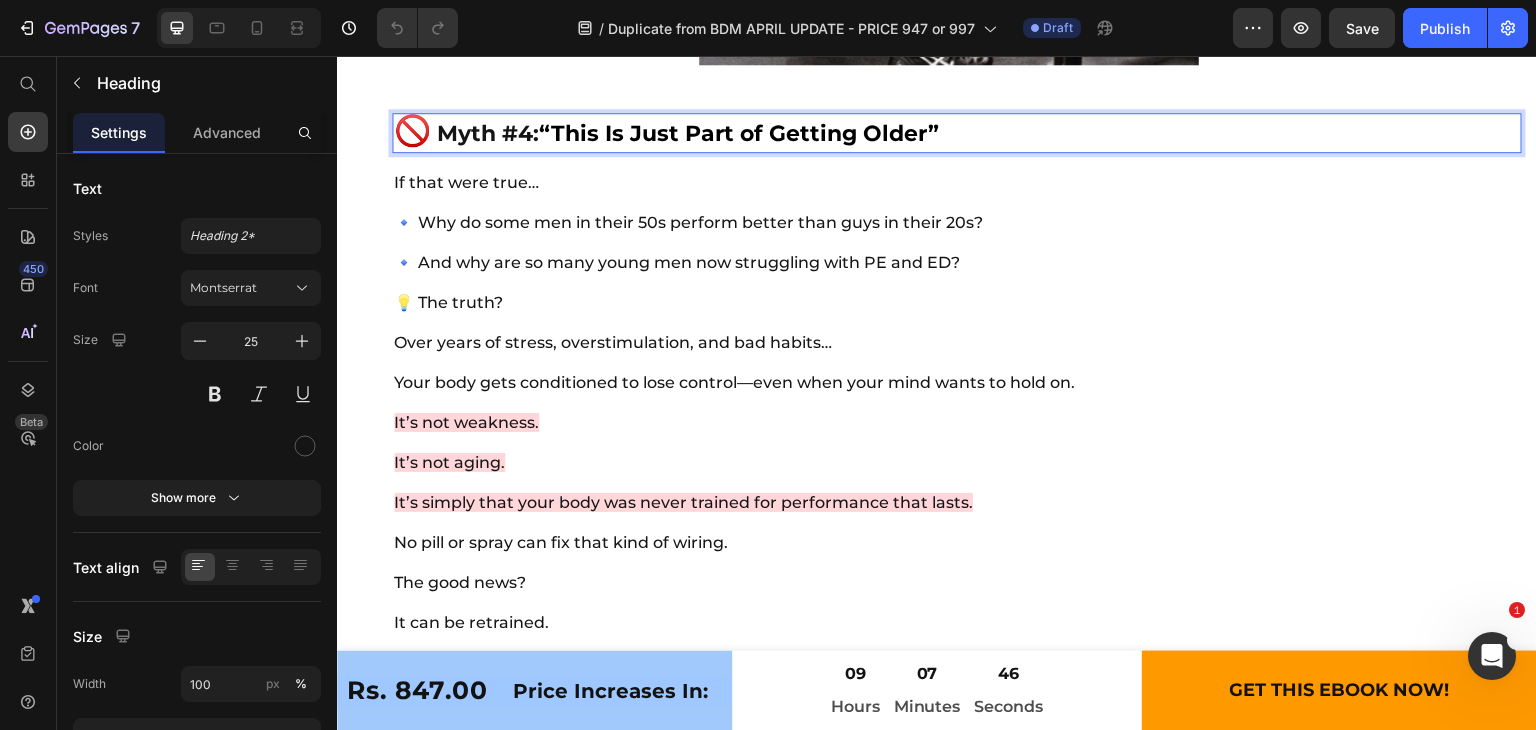 click on "Myth #4:" at bounding box center [488, 133] 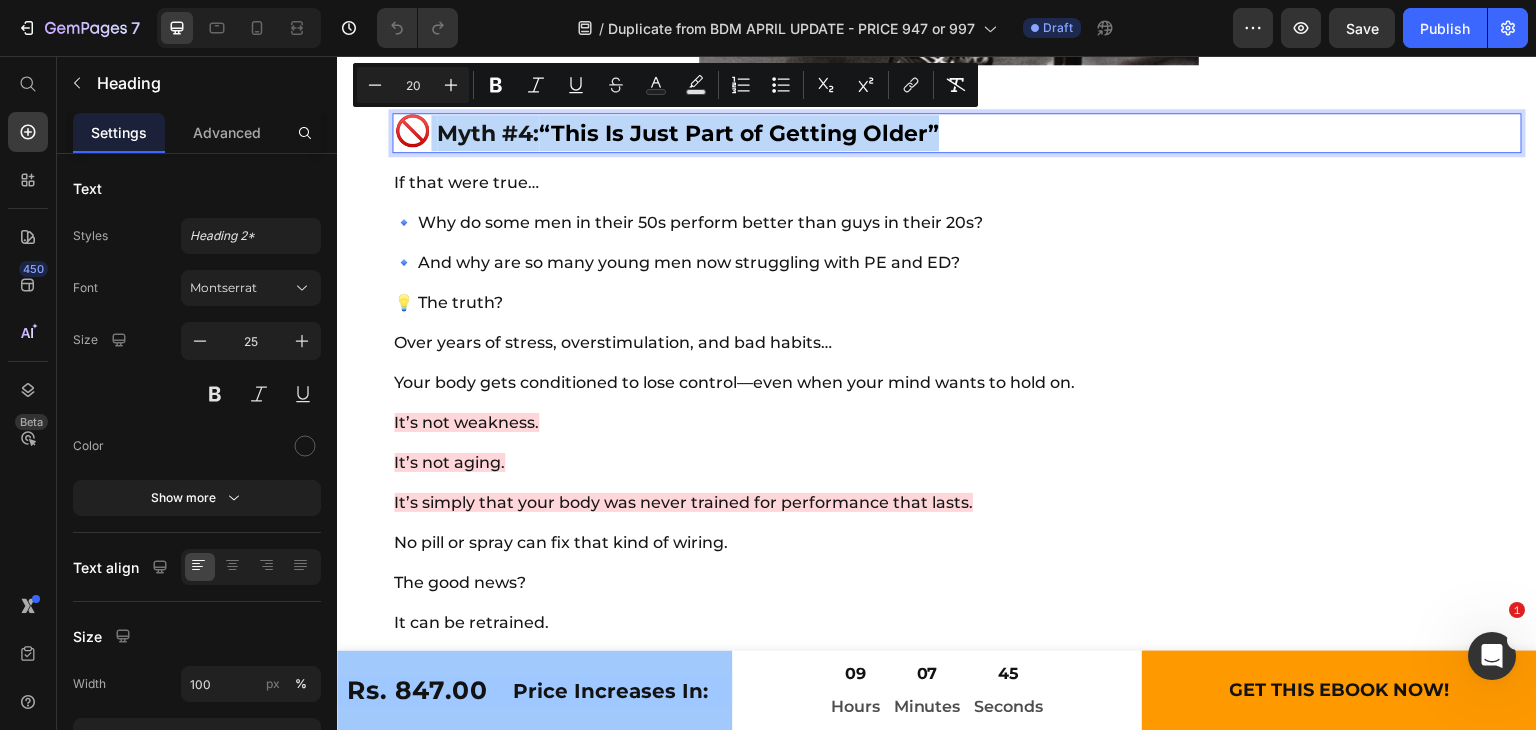 drag, startPoint x: 436, startPoint y: 126, endPoint x: 995, endPoint y: 110, distance: 559.22894 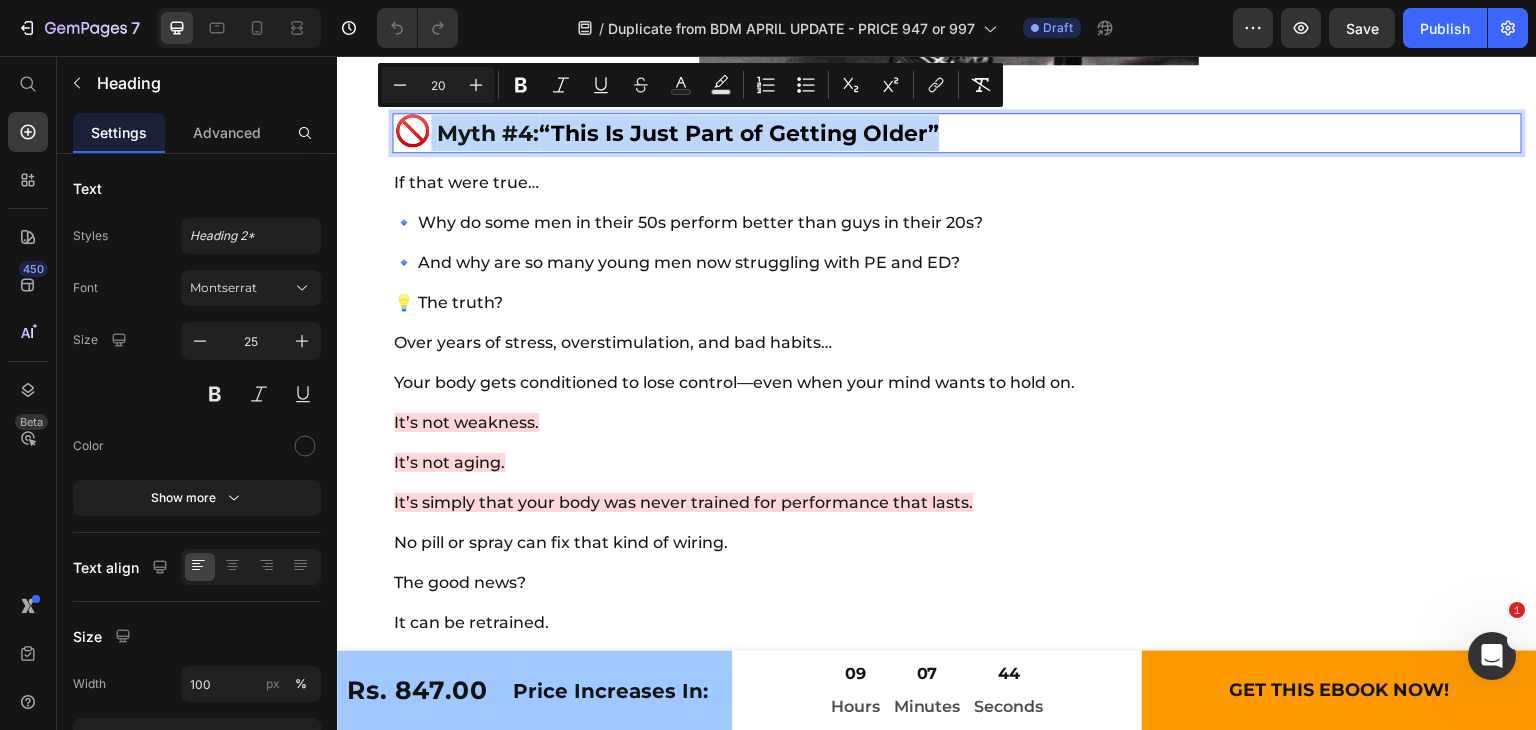 copy on "Myth #4:  “This Is Just Part of Getting Older”" 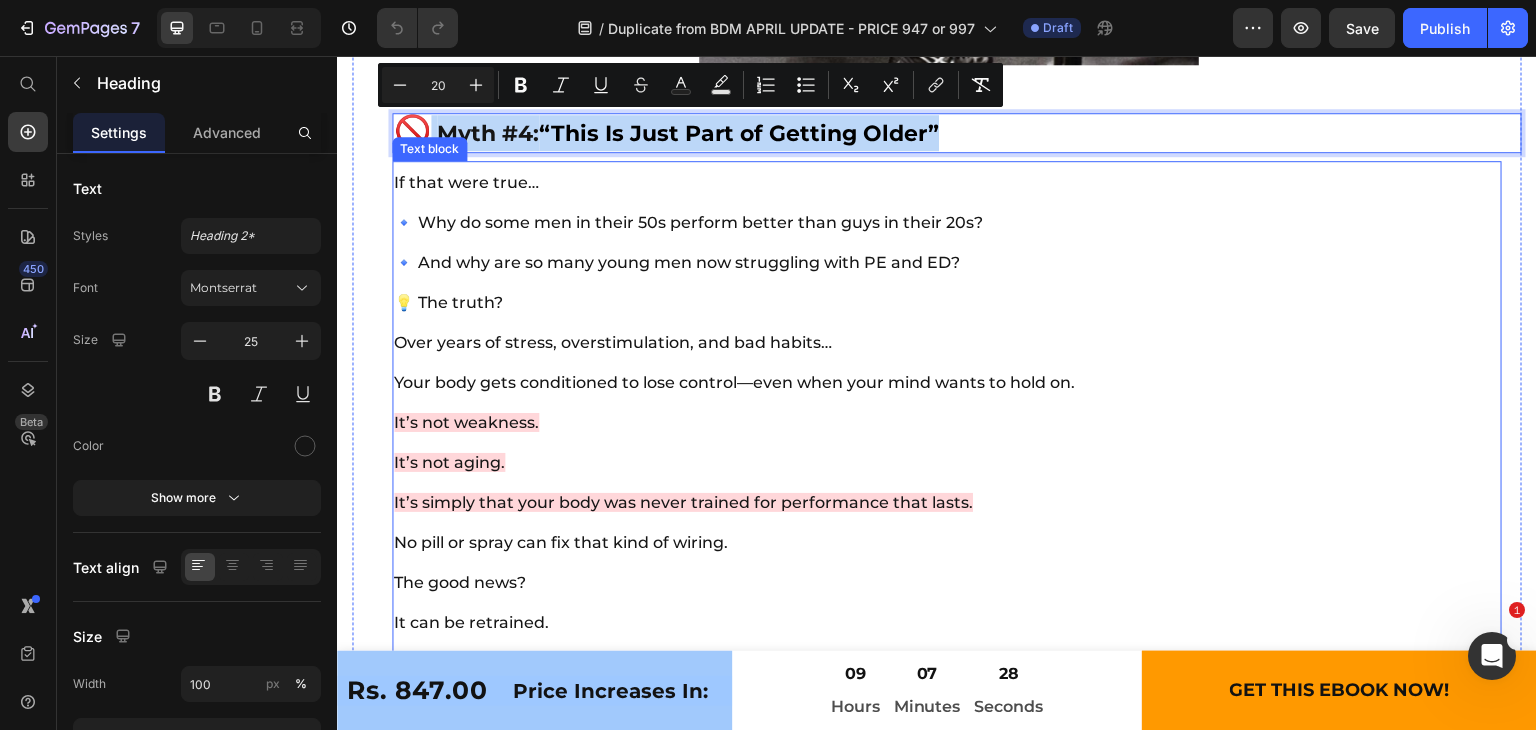 scroll, scrollTop: 8270, scrollLeft: 0, axis: vertical 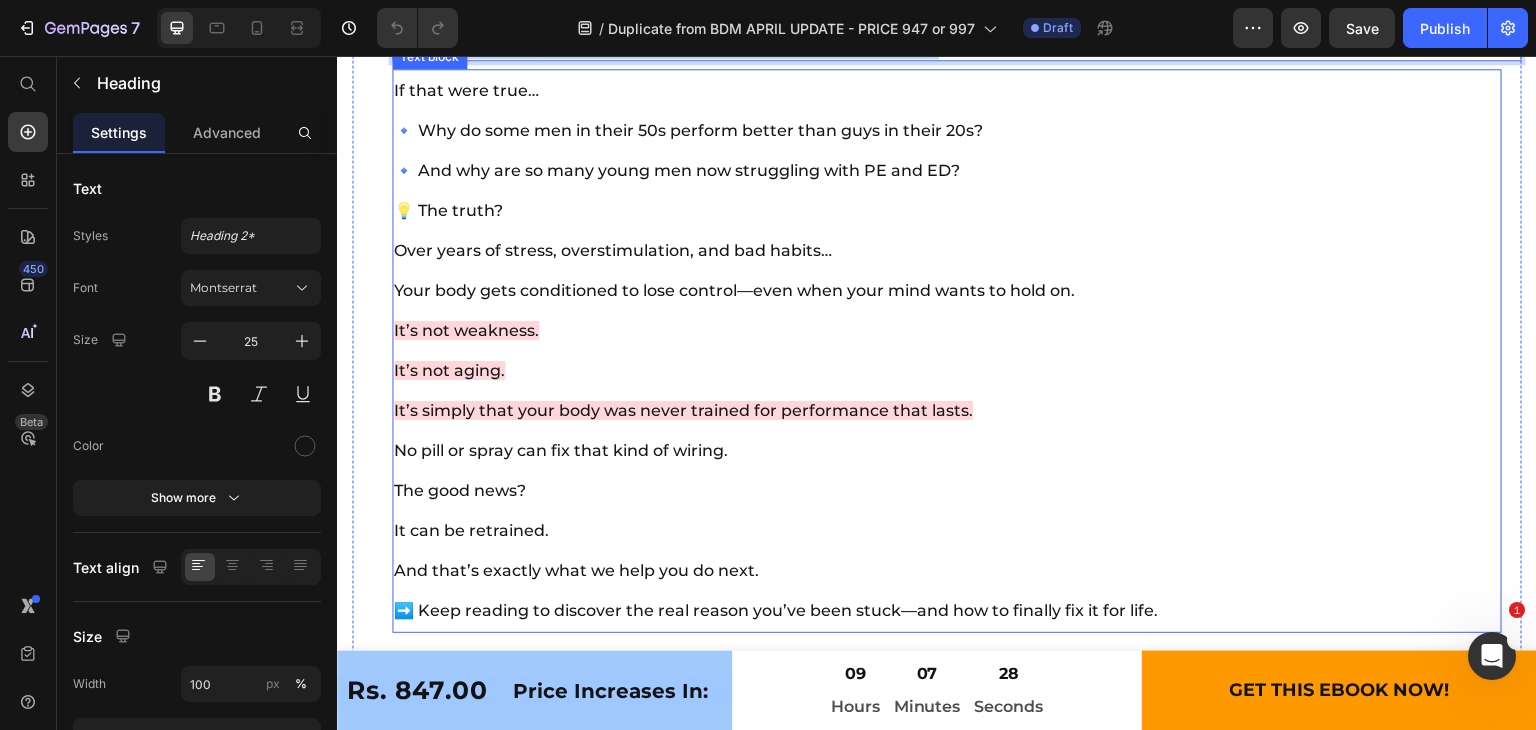 click on "Over years of stress, overstimulation, and bad habits…" at bounding box center (613, 250) 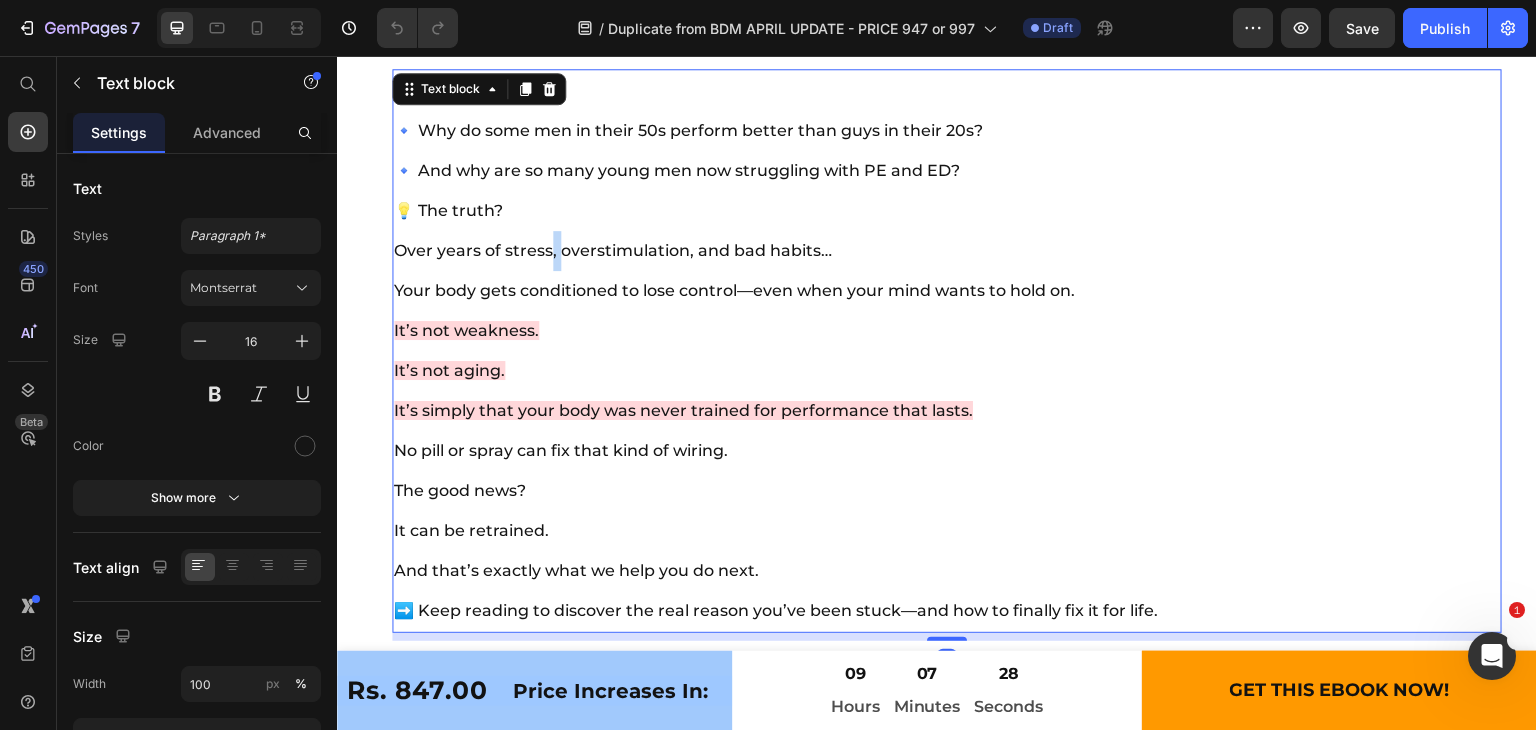 click on "Over years of stress, overstimulation, and bad habits…" at bounding box center [613, 250] 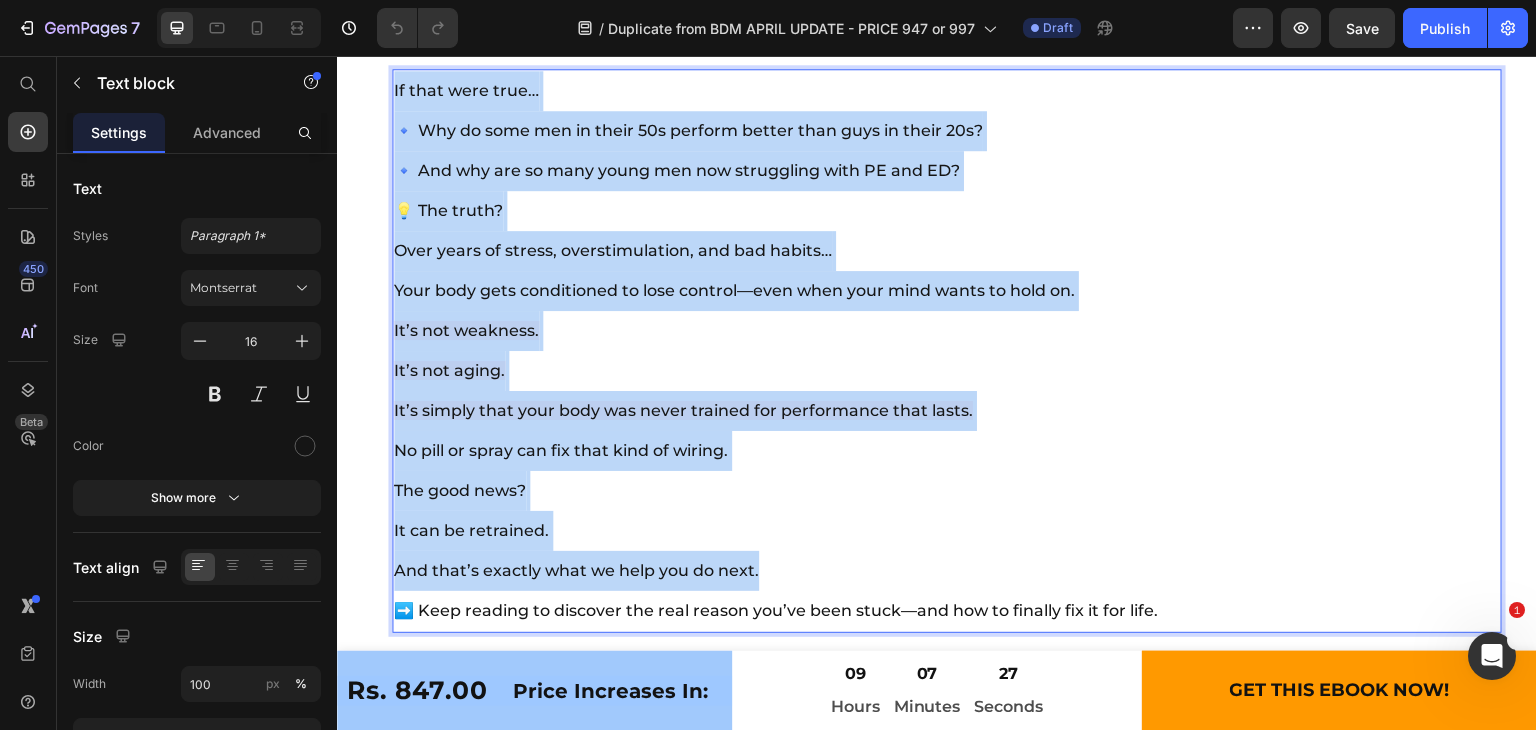 copy on "If that were true… 🔹 Why do some men in their 50s perform better than guys in their 20s? 🔹 And why are so many young men now struggling with PE and ED? 💡 The truth? Over years of stress, overstimulation, and bad habits… Your body gets conditioned to lose control—even when your mind wants to hold on. It’s not weakness. It’s not aging. It’s simply that your body was never trained for performance that lasts. No pill or spray can fix that kind of wiring. The good news? It can be retrained. And that’s exactly what we help you do next." 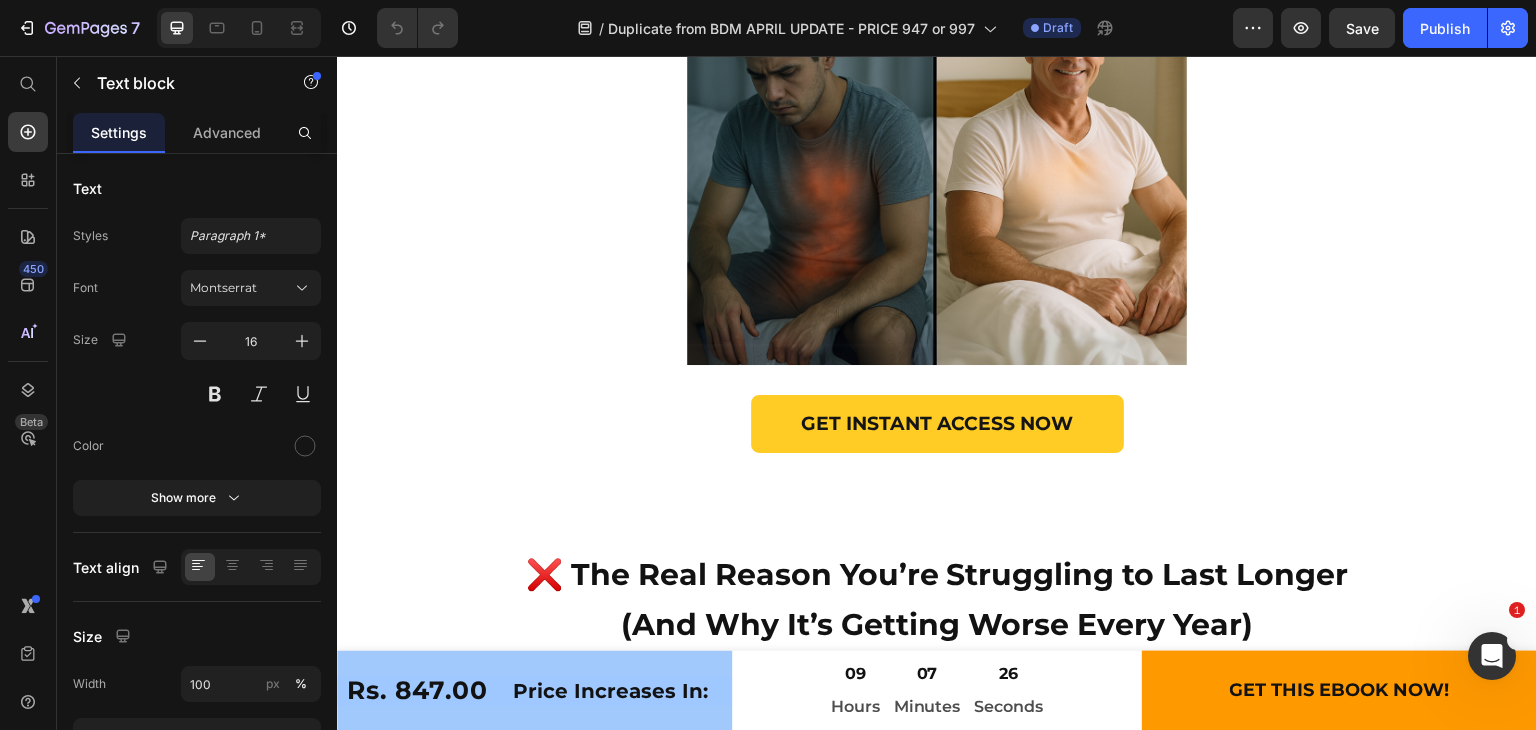 scroll, scrollTop: 9443, scrollLeft: 0, axis: vertical 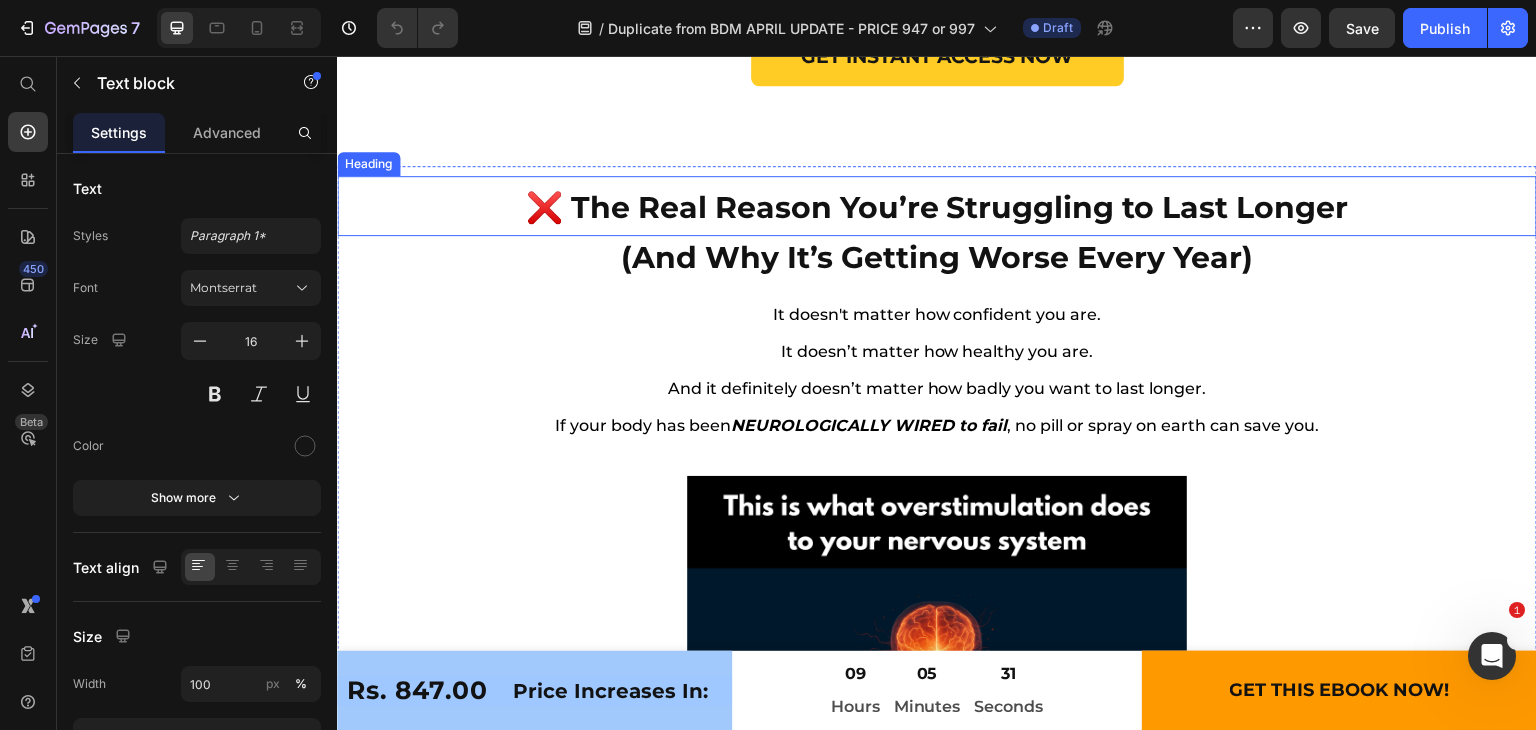 click on "❌ The Real Reason You’re Struggling to Last Longer" at bounding box center [937, 207] 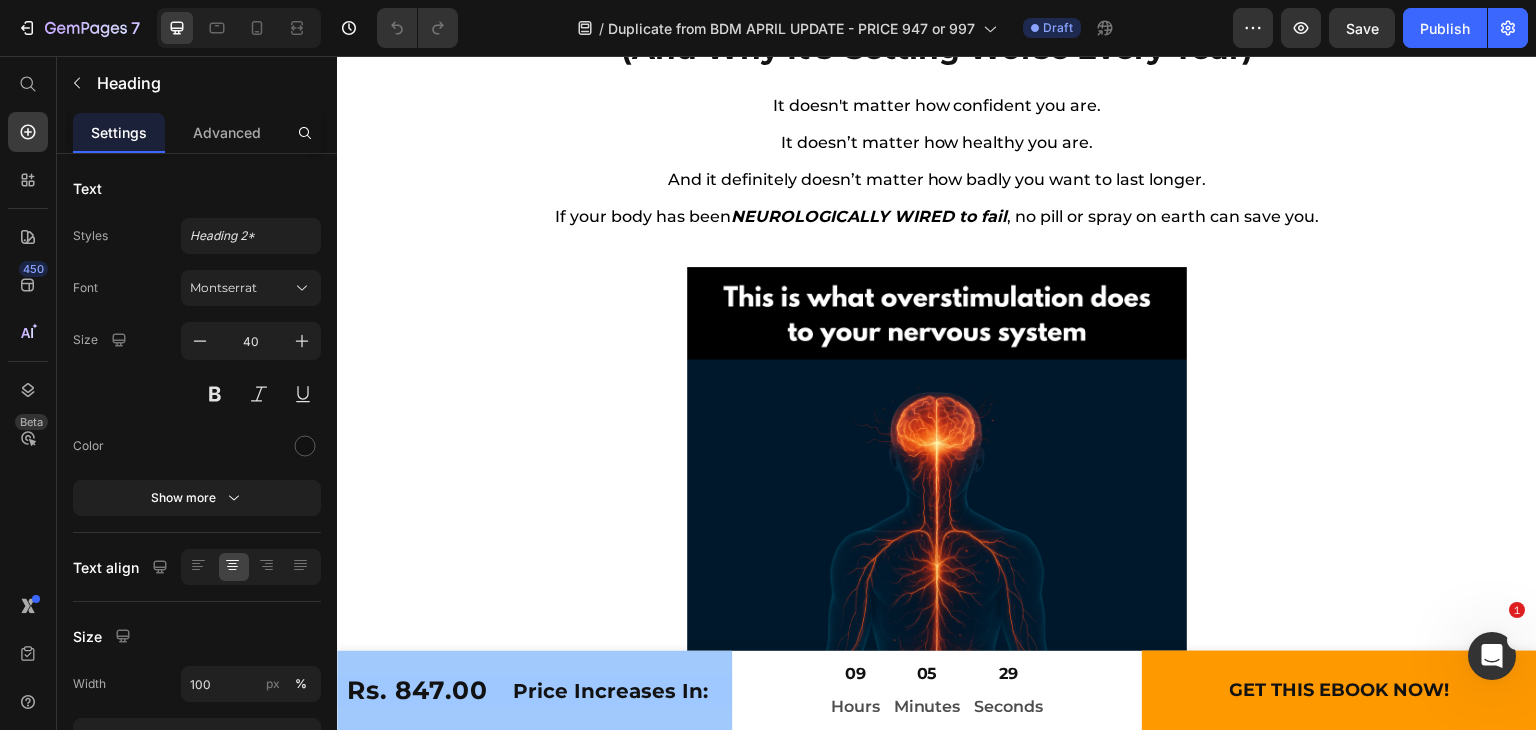 scroll, scrollTop: 9654, scrollLeft: 0, axis: vertical 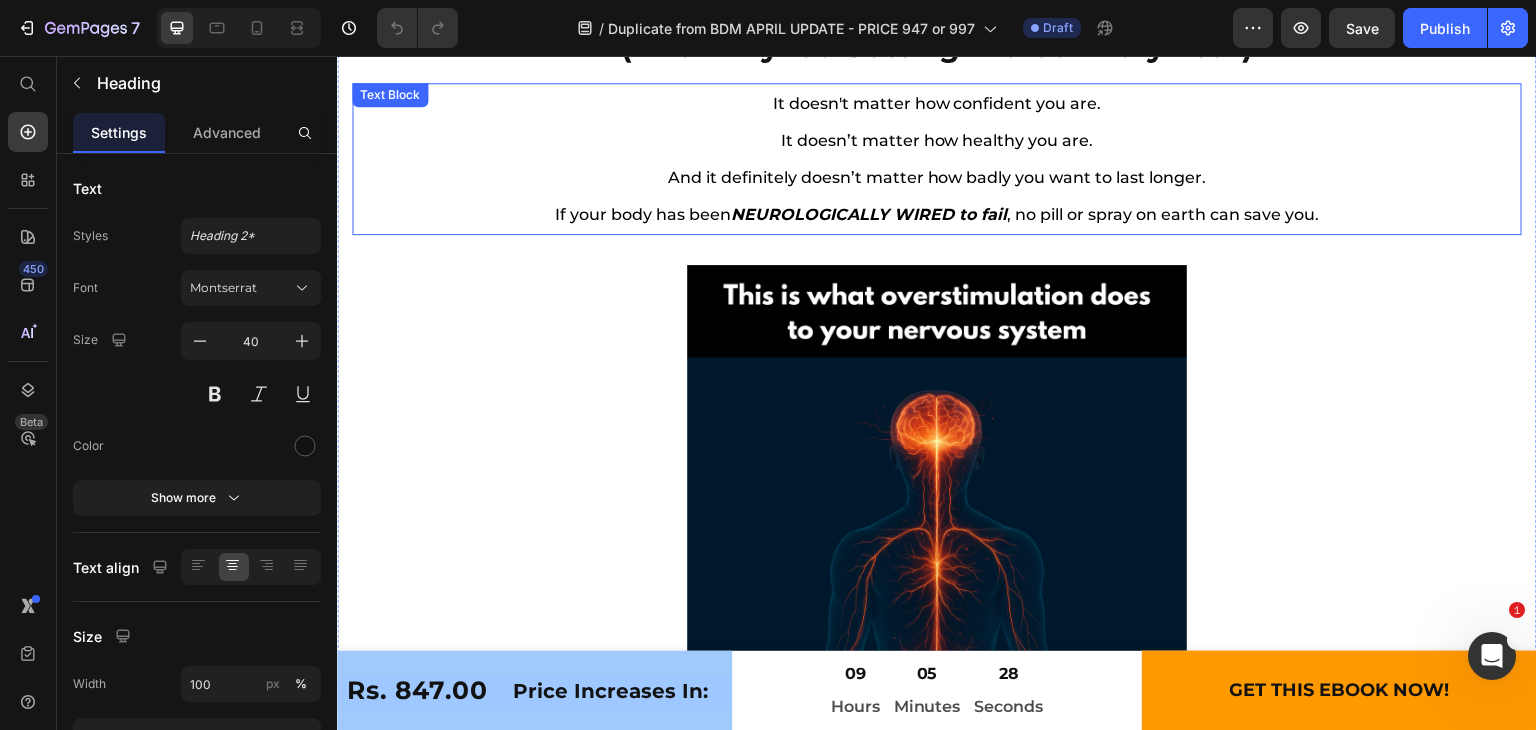 click on "It doesn’t matter how healthy you are." at bounding box center [937, 140] 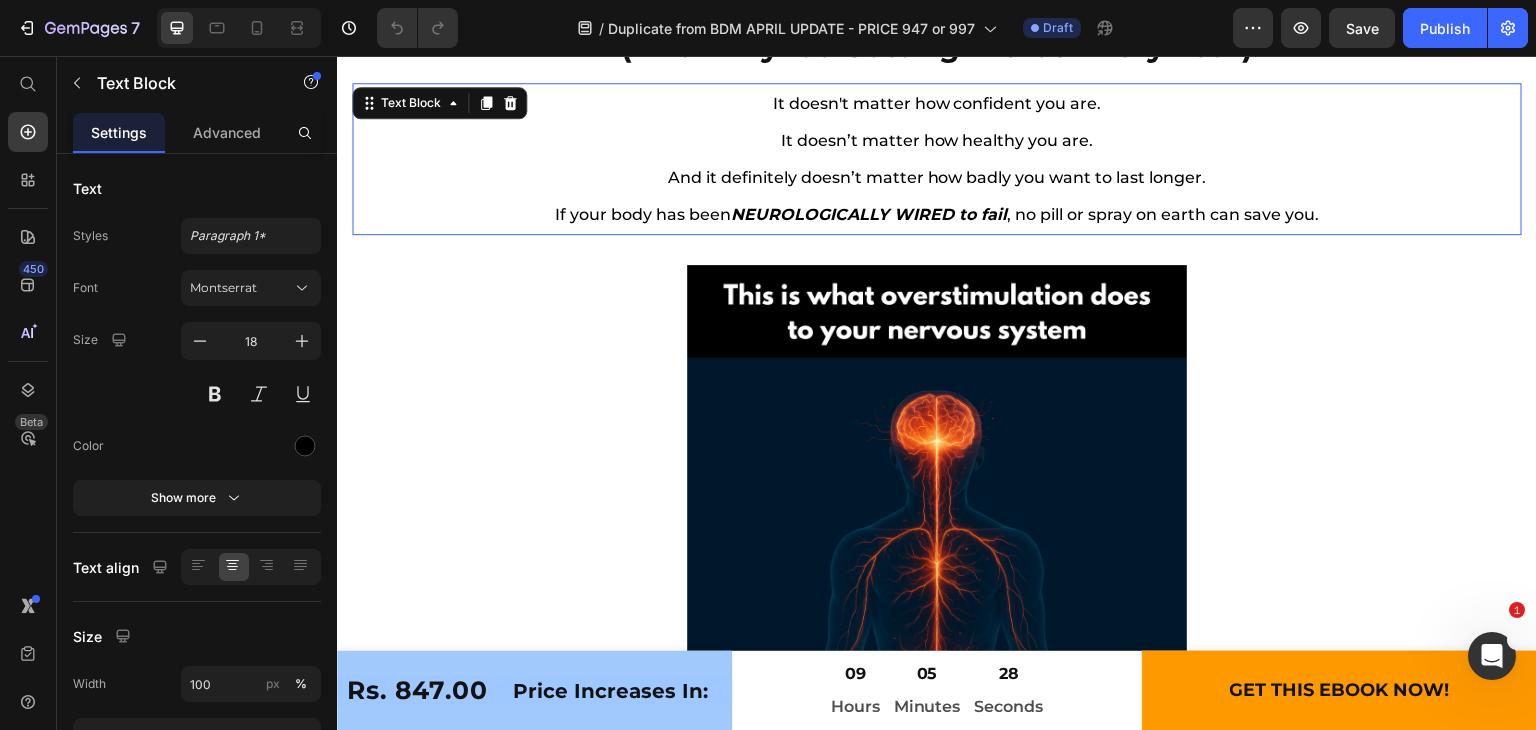 click on "It doesn’t matter how healthy you are." at bounding box center [937, 140] 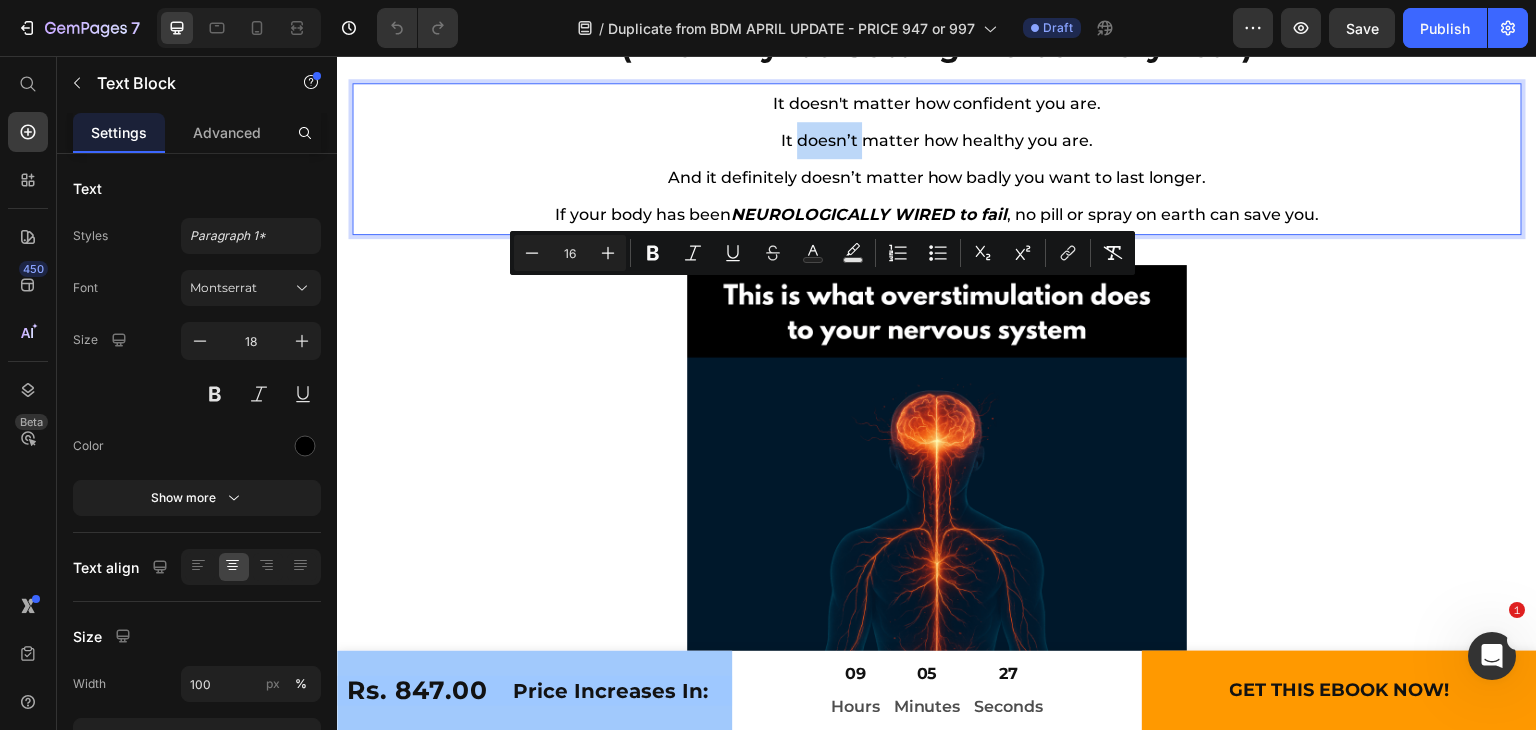 scroll, scrollTop: 9496, scrollLeft: 0, axis: vertical 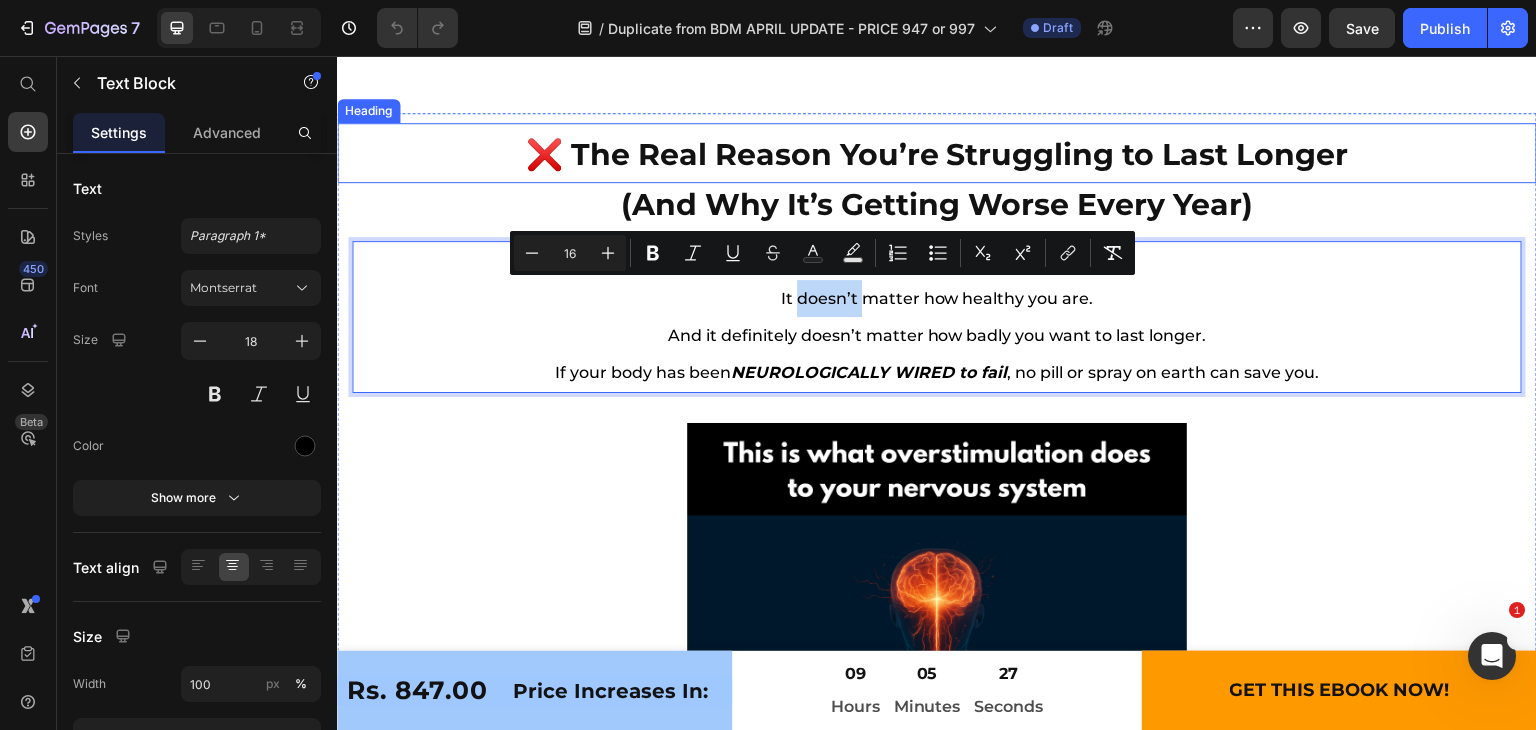 click on "❌ The Real Reason You’re Struggling to Last Longer" at bounding box center (937, 154) 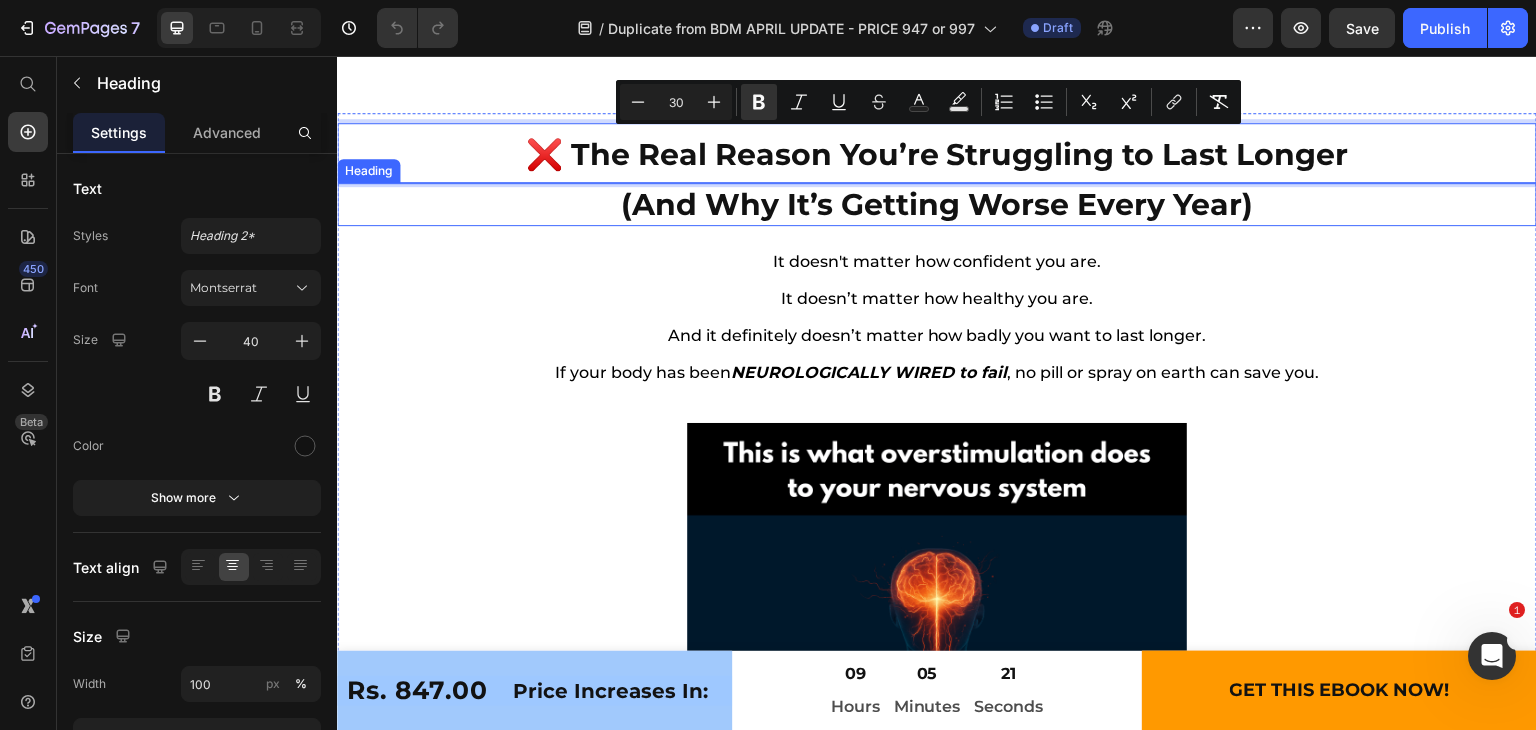 click on "(And Why It’s Getting Worse Every Year)" at bounding box center [937, 204] 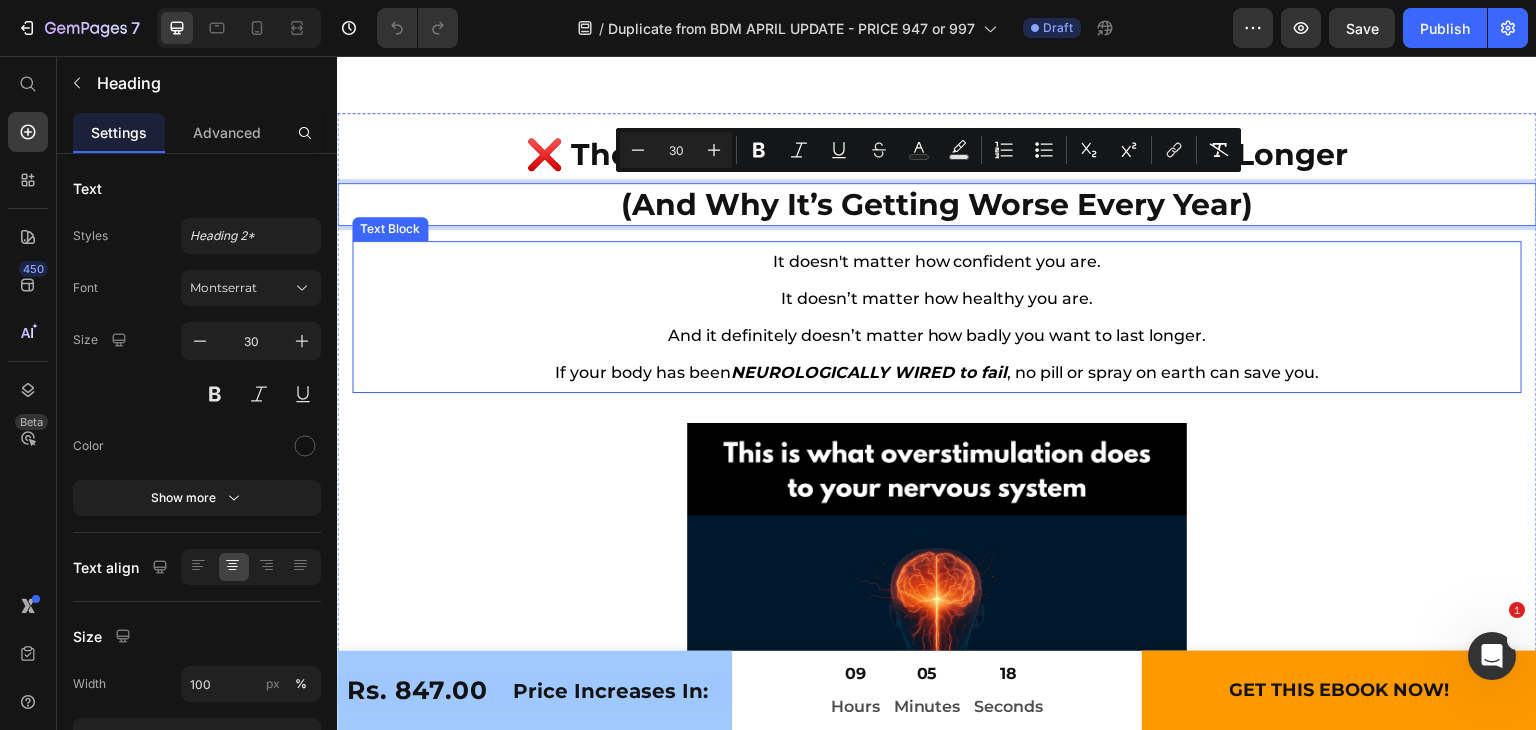 click on "And it definitely doesn’t matter how badly you want to last longer." at bounding box center [937, 335] 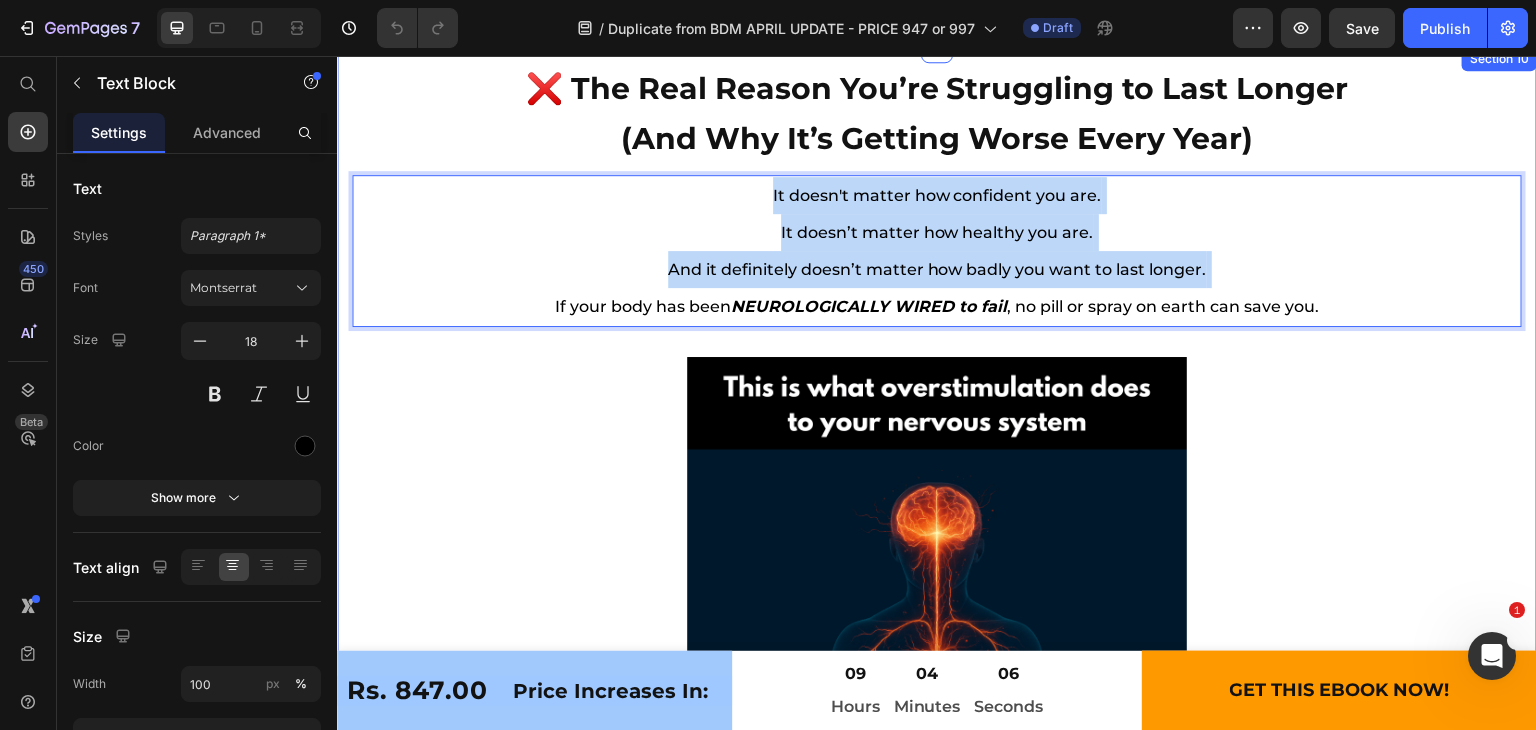 scroll, scrollTop: 9886, scrollLeft: 0, axis: vertical 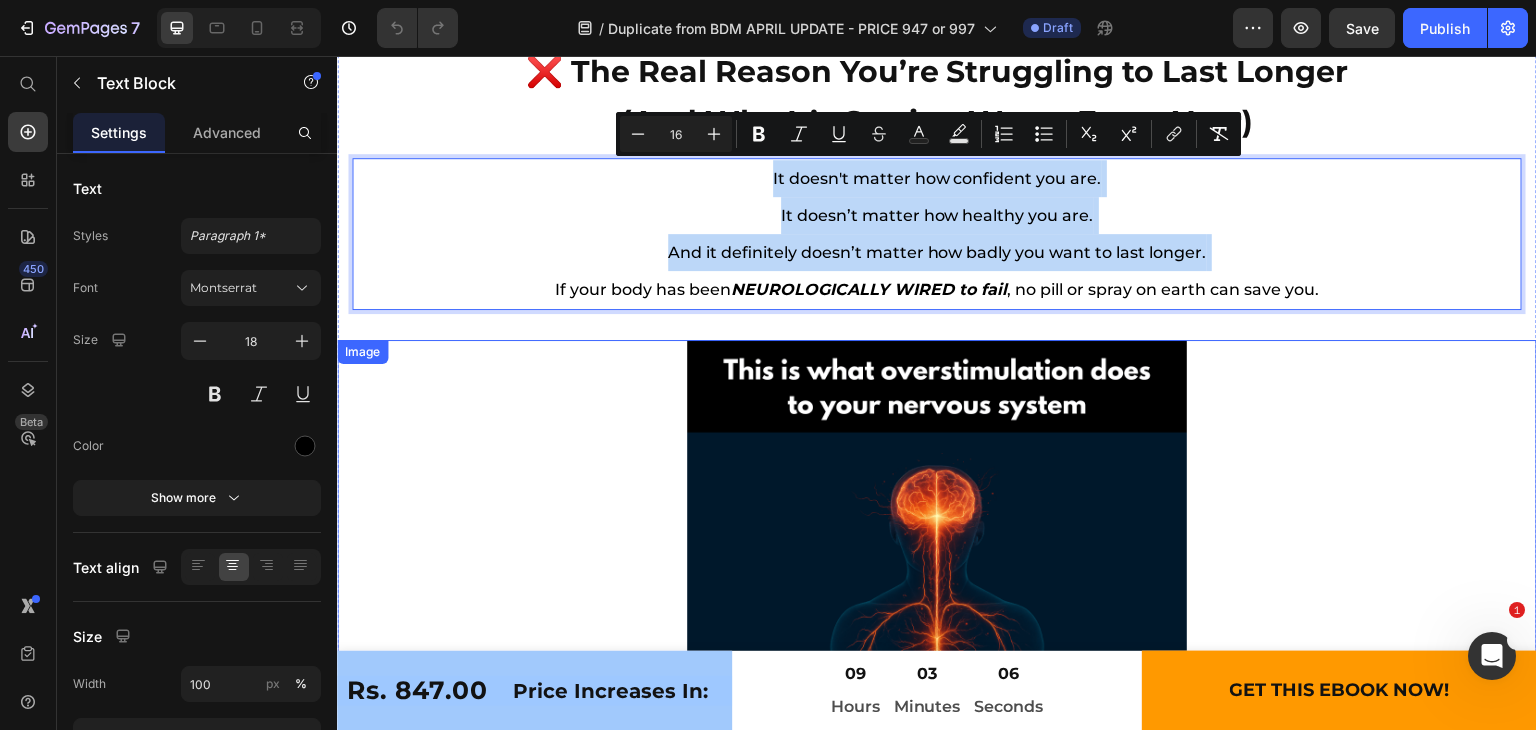 click at bounding box center (937, 590) 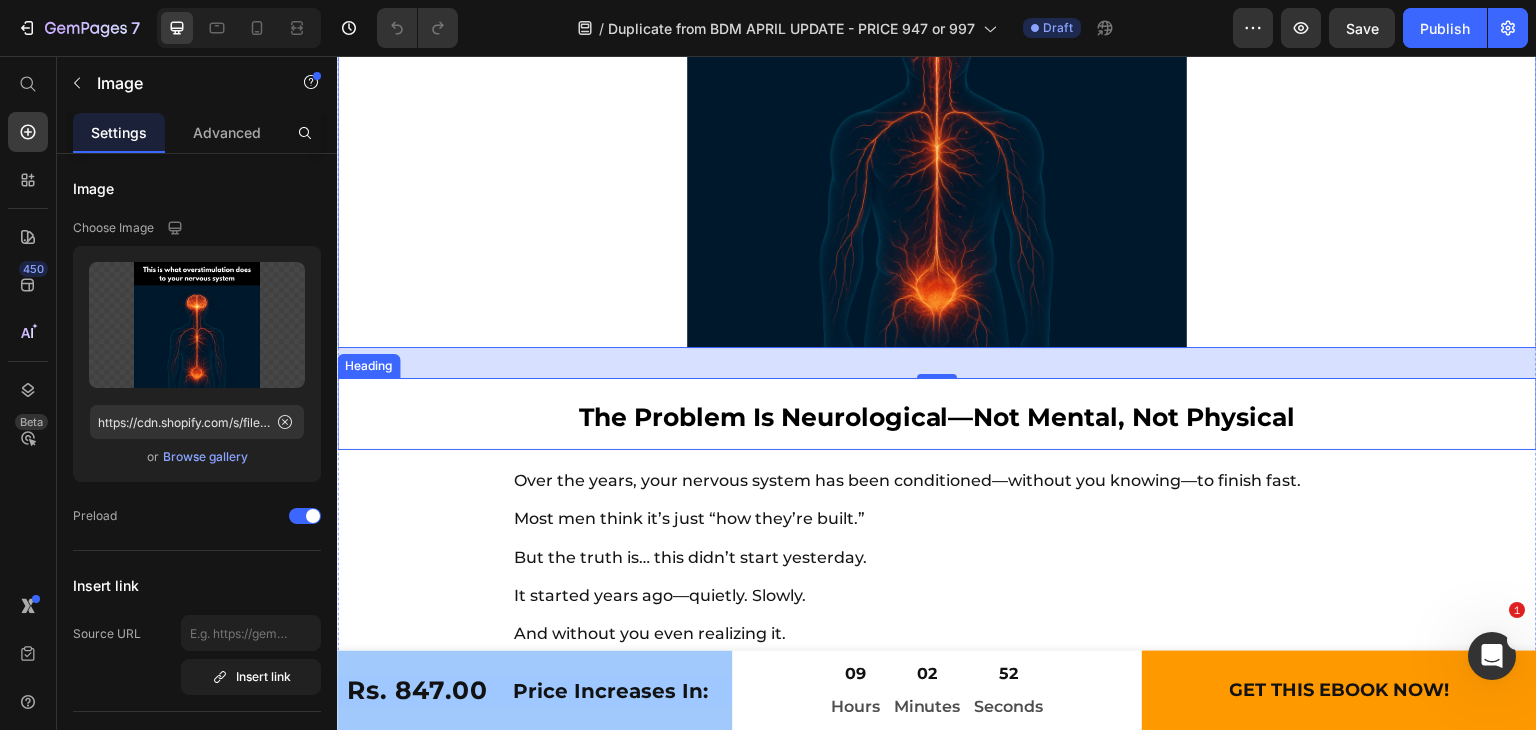 scroll, scrollTop: 10250, scrollLeft: 0, axis: vertical 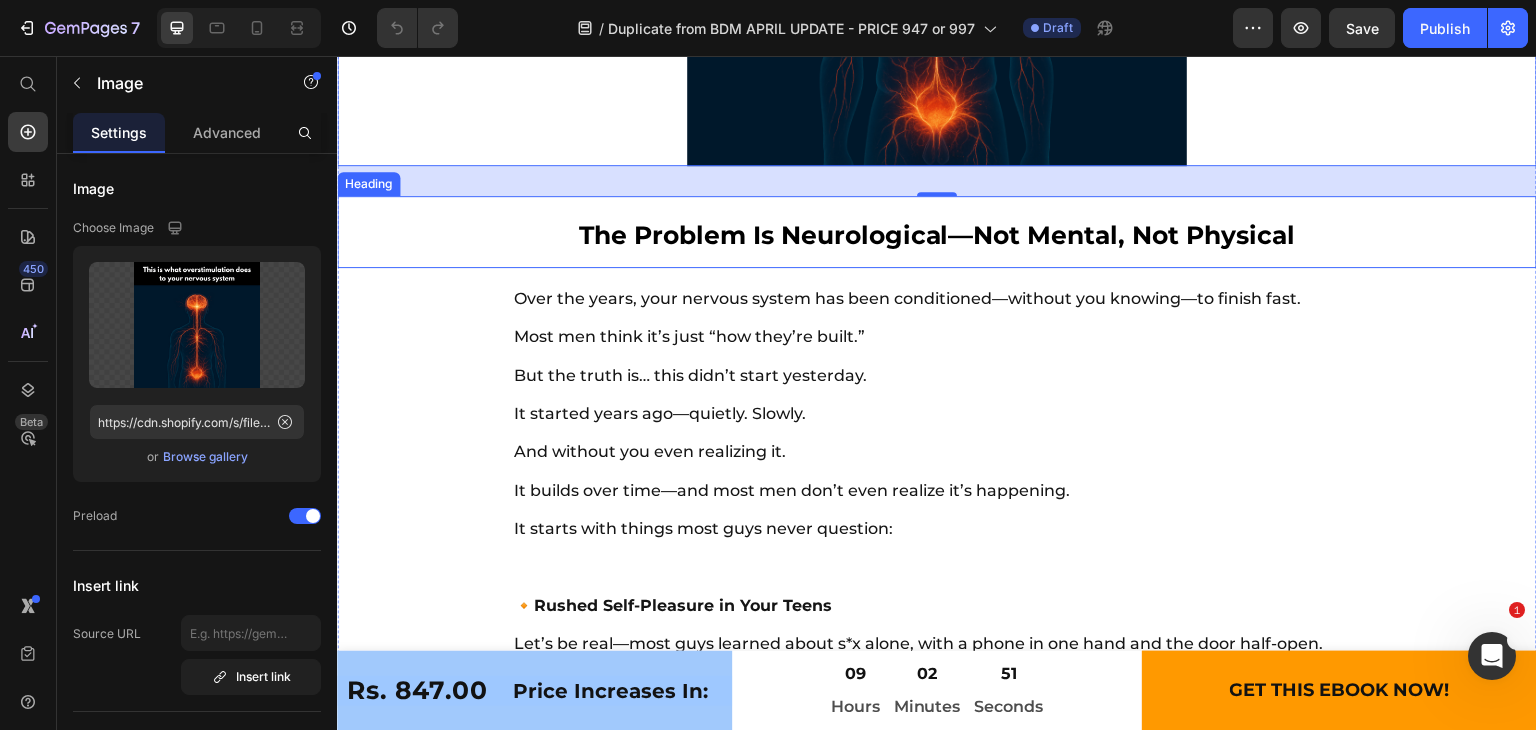 click on "The Problem Is Neurological—Not Mental, Not Physical" at bounding box center (937, 235) 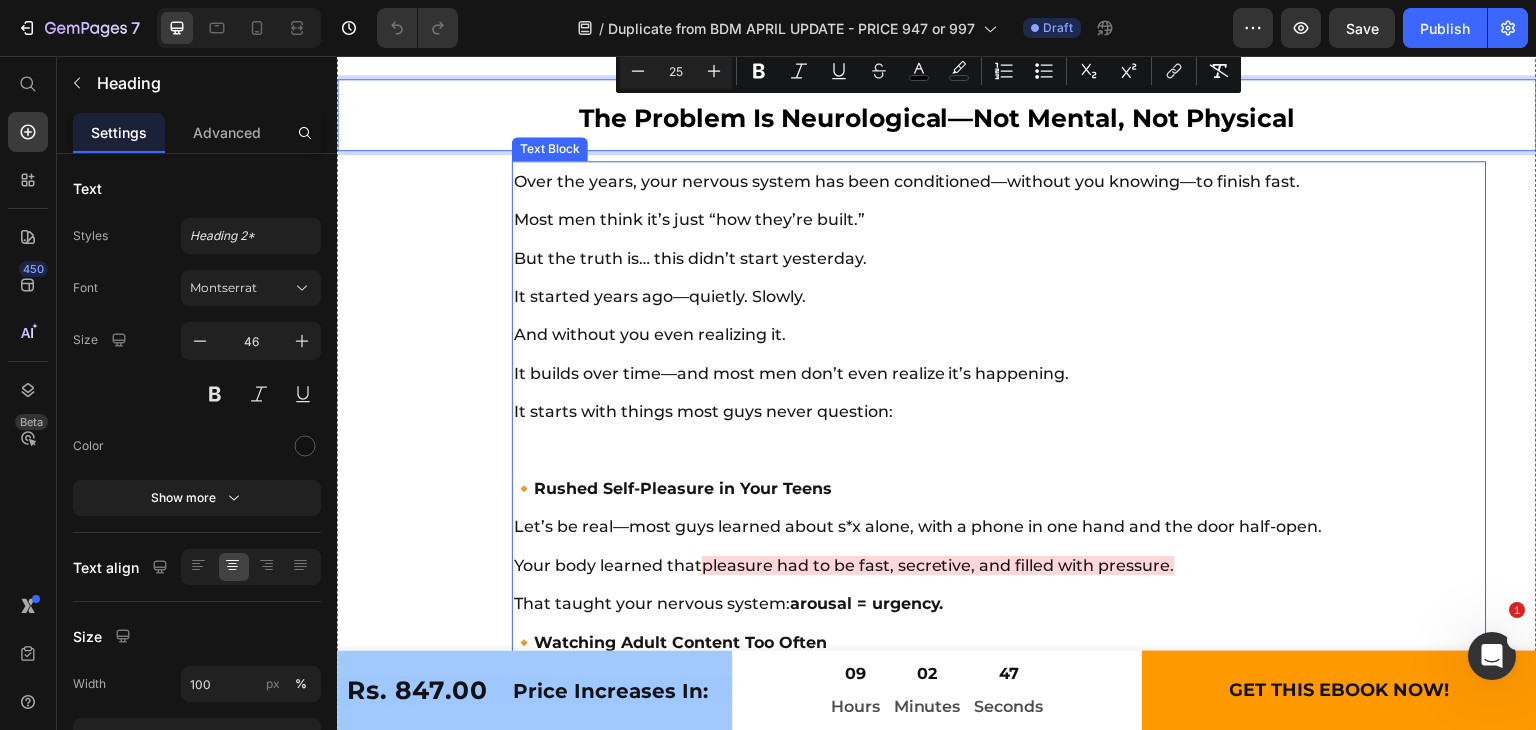 scroll, scrollTop: 10366, scrollLeft: 0, axis: vertical 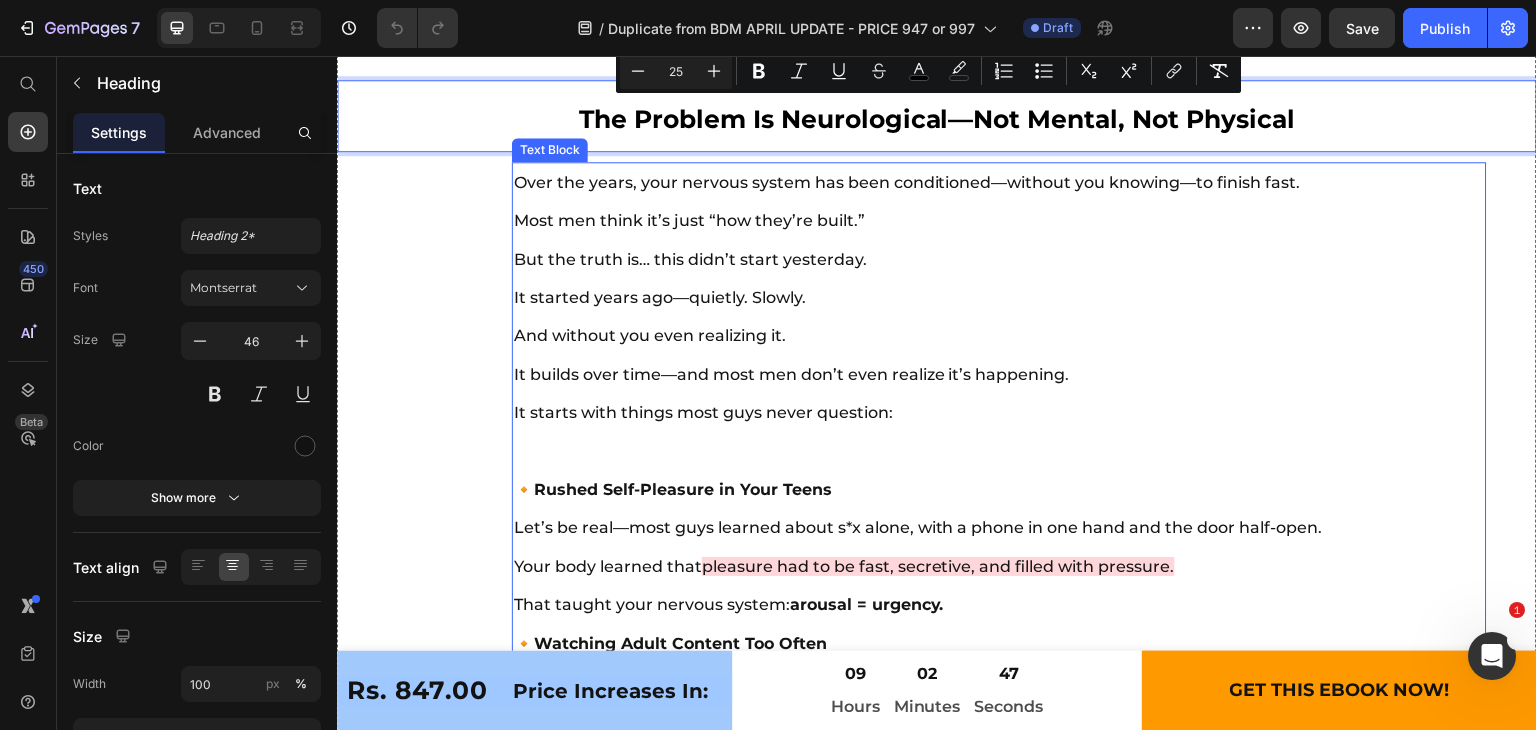 click on "And without you even realizing it. It builds over time—and most men don’t even realize it’s happening. It starts with things most guys never question:" at bounding box center (964, 374) 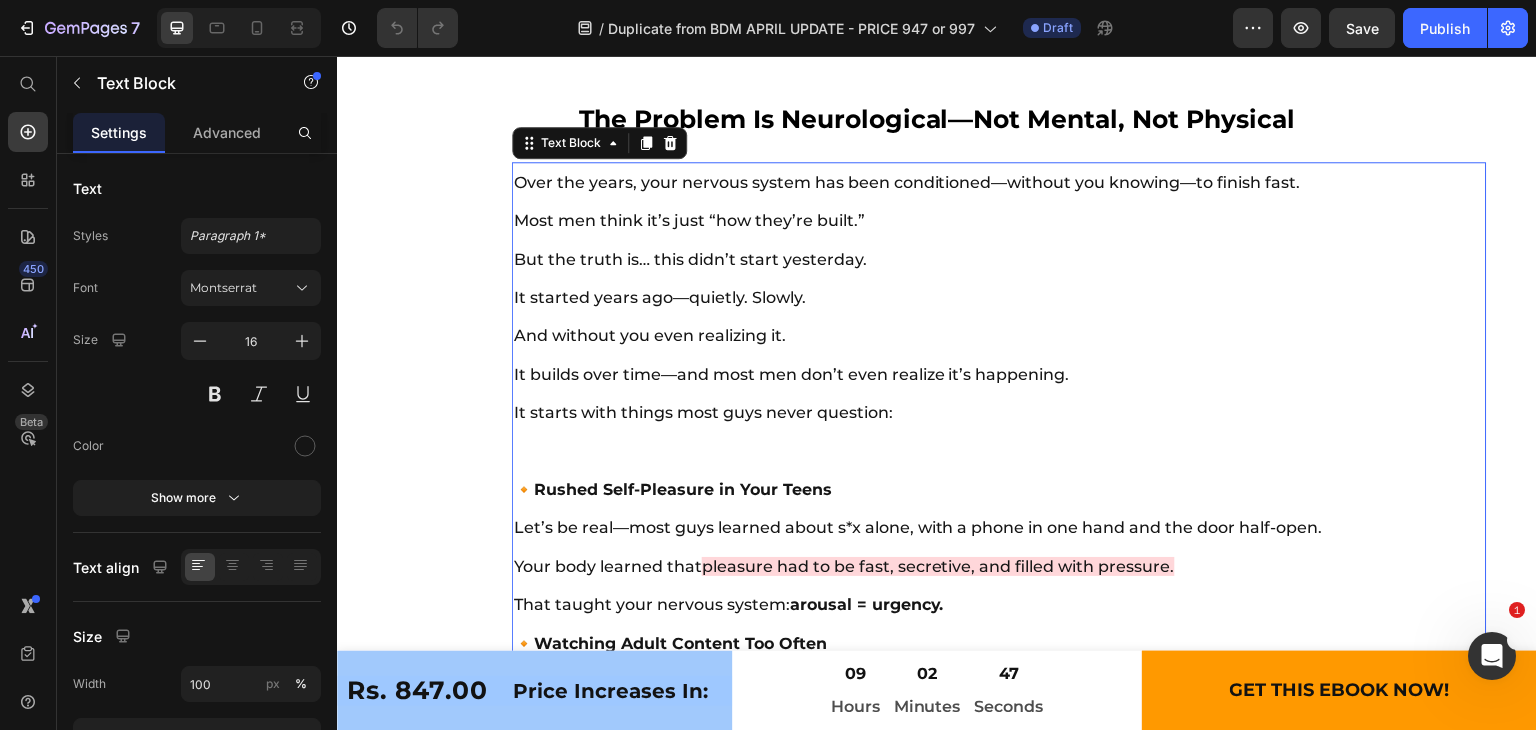 click on "And without you even realizing it. It builds over time—and most men don’t even realize it’s happening. It starts with things most guys never question:" at bounding box center [964, 374] 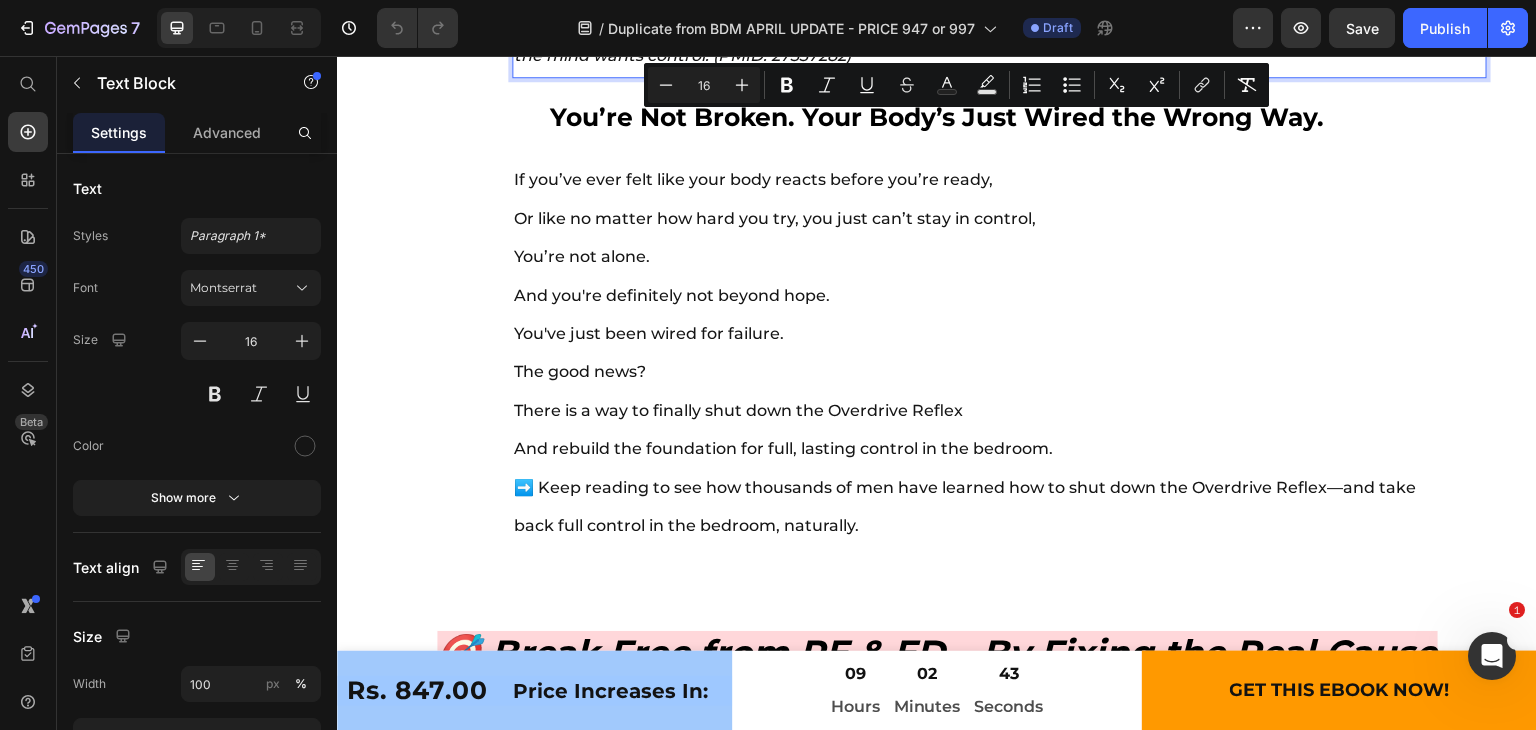 scroll, scrollTop: 12376, scrollLeft: 0, axis: vertical 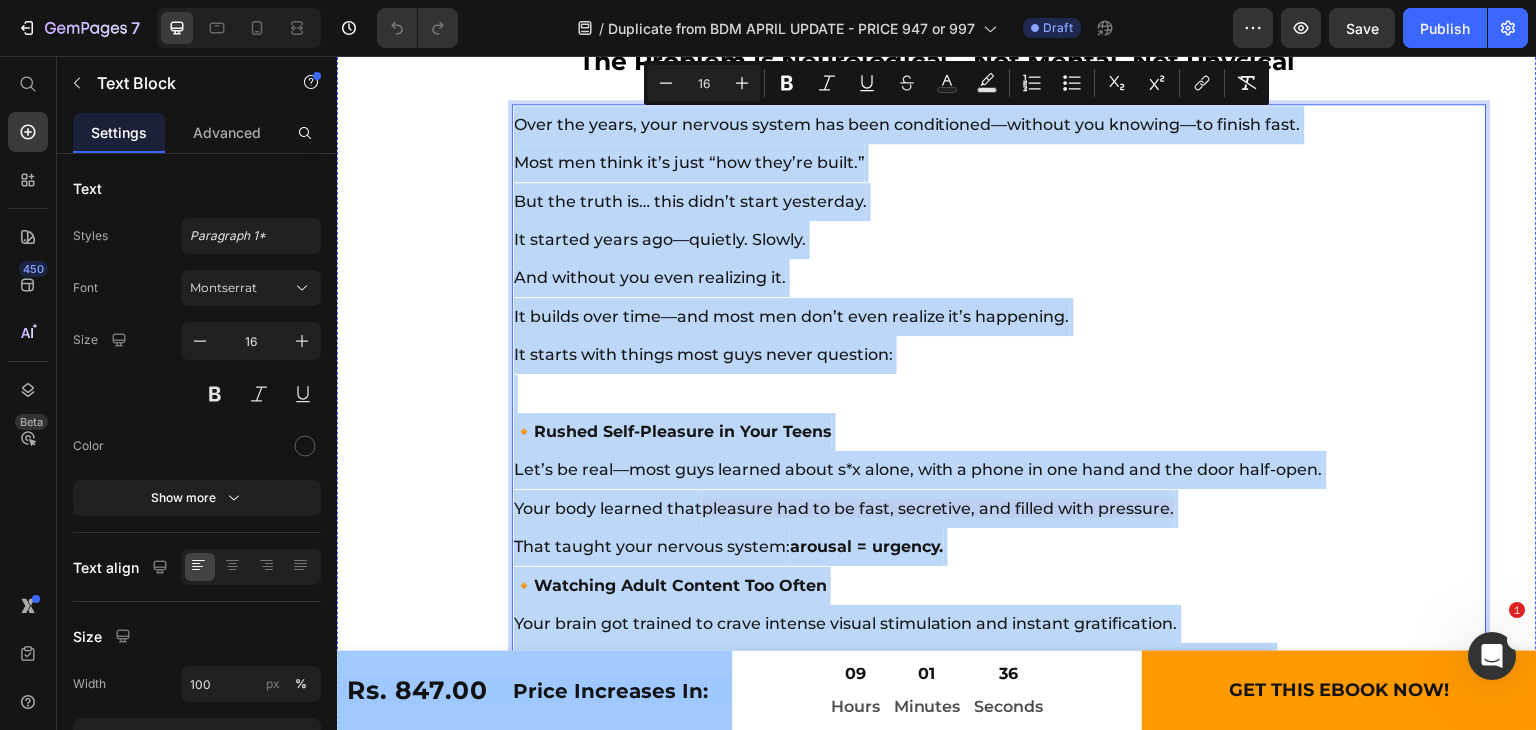 click on "And without you even realizing it. It builds over time—and most men don’t even realize it’s happening. It starts with things most guys never question:" at bounding box center [964, 316] 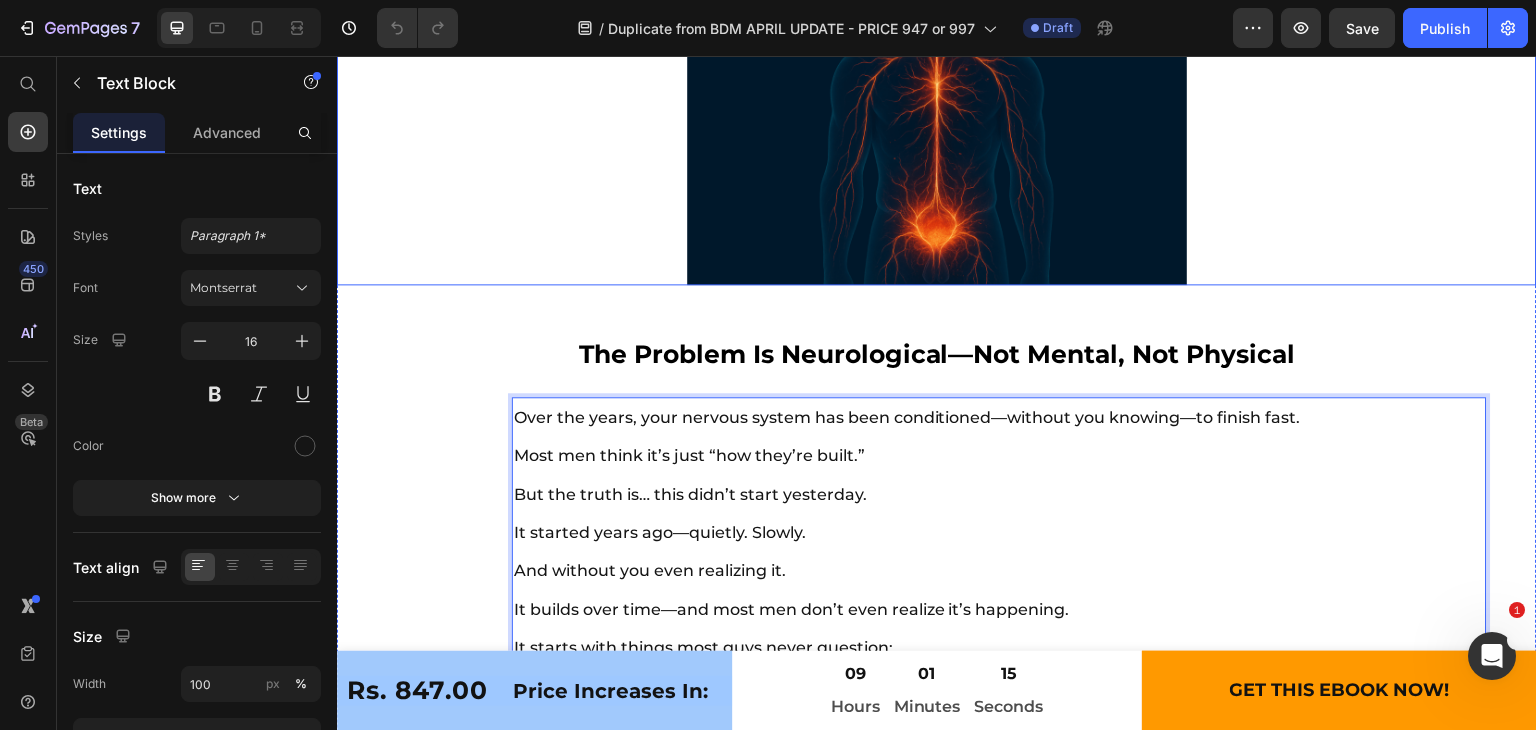 scroll, scrollTop: 10136, scrollLeft: 0, axis: vertical 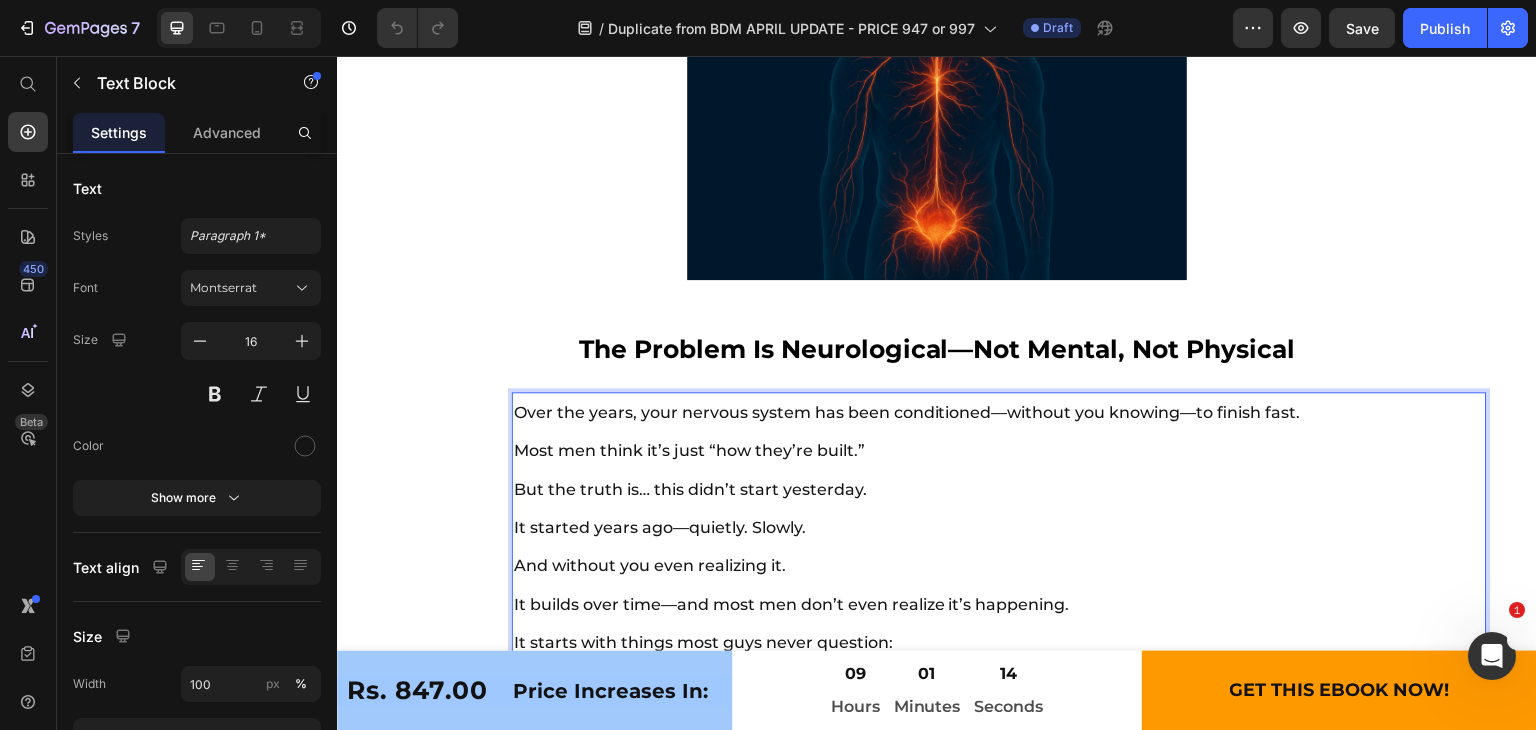 click on "Over the years, your nervous system has been conditioned—without you knowing—to finish fast. Most men think it’s just “how they’re built.” But the truth is… this didn’t start yesterday. It started years ago—quietly. Slowly." at bounding box center (964, 471) 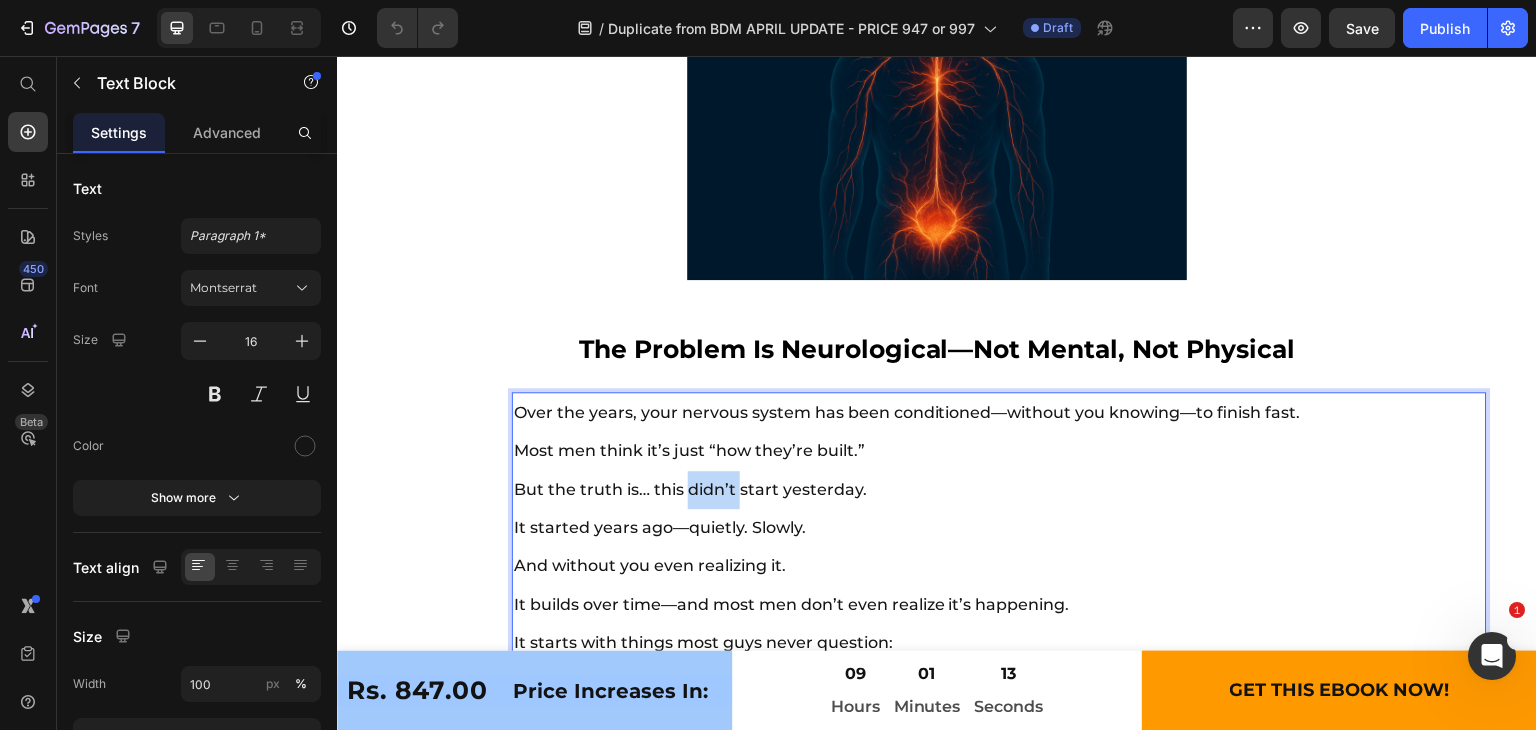 click on "Over the years, your nervous system has been conditioned—without you knowing—to finish fast. Most men think it’s just “how they’re built.” But the truth is… this didn’t start yesterday. It started years ago—quietly. Slowly." at bounding box center [964, 471] 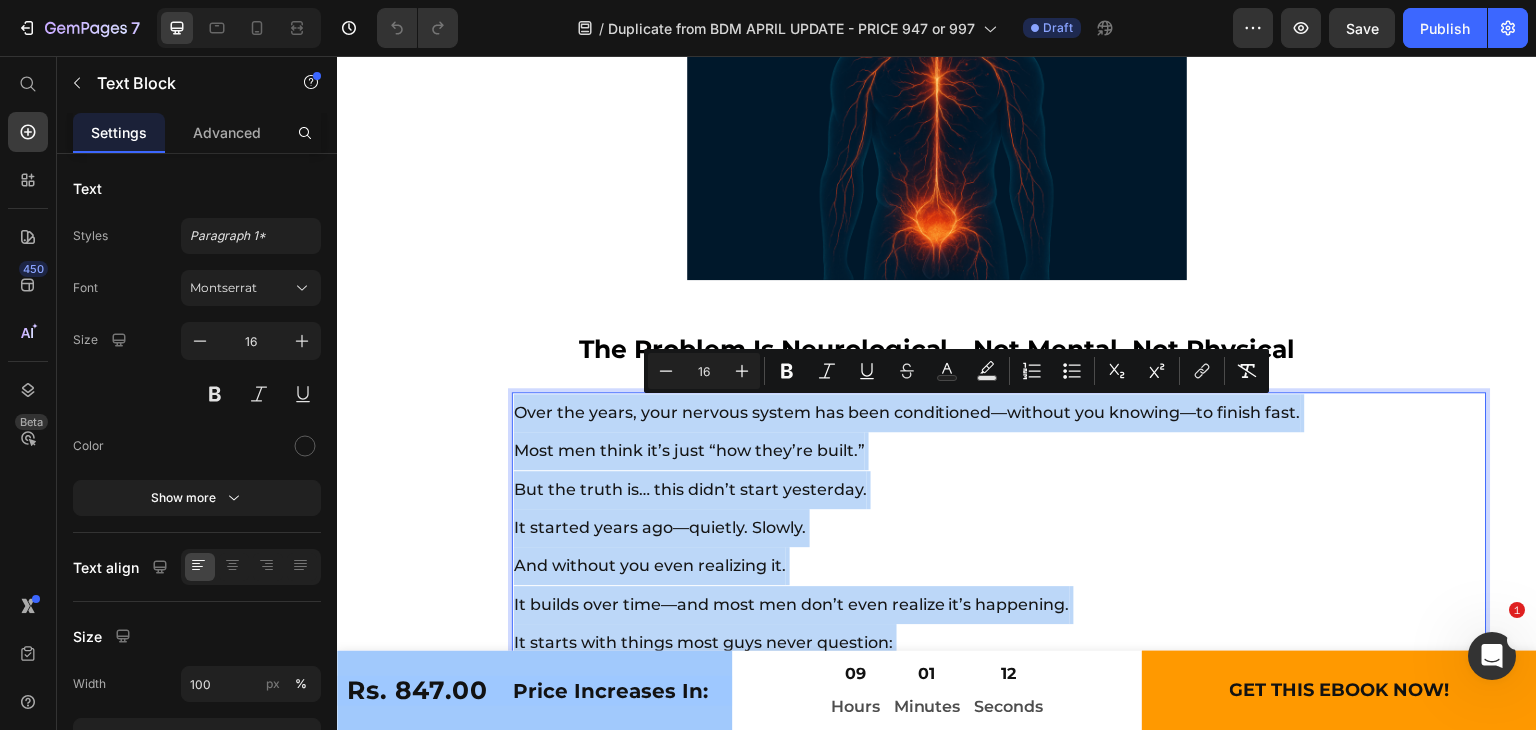 copy on "Over the years, your nervous system has been conditioned—without you knowing—to finish fast. Most men think it’s just “how they’re built.” But the truth is… this didn’t start yesterday. It started years ago—quietly. Slowly.  And without you even realizing it. It builds over time—and most men don’t even realize it’s happening. It starts with things most guys never question: 🔸  Rushed Self-Pleasure in Your Teens Let’s be real—most guys learned about s*x alone, with a phone in one hand and the door half-open. Your body learned that  pleasure had to be fast, secretive, and filled with pressure. That taught your nervous system:  arousal = urgency. 🔸  Watching Adult Content Too Often Your brain got trained to crave intense visual stimulation and instant gratification. Over time, your arousal response became wired to quick dopamine spikes—not real intimacy. This leads to faster release, lower sensitivity, and a shorter fuse—literally. 🔸  Stress, Performance Anxiety & “Proving Yourself” Whether it’s work, finances..." 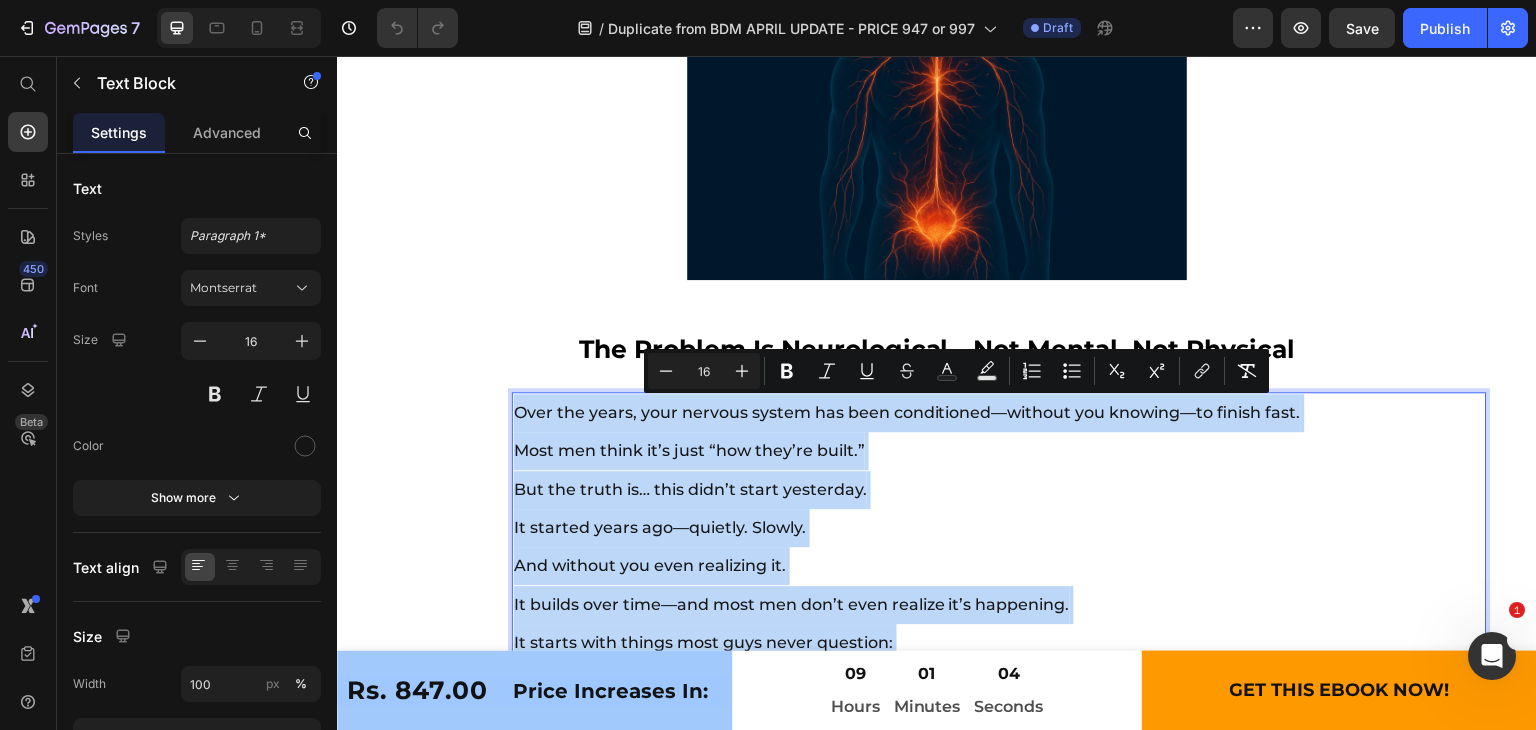 click on "Over the years, your nervous system has been conditioned—without you knowing—to finish fast. Most men think it’s just “how they’re built.” But the truth is… this didn’t start yesterday. It started years ago—quietly. Slowly." at bounding box center [964, 471] 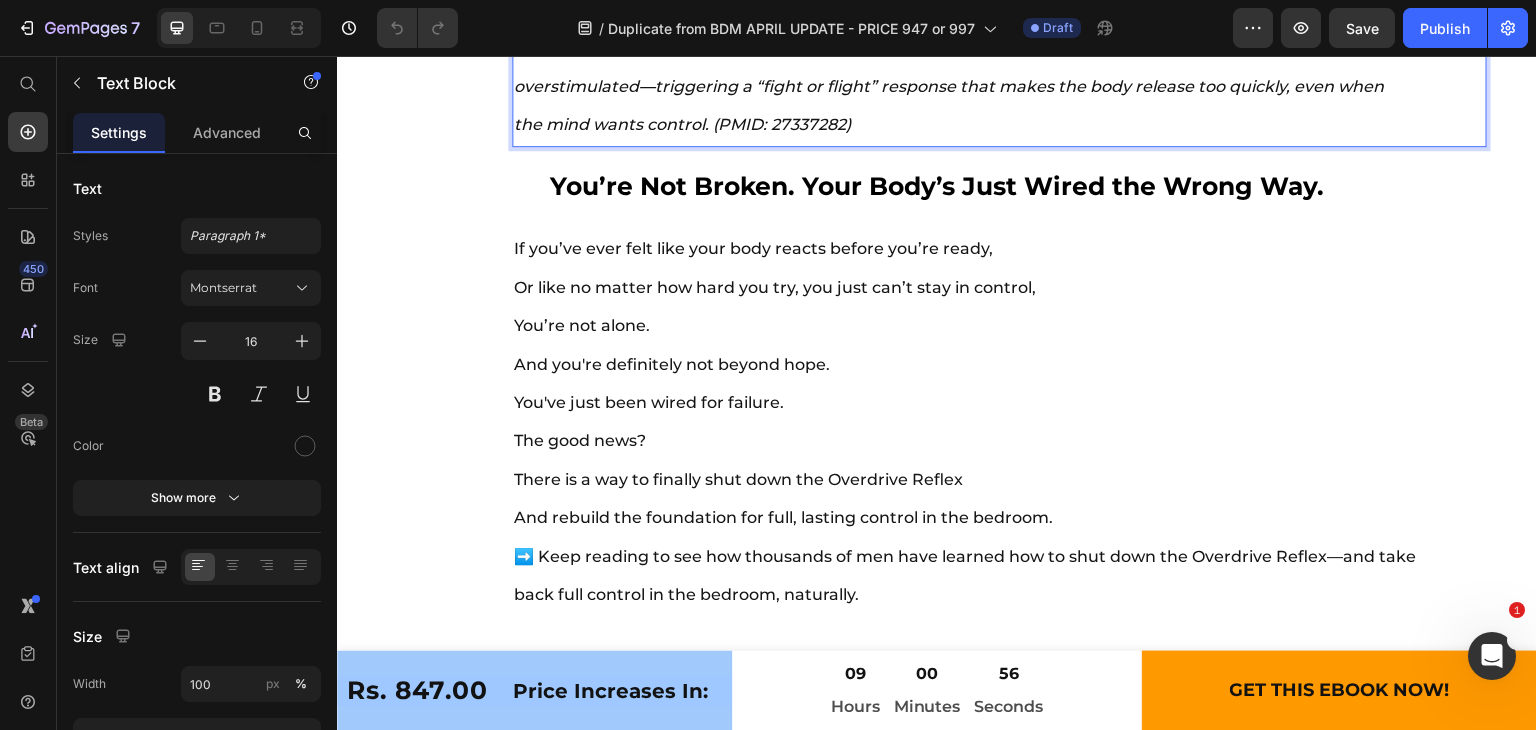 scroll, scrollTop: 12055, scrollLeft: 0, axis: vertical 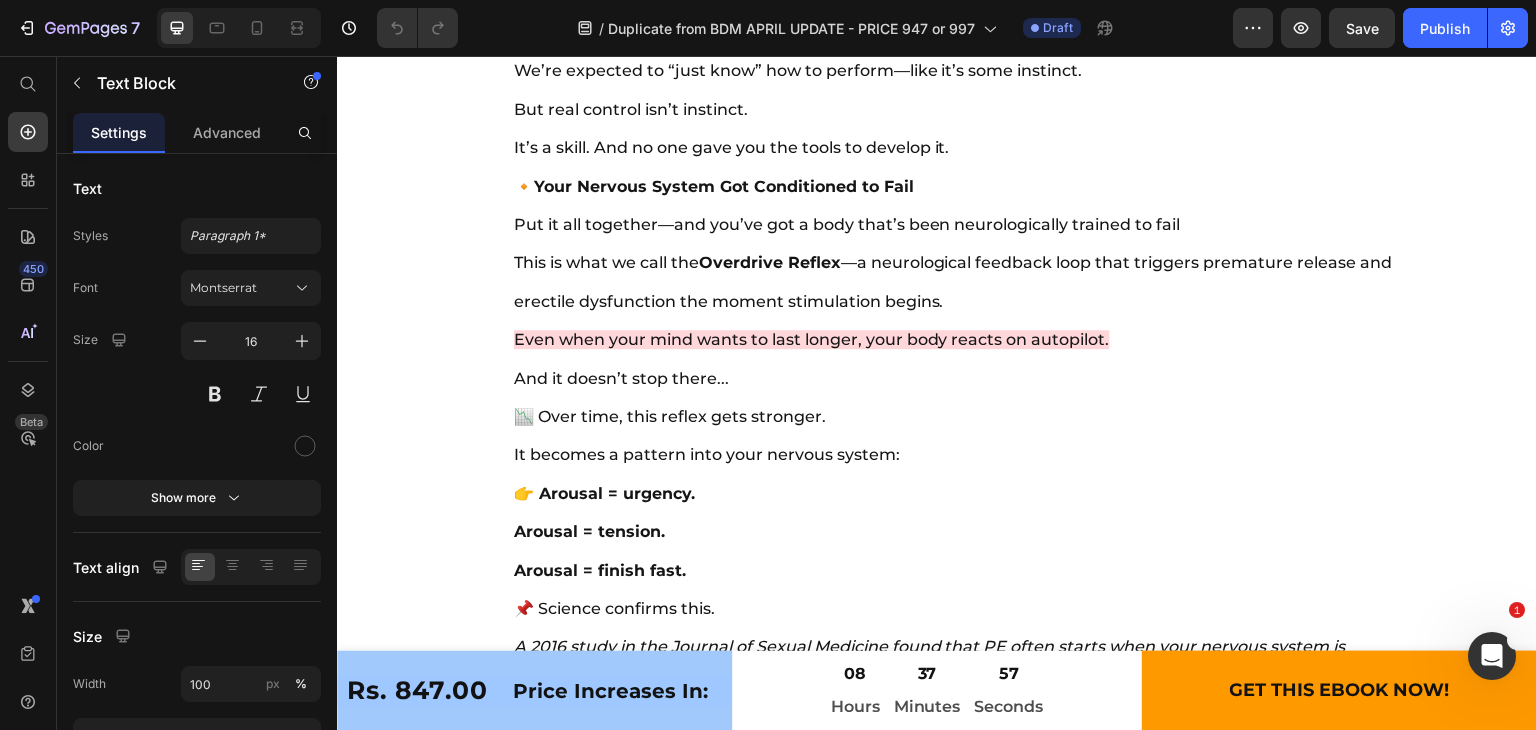 click on "Overdrive Reflex" at bounding box center (770, 262) 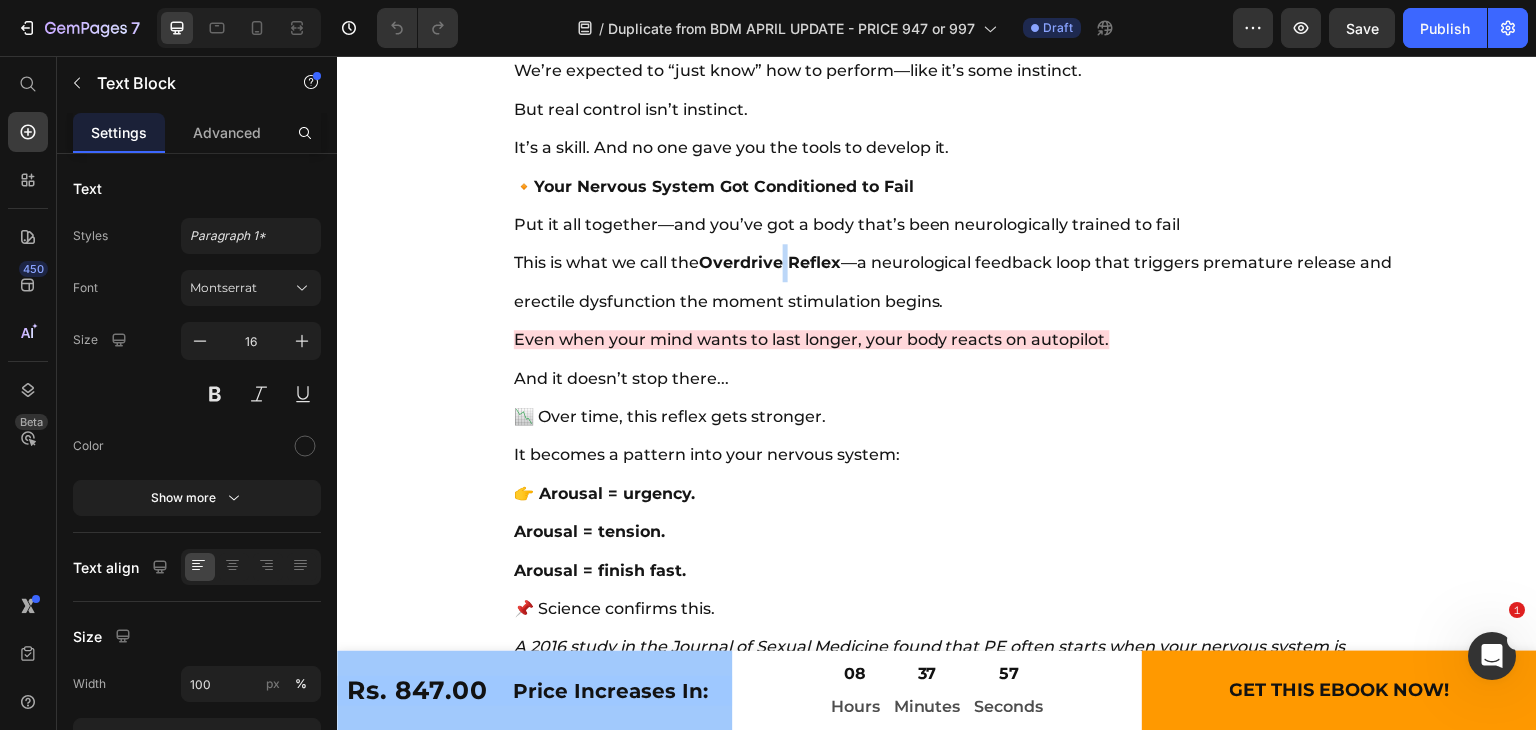 click on "Overdrive Reflex" at bounding box center (770, 262) 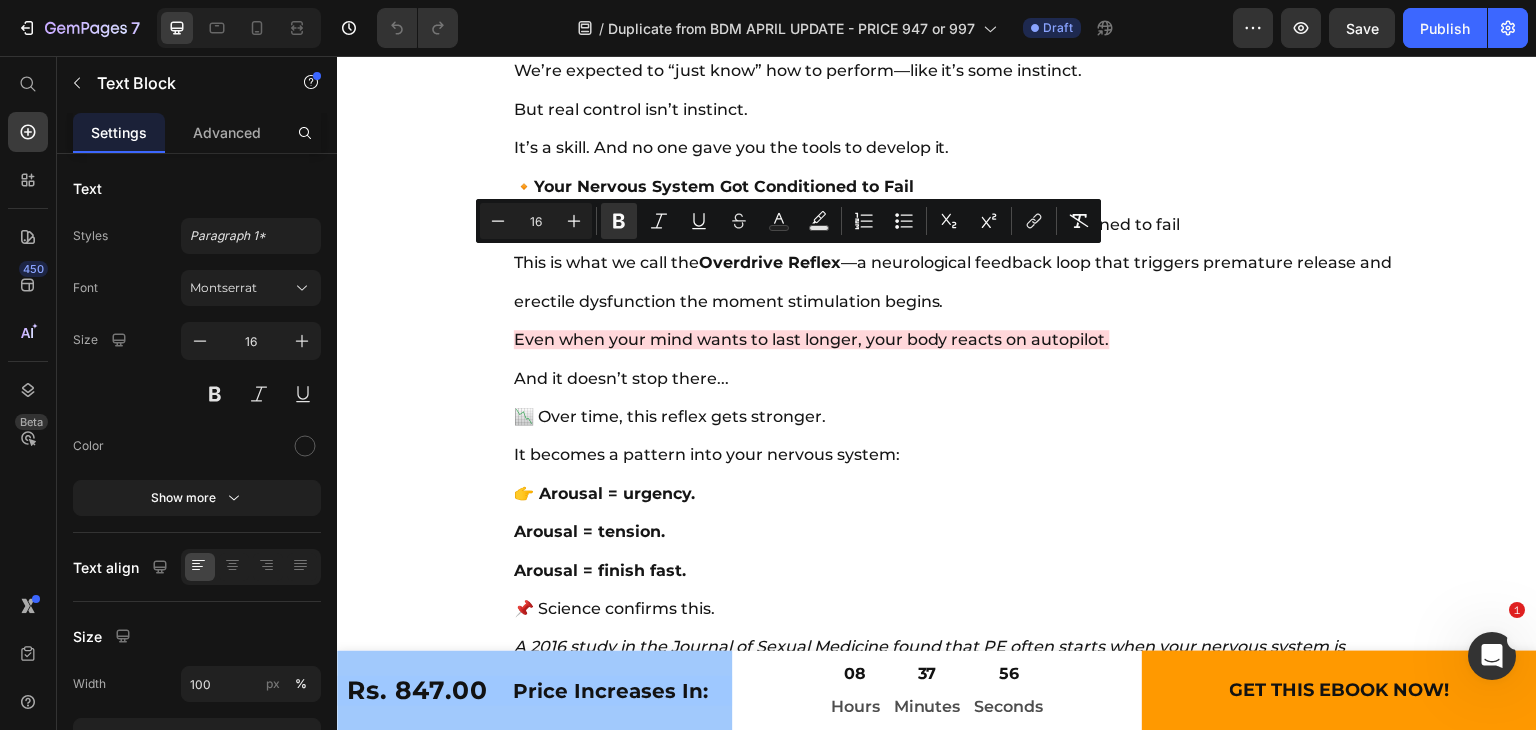 click on "🔸  Rushed Self-Pleasure in Your Teens Let’s be real—most guys learned about s*x alone, with a phone in one hand and the door half-open. Your body learned that  pleasure had to be fast, secretive, and filled with pressure. That taught your nervous system:  arousal = urgency. 🔸  Watching Adult Content Too Often Your brain got trained to crave intense visual stimulation and instant gratification. Over time, your arousal response became wired to quick dopamine spikes—not real intimacy. This leads to faster release, lower sensitivity, and a shorter fuse—literally. 🔸  Stress, Performance Anxiety & “Proving Yourself” Whether it’s work, finances, or pressure to satisfy your partner—your body is already in fight-or-flight mode before things even get started. That activates the sympathetic nervous system, making it nearly impossible to stay in control. 🔸  Too Much Sitting, Weak Pelvic Muscles Modern life has most men sitting 8+ hours a day—at desks, in cars, on couches. 🔸  🔸" at bounding box center [964, 33] 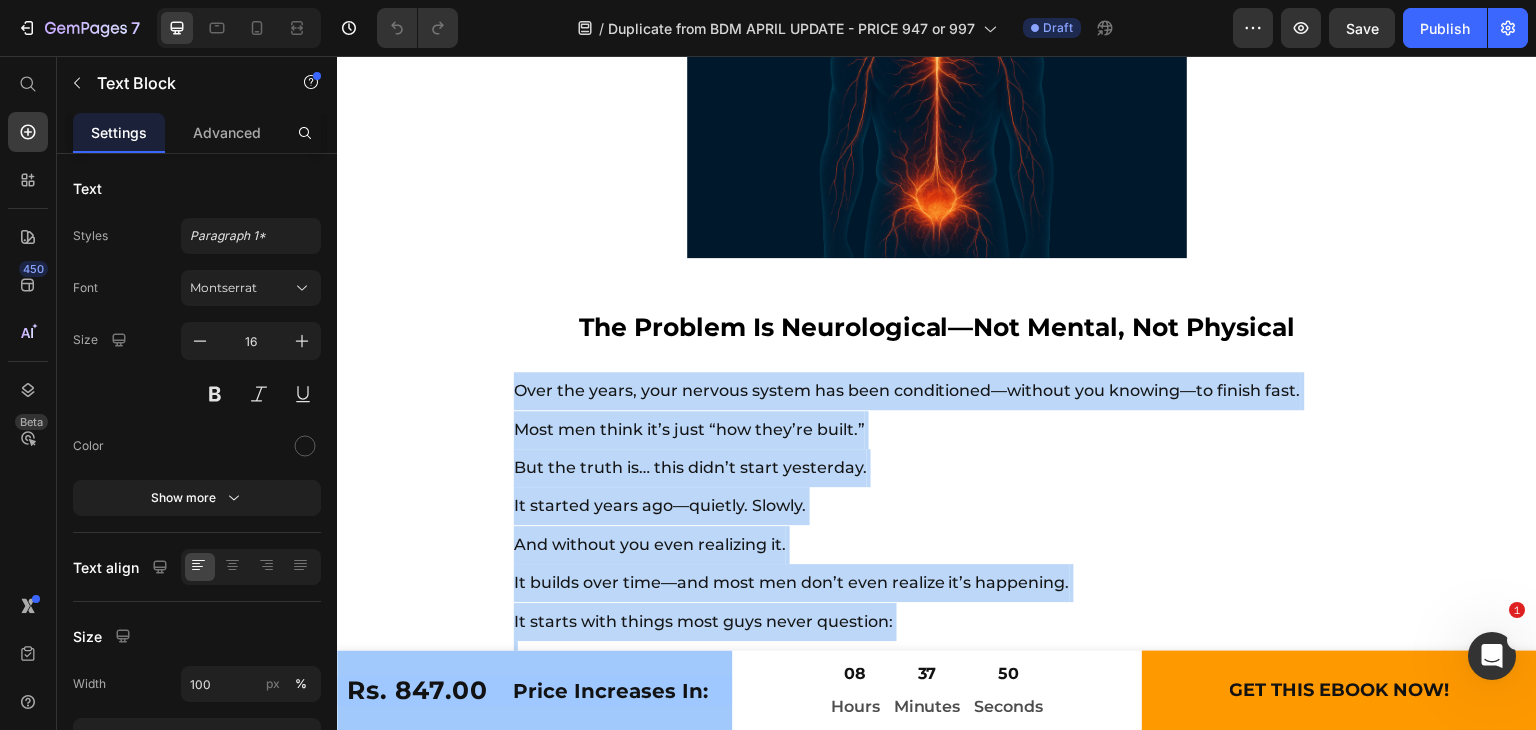 scroll, scrollTop: 10029, scrollLeft: 0, axis: vertical 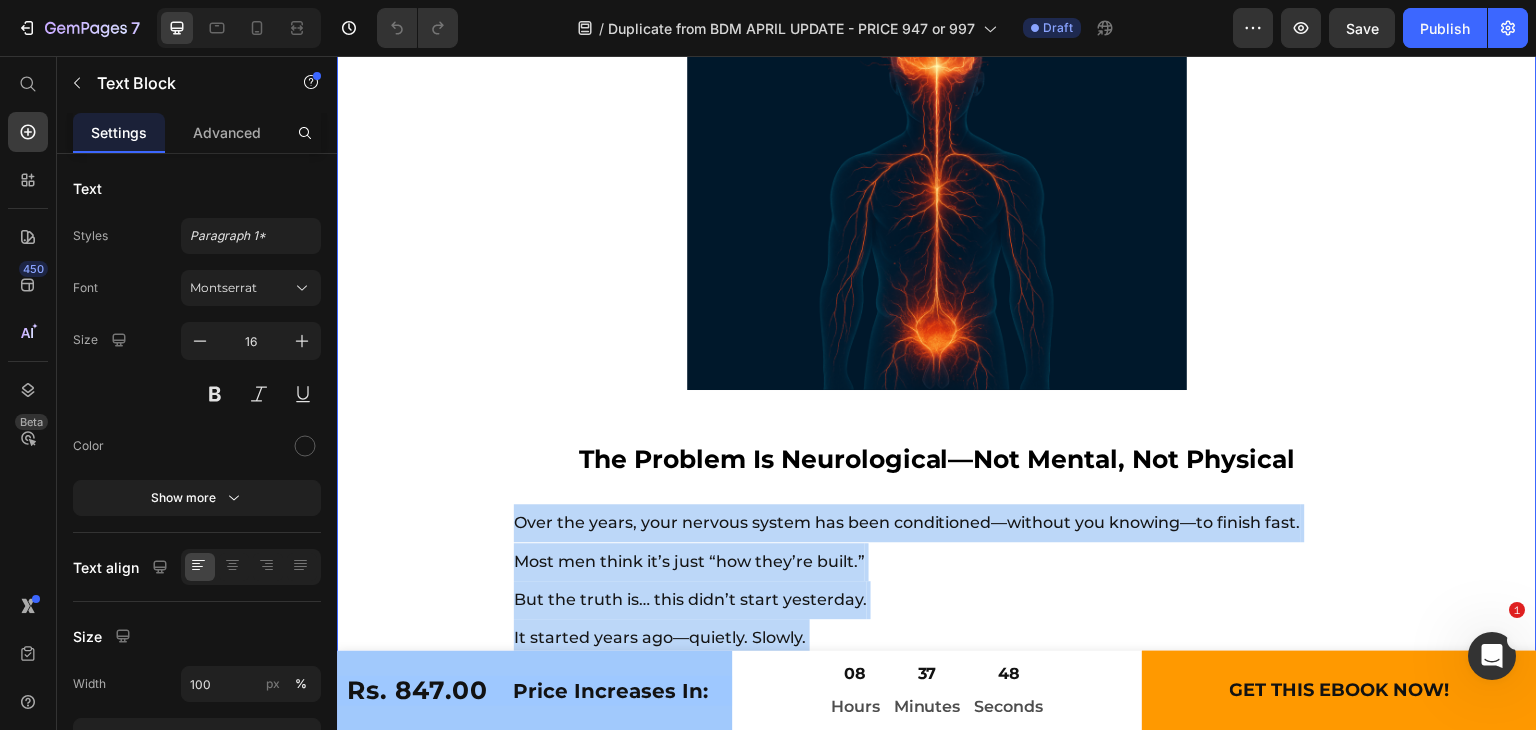 drag, startPoint x: 1187, startPoint y: 222, endPoint x: 500, endPoint y: 522, distance: 749.64594 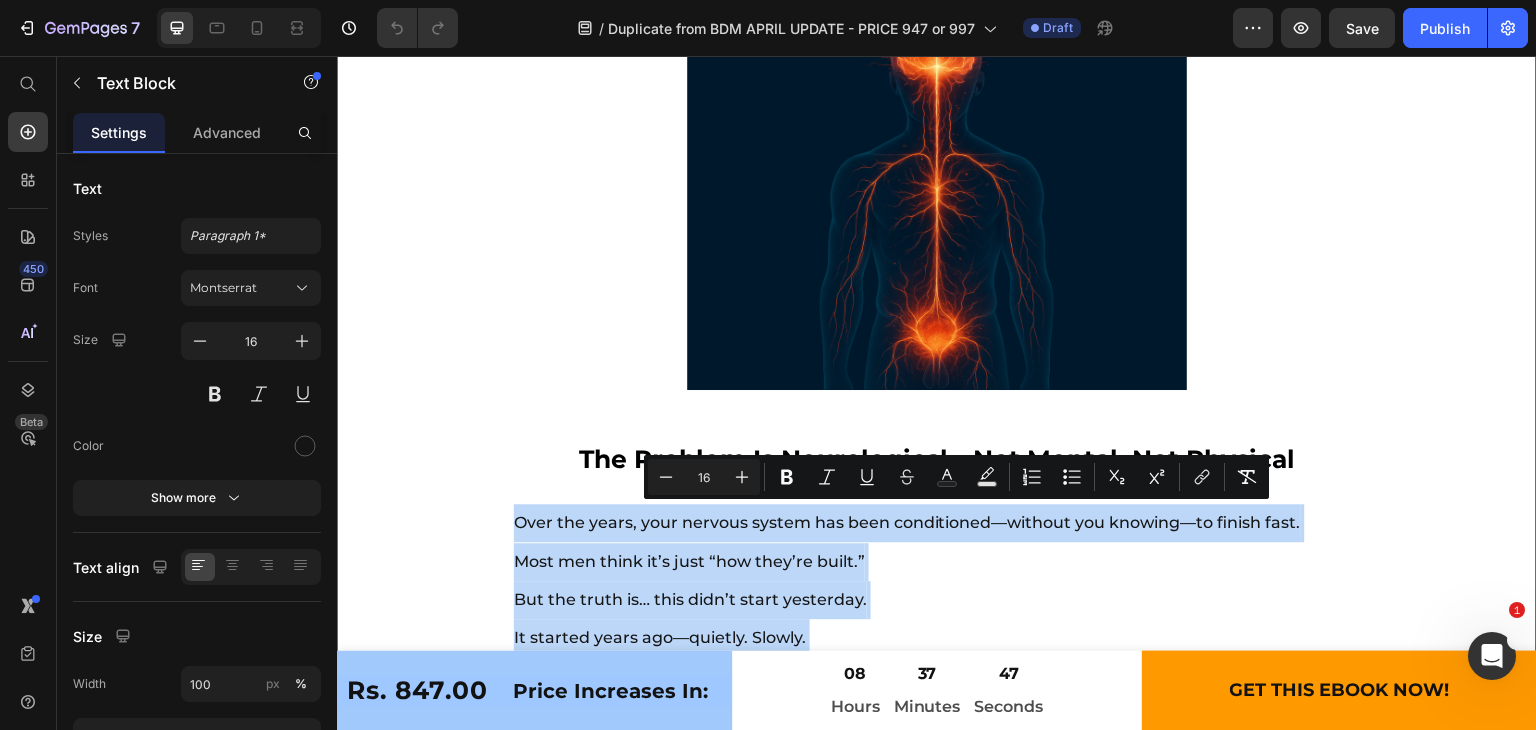 copy on "Over the years, your nervous system has been conditioned—without you knowing—to finish fast. Most men think it’s just “how they’re built.” But the truth is… this didn’t start yesterday. It started years ago—quietly. Slowly.  And without you even realizing it. It builds over time—and most men don’t even realize it’s happening. It starts with things most guys never question: 🔸  Rushed Self-Pleasure in Your Teens Let’s be real—most guys learned about s*x alone, with a phone in one hand and the door half-open. Your body learned that  pleasure had to be fast, secretive, and filled with pressure. That taught your nervous system:  arousal = urgency. 🔸  Watching Adult Content Too Often Your brain got trained to crave intense visual stimulation and instant gratification. Over time, your arousal response became wired to quick dopamine spikes—not real intimacy. This leads to faster release, lower sensitivity, and a shorter fuse—literally. 🔸  Stress, Performance Anxiety & “Proving Yourself” Whether it’s work, finances..." 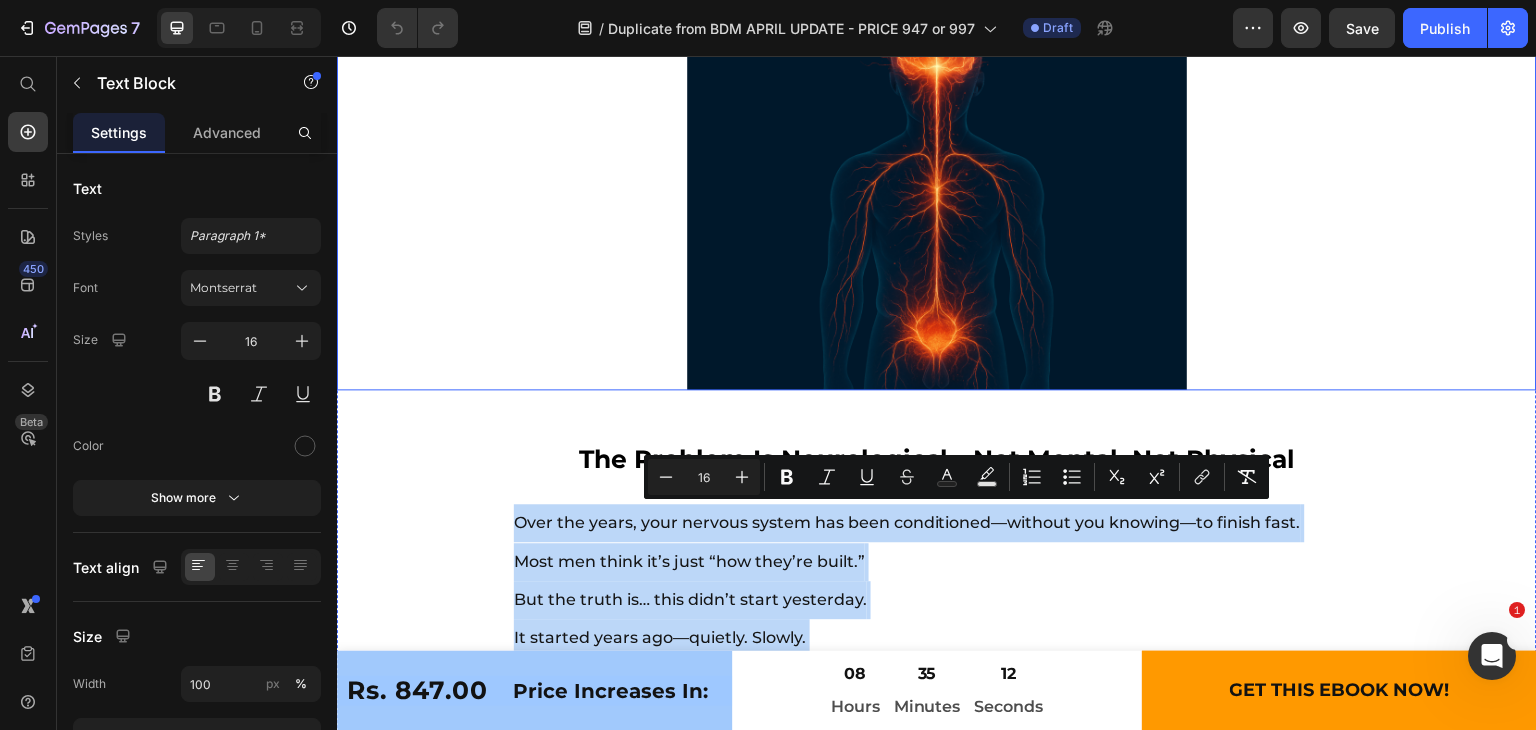 click at bounding box center [937, 140] 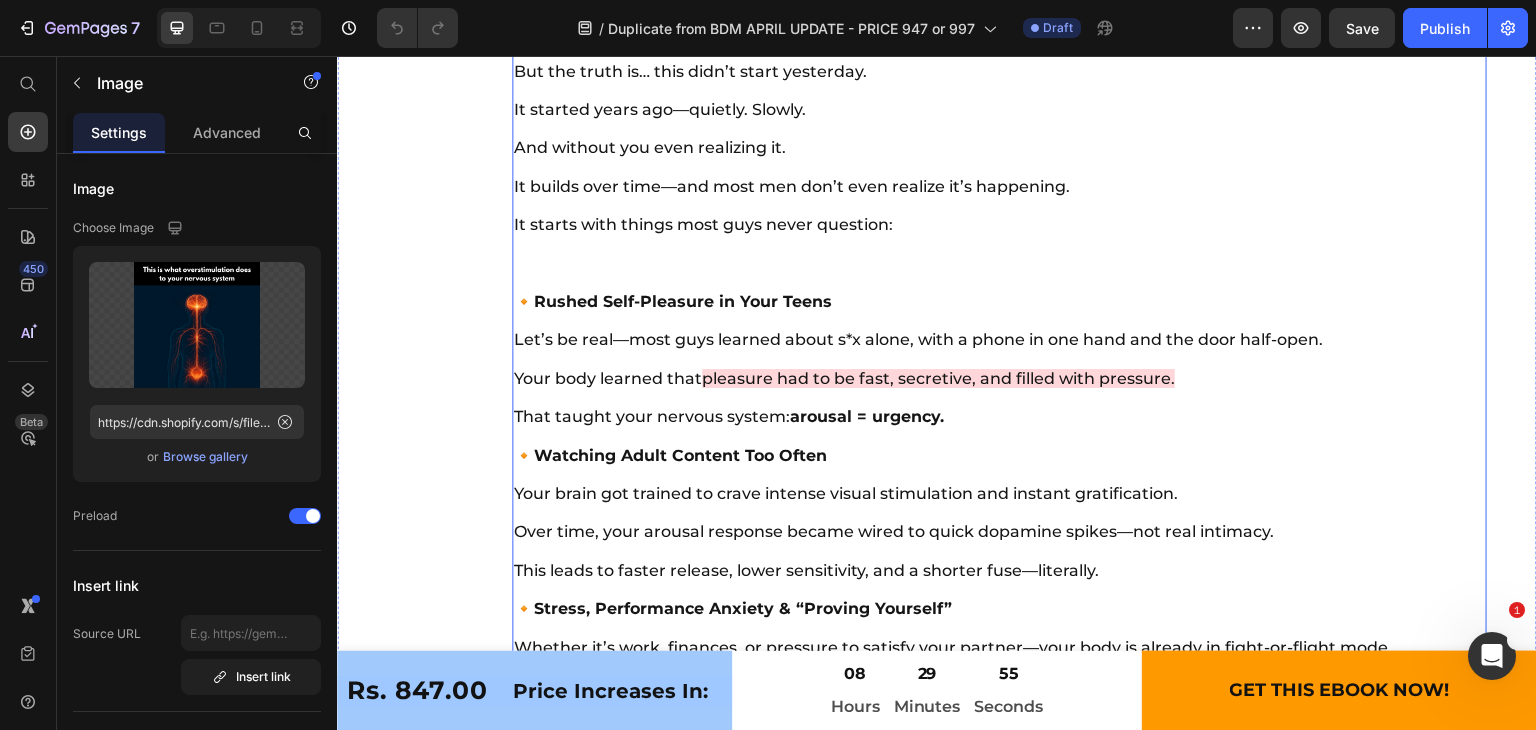 scroll, scrollTop: 10556, scrollLeft: 0, axis: vertical 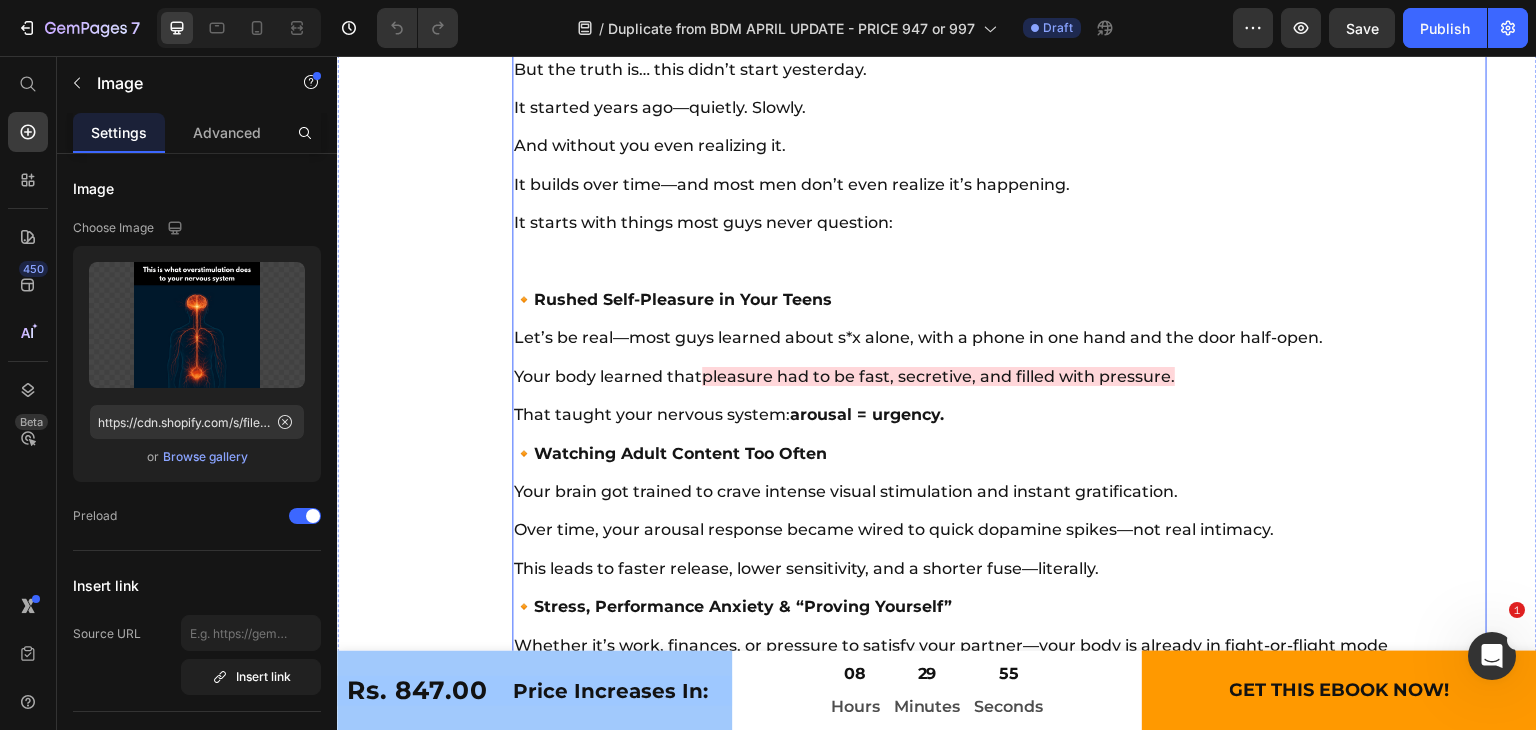 click on "🔸  Rushed Self-Pleasure in Your Teens Let’s be real—most guys learned about s*x alone, with a phone in one hand and the door half-open. Your body learned that  pleasure had to be fast, secretive, and filled with pressure. That taught your nervous system:  arousal = urgency. 🔸  Watching Adult Content Too Often Your brain got trained to crave intense visual stimulation and instant gratification. Over time, your arousal response became wired to quick dopamine spikes—not real intimacy. This leads to faster release, lower sensitivity, and a shorter fuse—literally. 🔸  Stress, Performance Anxiety & “Proving Yourself” Whether it’s work, finances, or pressure to satisfy your partner—your body is already in fight-or-flight mode before things even get started. That activates the sympathetic nervous system, making it nearly impossible to stay in control. 🔸  Too Much Sitting, Weak Pelvic Muscles Modern life has most men sitting 8+ hours a day—at desks, in cars, on couches. 🔸  🔸" at bounding box center [964, 953] 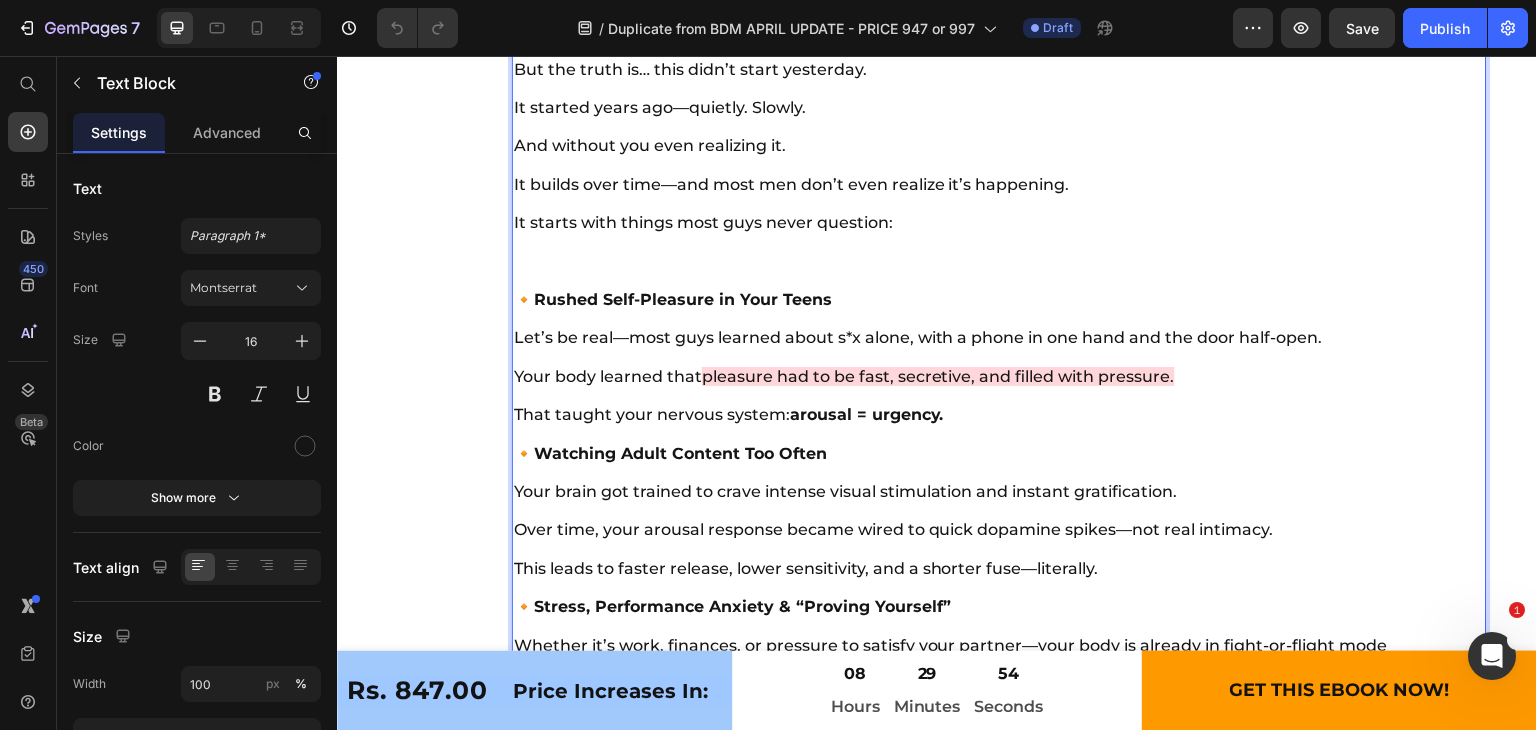 click on "🔸  Rushed Self-Pleasure in Your Teens Let’s be real—most guys learned about s*x alone, with a phone in one hand and the door half-open. Your body learned that  pleasure had to be fast, secretive, and filled with pressure. That taught your nervous system:  arousal = urgency. 🔸  Watching Adult Content Too Often Your brain got trained to crave intense visual stimulation and instant gratification. Over time, your arousal response became wired to quick dopamine spikes—not real intimacy. This leads to faster release, lower sensitivity, and a shorter fuse—literally. 🔸  Stress, Performance Anxiety & “Proving Yourself” Whether it’s work, finances, or pressure to satisfy your partner—your body is already in fight-or-flight mode before things even get started. That activates the sympathetic nervous system, making it nearly impossible to stay in control. 🔸  Too Much Sitting, Weak Pelvic Muscles Modern life has most men sitting 8+ hours a day—at desks, in cars, on couches. 🔸  🔸" at bounding box center [964, 953] 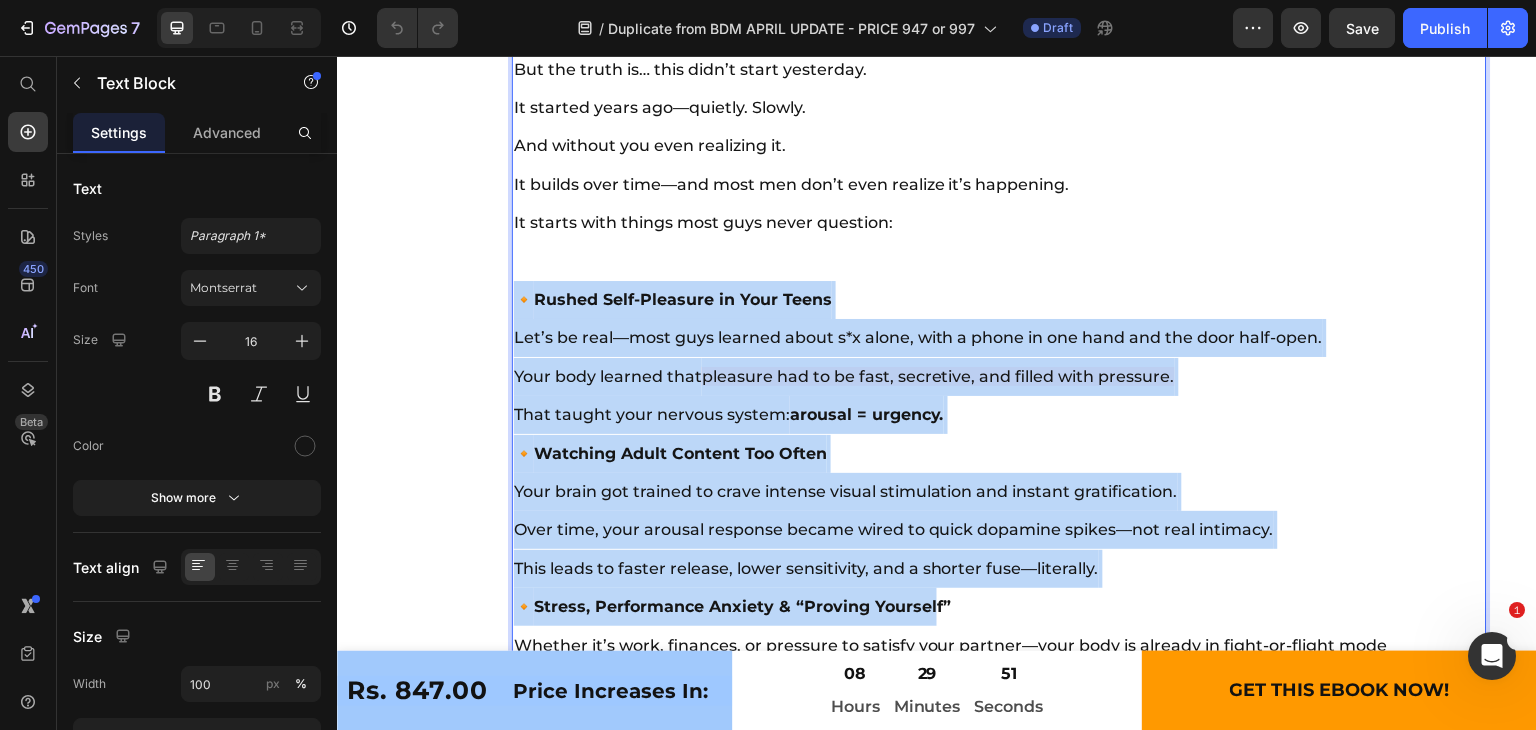 drag, startPoint x: 522, startPoint y: 294, endPoint x: 935, endPoint y: 589, distance: 507.5372 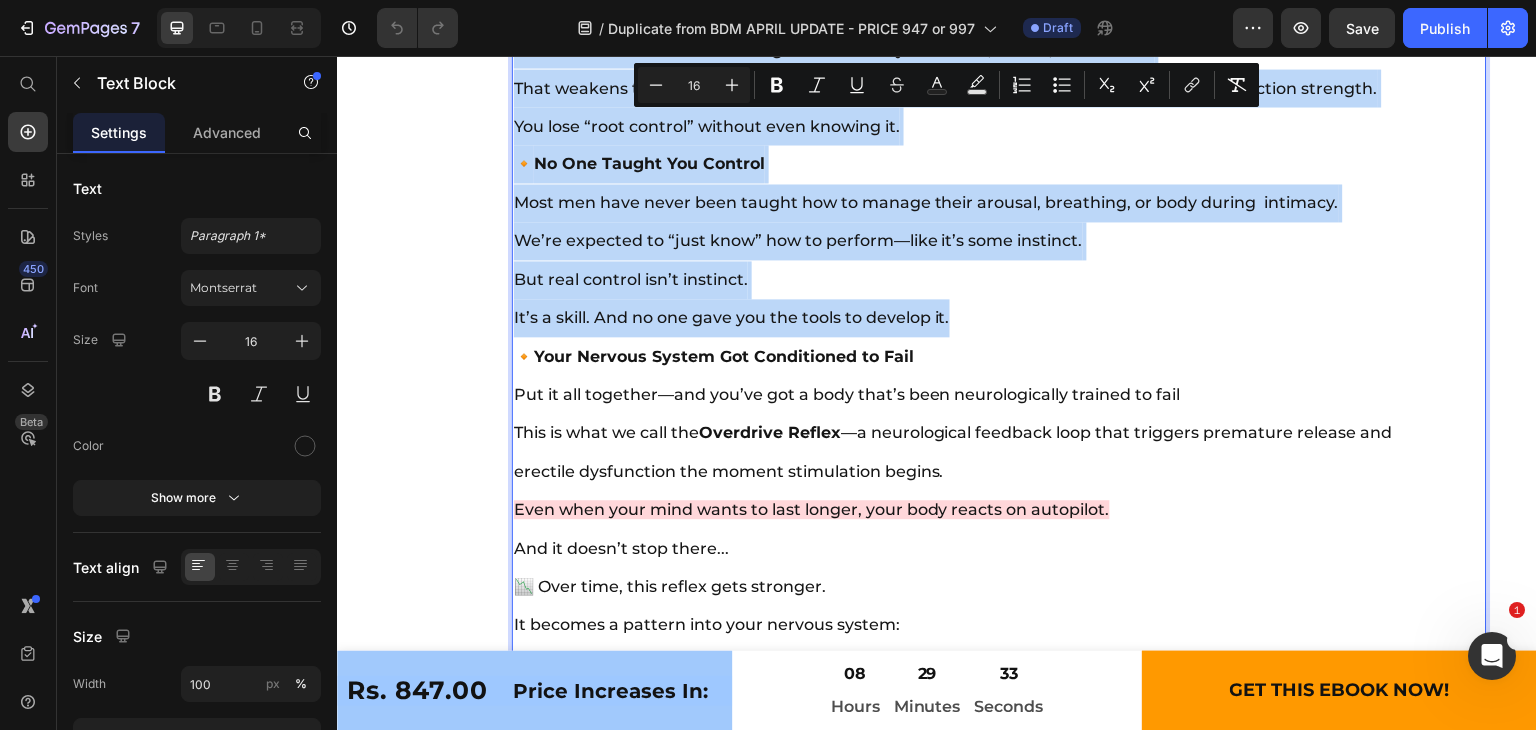 scroll, scrollTop: 11116, scrollLeft: 0, axis: vertical 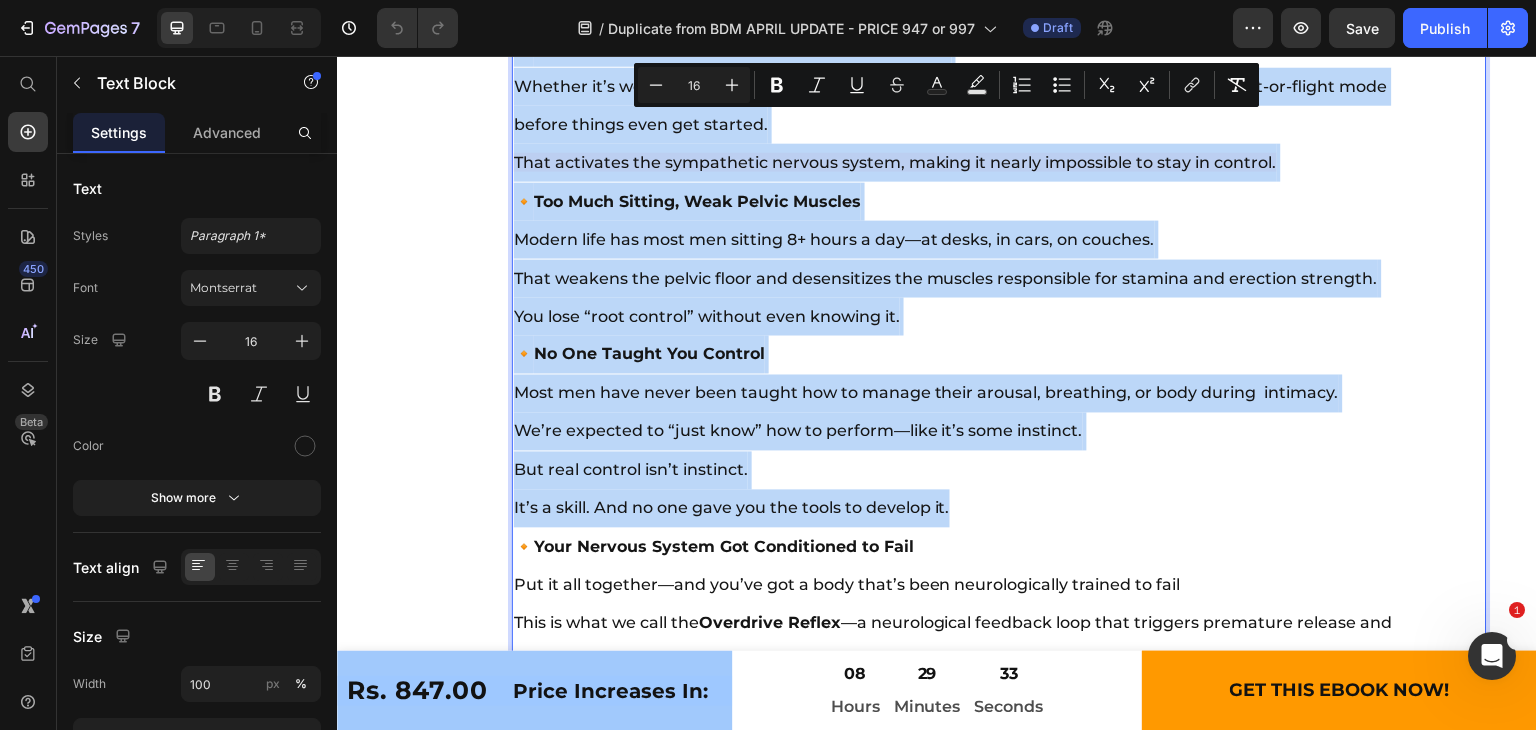 copy on "🔸  Rushed Self-Pleasure in Your Teens Let’s be real—most guys learned about s*x alone, with a phone in one hand and the door half-open. Your body learned that  pleasure had to be fast, secretive, and filled with pressure. That taught your nervous system:  arousal = urgency. 🔸  Watching Adult Content Too Often Your brain got trained to crave intense visual stimulation and instant gratification. Over time, your arousal response became wired to quick dopamine spikes—not real intimacy. This leads to faster release, lower sensitivity, and a shorter fuse—literally. 🔸  Stress, Performance Anxiety & “Proving Yourself” Whether it’s work, finances, or pressure to satisfy your partner—your body is already in fight-or-flight mode before things even get started. That activates the sympathetic nervous system, making it nearly impossible to stay in control. 🔸  Too Much Sitting, Weak Pelvic Muscles Modern life has most men sitting 8+ hours a day—at desks, in cars, on couches. That weakens the pelvic floor and desensitizes..." 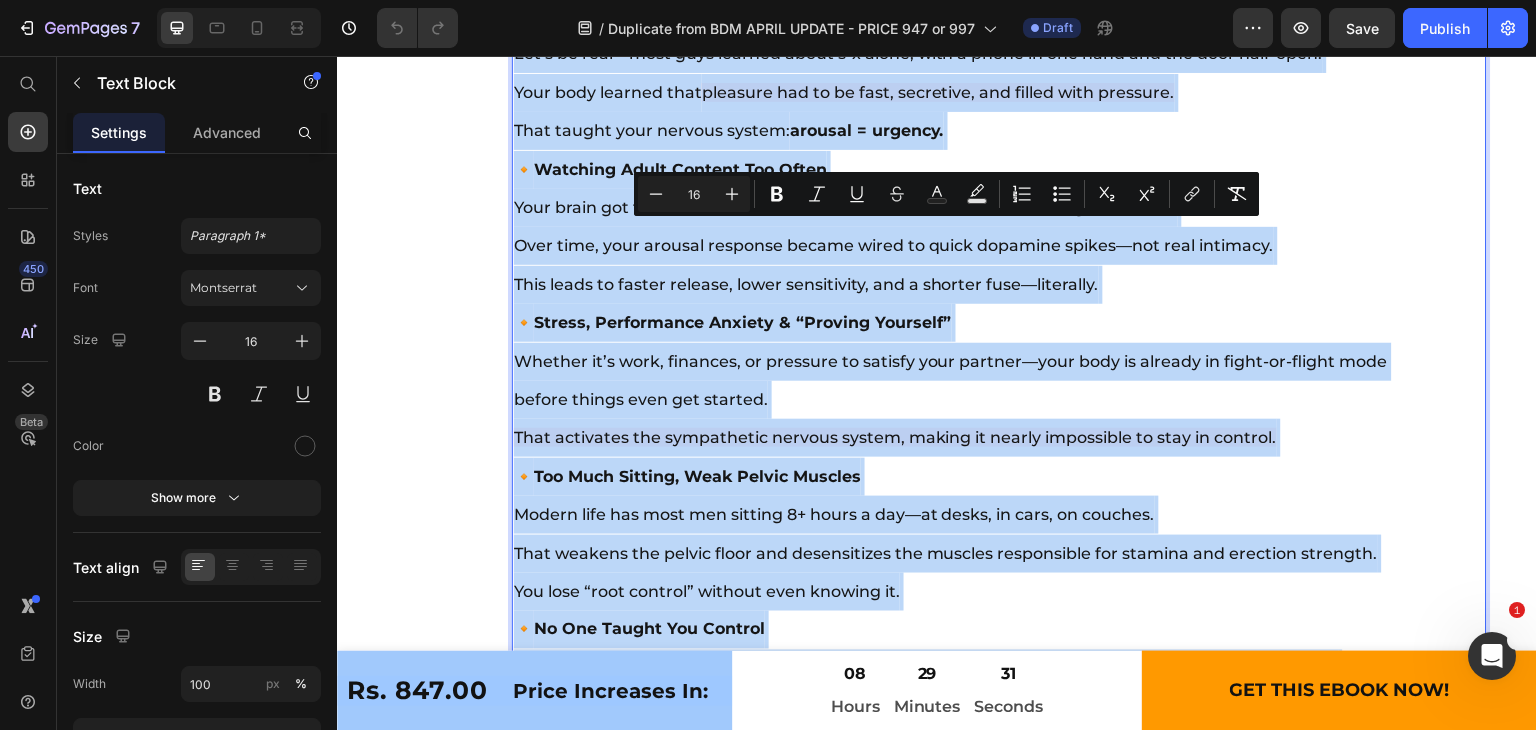 scroll, scrollTop: 10600, scrollLeft: 0, axis: vertical 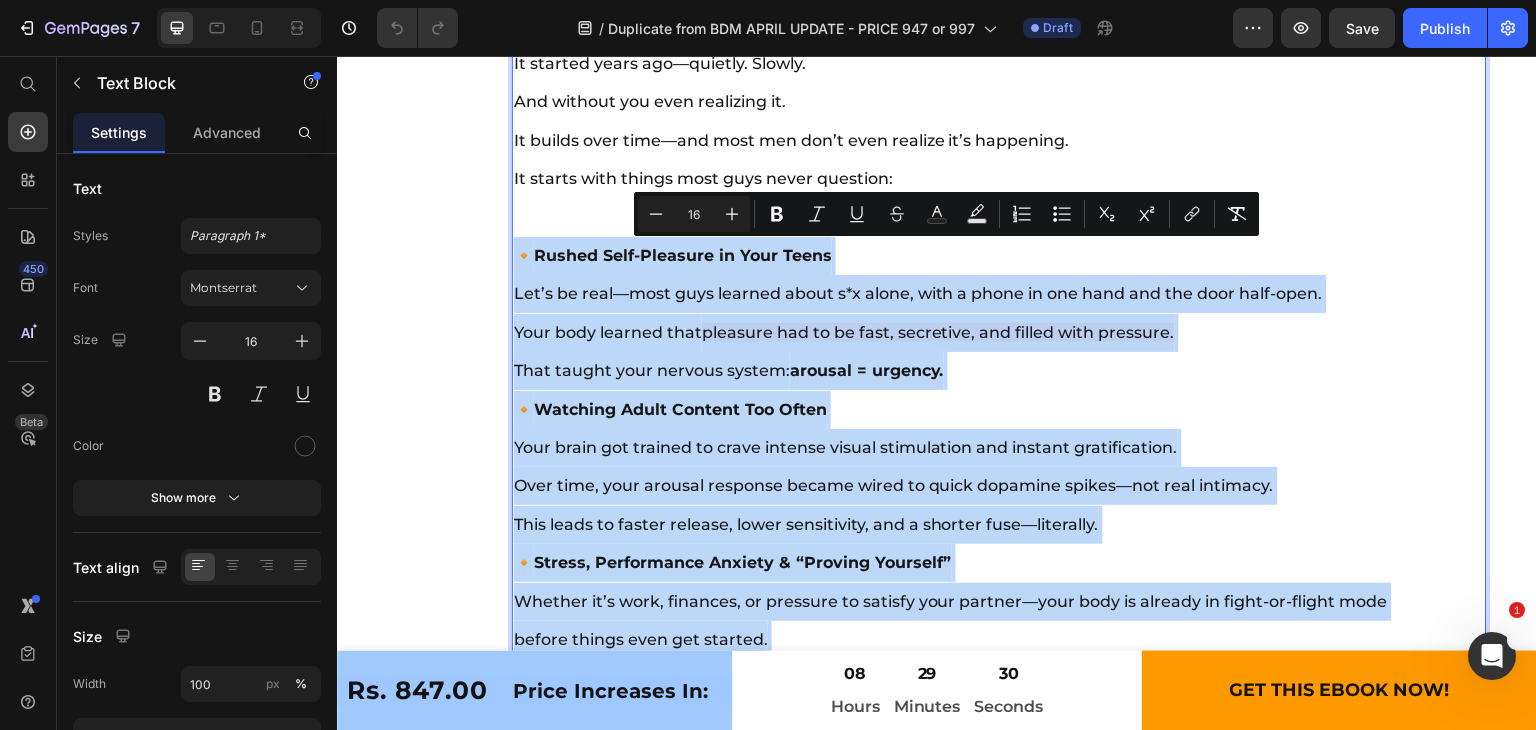 click on "🔸  Rushed Self-Pleasure in Your Teens Let’s be real—most guys learned about s*x alone, with a phone in one hand and the door half-open. Your body learned that  pleasure had to be fast, secretive, and filled with pressure. That taught your nervous system:  arousal = urgency. 🔸  Watching Adult Content Too Often Your brain got trained to crave intense visual stimulation and instant gratification. Over time, your arousal response became wired to quick dopamine spikes—not real intimacy. This leads to faster release, lower sensitivity, and a shorter fuse—literally. 🔸  Stress, Performance Anxiety & “Proving Yourself” Whether it’s work, finances, or pressure to satisfy your partner—your body is already in fight-or-flight mode before things even get started. That activates the sympathetic nervous system, making it nearly impossible to stay in control. 🔸  Too Much Sitting, Weak Pelvic Muscles Modern life has most men sitting 8+ hours a day—at desks, in cars, on couches. 🔸  🔸" at bounding box center (964, 909) 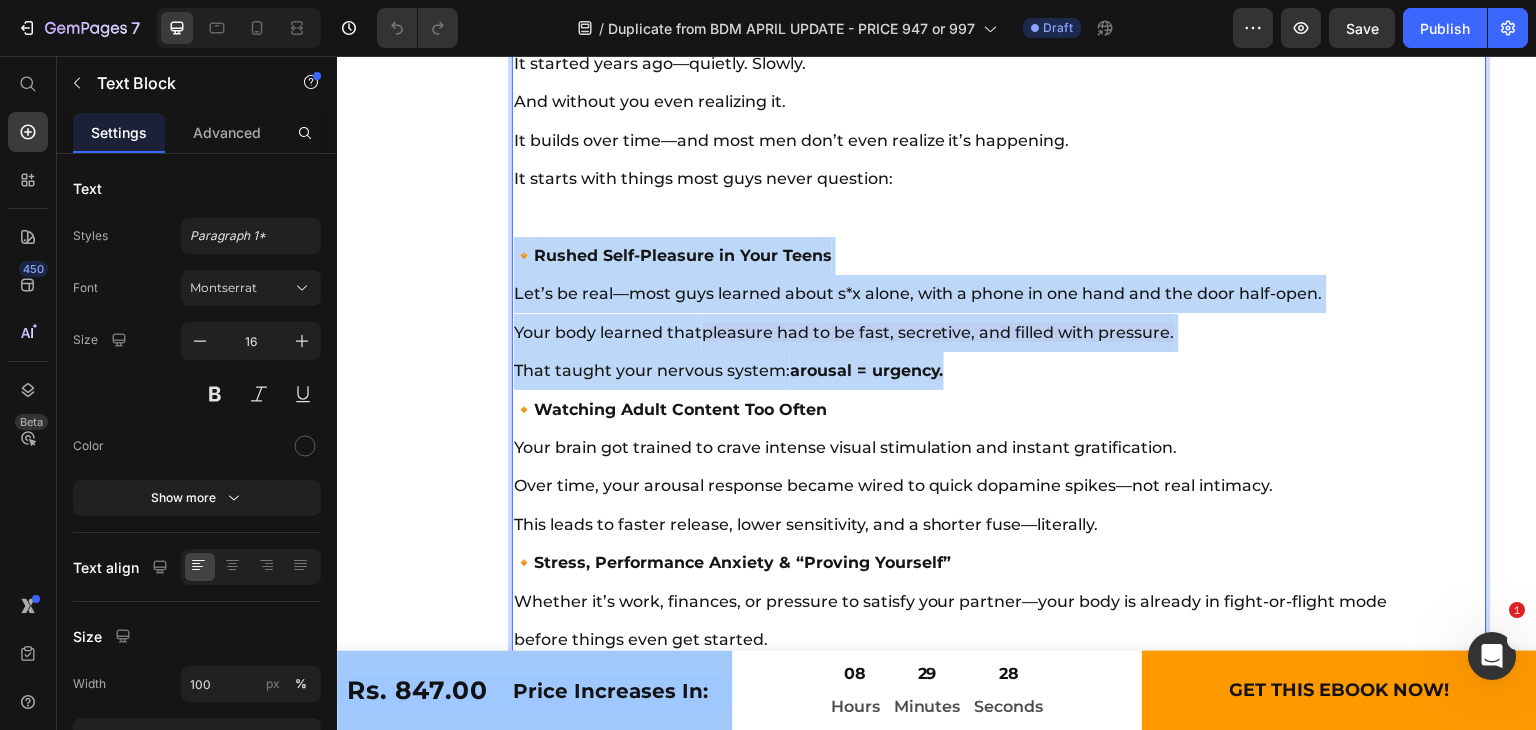 drag, startPoint x: 962, startPoint y: 371, endPoint x: 519, endPoint y: 257, distance: 457.43304 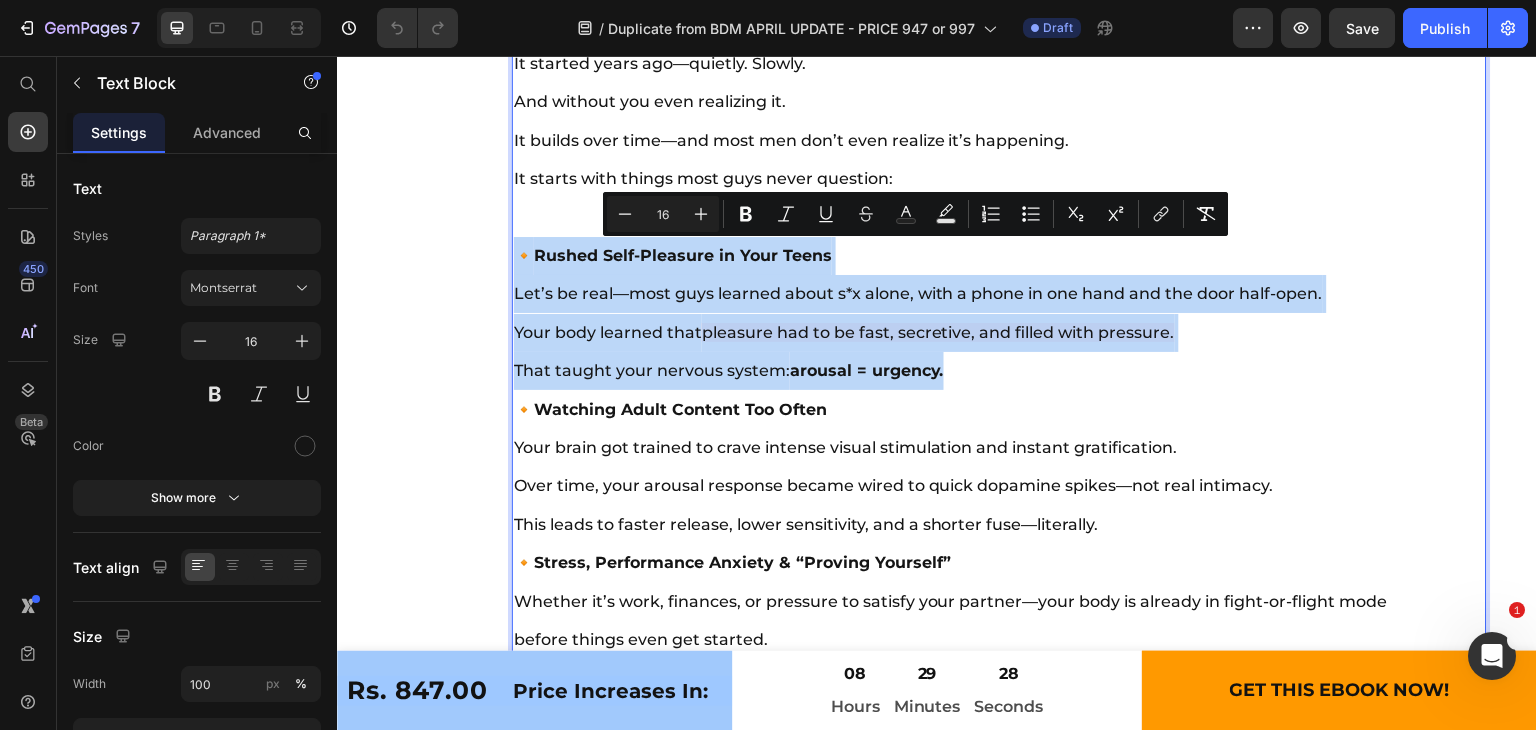 copy on "🔸  Rushed Self-Pleasure in Your Teens Let’s be real—most guys learned about s*x alone, with a phone in one hand and the door half-open. Your body learned that  pleasure had to be fast, secretive, and filled with pressure. That taught your nervous system:  arousal = urgency." 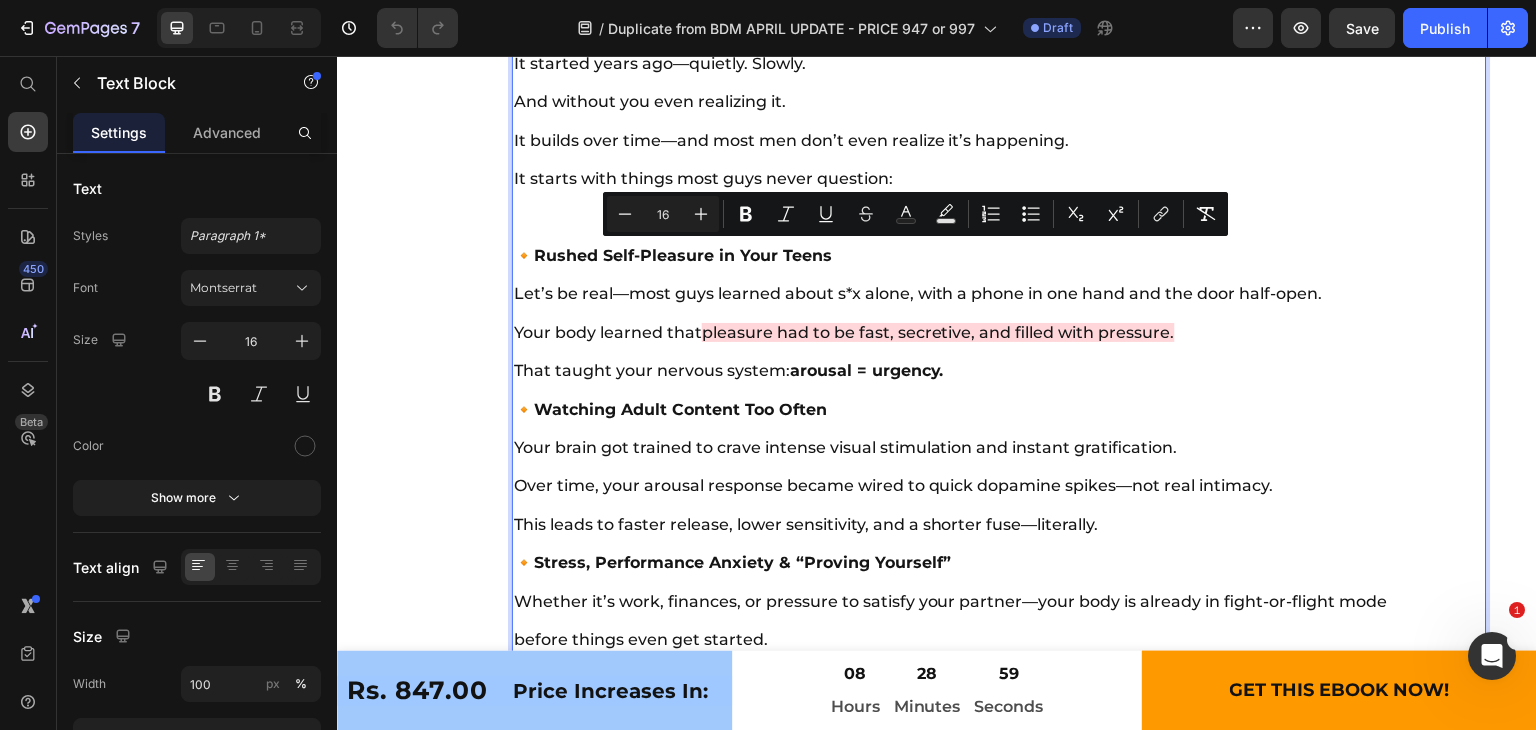 click on "🔸  Rushed Self-Pleasure in Your Teens Let’s be real—most guys learned about s*x alone, with a phone in one hand and the door half-open. Your body learned that  pleasure had to be fast, secretive, and filled with pressure. That taught your nervous system:  arousal = urgency. 🔸  Watching Adult Content Too Often Your brain got trained to crave intense visual stimulation and instant gratification. Over time, your arousal response became wired to quick dopamine spikes—not real intimacy. This leads to faster release, lower sensitivity, and a shorter fuse—literally. 🔸  Stress, Performance Anxiety & “Proving Yourself” Whether it’s work, finances, or pressure to satisfy your partner—your body is already in fight-or-flight mode before things even get started. That activates the sympathetic nervous system, making it nearly impossible to stay in control. 🔸  Too Much Sitting, Weak Pelvic Muscles Modern life has most men sitting 8+ hours a day—at desks, in cars, on couches. 🔸  🔸" at bounding box center (964, 909) 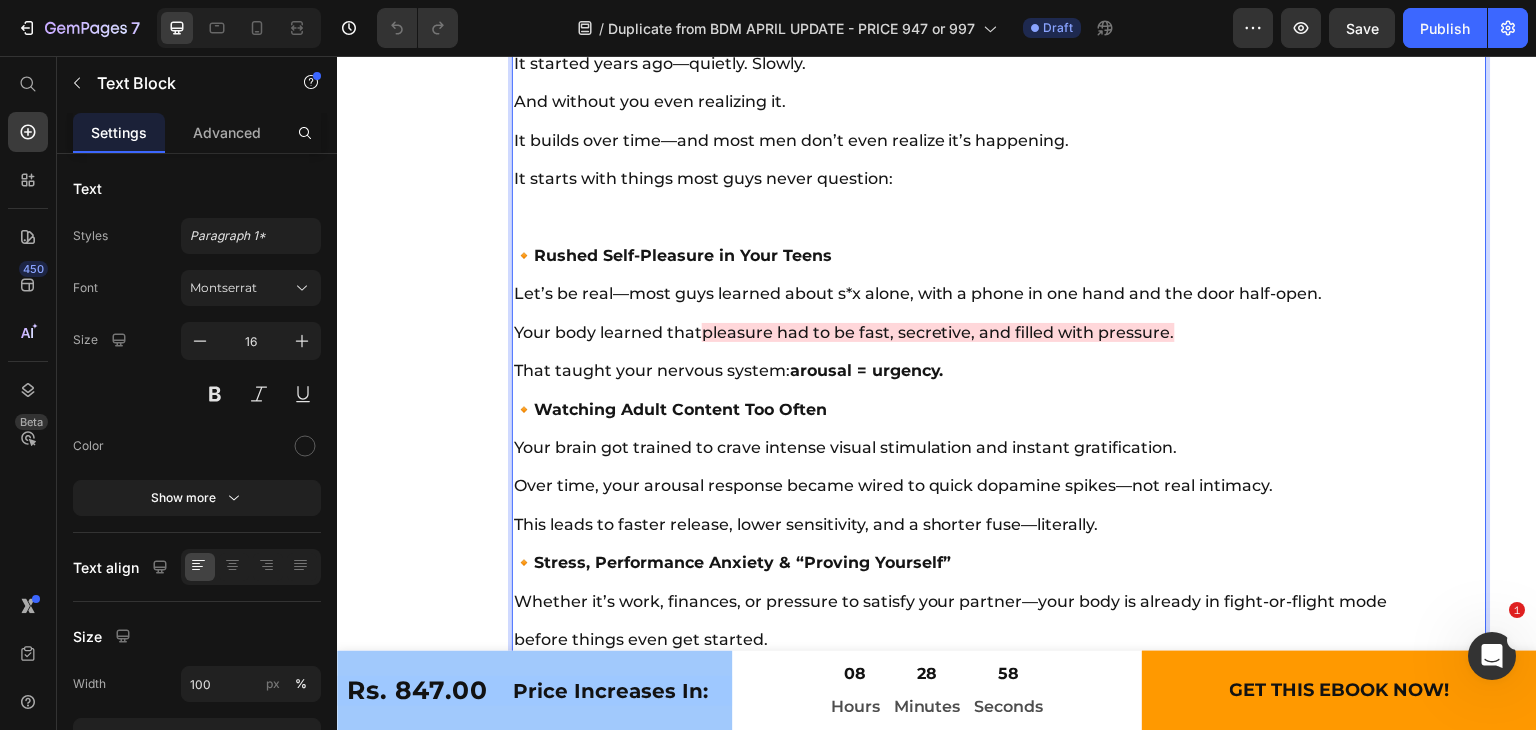 scroll, scrollTop: 10682, scrollLeft: 0, axis: vertical 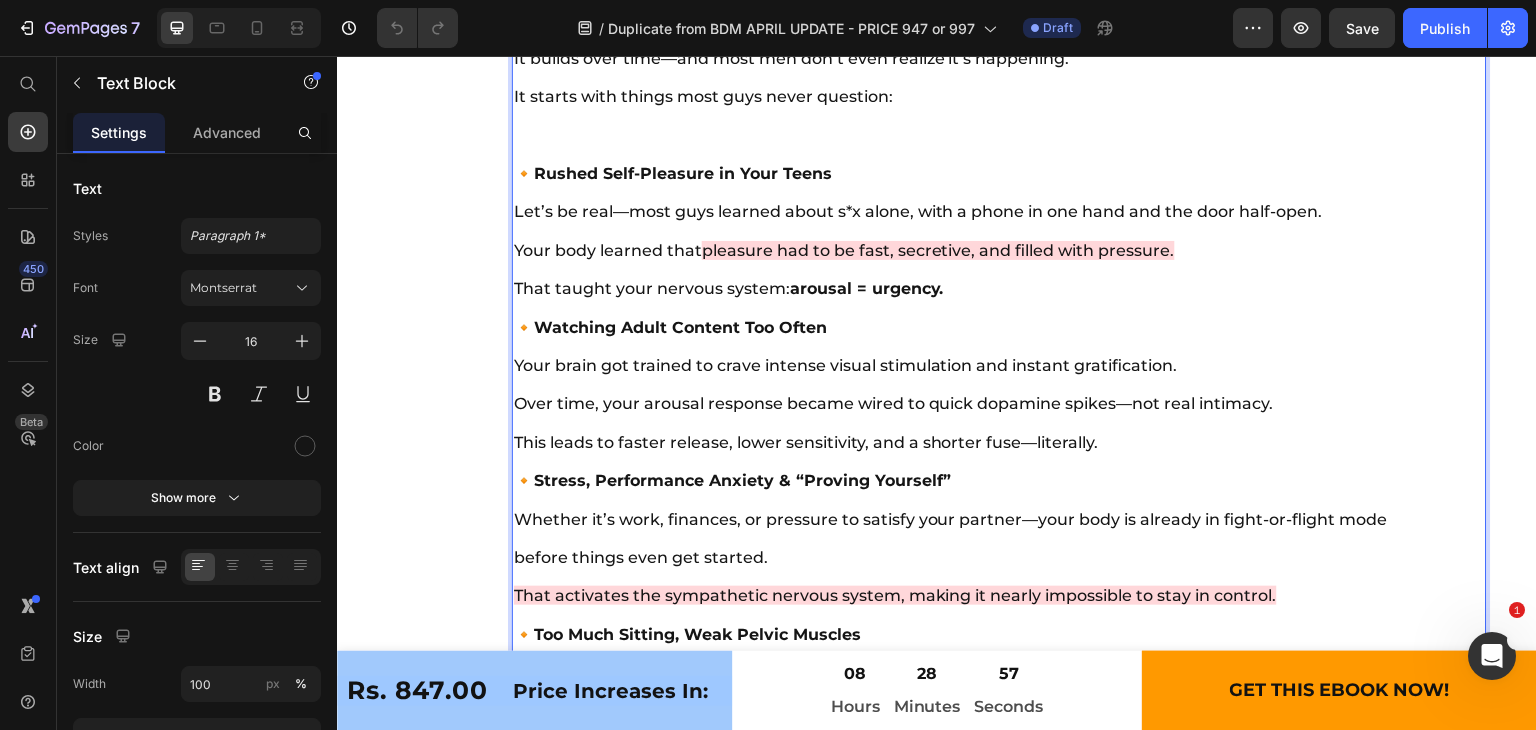 click on "Watching Adult Content Too Often" at bounding box center (680, 327) 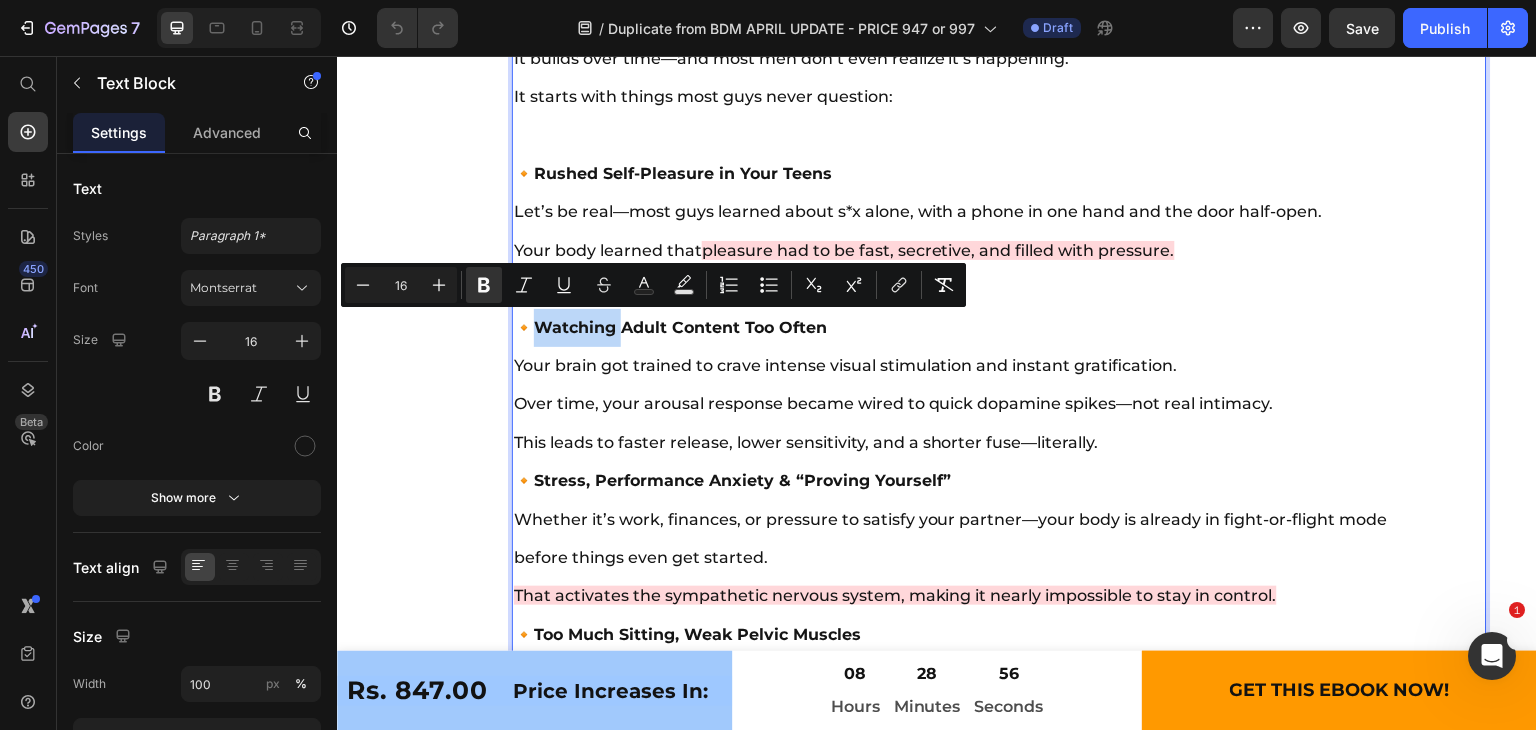 click on "Watching Adult Content Too Often" at bounding box center (680, 327) 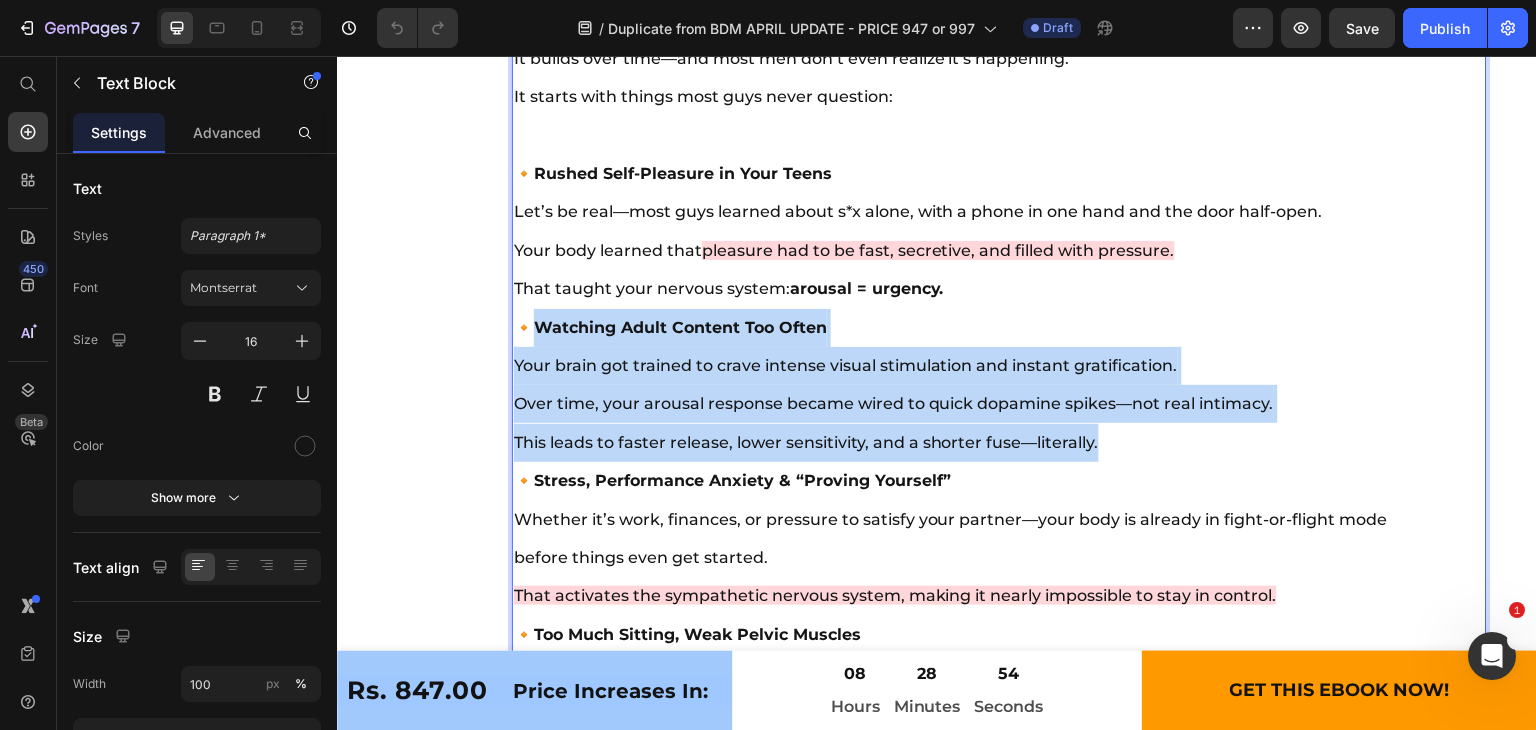 drag, startPoint x: 544, startPoint y: 319, endPoint x: 1125, endPoint y: 456, distance: 596.93384 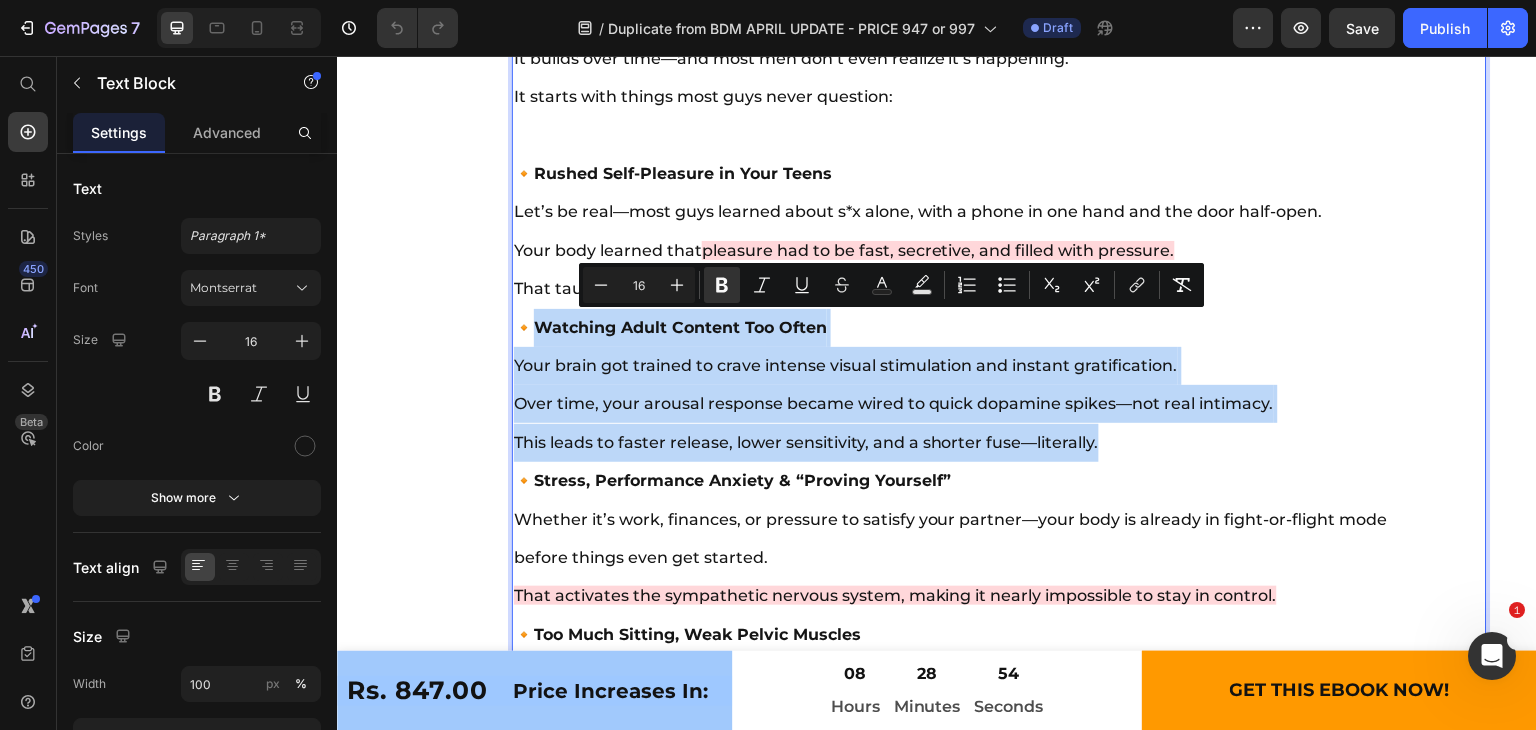 copy on "Watching Adult Content Too Often Your brain got trained to crave intense visual stimulation and instant gratification. Over time, your arousal response became wired to quick dopamine spikes—not real intimacy. This leads to faster release, lower sensitivity, and a shorter fuse—literally." 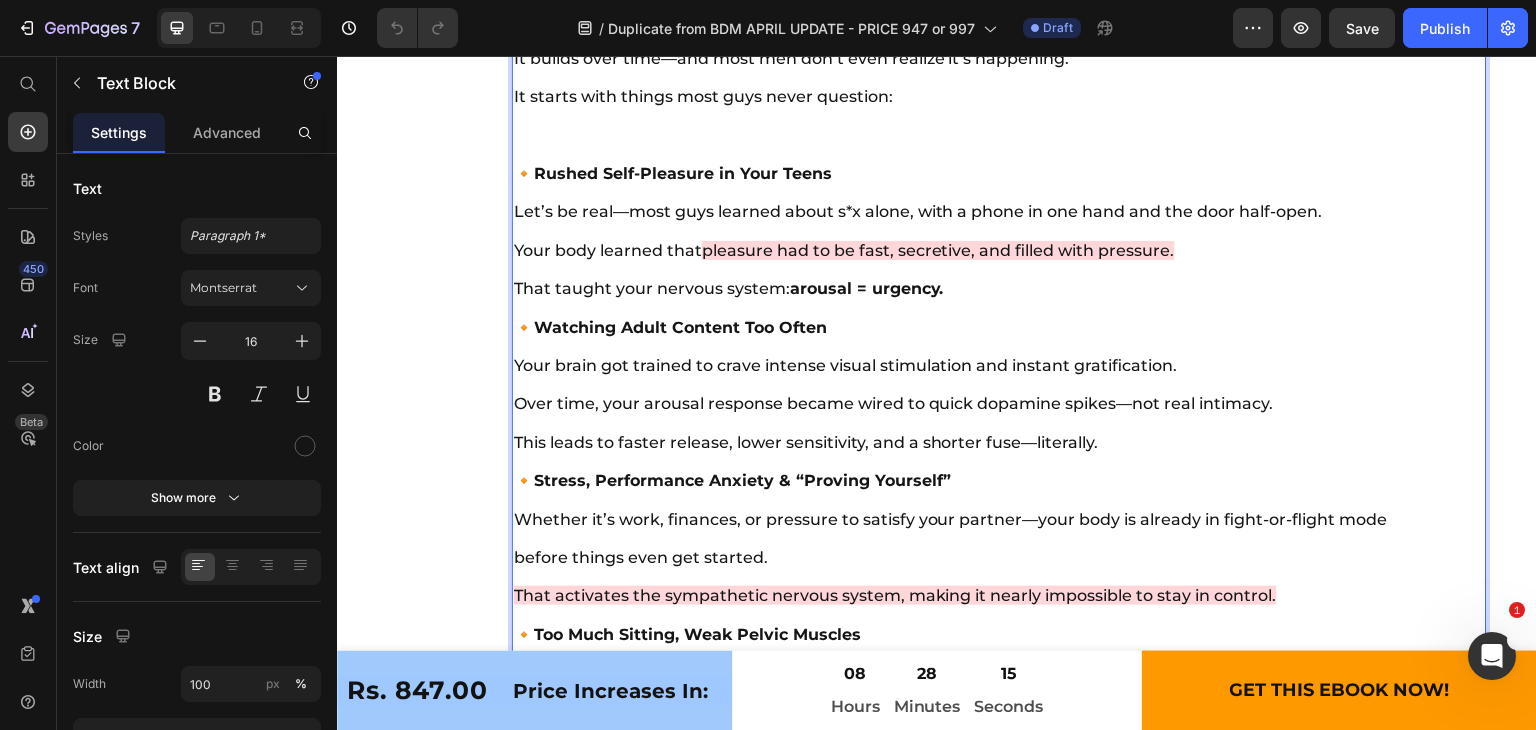 click on "🔸  Rushed Self-Pleasure in Your Teens Let’s be real—most guys learned about s*x alone, with a phone in one hand and the door half-open. Your body learned that  pleasure had to be fast, secretive, and filled with pressure. That taught your nervous system:  arousal = urgency. 🔸  Watching Adult Content Too Often Your brain got trained to crave intense visual stimulation and instant gratification. Over time, your arousal response became wired to quick dopamine spikes—not real intimacy. This leads to faster release, lower sensitivity, and a shorter fuse—literally. 🔸  Stress, Performance Anxiety & “Proving Yourself” Whether it’s work, finances, or pressure to satisfy your partner—your body is already in fight-or-flight mode before things even get started. That activates the sympathetic nervous system, making it nearly impossible to stay in control. 🔸  Too Much Sitting, Weak Pelvic Muscles Modern life has most men sitting 8+ hours a day—at desks, in cars, on couches. 🔸  🔸" at bounding box center (964, 827) 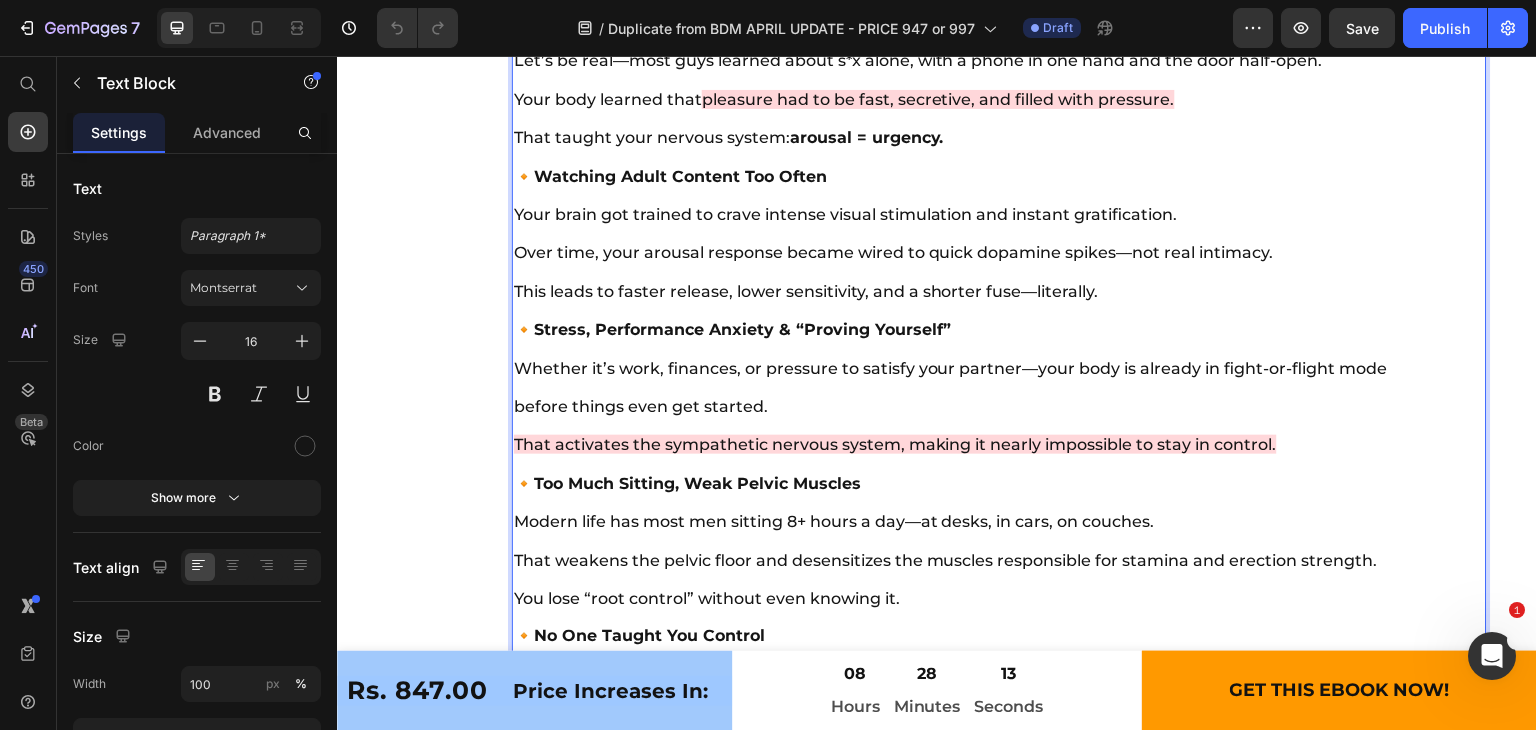 scroll, scrollTop: 10848, scrollLeft: 0, axis: vertical 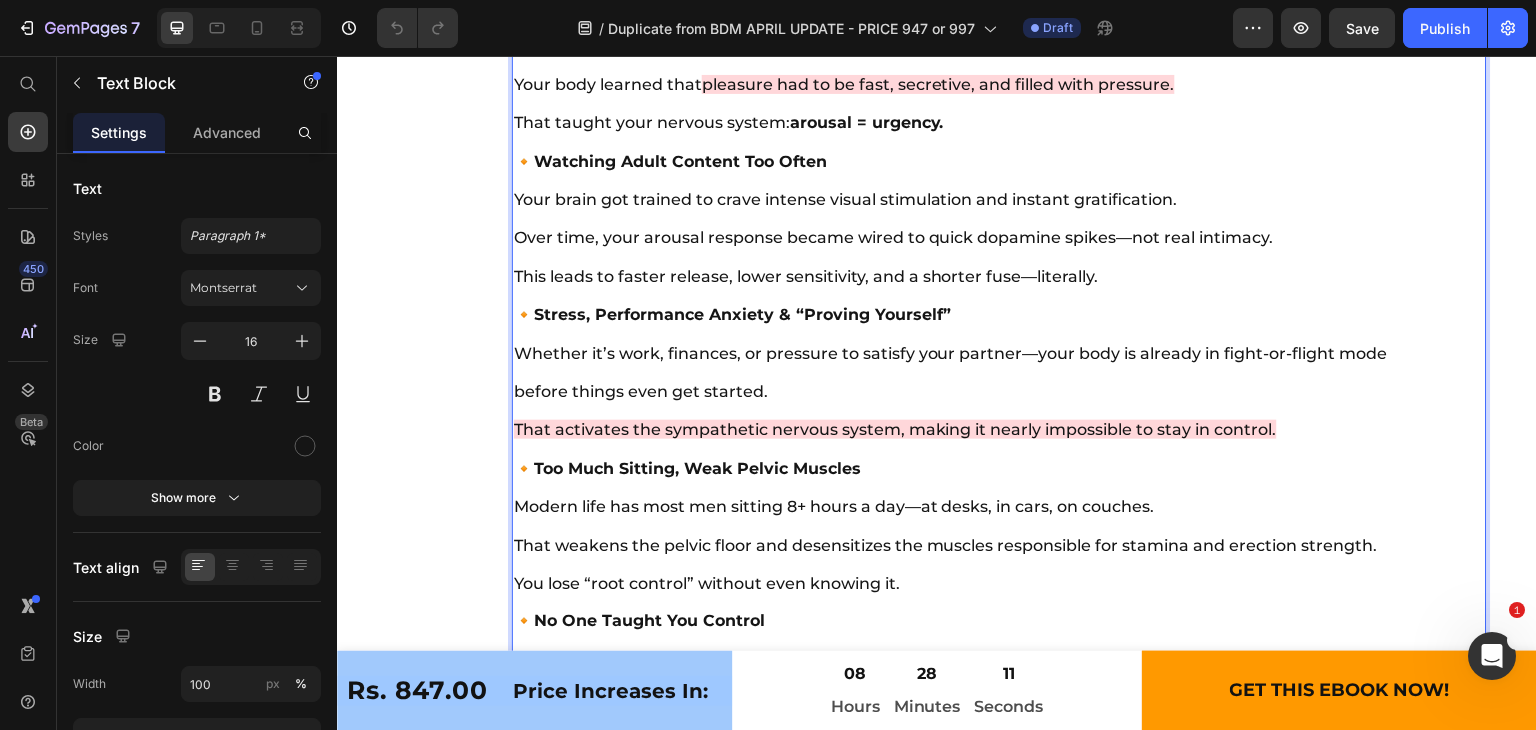 click on "Stress, Performance Anxiety & “Proving Yourself”" at bounding box center (743, 314) 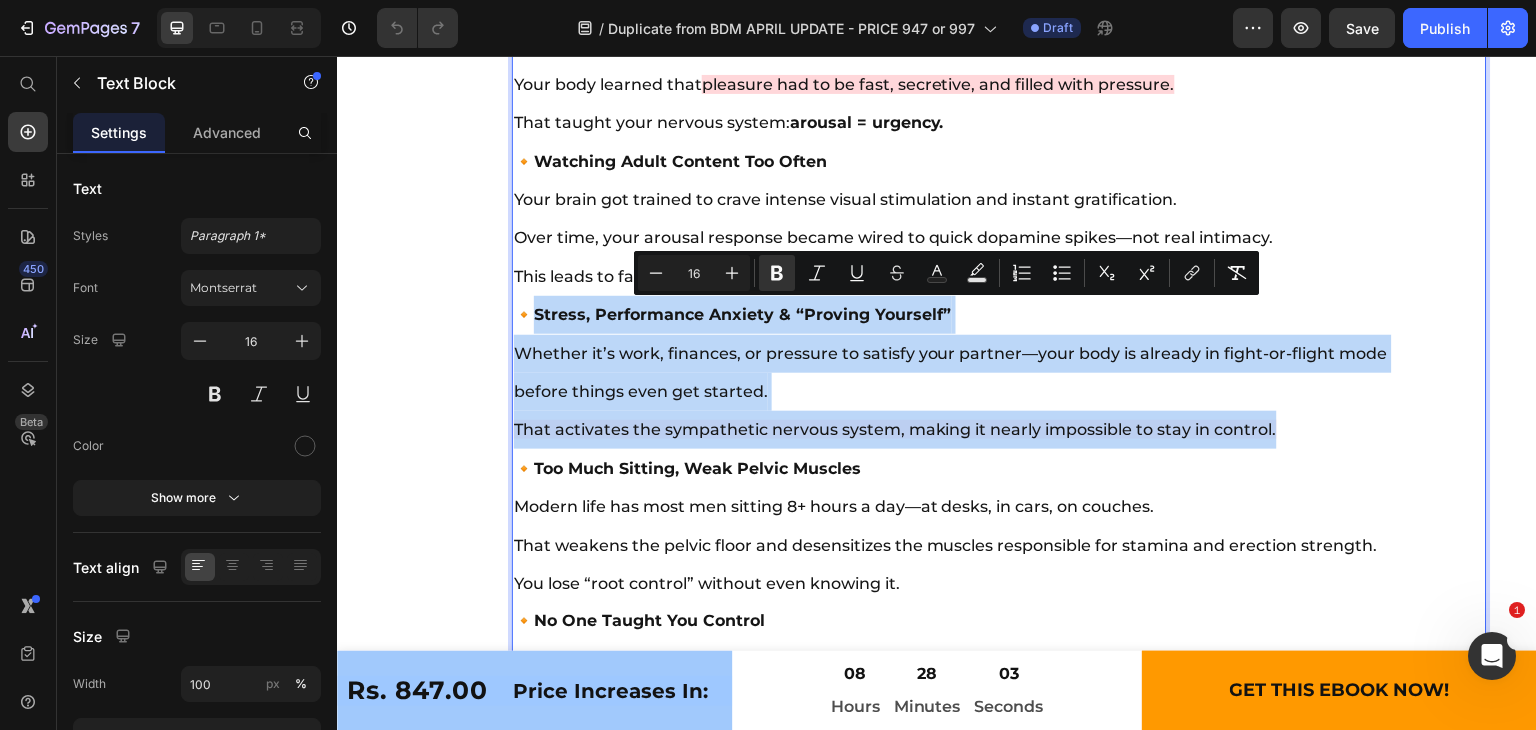 drag, startPoint x: 537, startPoint y: 312, endPoint x: 1287, endPoint y: 431, distance: 759.38196 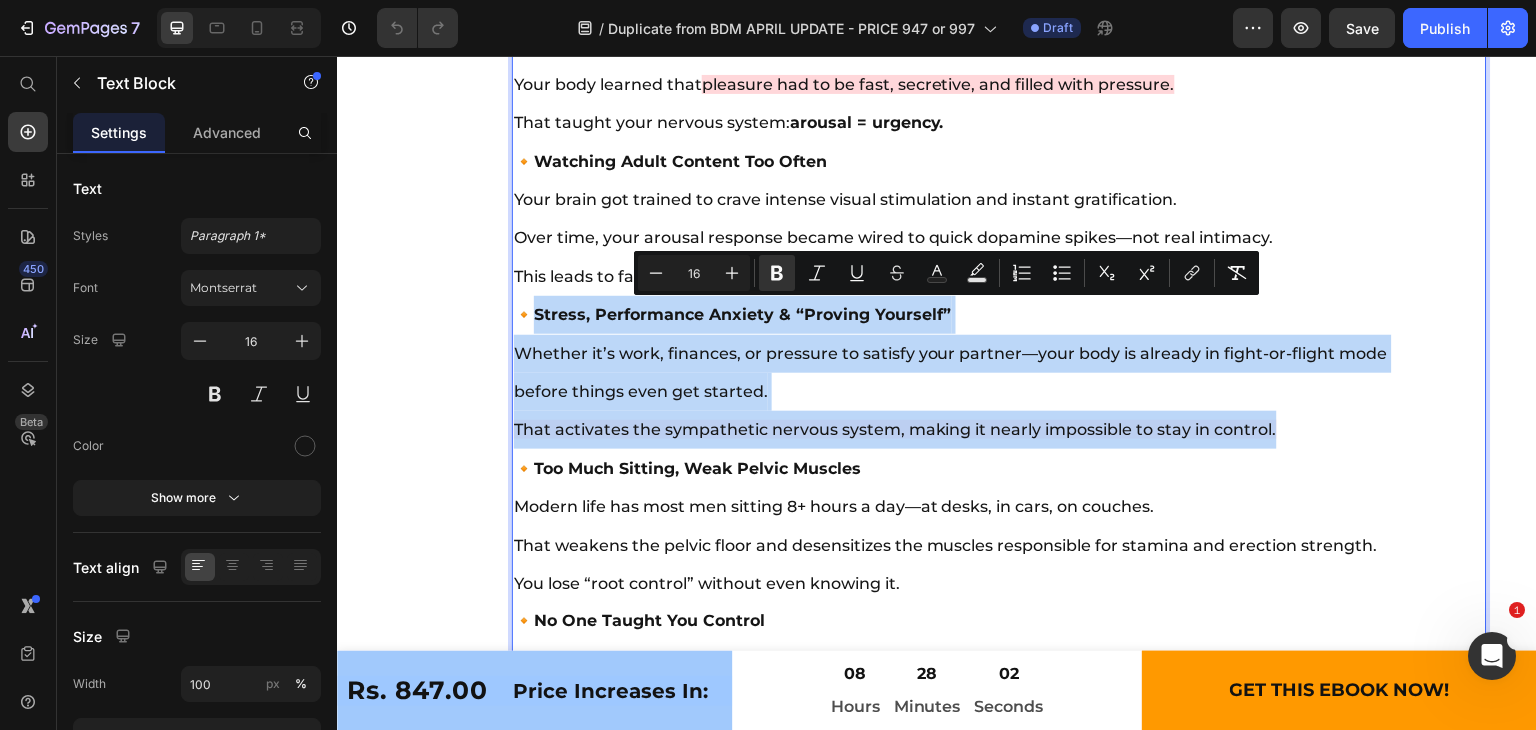 copy on "Stress, Performance Anxiety & “Proving Yourself” Whether it’s work, finances, or pressure to satisfy your partner—your body is already in fight-or-flight mode before things even get started. That activates the sympathetic nervous system, making it nearly impossible to stay in control." 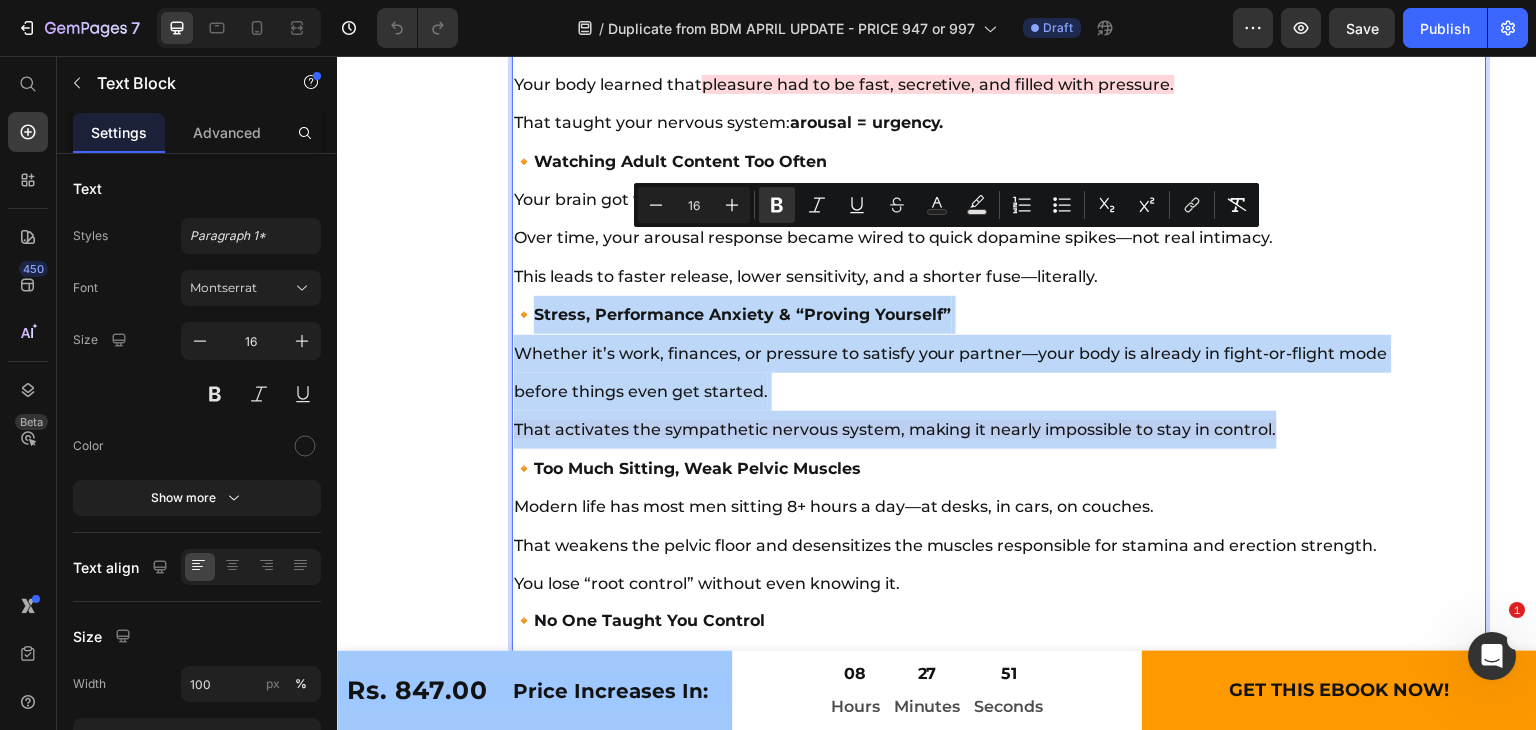 scroll, scrollTop: 11036, scrollLeft: 0, axis: vertical 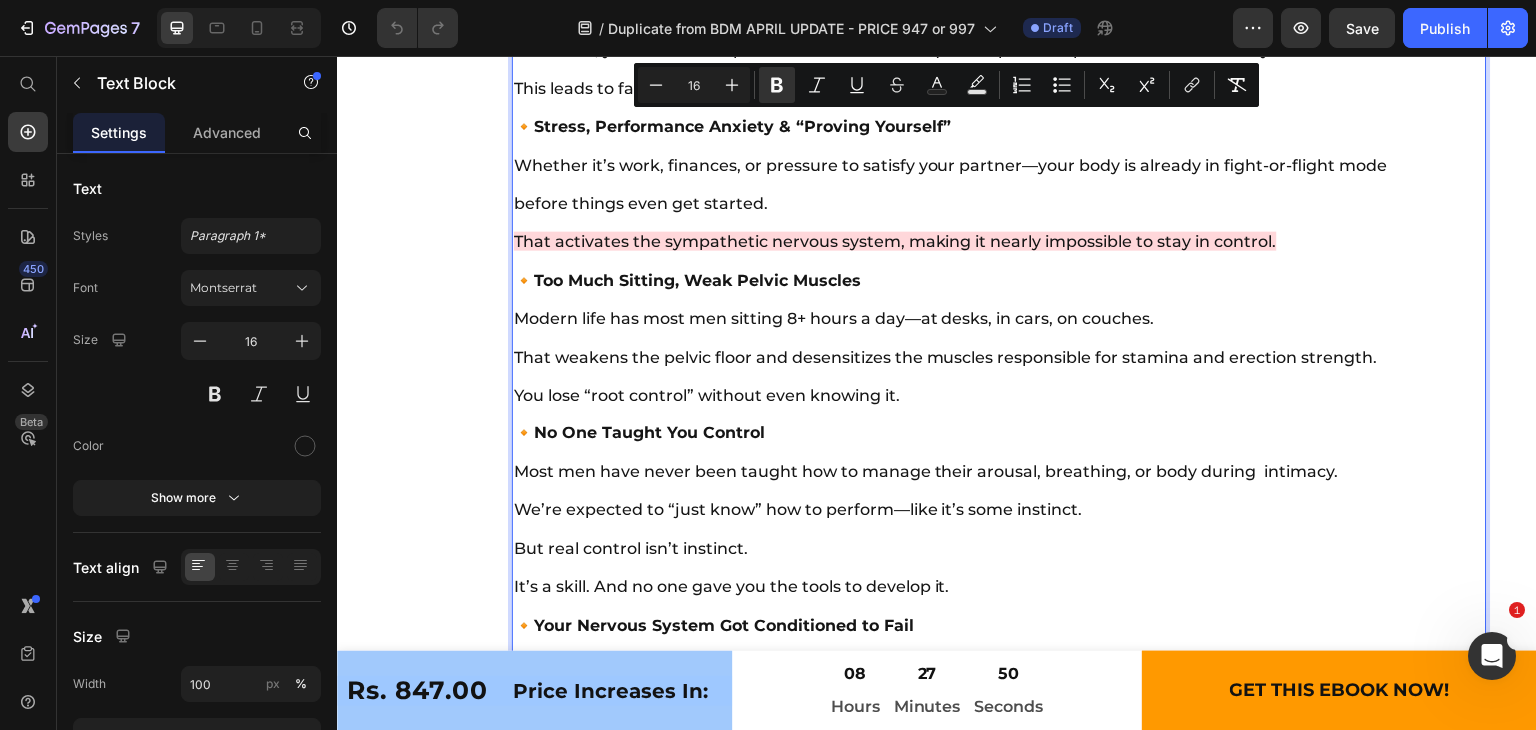 click on "🔸  Rushed Self-Pleasure in Your Teens Let’s be real—most guys learned about s*x alone, with a phone in one hand and the door half-open. Your body learned that  pleasure had to be fast, secretive, and filled with pressure. That taught your nervous system:  arousal = urgency. 🔸  Watching Adult Content Too Often Your brain got trained to crave intense visual stimulation and instant gratification. Over time, your arousal response became wired to quick dopamine spikes—not real intimacy. This leads to faster release, lower sensitivity, and a shorter fuse—literally. 🔸  Stress, Performance Anxiety & “Proving Yourself” Whether it’s work, finances, or pressure to satisfy your partner—your body is already in fight-or-flight mode before things even get started. That activates the sympathetic nervous system, making it nearly impossible to stay in control. 🔸  Too Much Sitting, Weak Pelvic Muscles Modern life has most men sitting 8+ hours a day—at desks, in cars, on couches. 🔸  🔸" at bounding box center (964, 473) 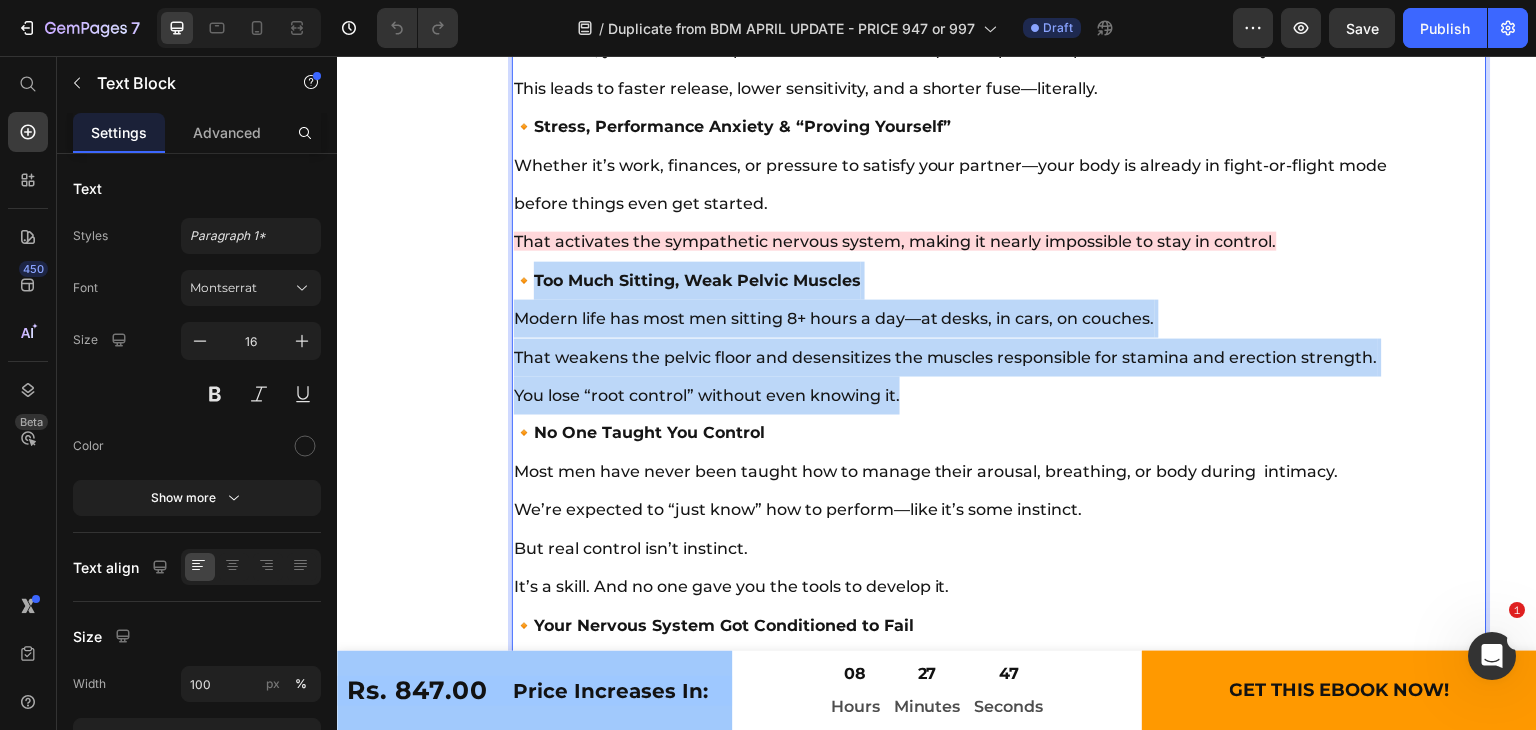 drag, startPoint x: 544, startPoint y: 269, endPoint x: 921, endPoint y: 393, distance: 396.869 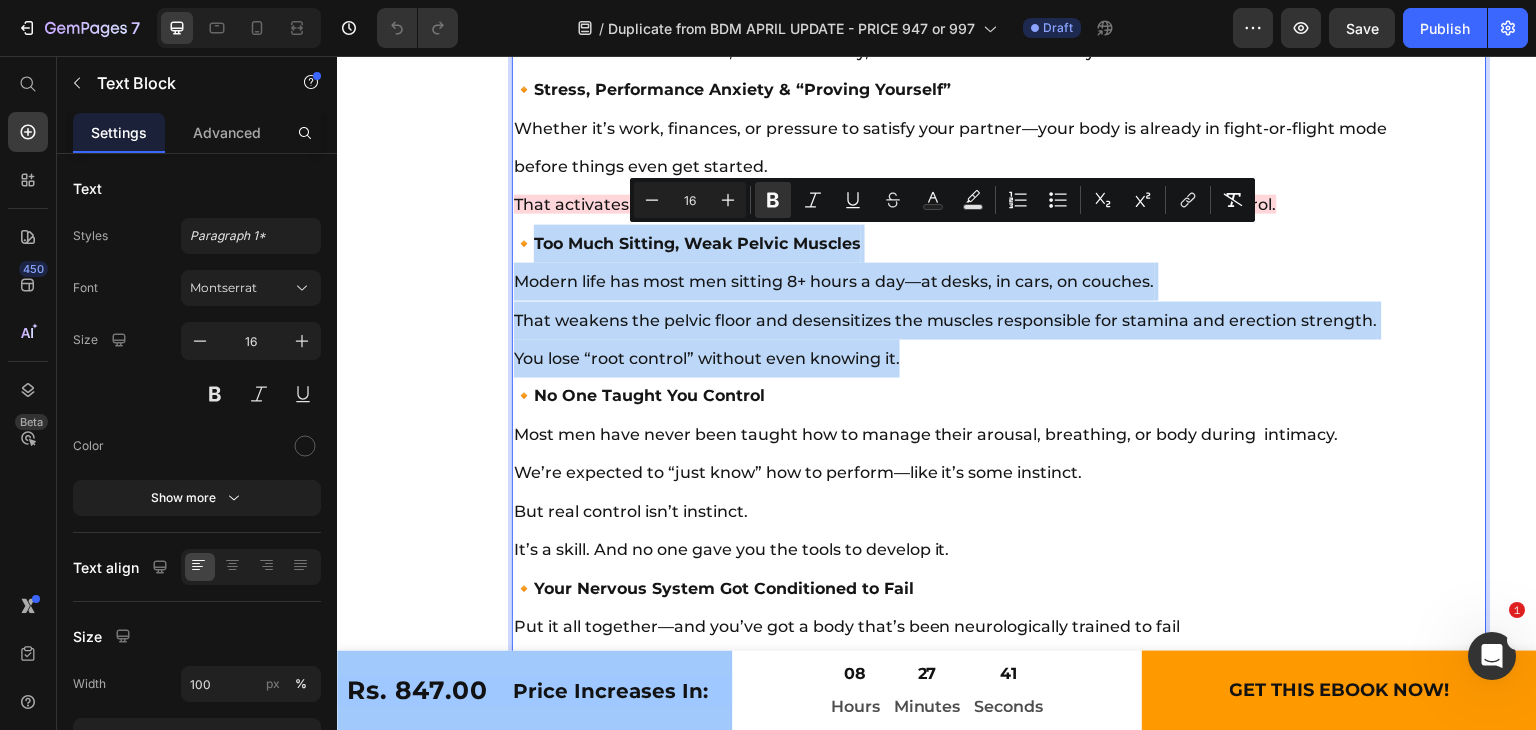 scroll, scrollTop: 11076, scrollLeft: 0, axis: vertical 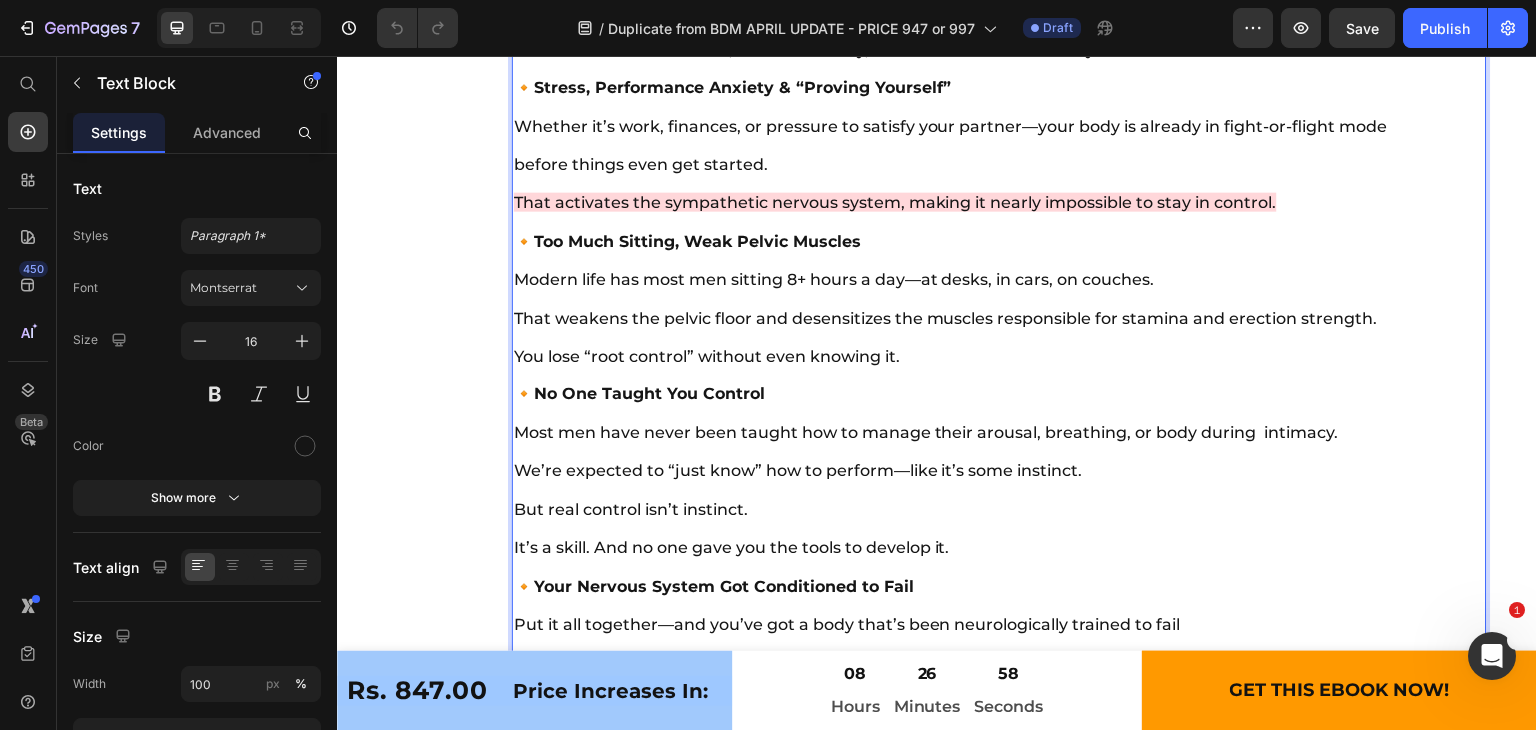 click on "🔸  Rushed Self-Pleasure in Your Teens Let’s be real—most guys learned about s*x alone, with a phone in one hand and the door half-open. Your body learned that  pleasure had to be fast, secretive, and filled with pressure. That taught your nervous system:  arousal = urgency. 🔸  Watching Adult Content Too Often Your brain got trained to crave intense visual stimulation and instant gratification. Over time, your arousal response became wired to quick dopamine spikes—not real intimacy. This leads to faster release, lower sensitivity, and a shorter fuse—literally. 🔸  Stress, Performance Anxiety & “Proving Yourself” Whether it’s work, finances, or pressure to satisfy your partner—your body is already in fight-or-flight mode before things even get started. That activates the sympathetic nervous system, making it nearly impossible to stay in control. 🔸  Too Much Sitting, Weak Pelvic Muscles Modern life has most men sitting 8+ hours a day—at desks, in cars, on couches. 🔸  🔸" at bounding box center [964, 433] 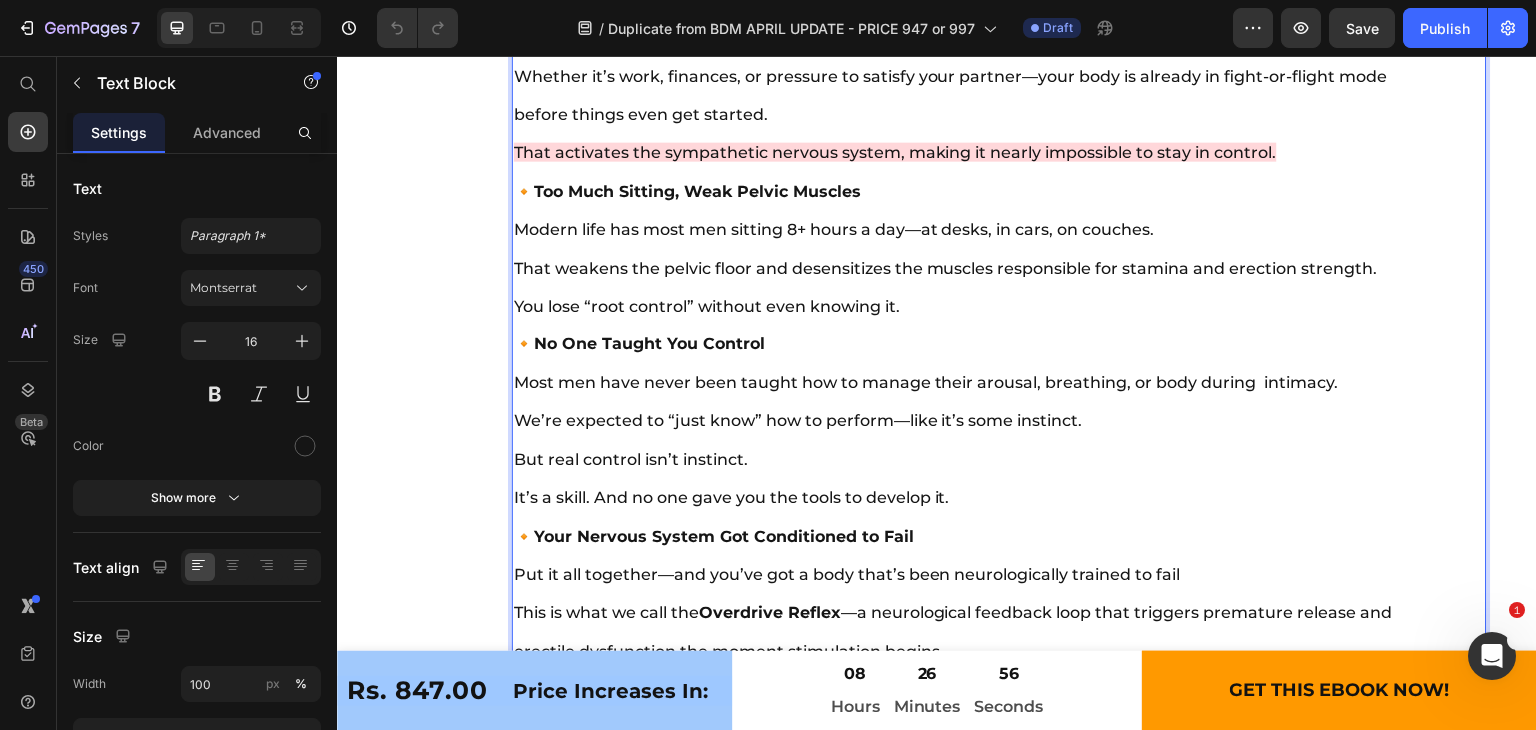 scroll, scrollTop: 11130, scrollLeft: 0, axis: vertical 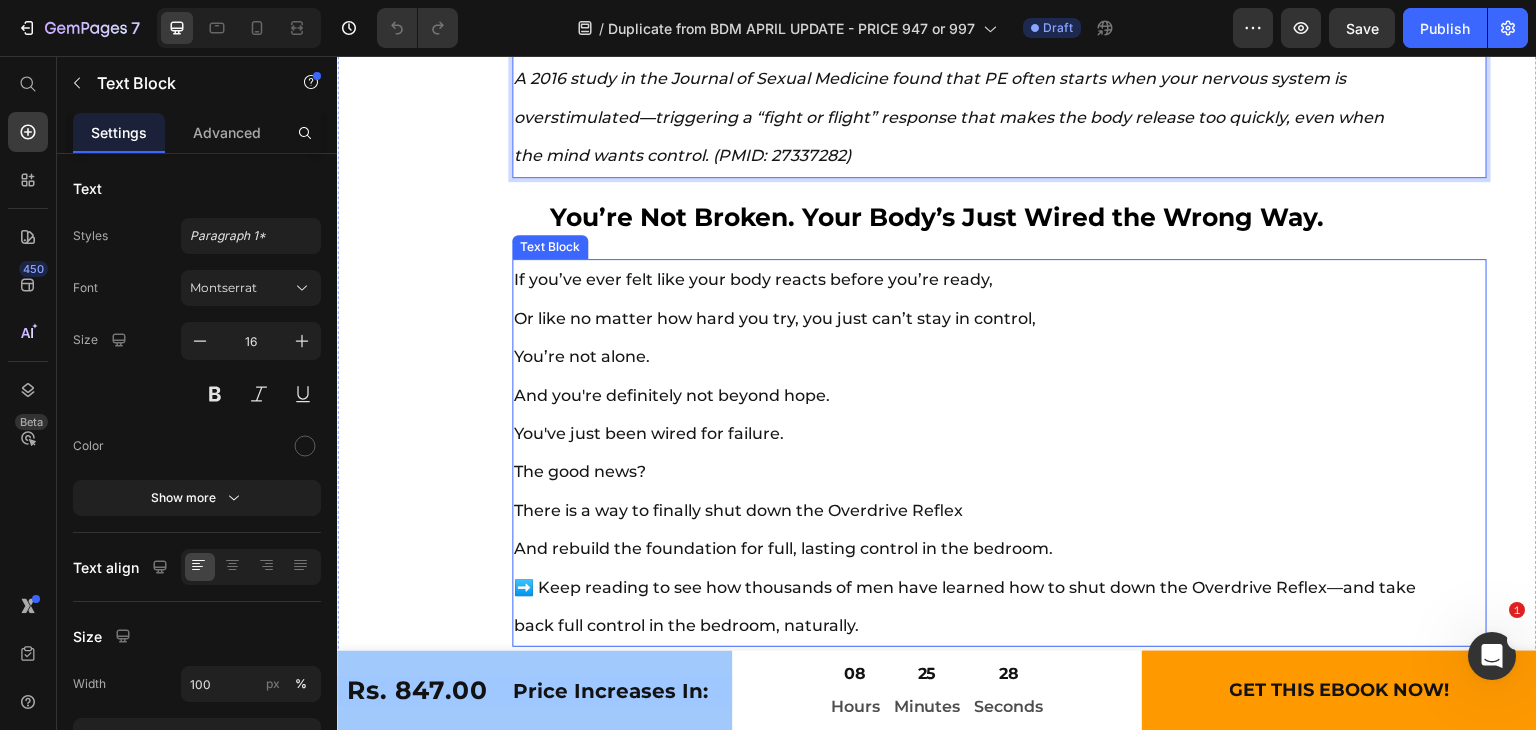 click on "If you’ve ever felt like your body reacts before you’re ready, Or like no matter how hard you try, you just can’t stay in control, You’re not alone. And you're definitely not beyond hope. You've just been wired for failure. The good news? There is a way to finally shut down the Overdrive Reflex And rebuild the foundation for full, lasting control in the bedroom. ➡️ Keep reading to see how thousands of men have learned how to shut down the Overdrive Reflex—and take back full control in the bedroom, naturally." at bounding box center [974, 453] 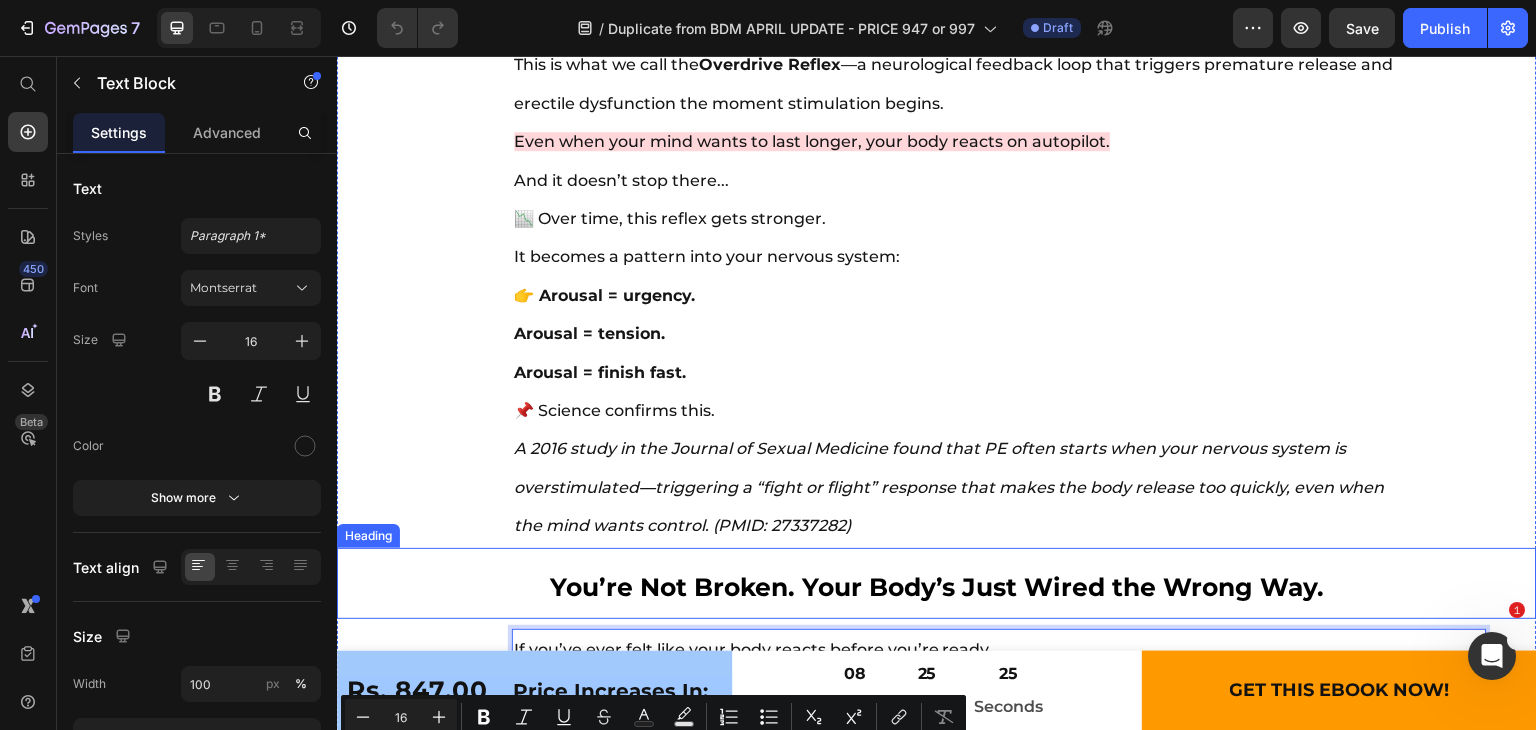 scroll, scrollTop: 11673, scrollLeft: 0, axis: vertical 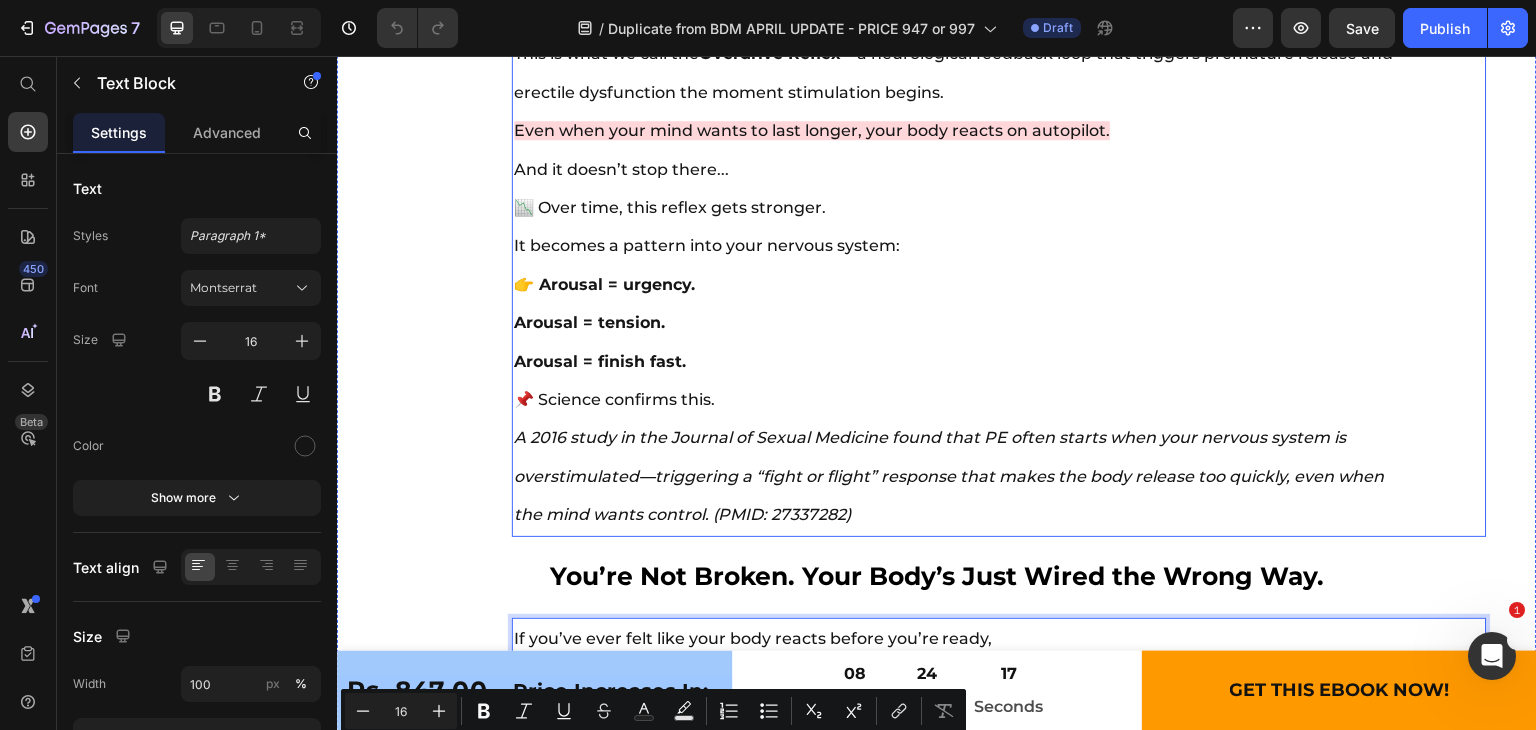 click on "A 2016 study in the Journal of Sexual Medicine found that PE often starts when your nervous system is overstimulated—triggering a “fight or flight” response that makes the body release too quickly, even when the mind wants control. (PMID: 27337282)" at bounding box center [949, 476] 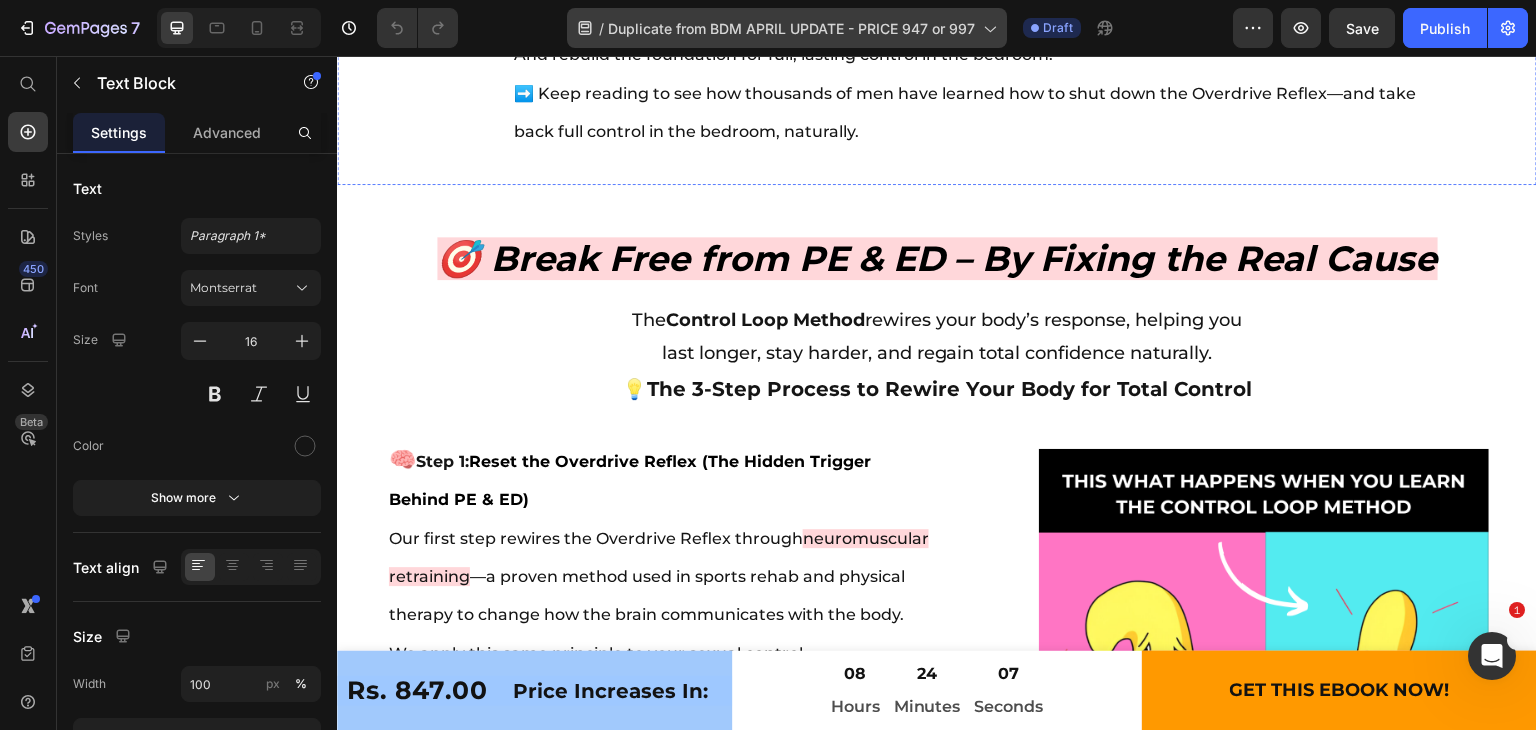 scroll, scrollTop: 12541, scrollLeft: 0, axis: vertical 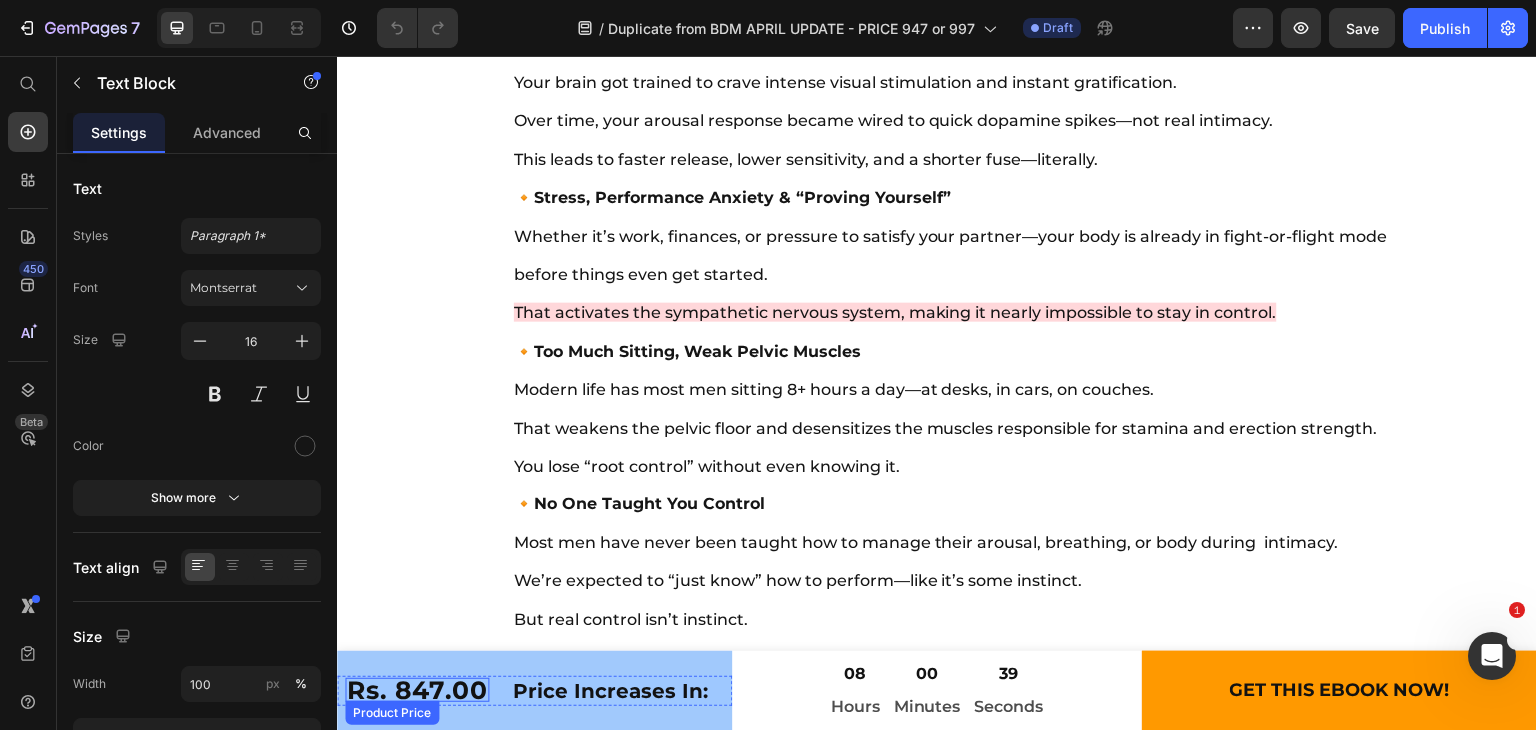 click on "Rs. 847.00" at bounding box center [417, 690] 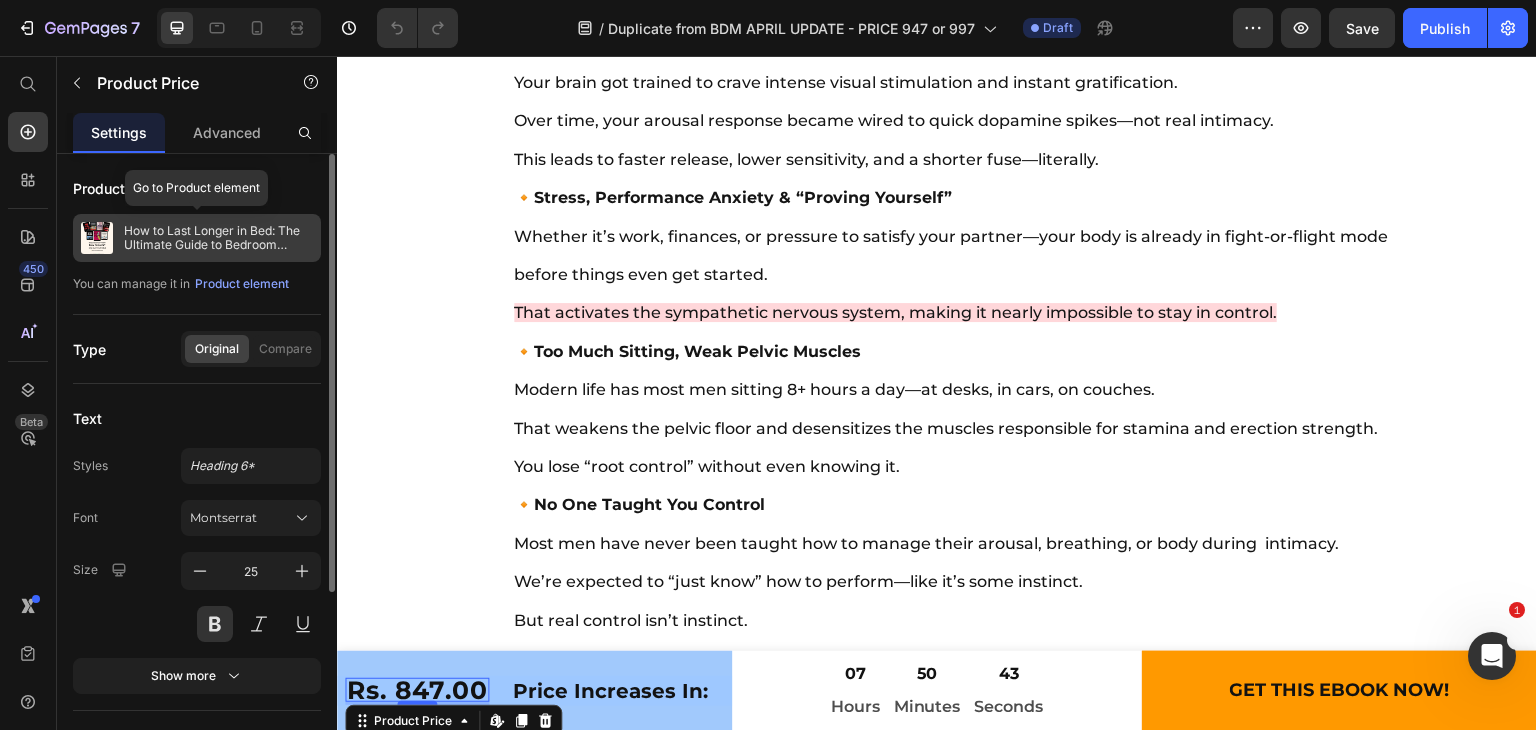 click on "How to Last Longer in Bed: The Ultimate Guide to Bedroom Mastery + Free Bonuses" at bounding box center (197, 238) 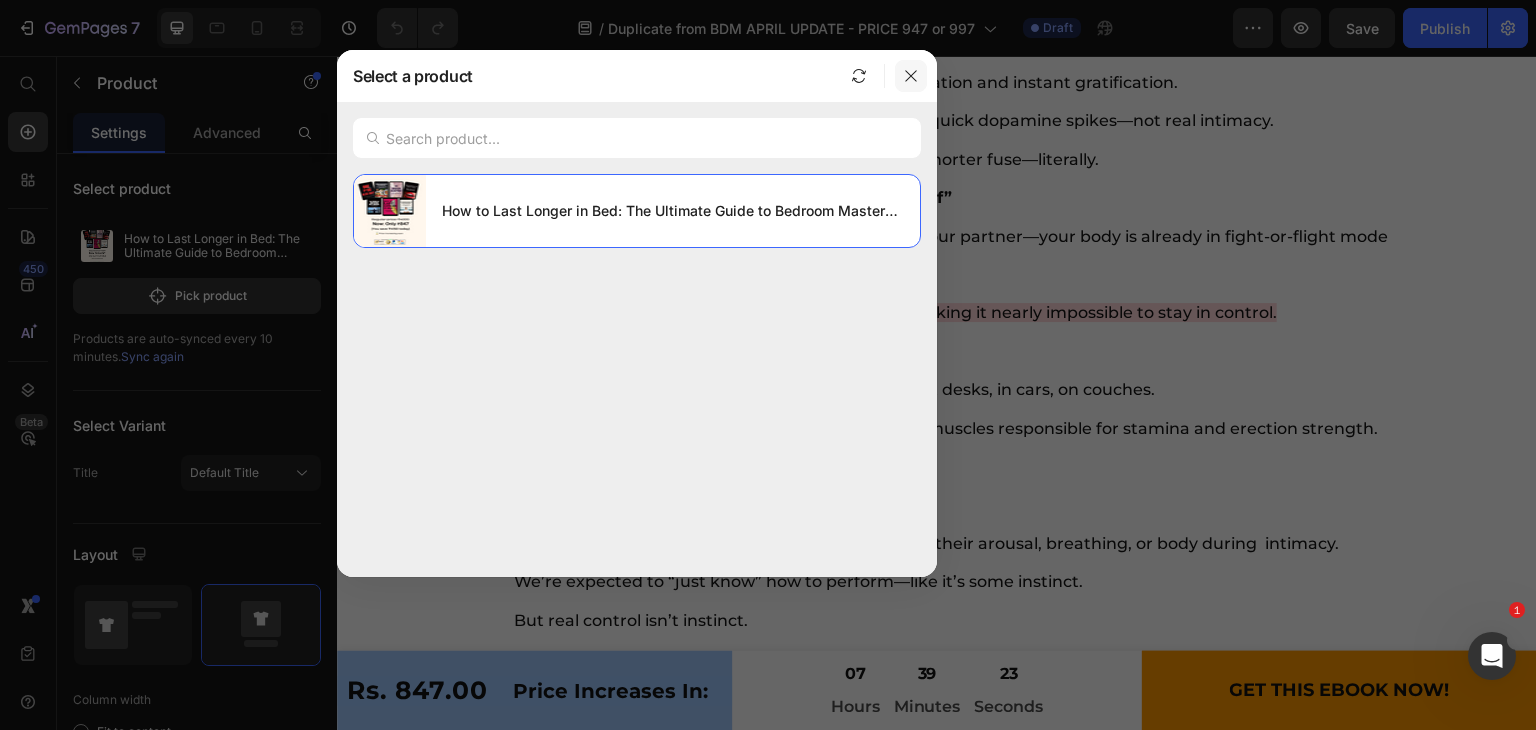 click at bounding box center [911, 76] 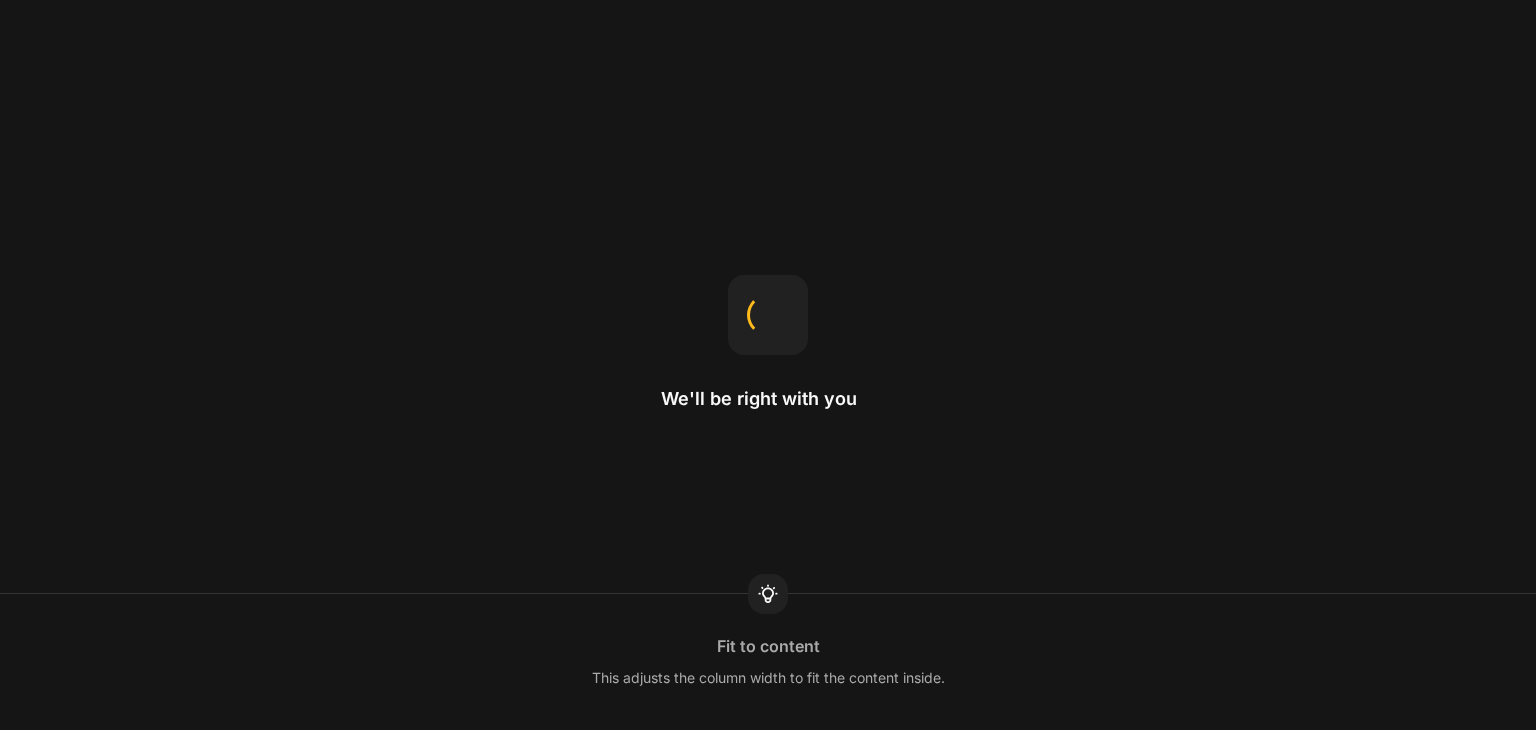 scroll, scrollTop: 0, scrollLeft: 0, axis: both 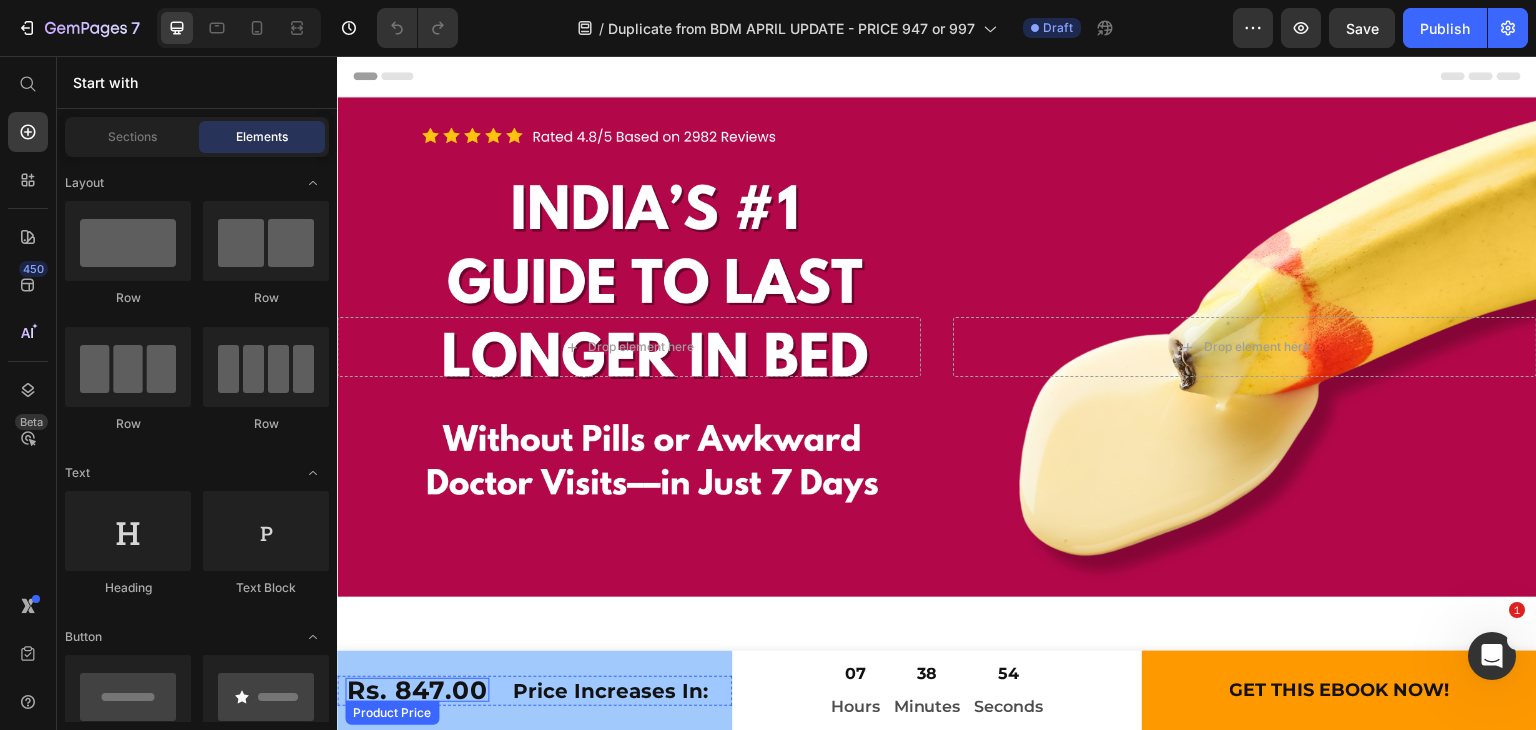 click on "Rs. 847.00" at bounding box center (417, 690) 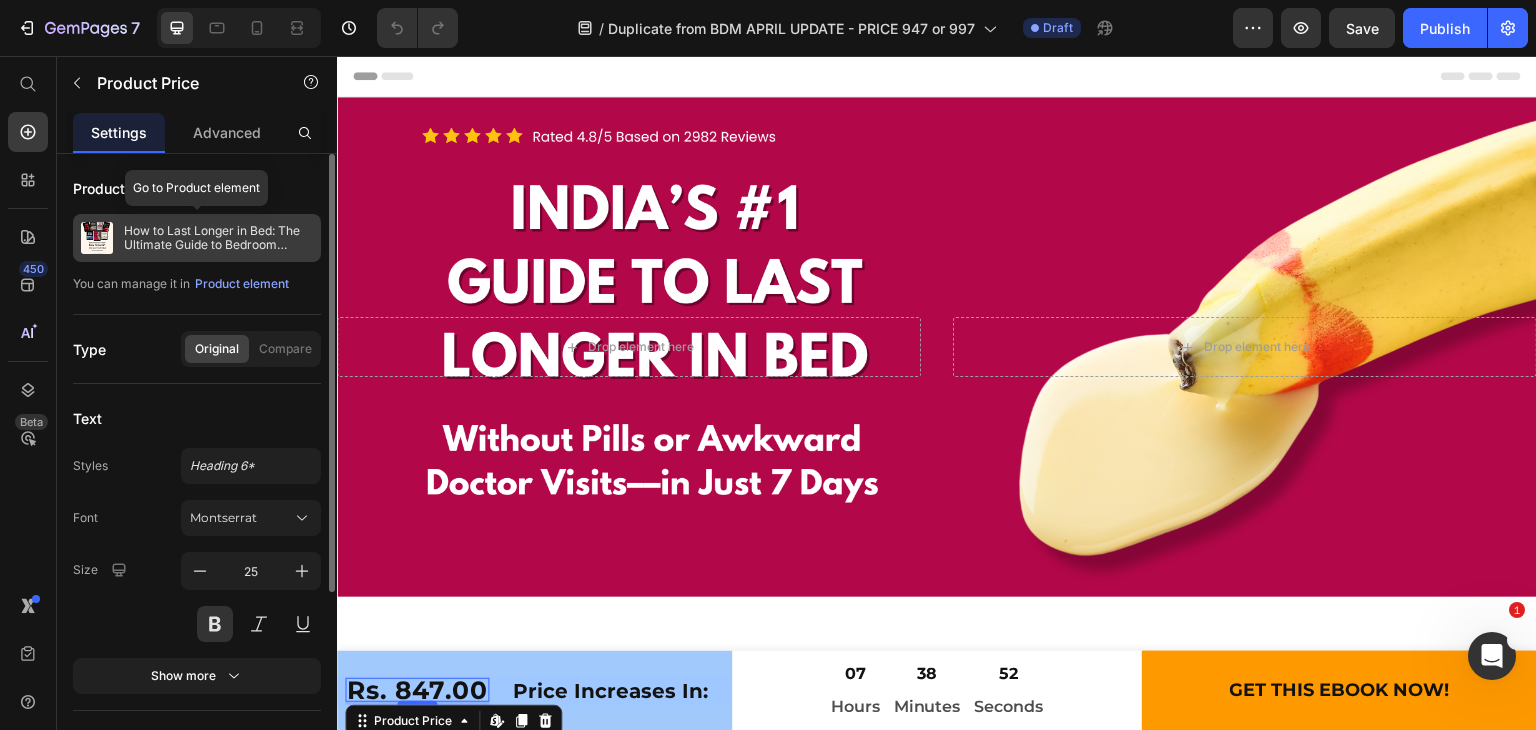 click on "How to Last Longer in Bed: The Ultimate Guide to Bedroom Mastery + Free Bonuses" at bounding box center [218, 238] 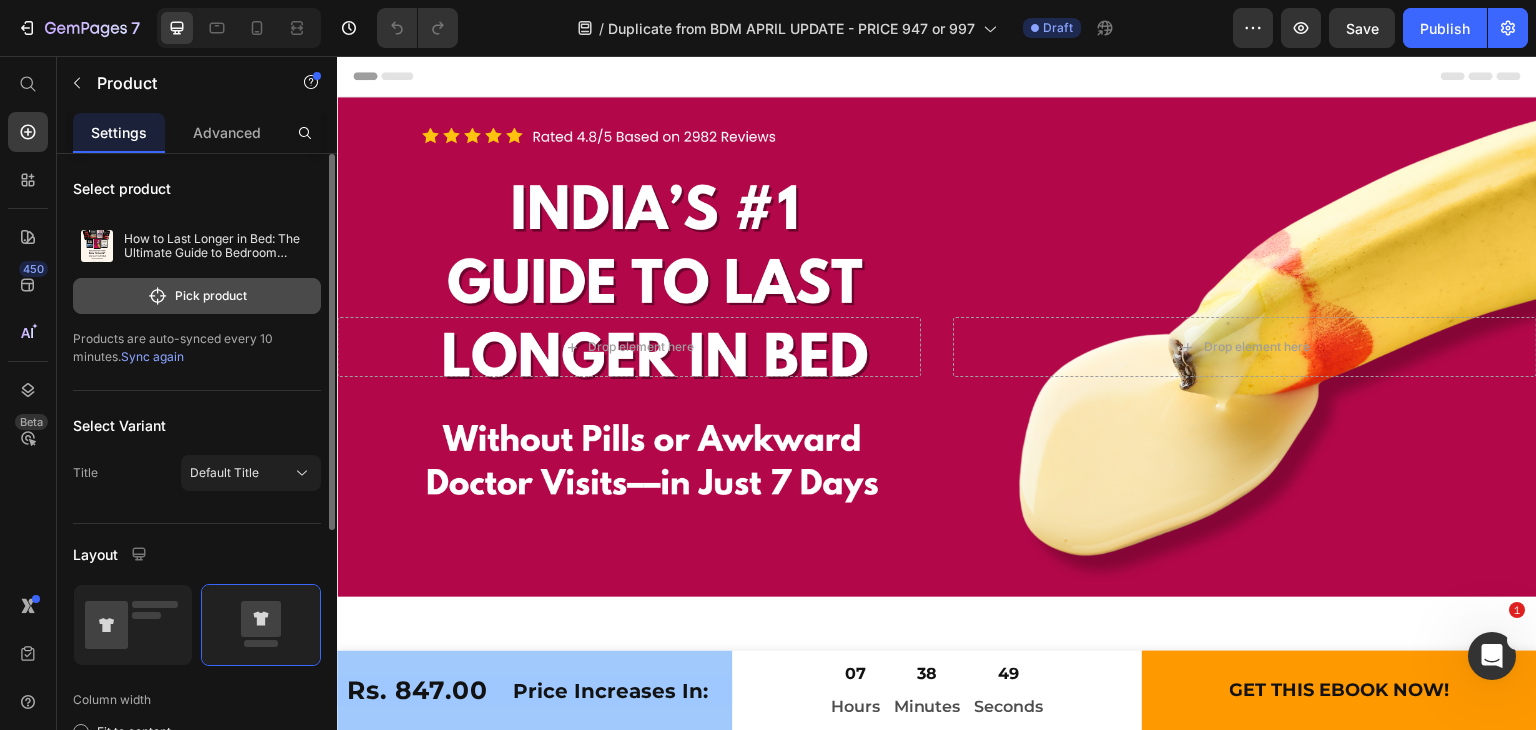 click on "Pick product" at bounding box center (197, 296) 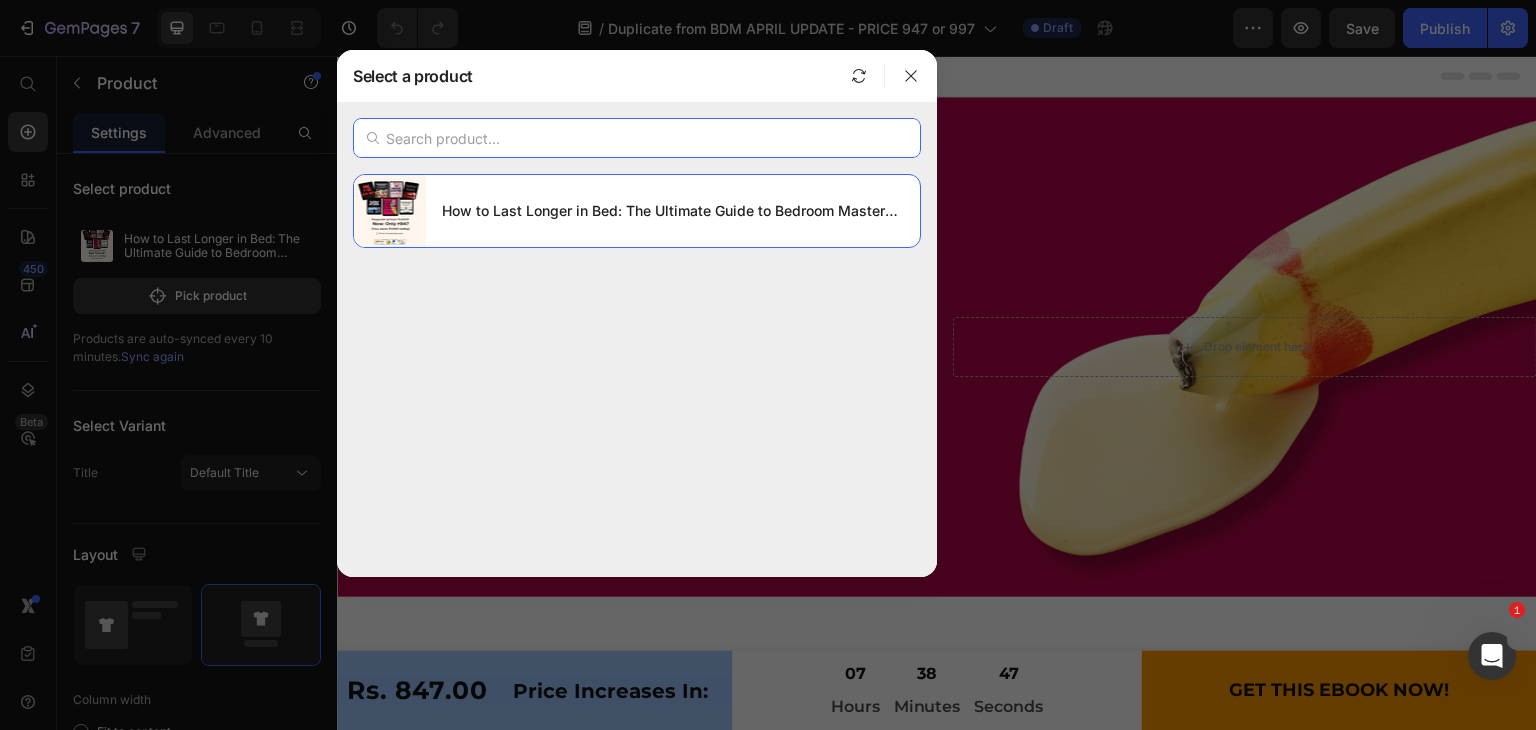 click at bounding box center [637, 138] 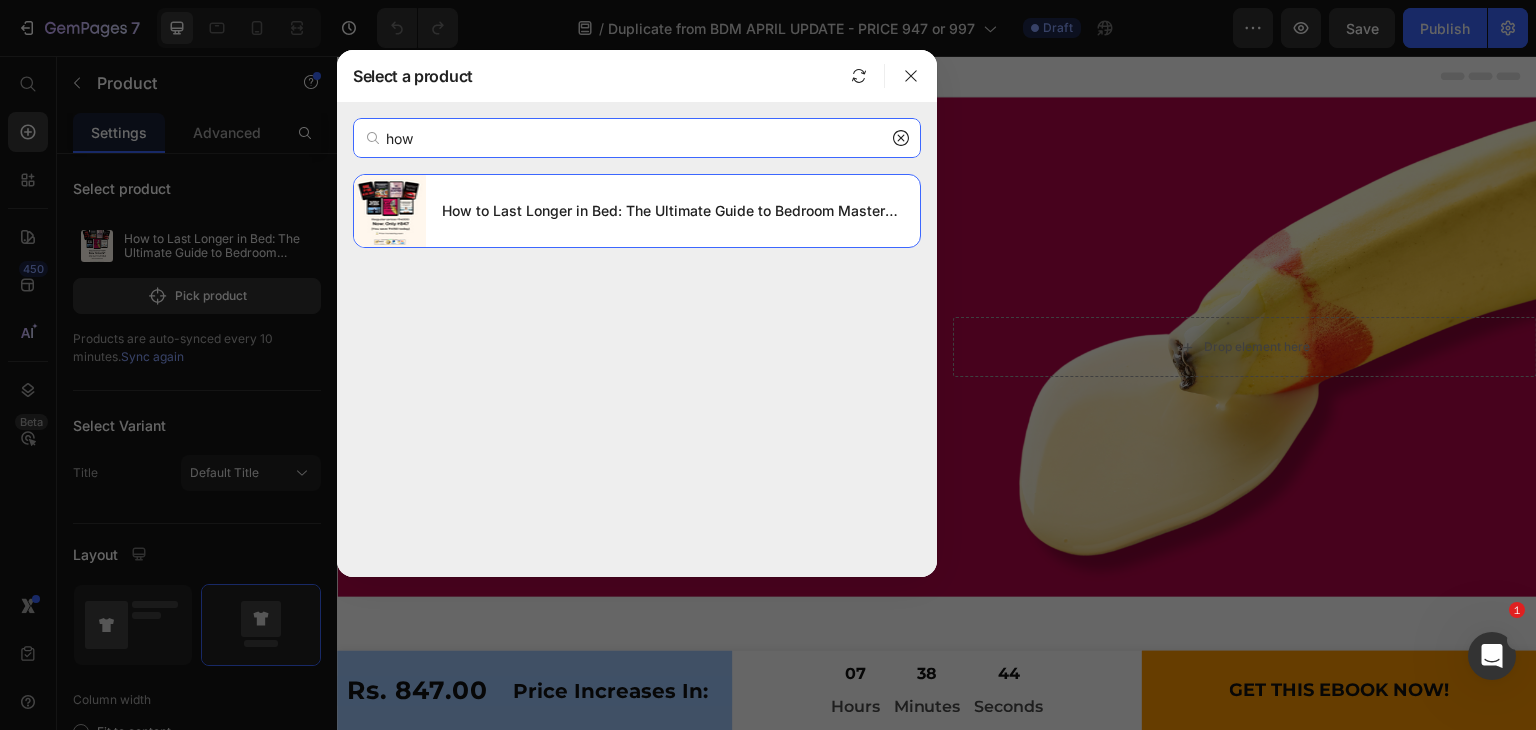 type on "how" 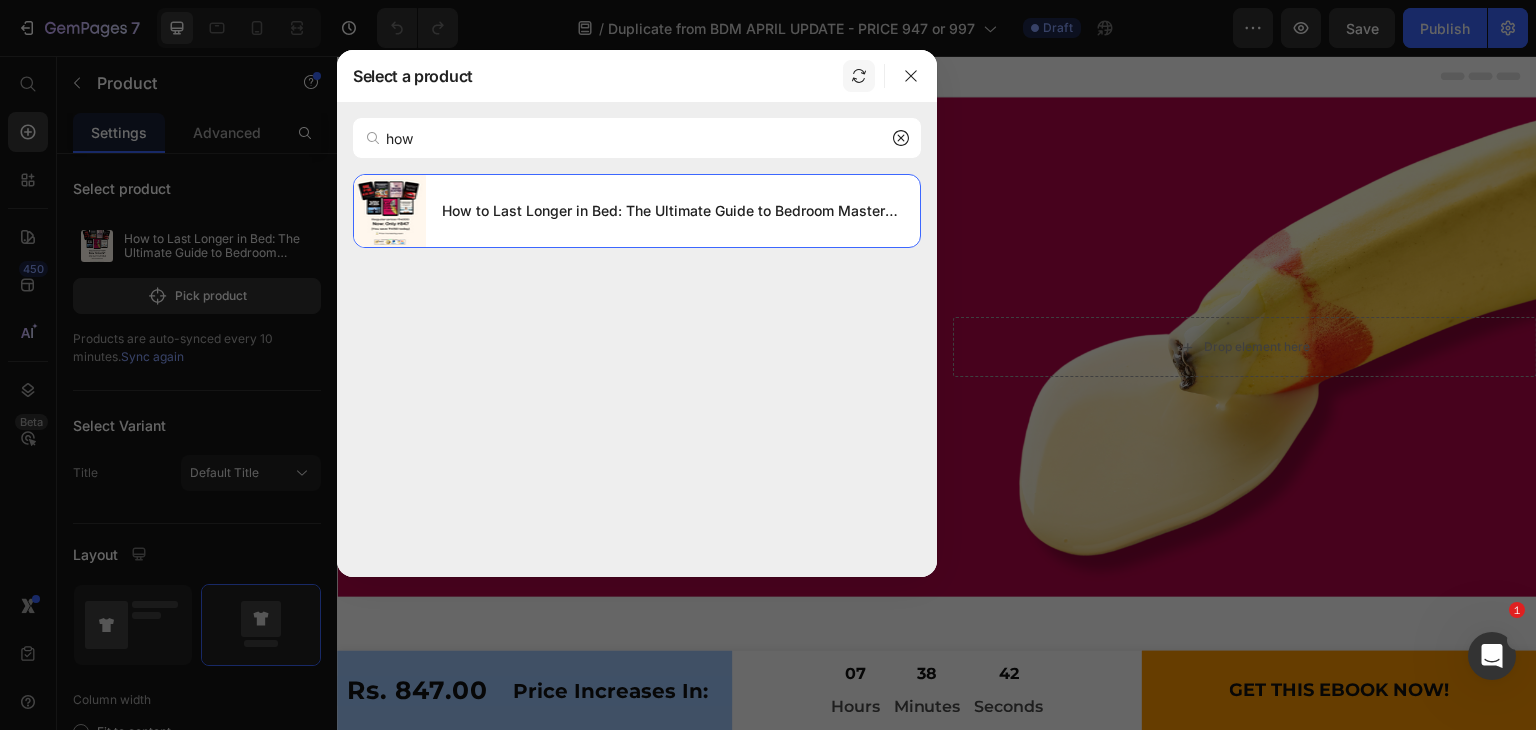 click 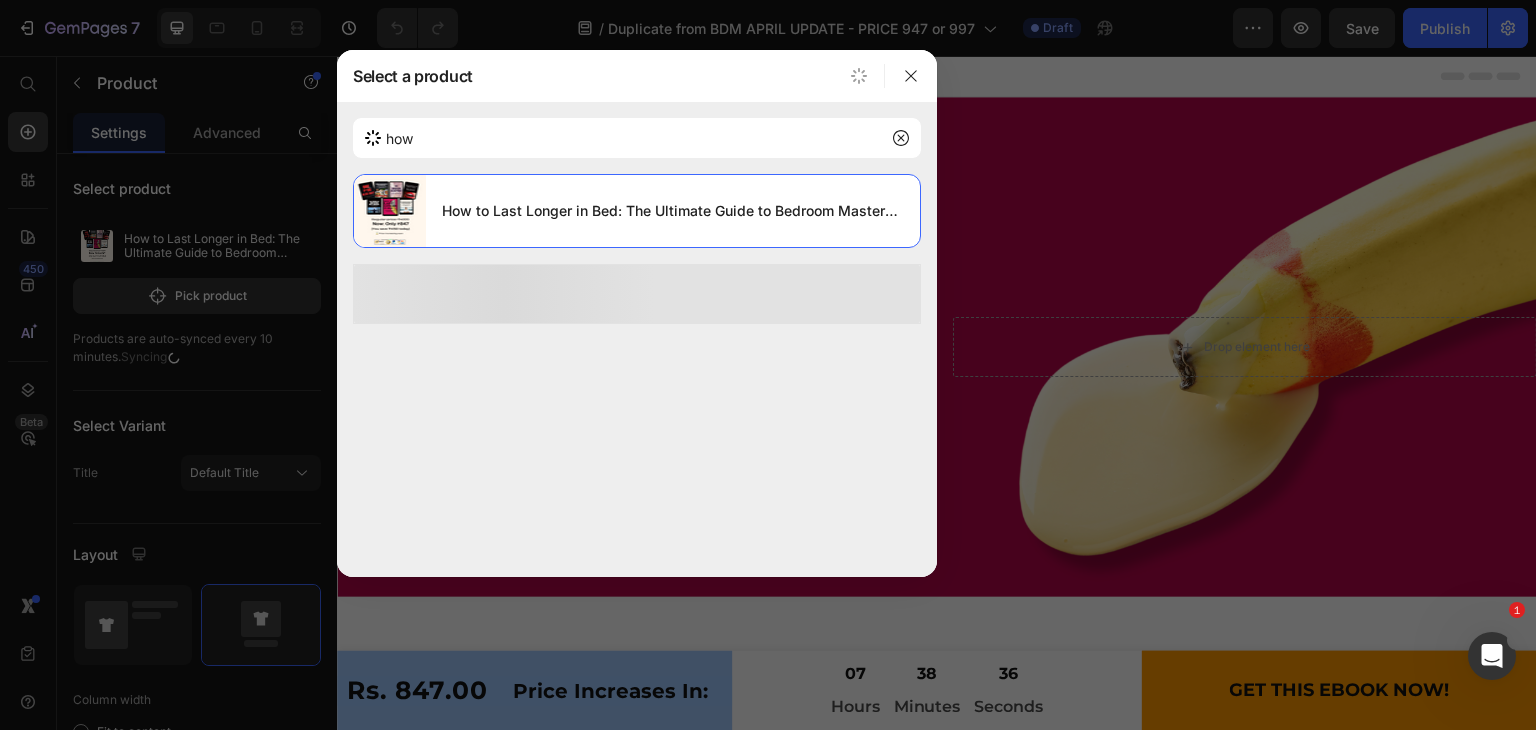 click 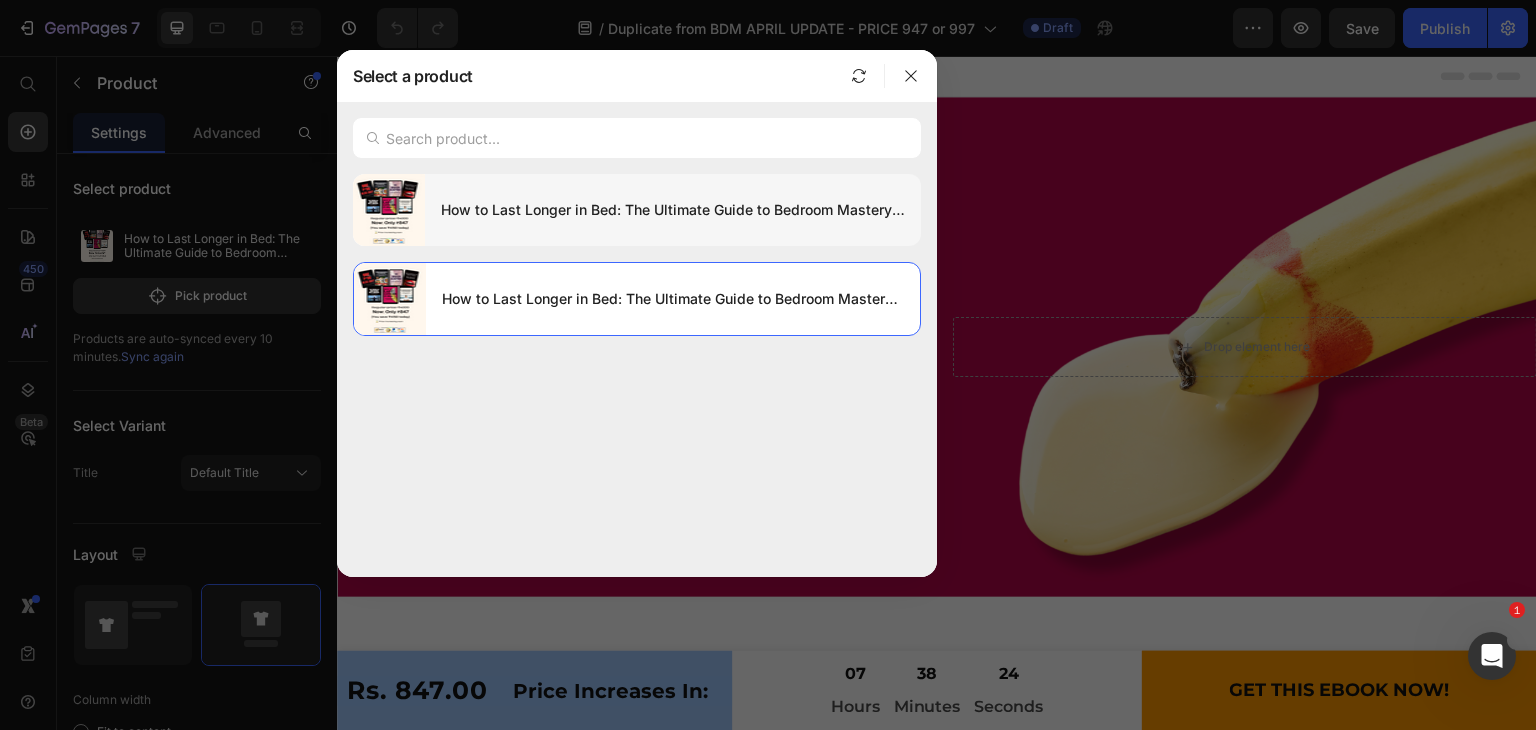 click on "How to Last Longer in Bed: The Ultimate Guide to Bedroom Mastery + Free Bonuses 2" at bounding box center (673, 210) 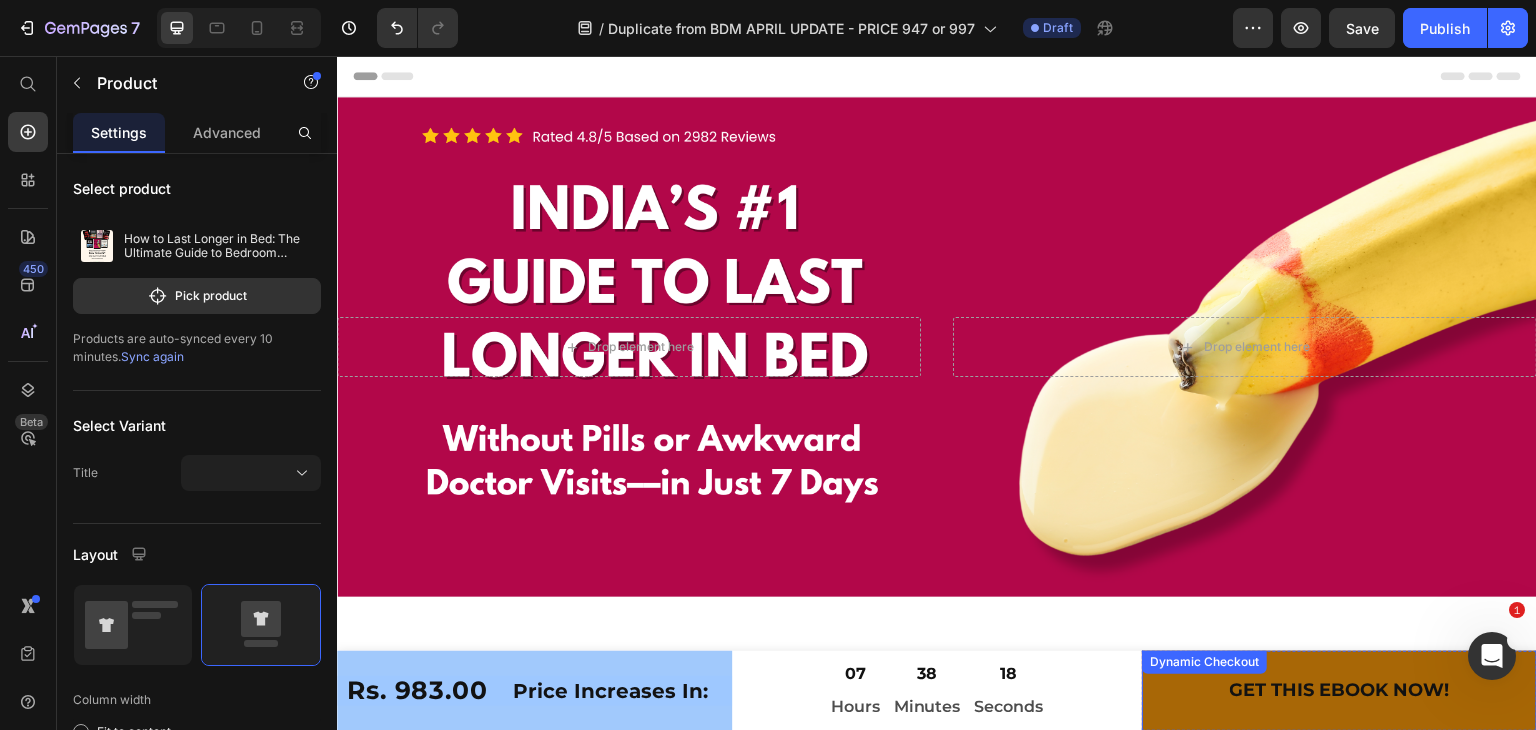 click on "GET THIS EBOOK NOW! Dynamic Checkout" at bounding box center (1339, 690) 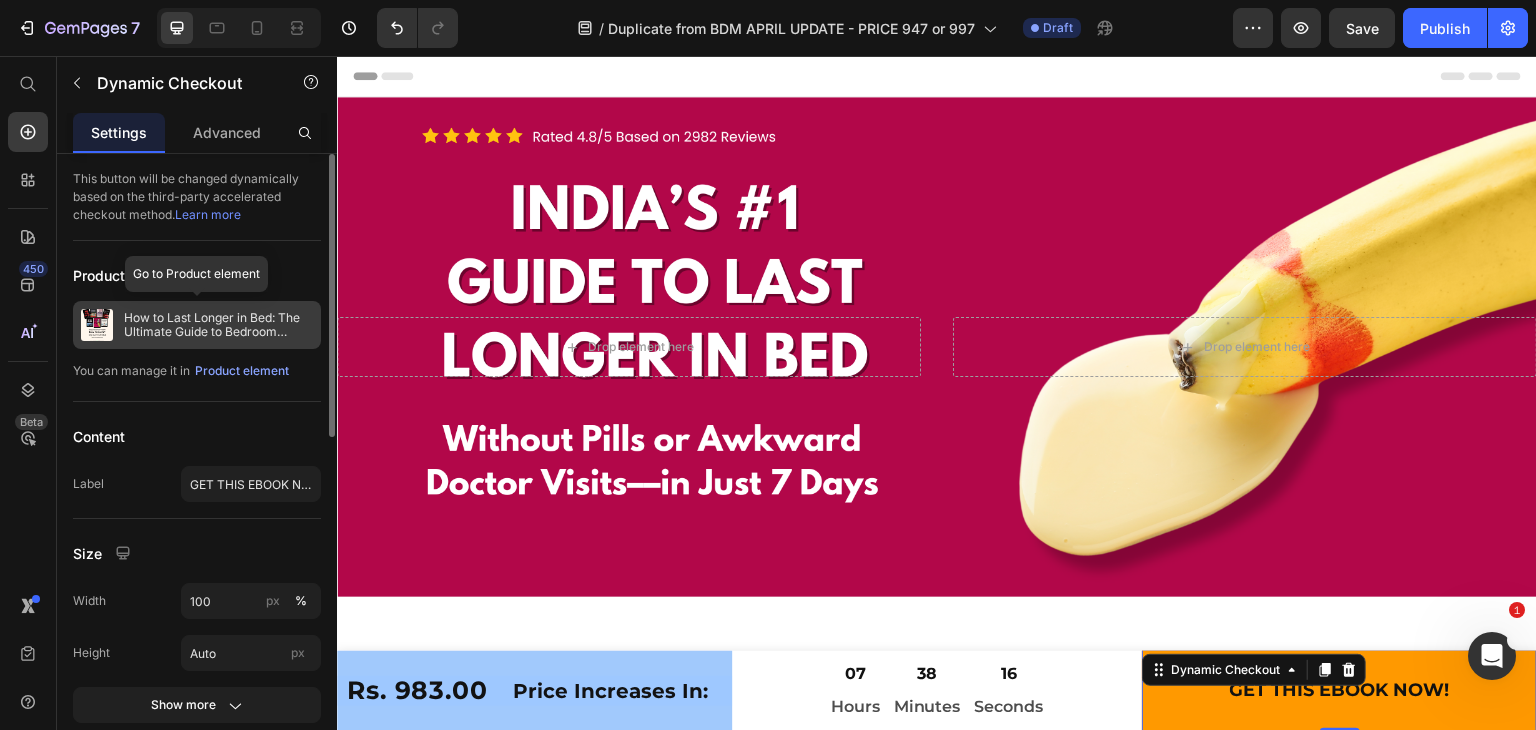 click on "How to Last Longer in Bed: The Ultimate Guide to Bedroom Mastery + Free Bonuses 2" at bounding box center (218, 325) 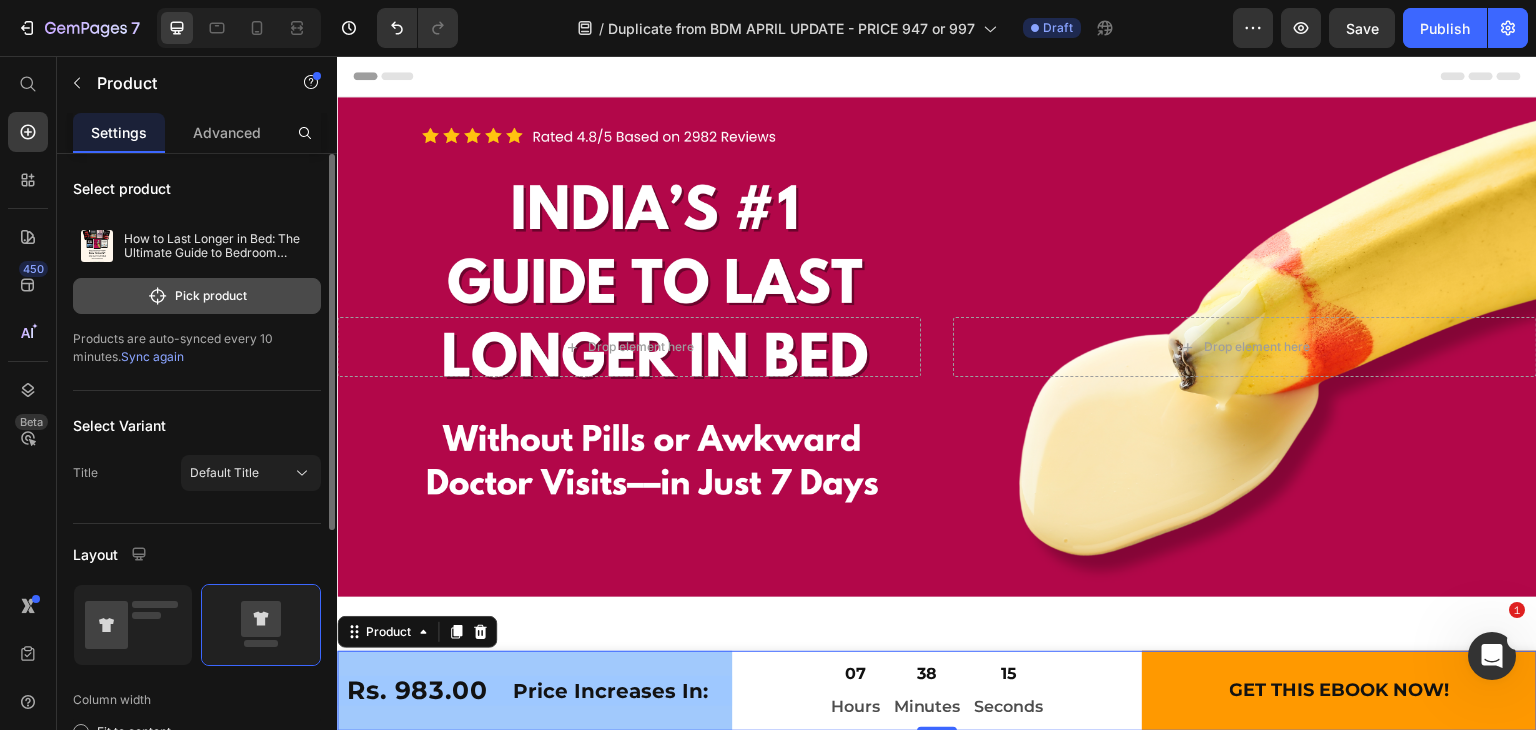 click on "Pick product" at bounding box center (197, 296) 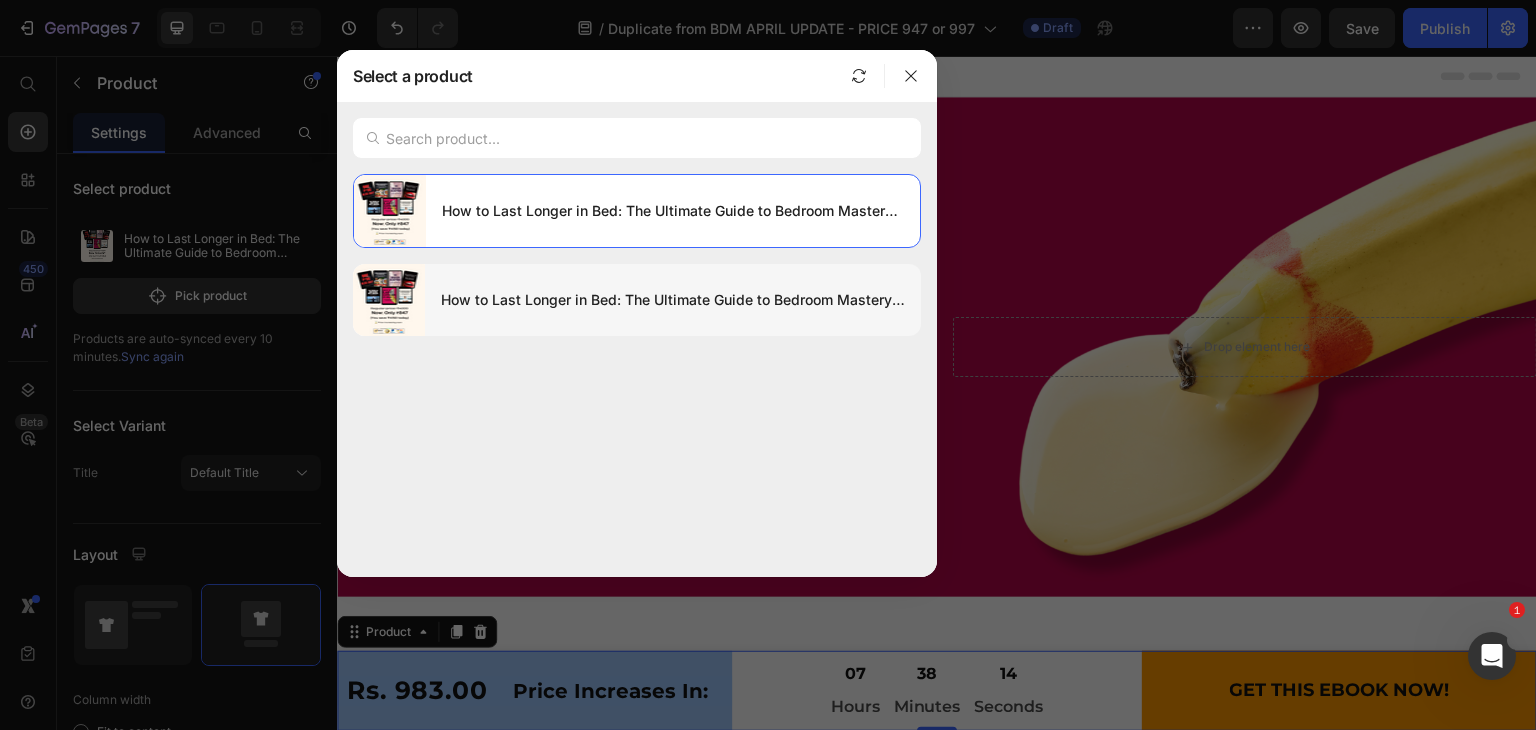 click on "How to Last Longer in Bed: The Ultimate Guide to Bedroom Mastery + Free Bonuses" at bounding box center [673, 300] 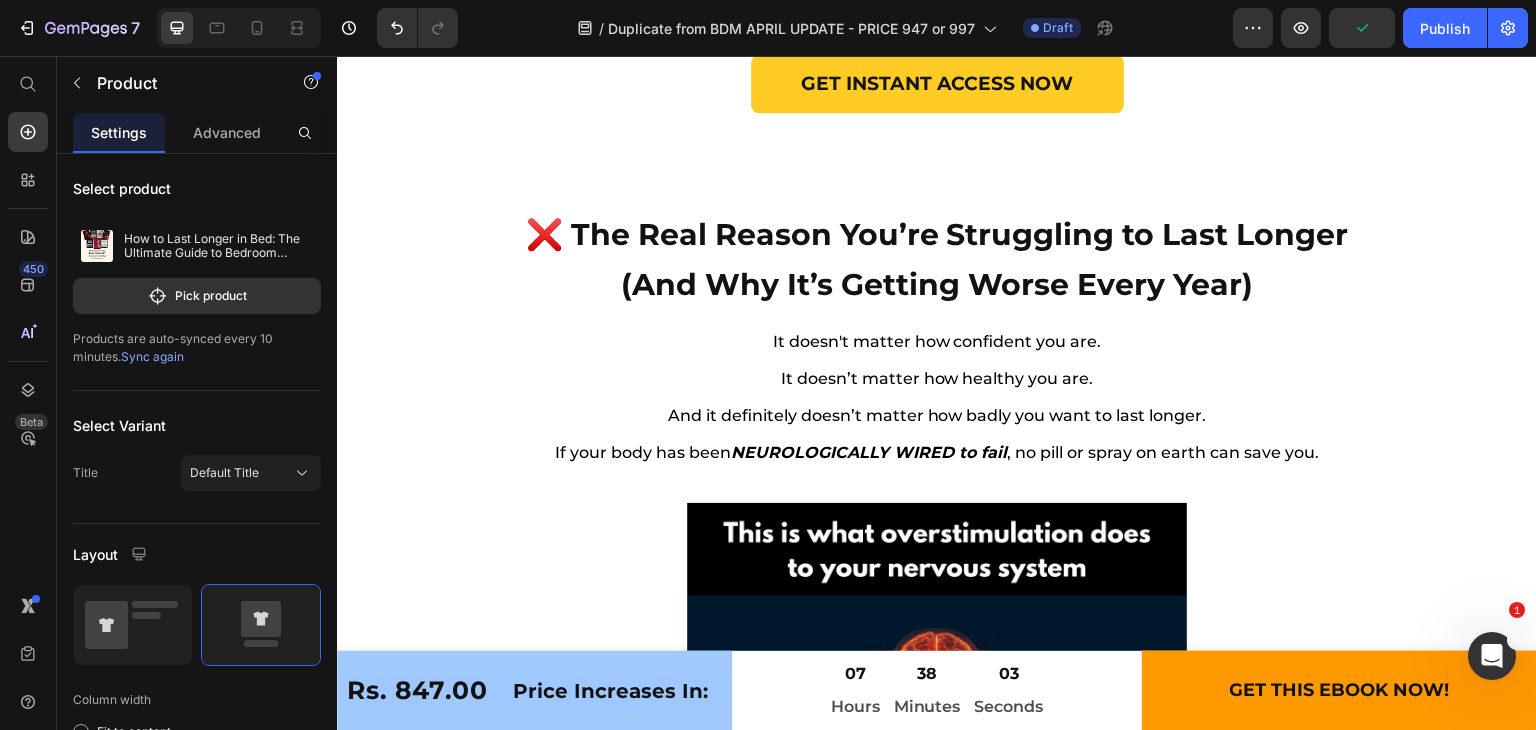 scroll, scrollTop: 9184, scrollLeft: 0, axis: vertical 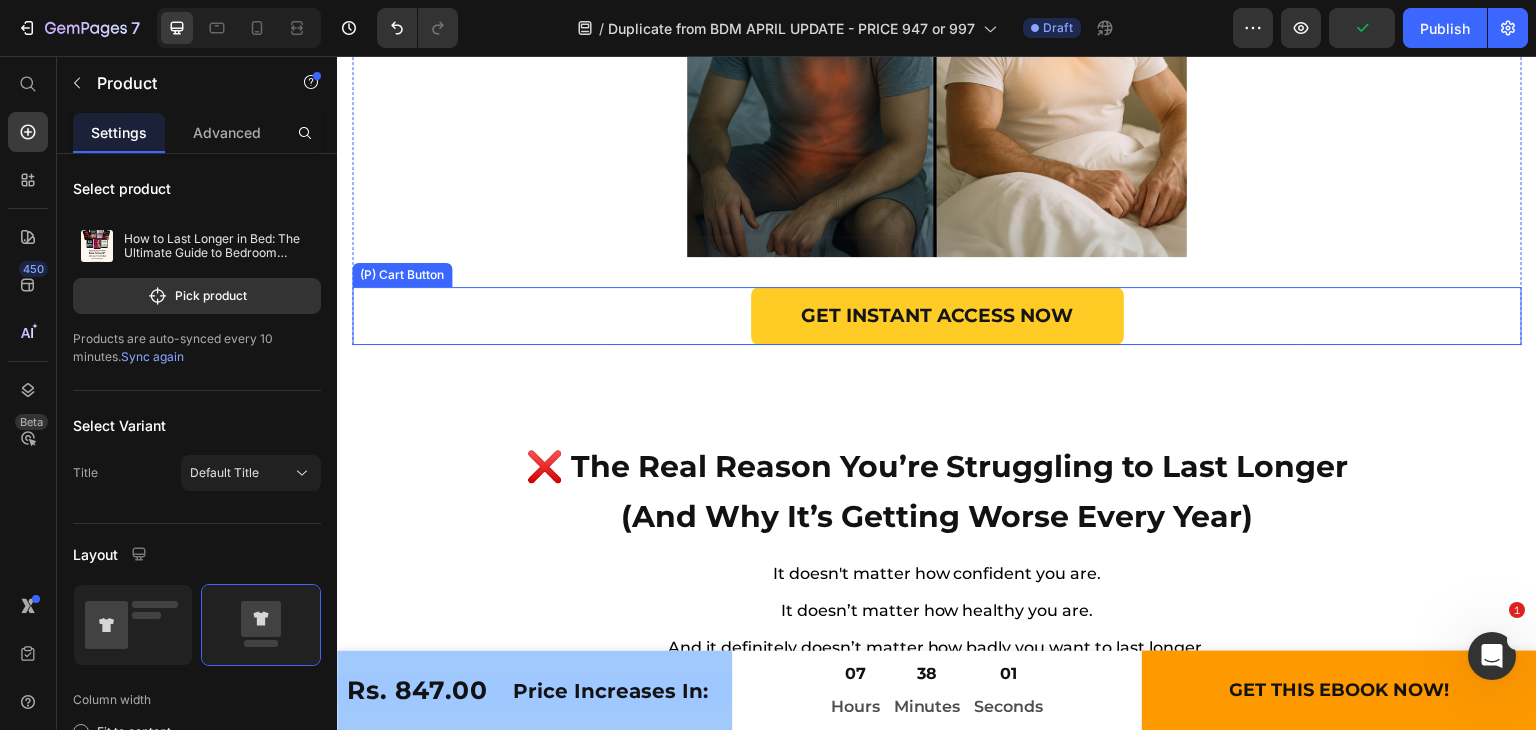 click on "GET INSTANT ACCESS NOW (P) Cart Button" at bounding box center [937, 316] 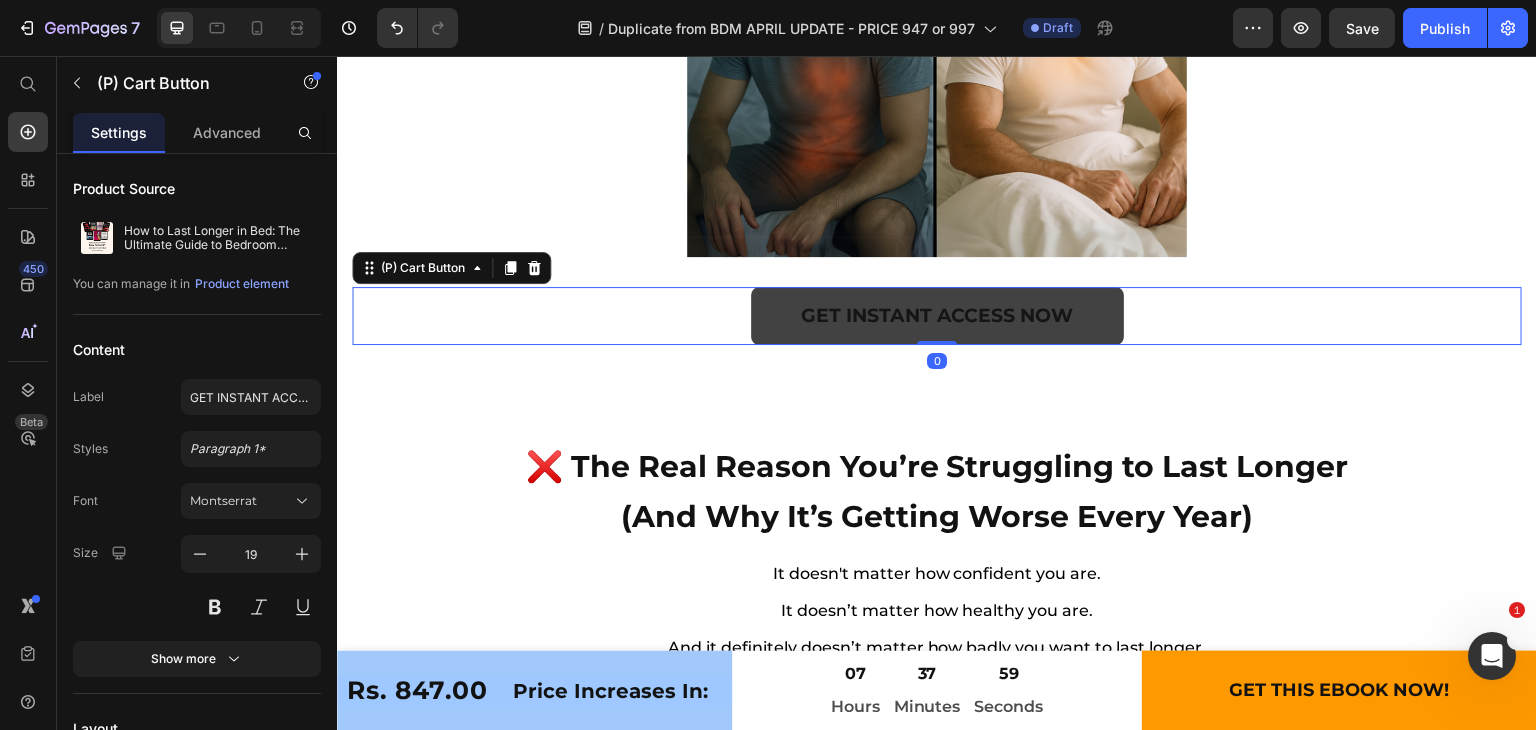 click on "GET INSTANT ACCESS NOW" at bounding box center [937, 316] 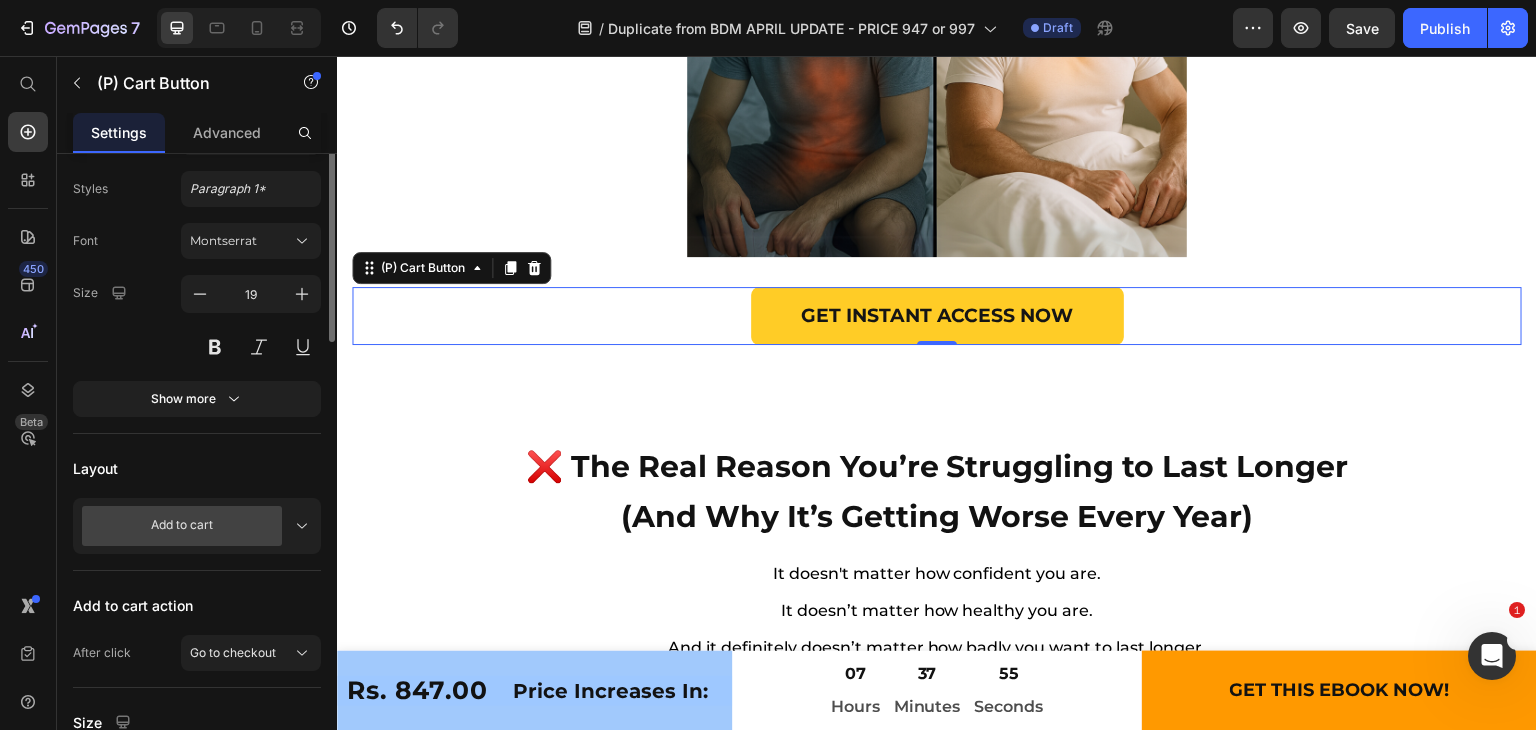 scroll, scrollTop: 0, scrollLeft: 0, axis: both 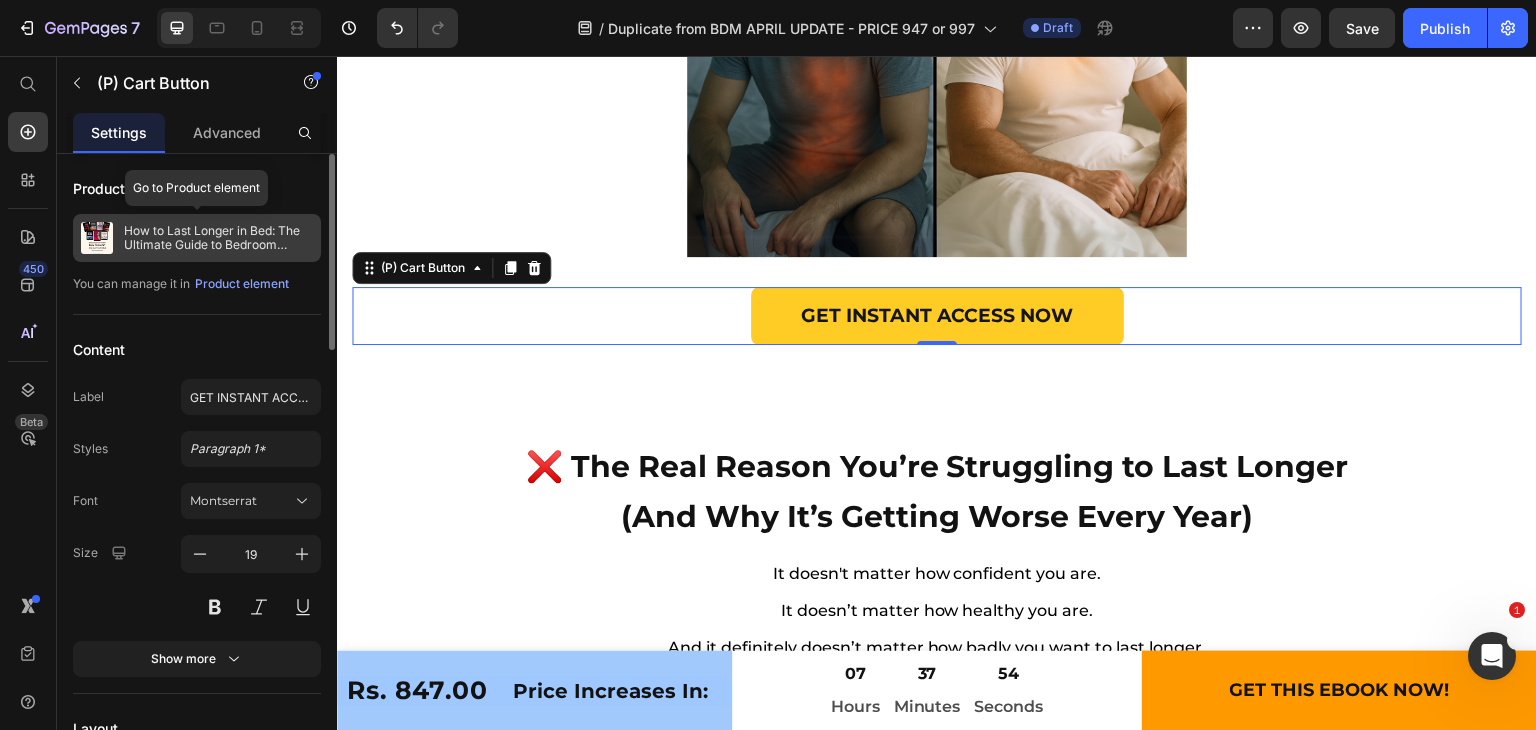 click on "How to Last Longer in Bed: The Ultimate Guide to Bedroom Mastery + Free Bonuses" at bounding box center [218, 238] 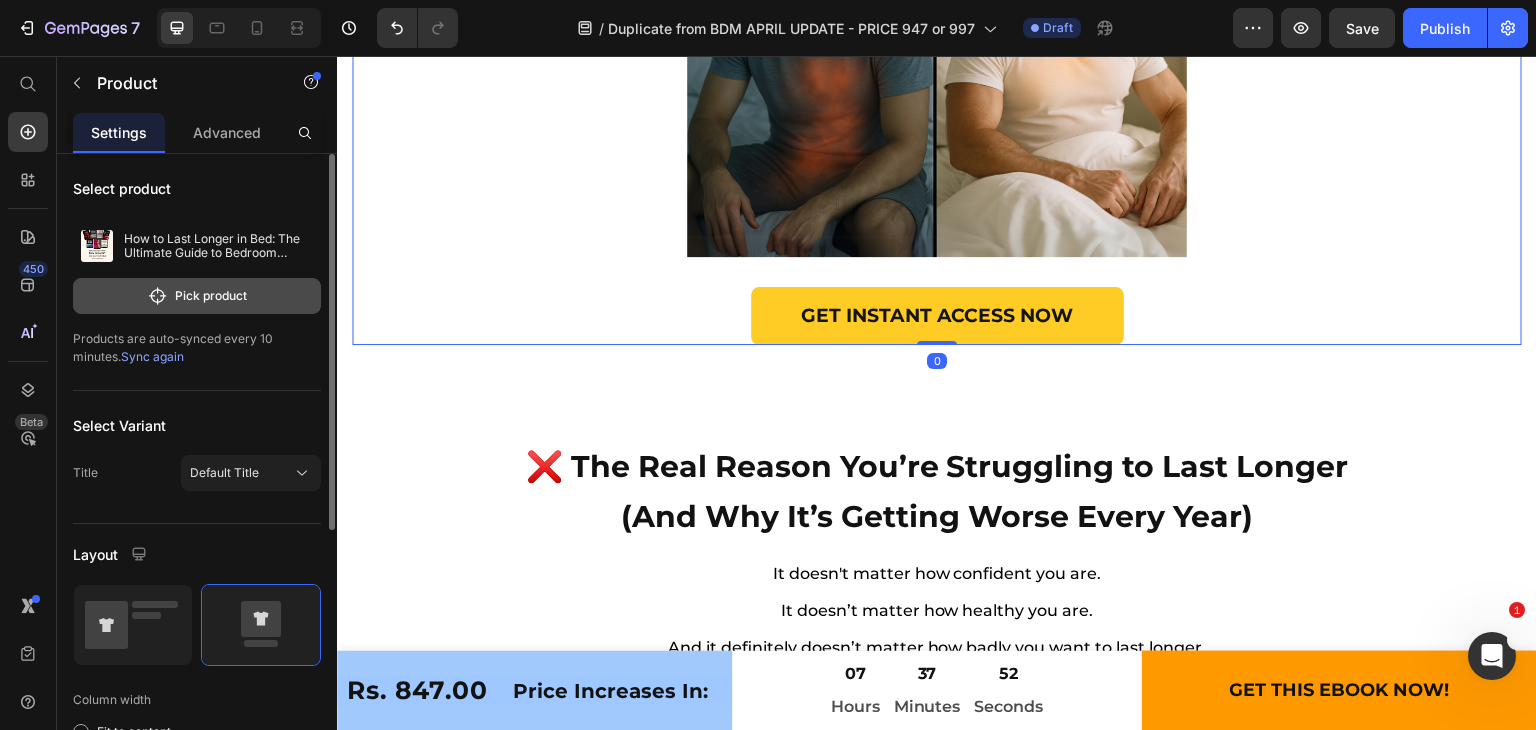 click on "Pick product" at bounding box center [197, 296] 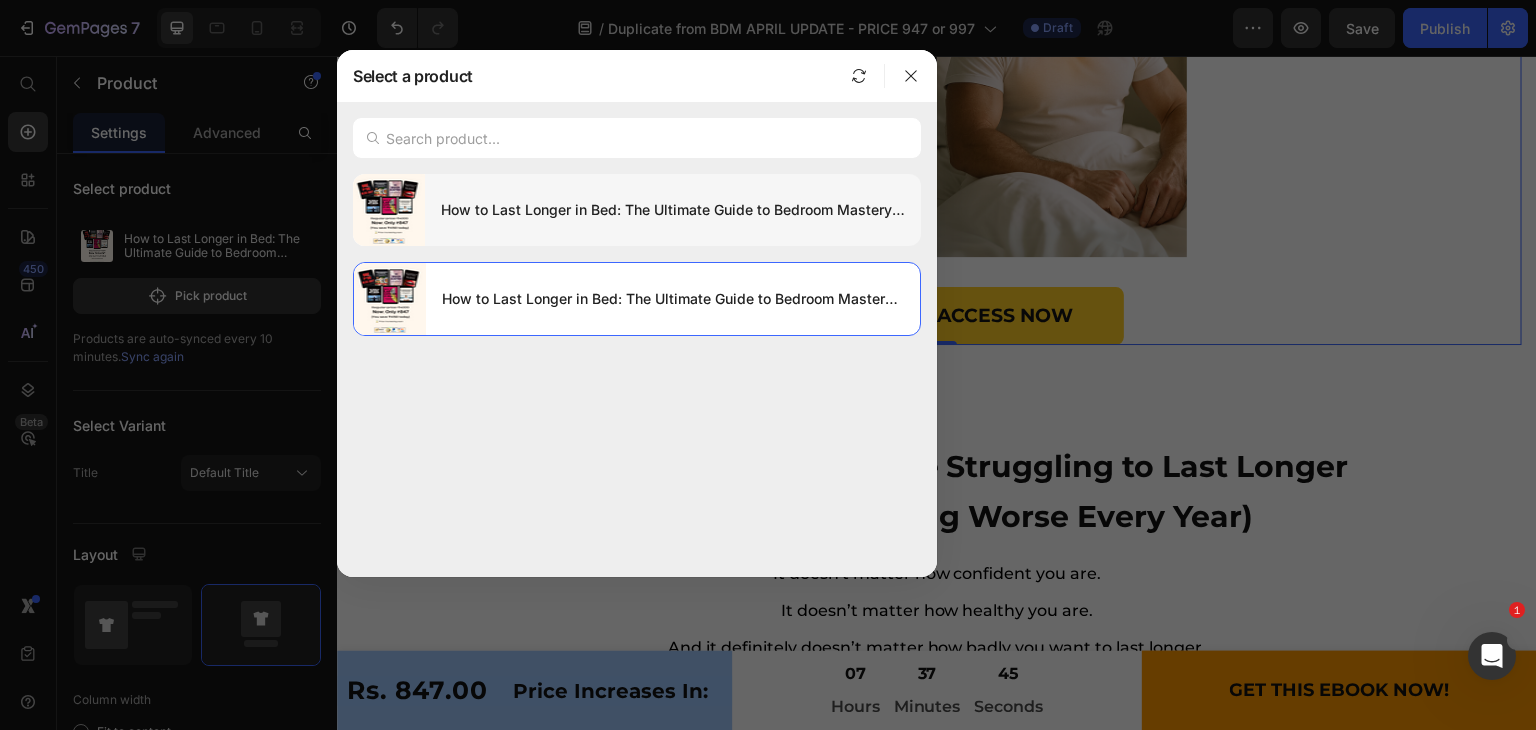 click on "How to Last Longer in Bed: The Ultimate Guide to Bedroom Mastery + Free Bonuses 2" at bounding box center (673, 210) 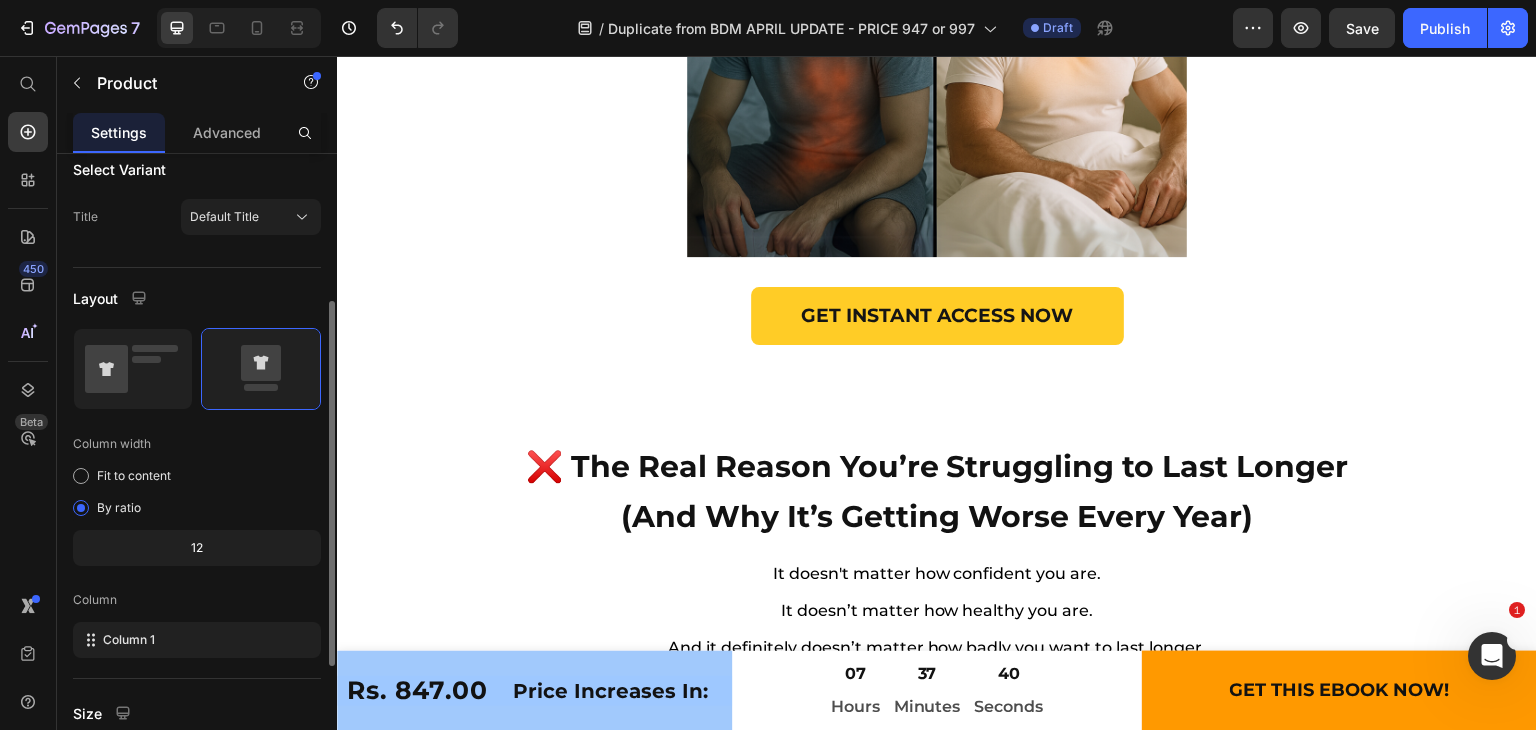scroll, scrollTop: 464, scrollLeft: 0, axis: vertical 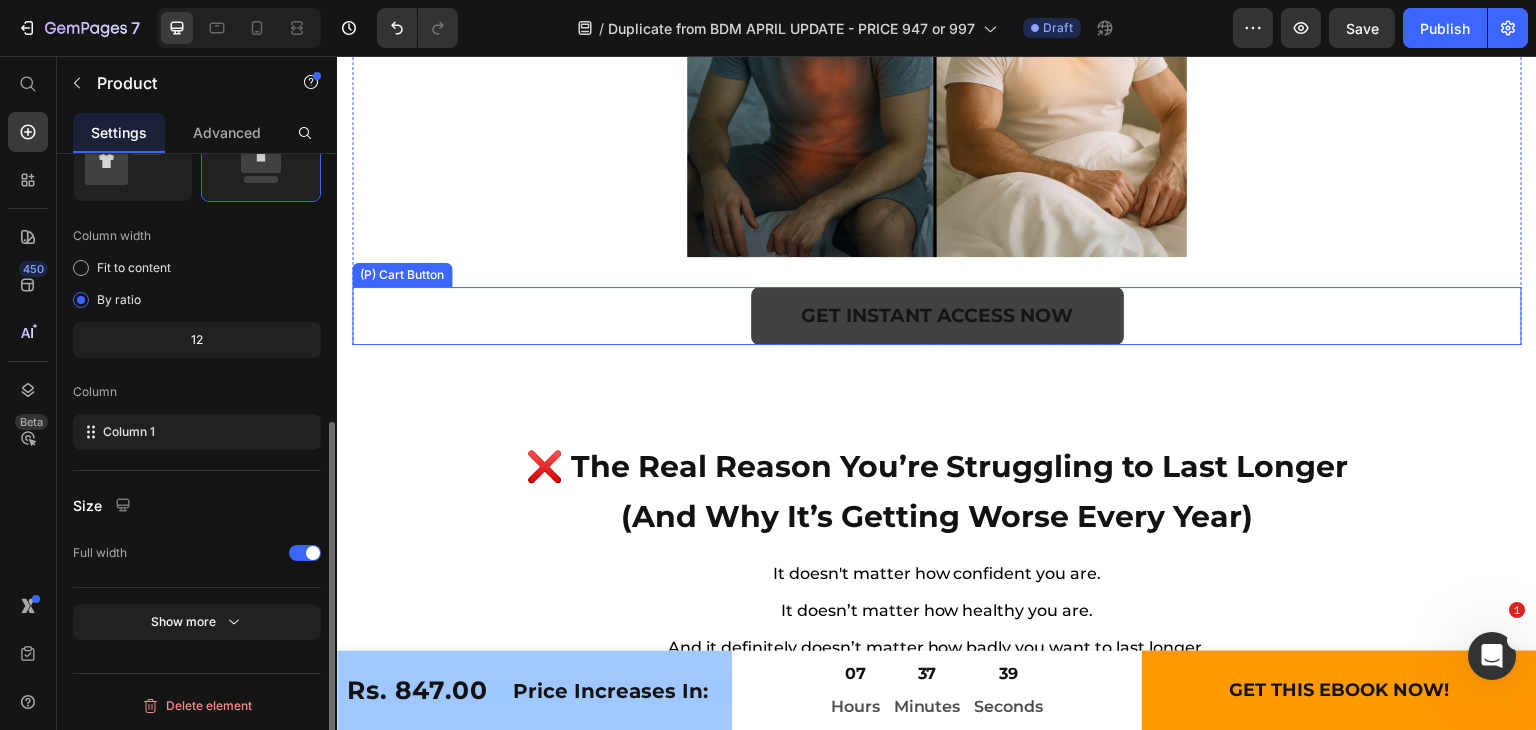 click on "GET INSTANT ACCESS NOW" at bounding box center [937, 316] 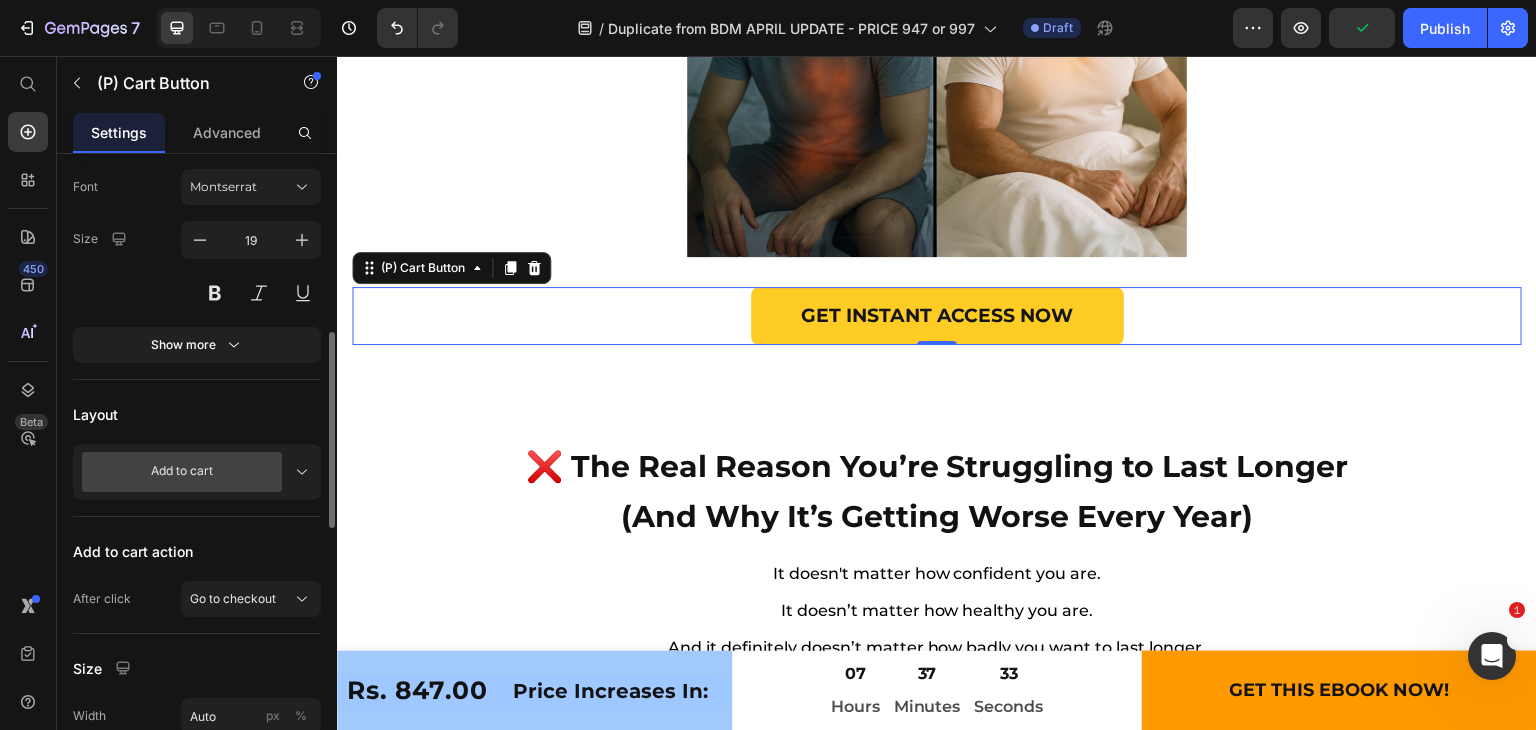 scroll, scrollTop: 376, scrollLeft: 0, axis: vertical 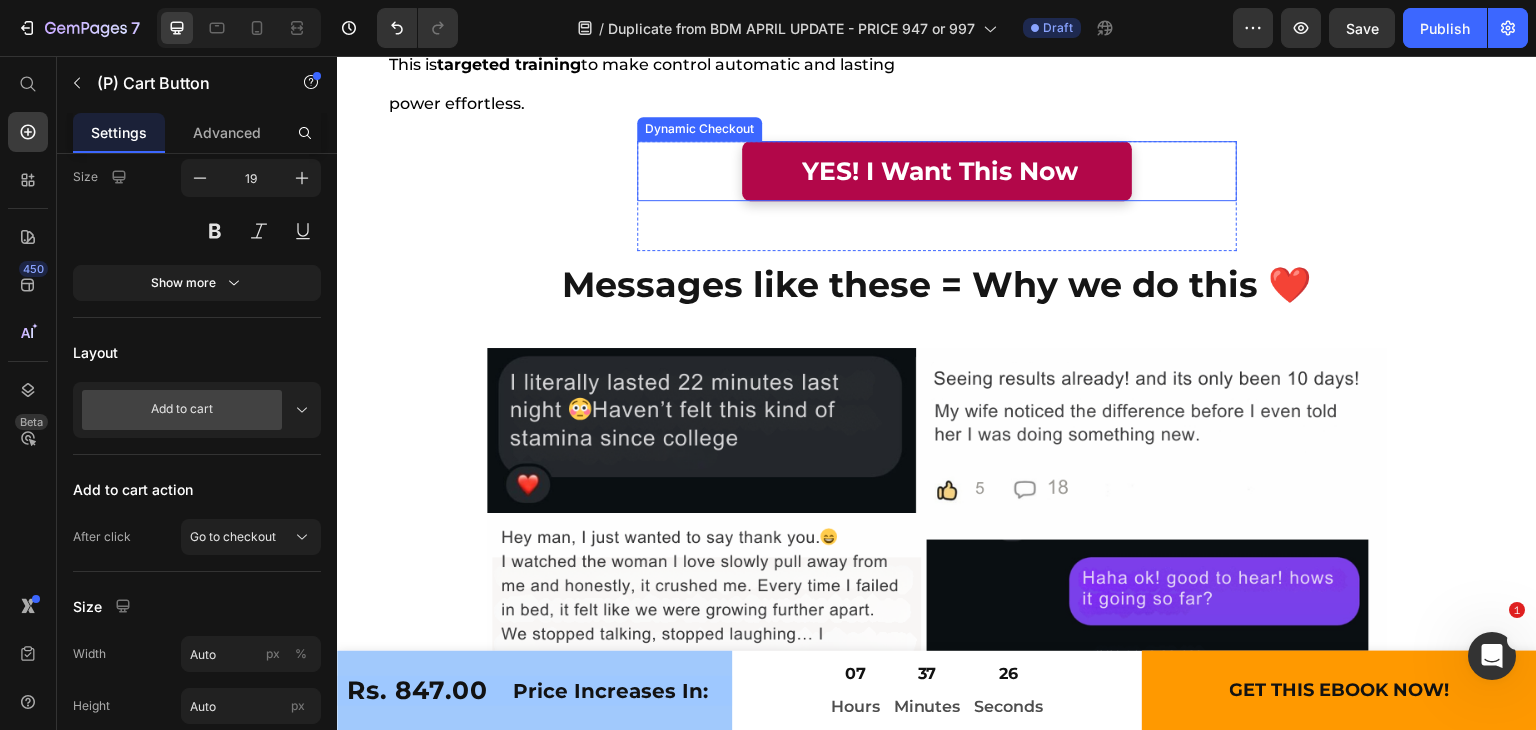 click on "YES! I Want This Now" at bounding box center (937, 171) 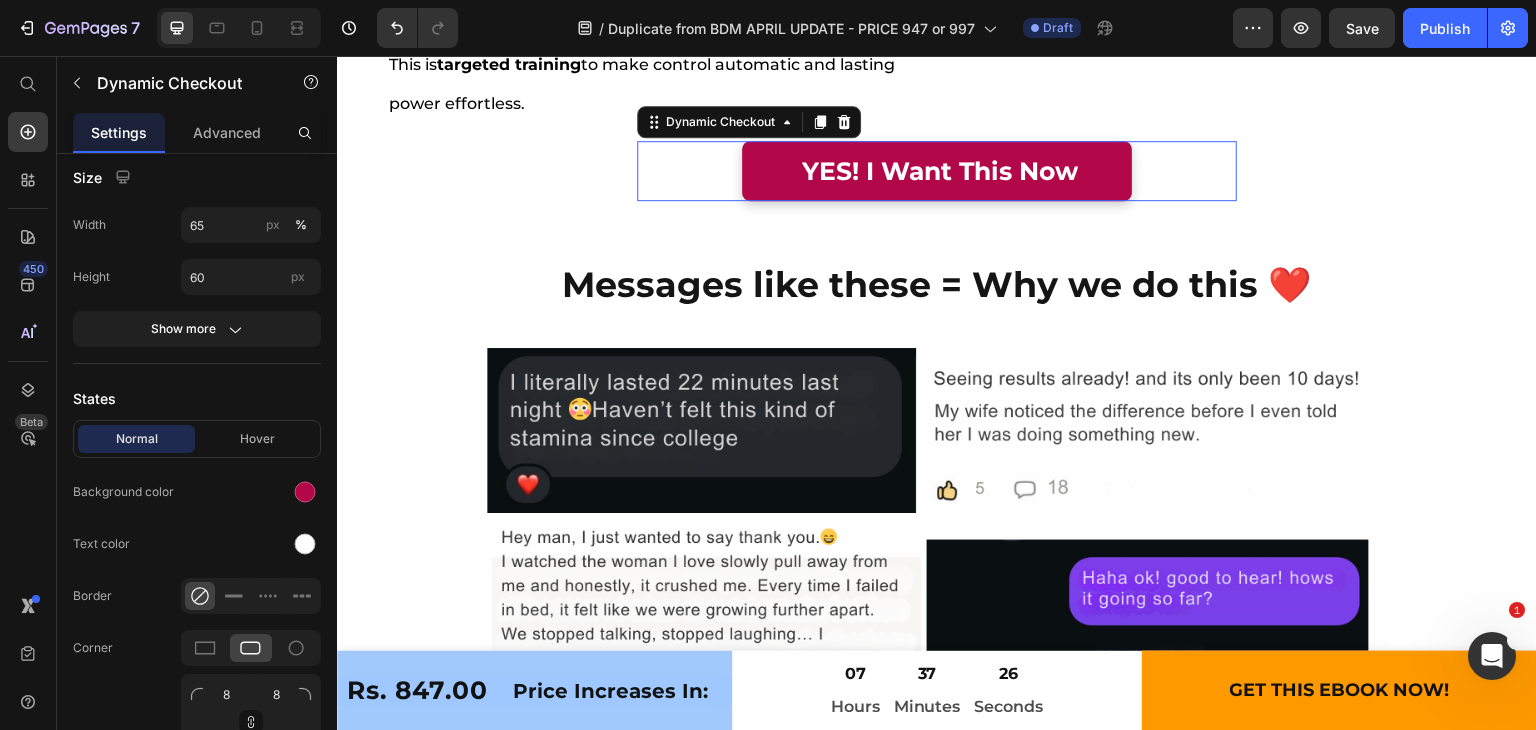 scroll, scrollTop: 0, scrollLeft: 0, axis: both 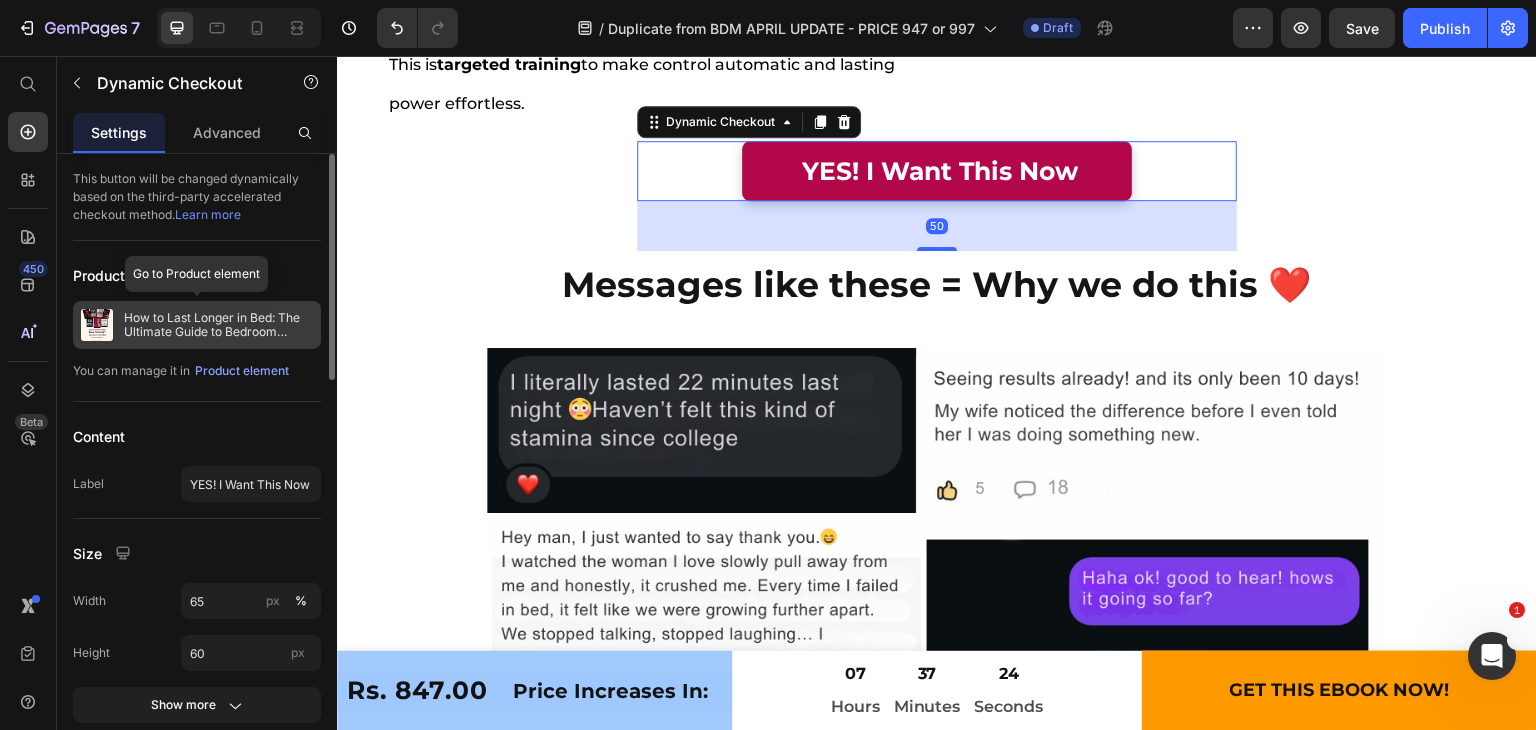 click on "How to Last Longer in Bed: The Ultimate Guide to Bedroom Mastery + Free Bonuses" at bounding box center [218, 325] 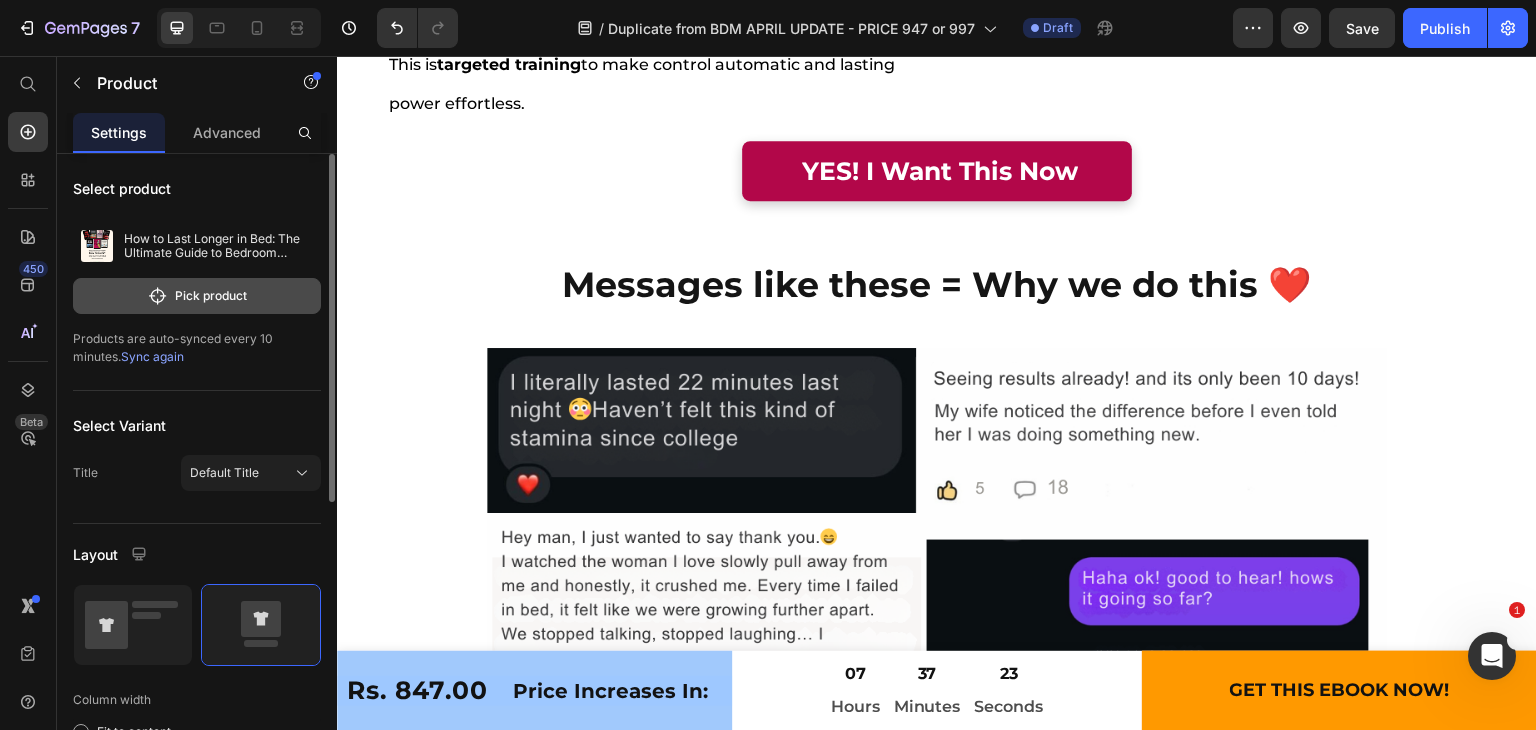 click on "Pick product" at bounding box center [197, 296] 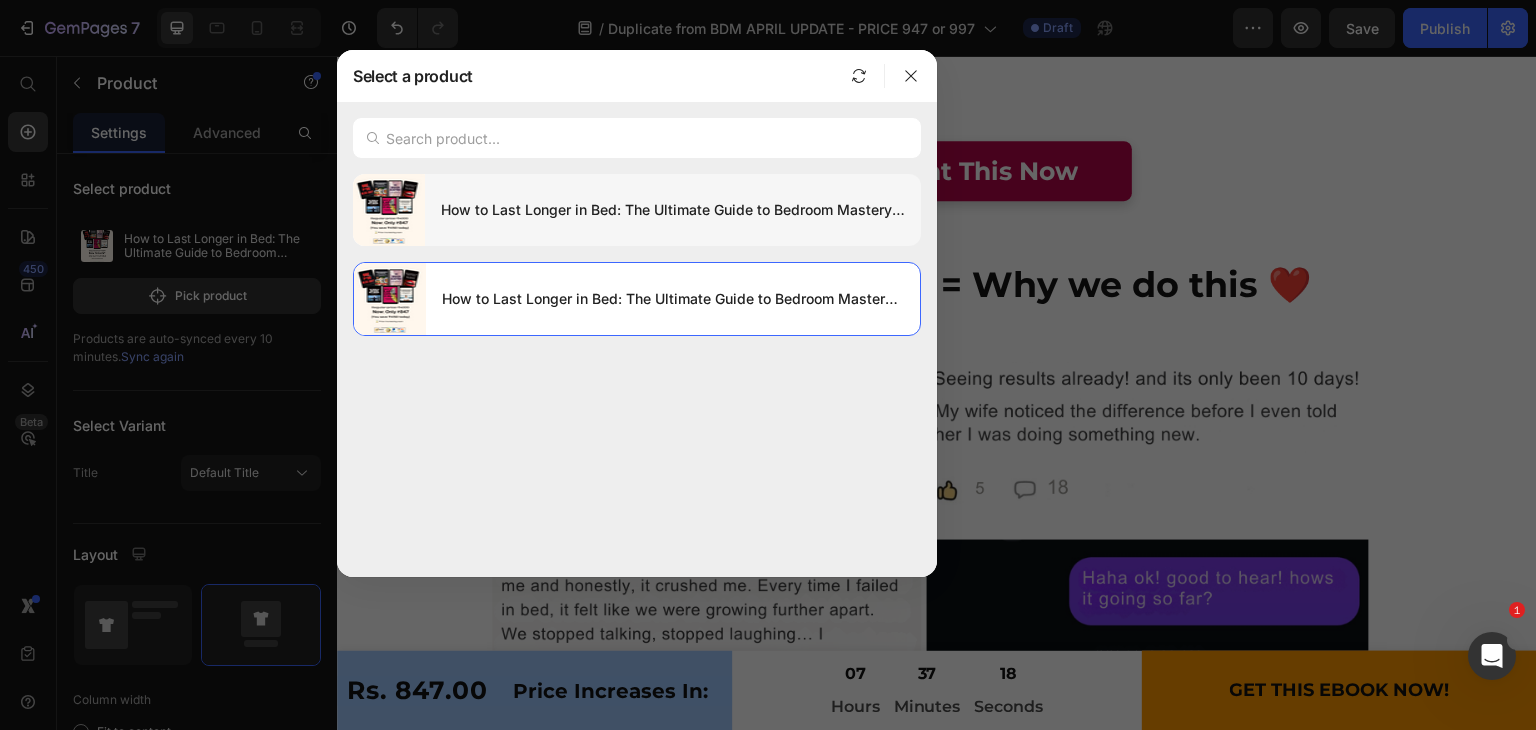 click on "How to Last Longer in Bed: The Ultimate Guide to Bedroom Mastery + Free Bonuses 2" at bounding box center [673, 210] 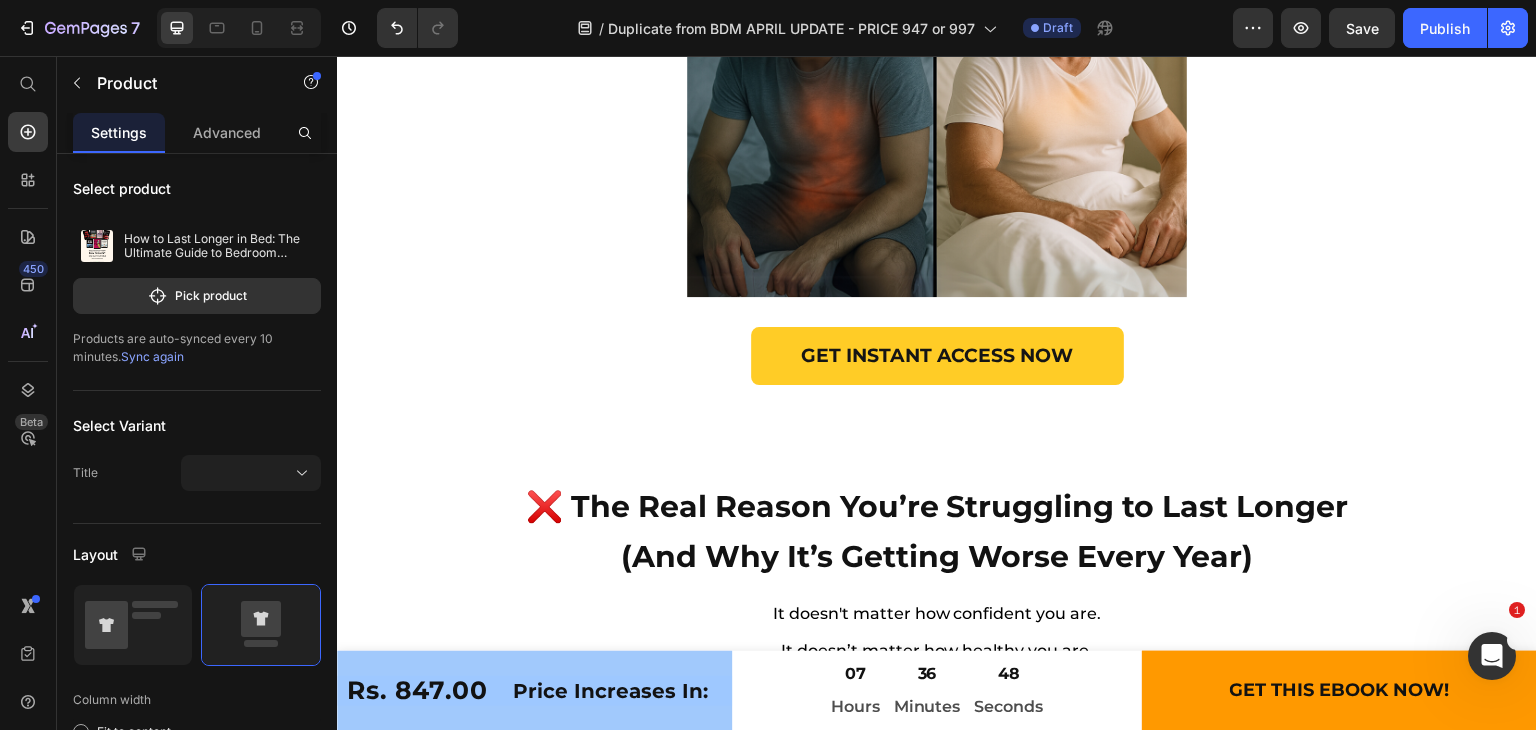 scroll, scrollTop: 9146, scrollLeft: 0, axis: vertical 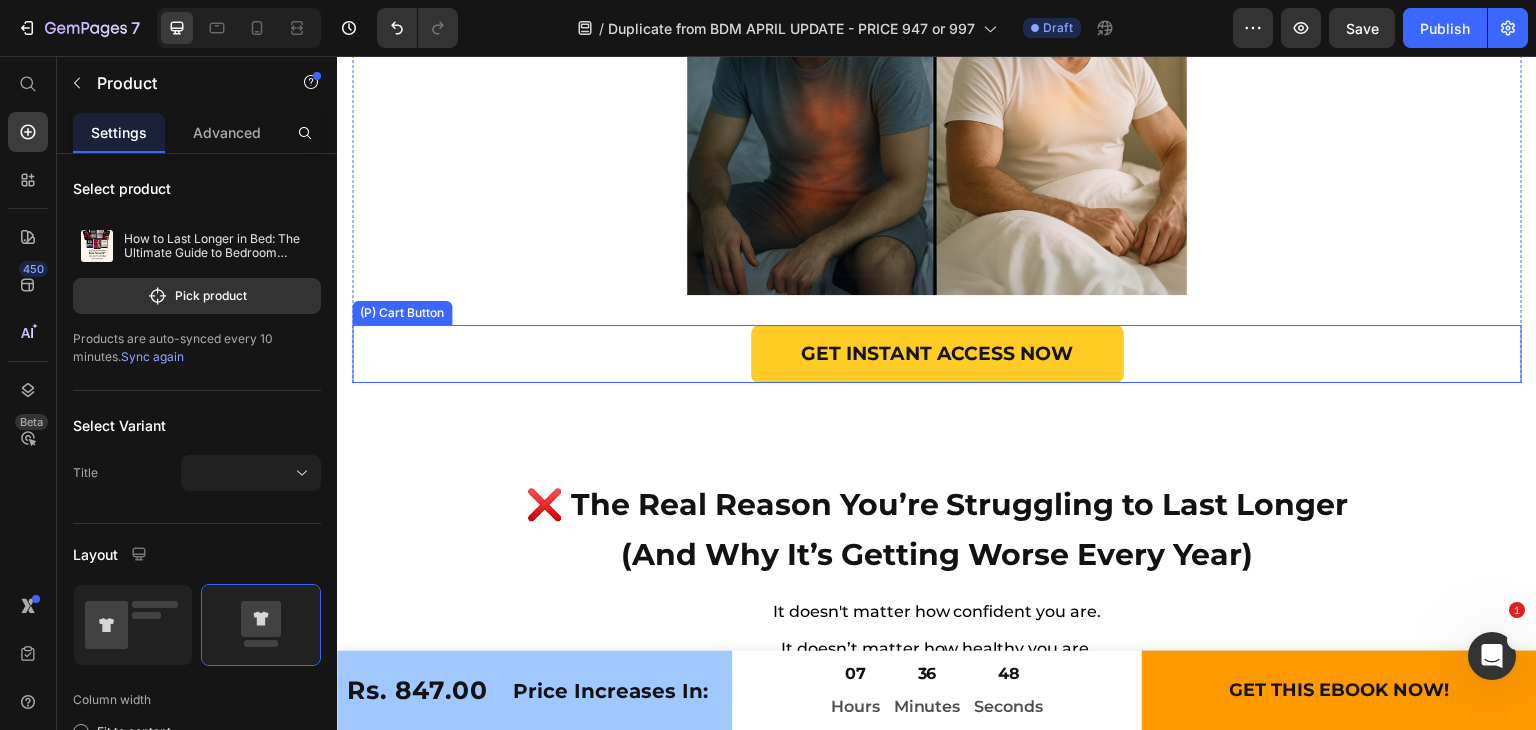 click on "GET INSTANT ACCESS NOW (P) Cart Button" at bounding box center (937, 354) 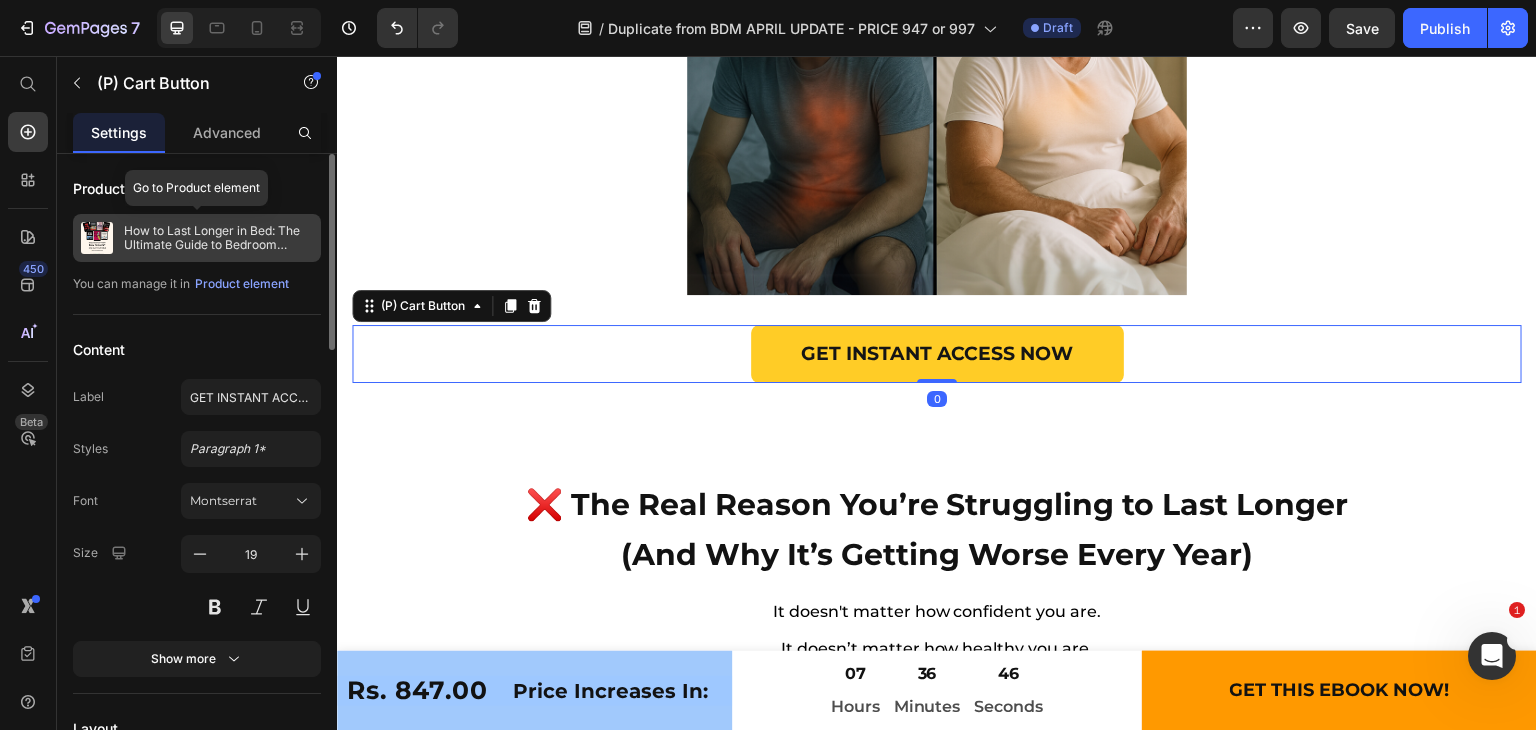 click on "How to Last Longer in Bed: The Ultimate Guide to Bedroom Mastery + Free Bonuses 2" at bounding box center [218, 238] 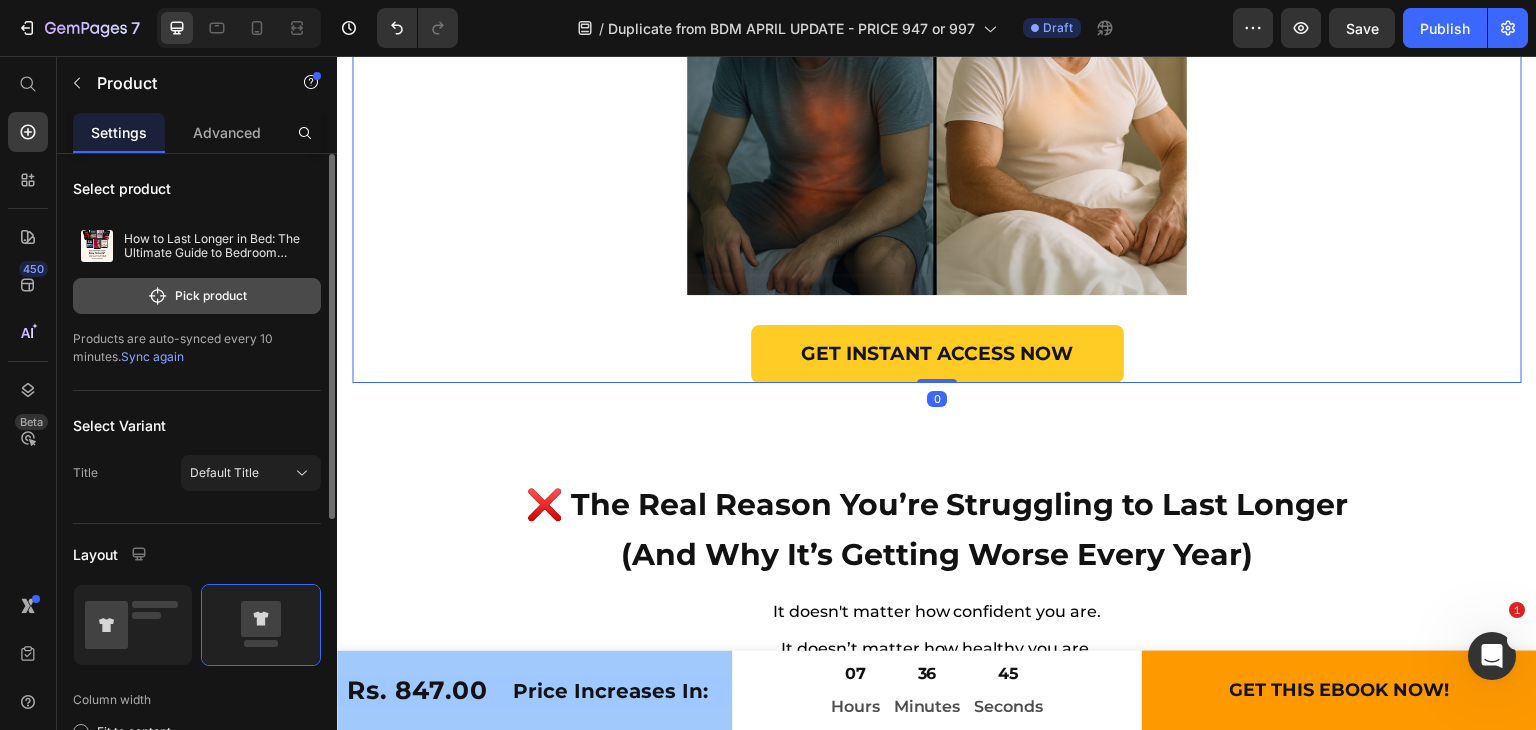 click on "Pick product" at bounding box center (197, 296) 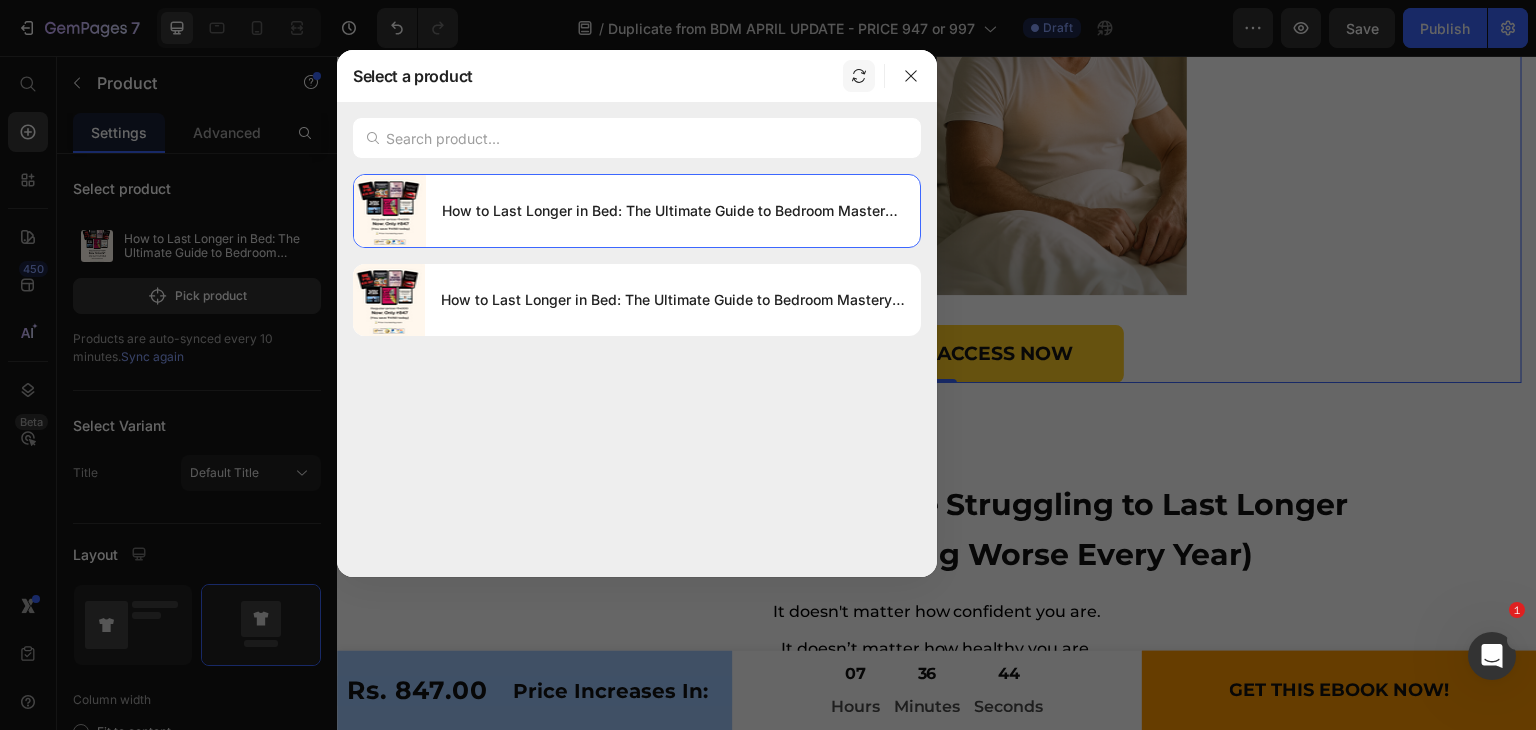 click 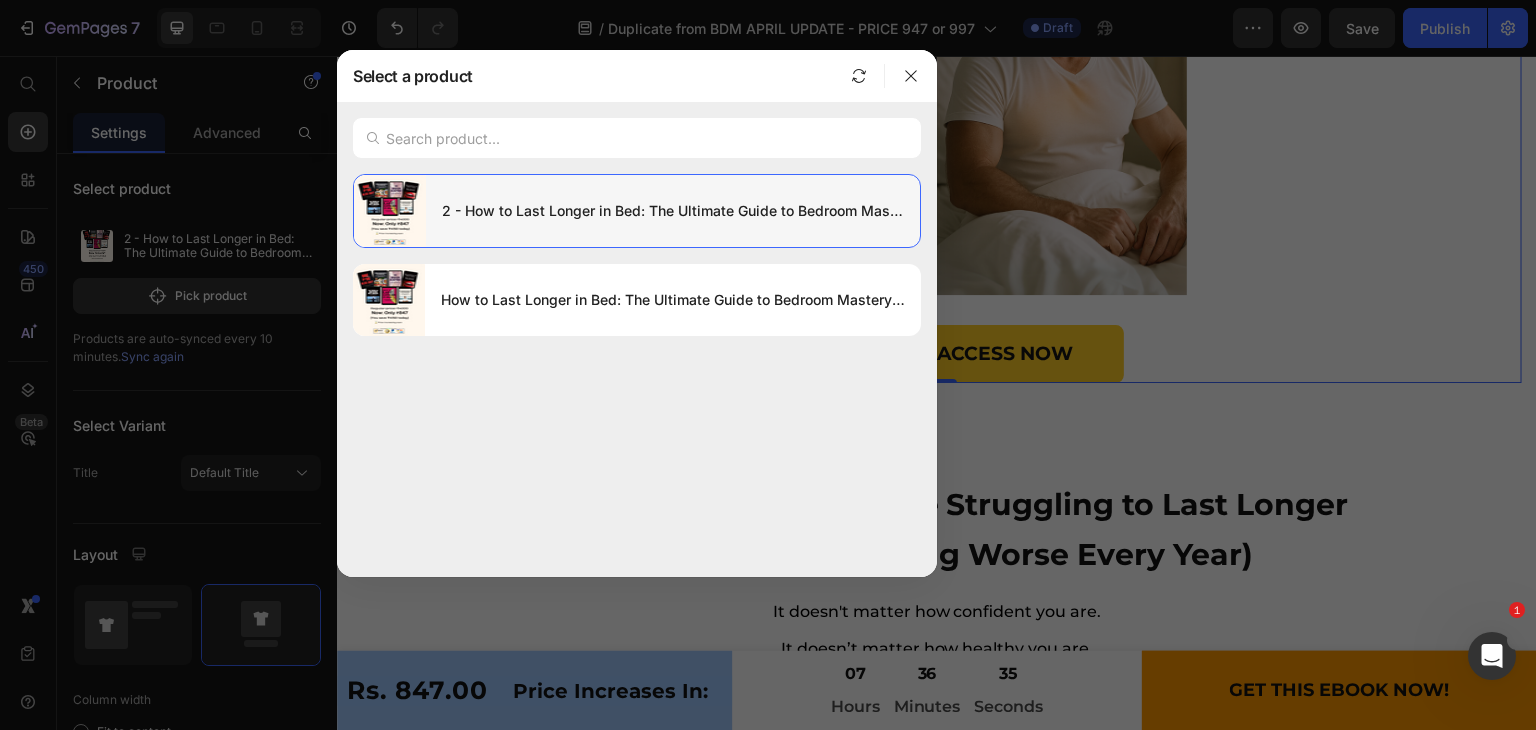 click on "2 - How to Last Longer in Bed: The Ultimate Guide to Bedroom Mastery + Free Bonuses" at bounding box center (673, 211) 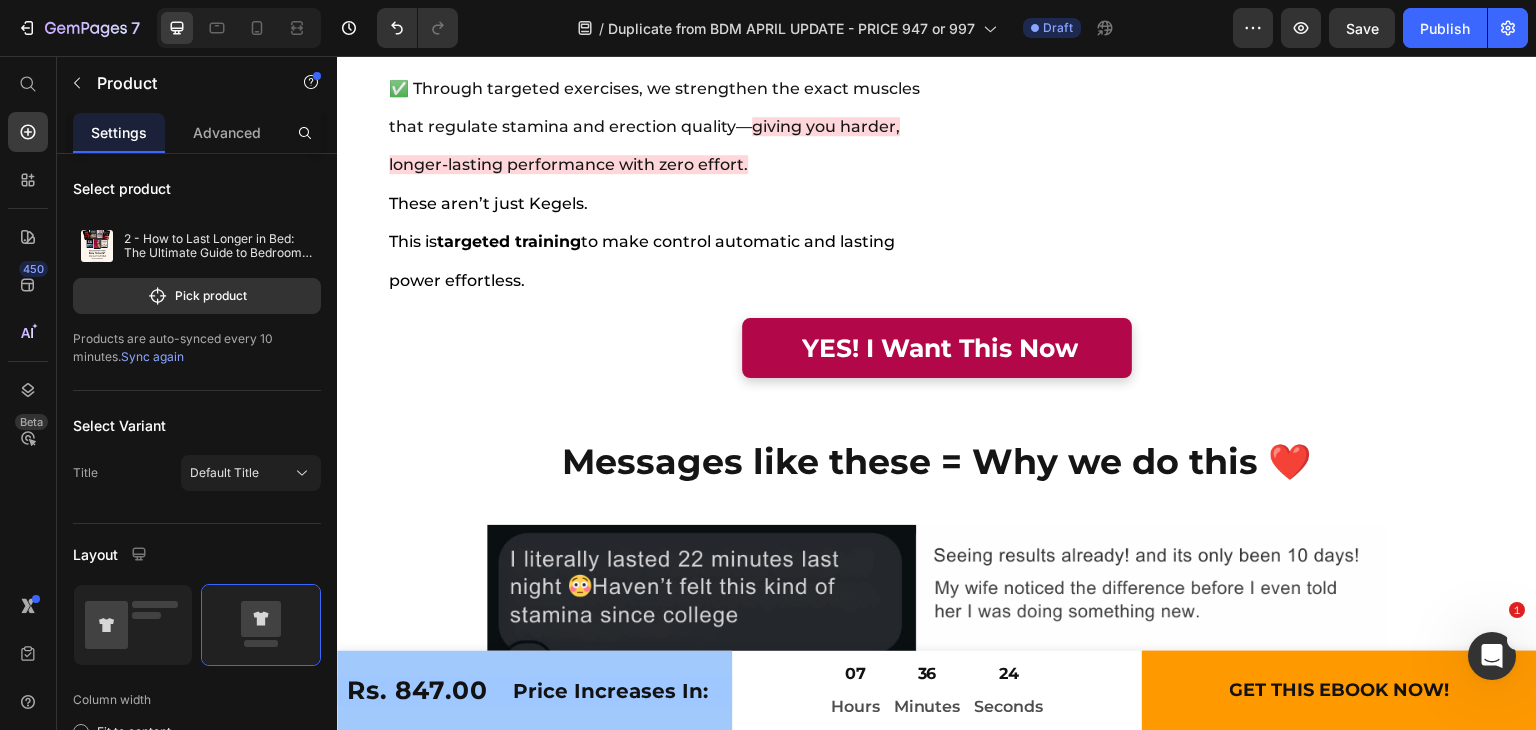scroll, scrollTop: 14543, scrollLeft: 0, axis: vertical 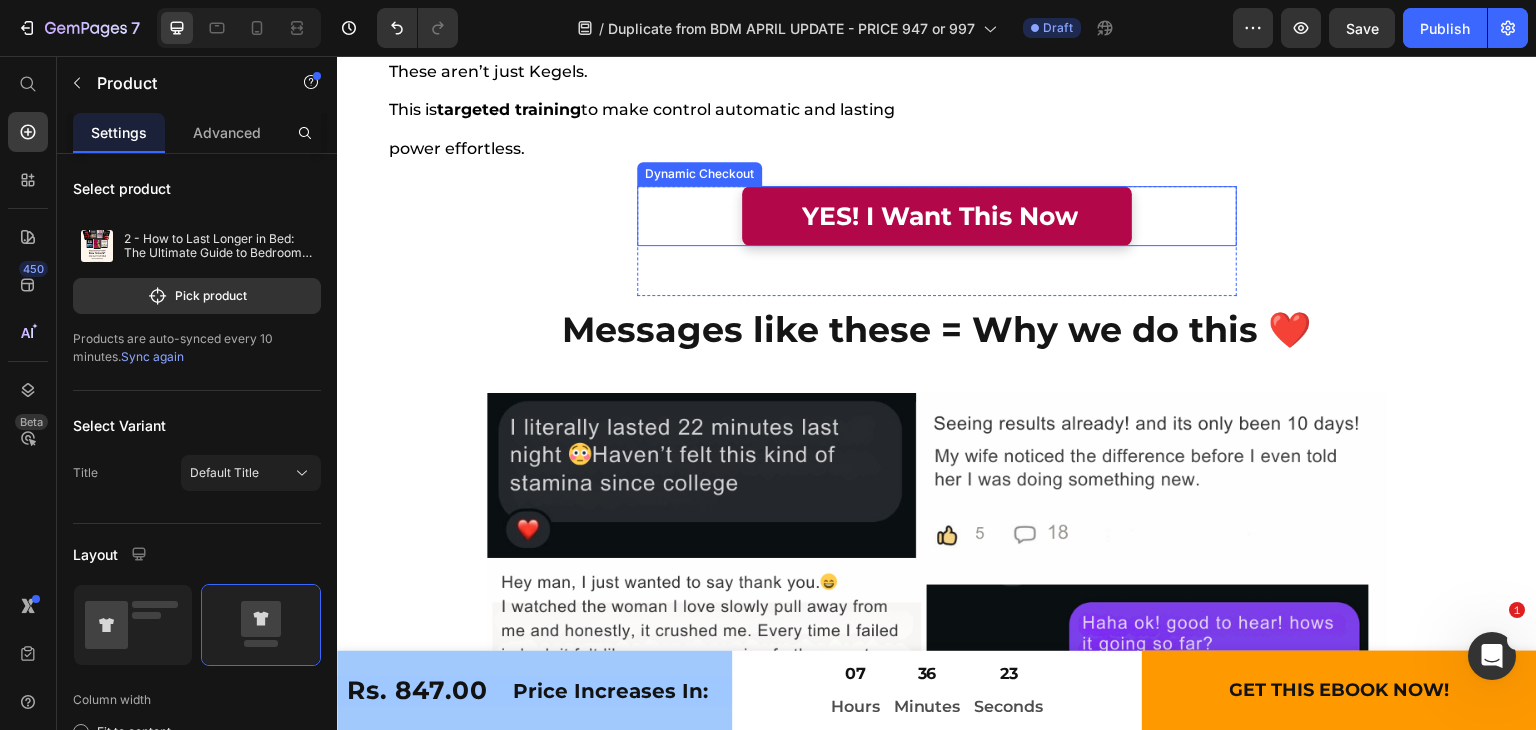 click on "YES! I Want This Now" at bounding box center [937, 216] 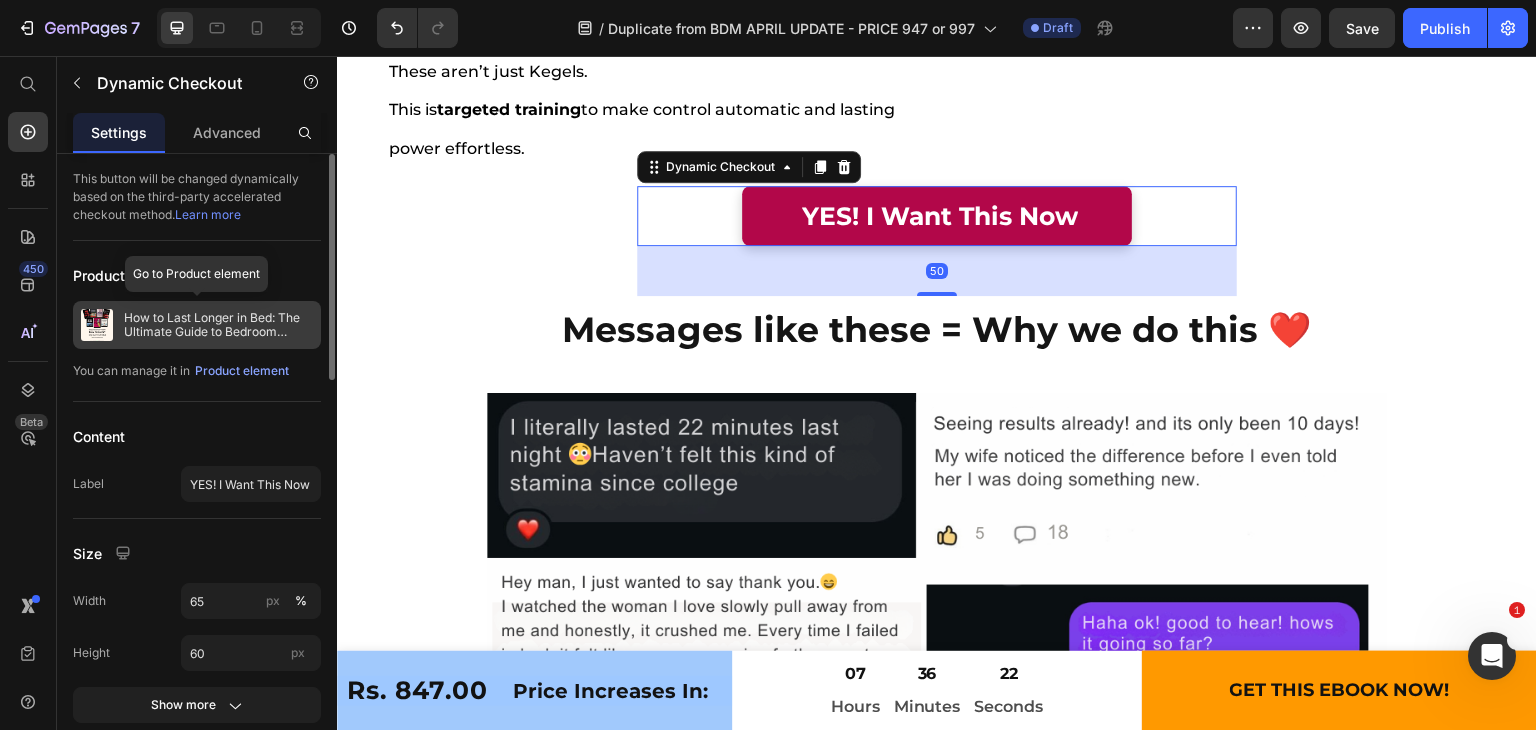 click on "How to Last Longer in Bed: The Ultimate Guide to Bedroom Mastery + Free Bonuses 2" at bounding box center [197, 325] 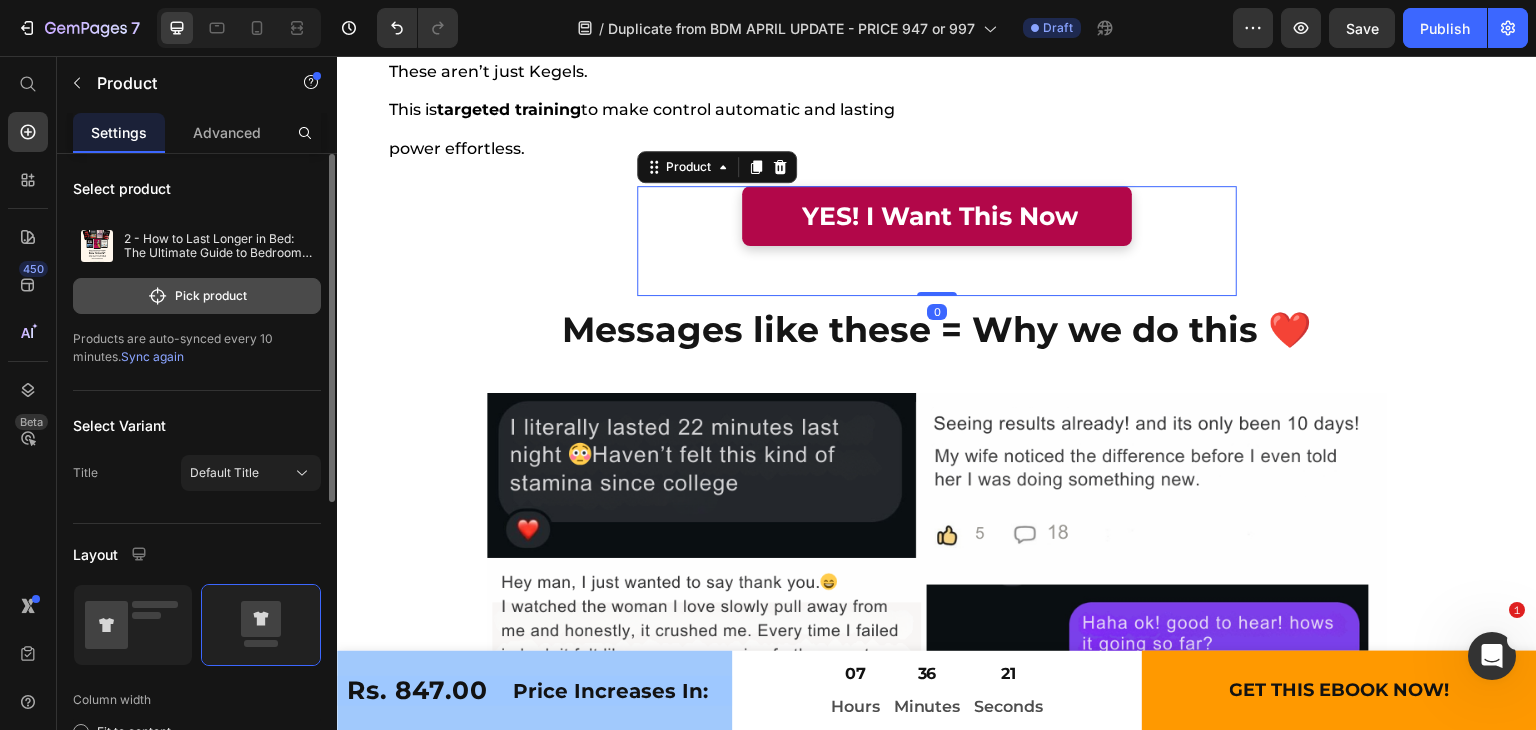 click on "Pick product" at bounding box center [197, 296] 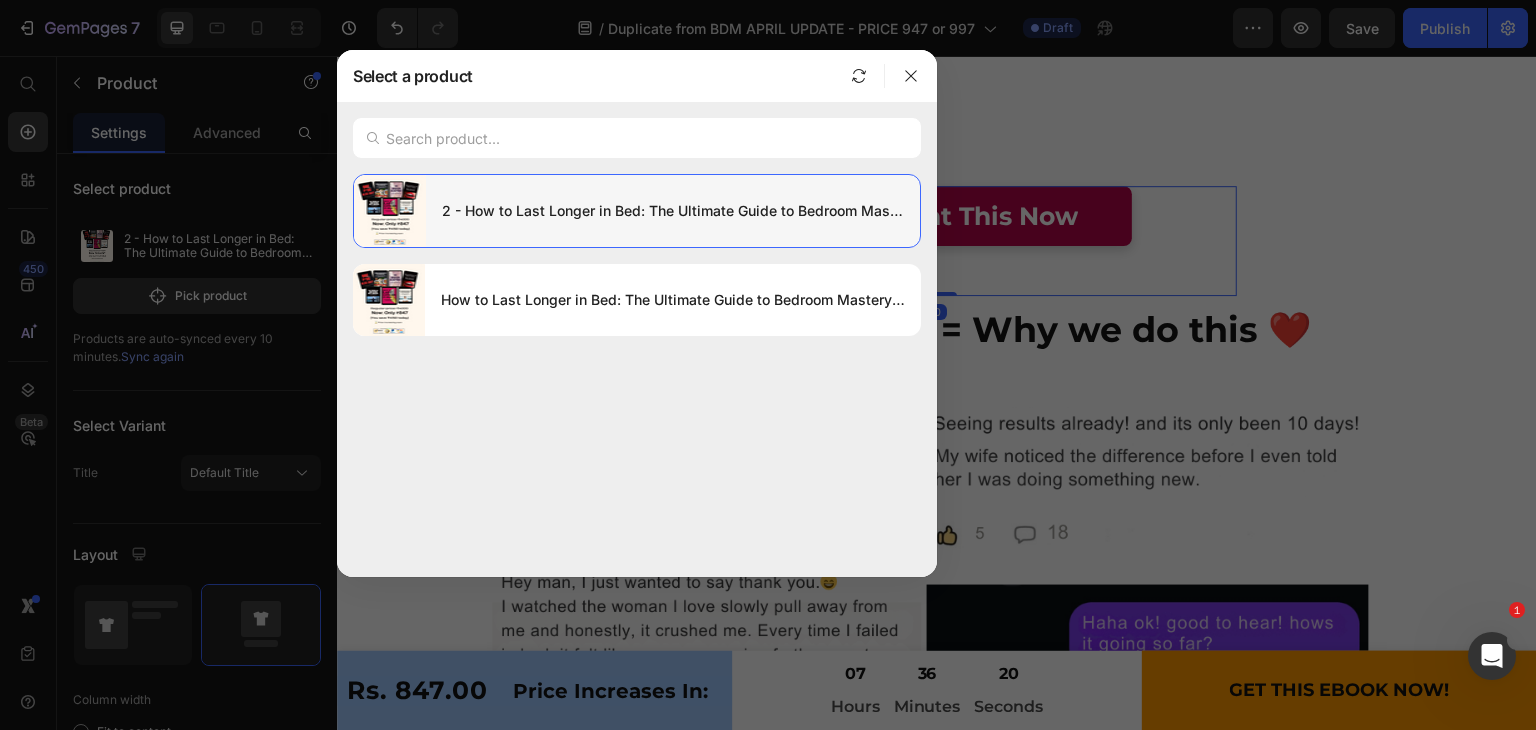 click on "2 - How to Last Longer in Bed: The Ultimate Guide to Bedroom Mastery + Free Bonuses" at bounding box center (673, 211) 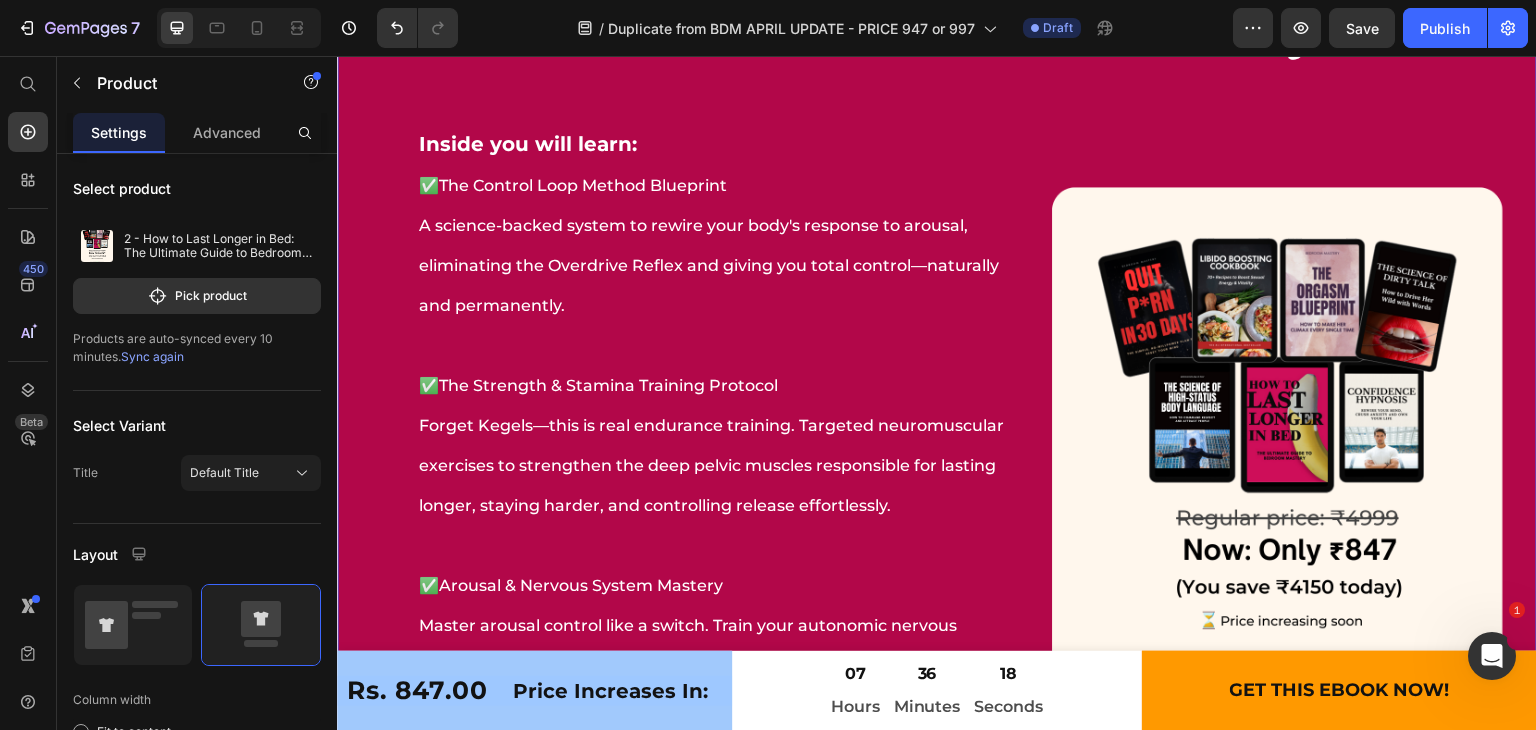 scroll, scrollTop: 17076, scrollLeft: 0, axis: vertical 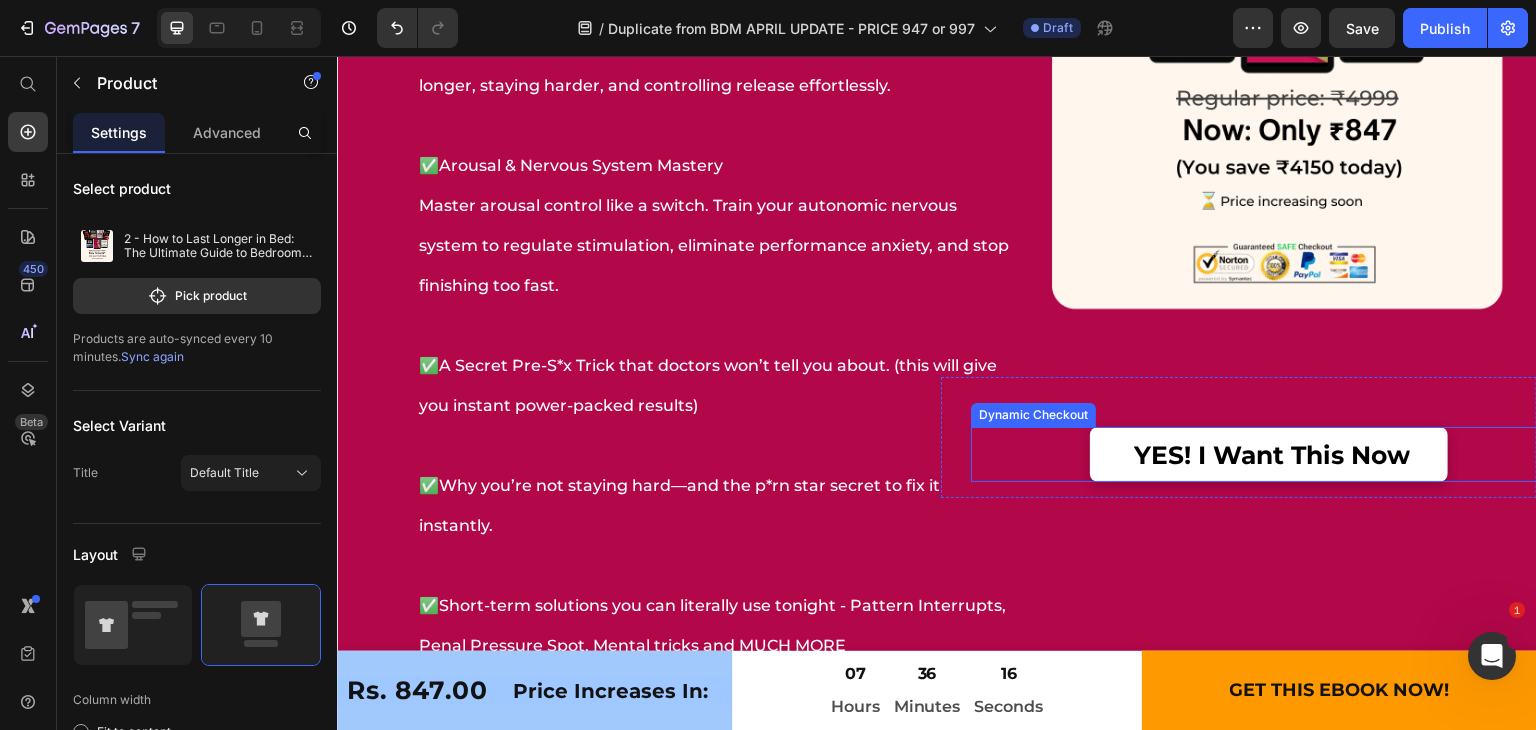 click on "YES! I Want This Now" at bounding box center (1269, 454) 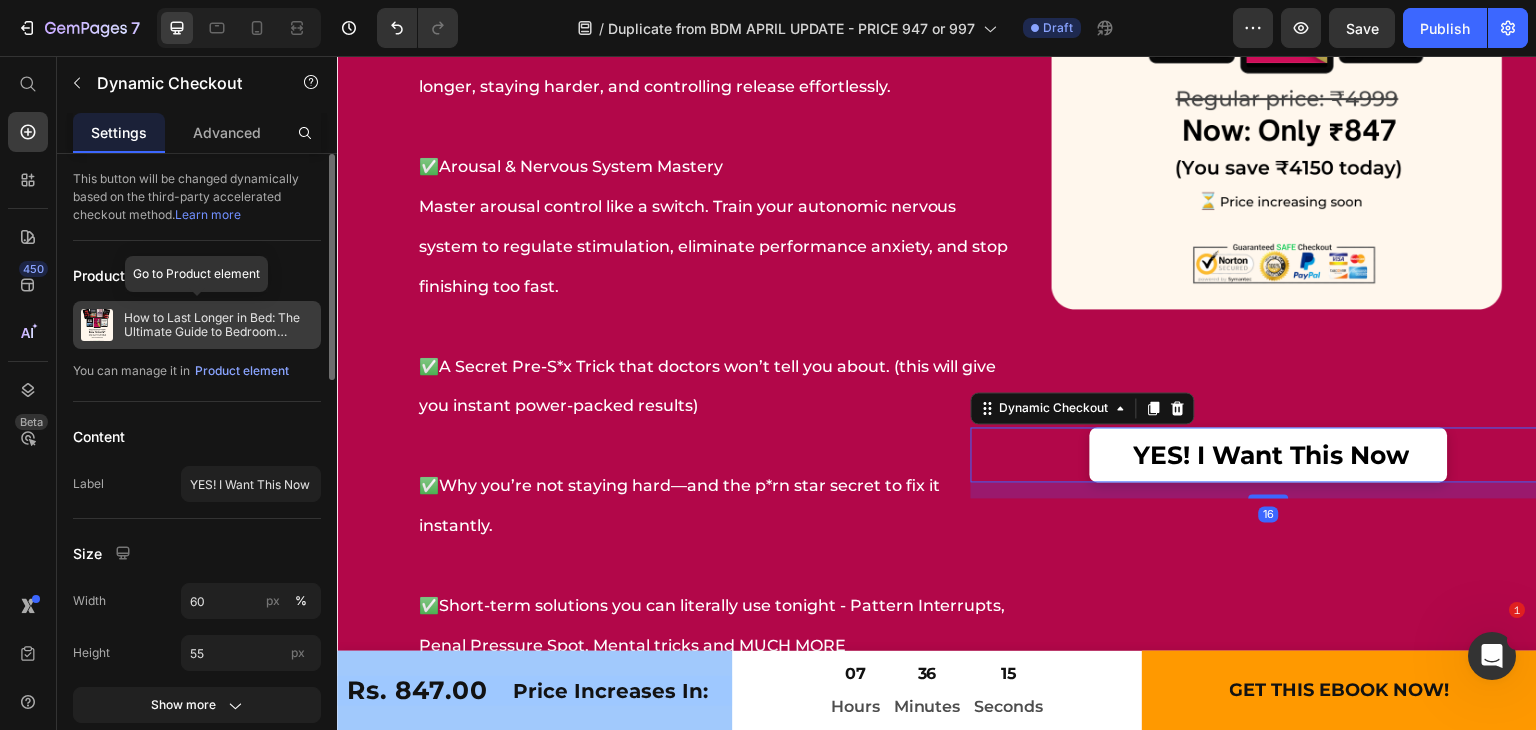 click on "How to Last Longer in Bed: The Ultimate Guide to Bedroom Mastery + Free Bonuses" at bounding box center (218, 325) 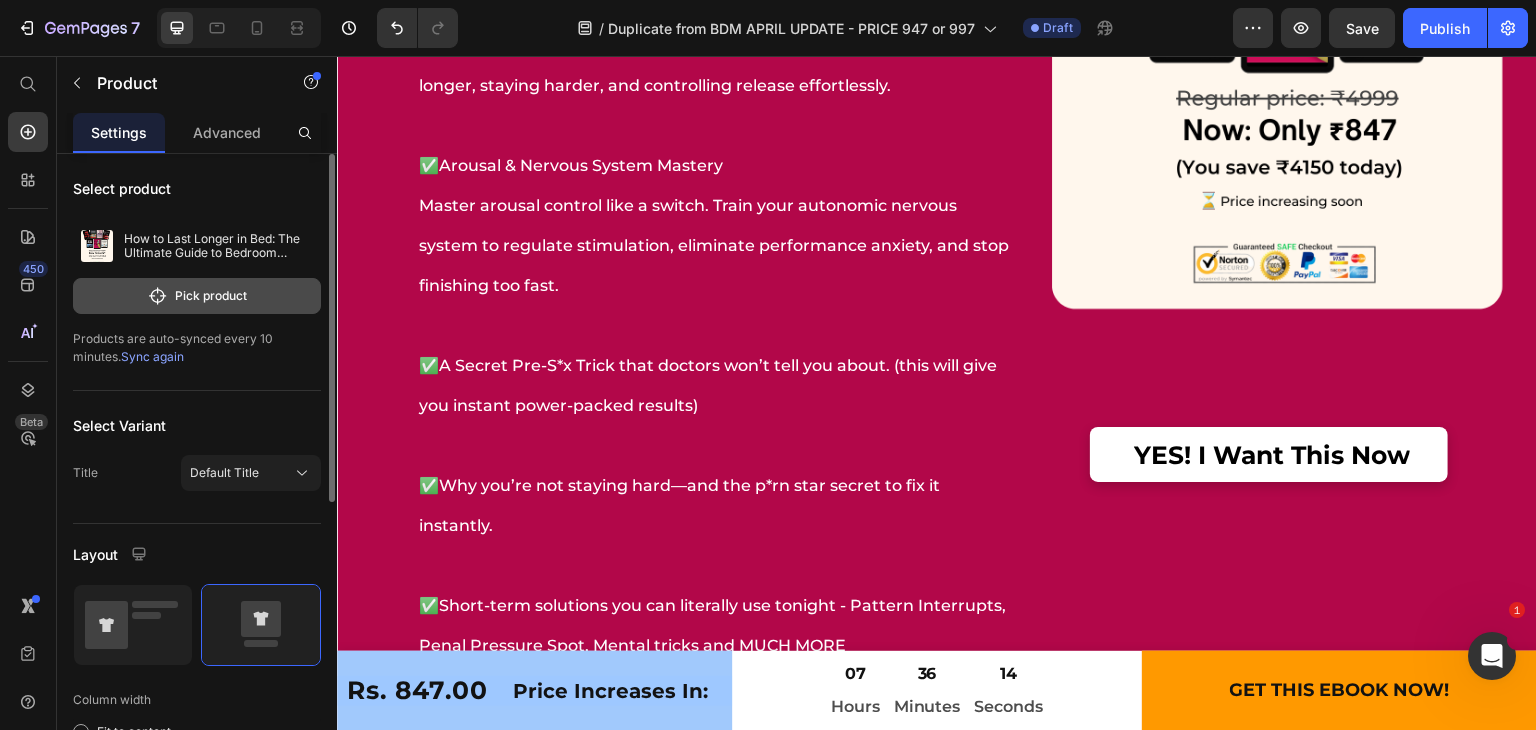 click on "Pick product" at bounding box center [197, 296] 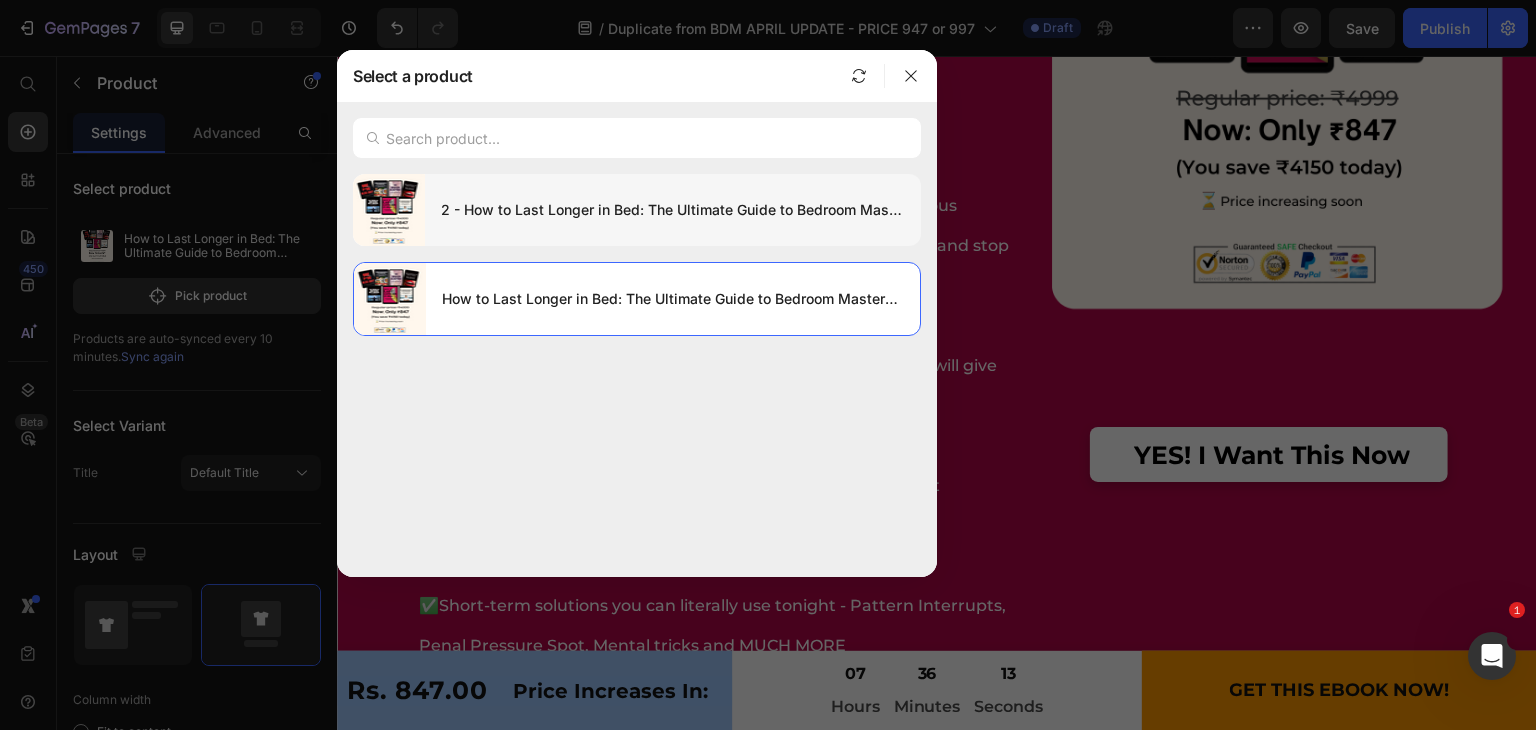 click on "2 - How to Last Longer in Bed: The Ultimate Guide to Bedroom Mastery + Free Bonuses" at bounding box center [673, 210] 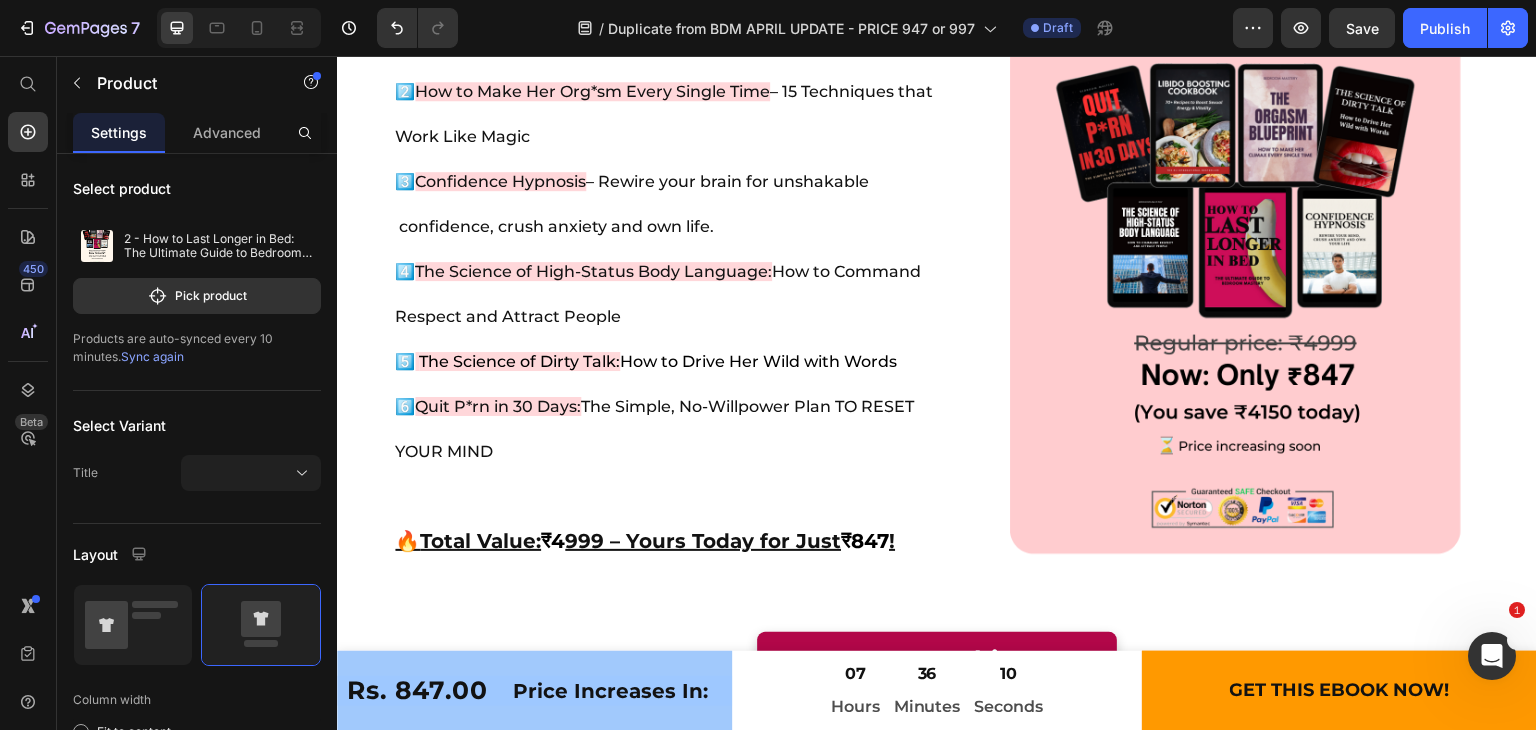 scroll, scrollTop: 18590, scrollLeft: 0, axis: vertical 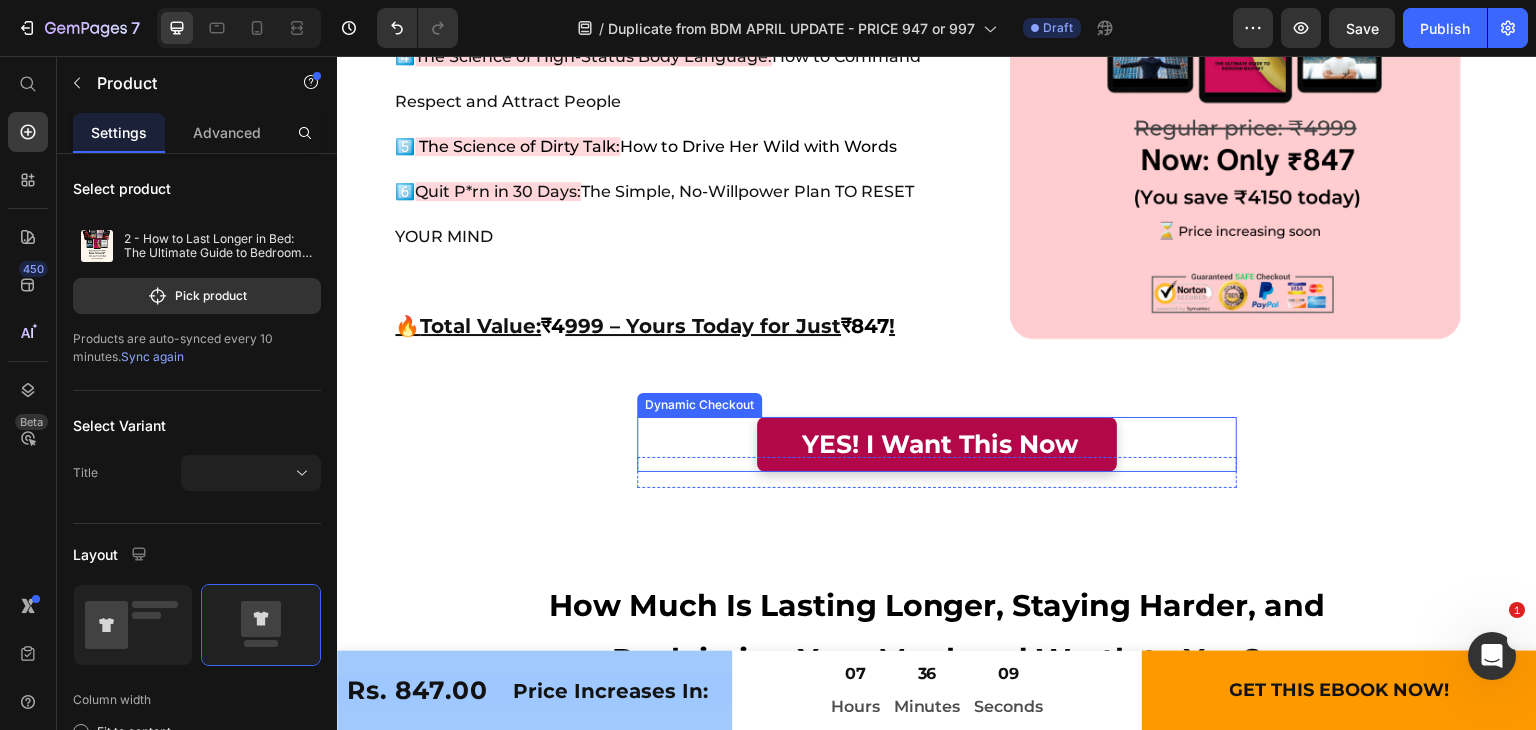click on "YES! I Want This Now" at bounding box center (937, 444) 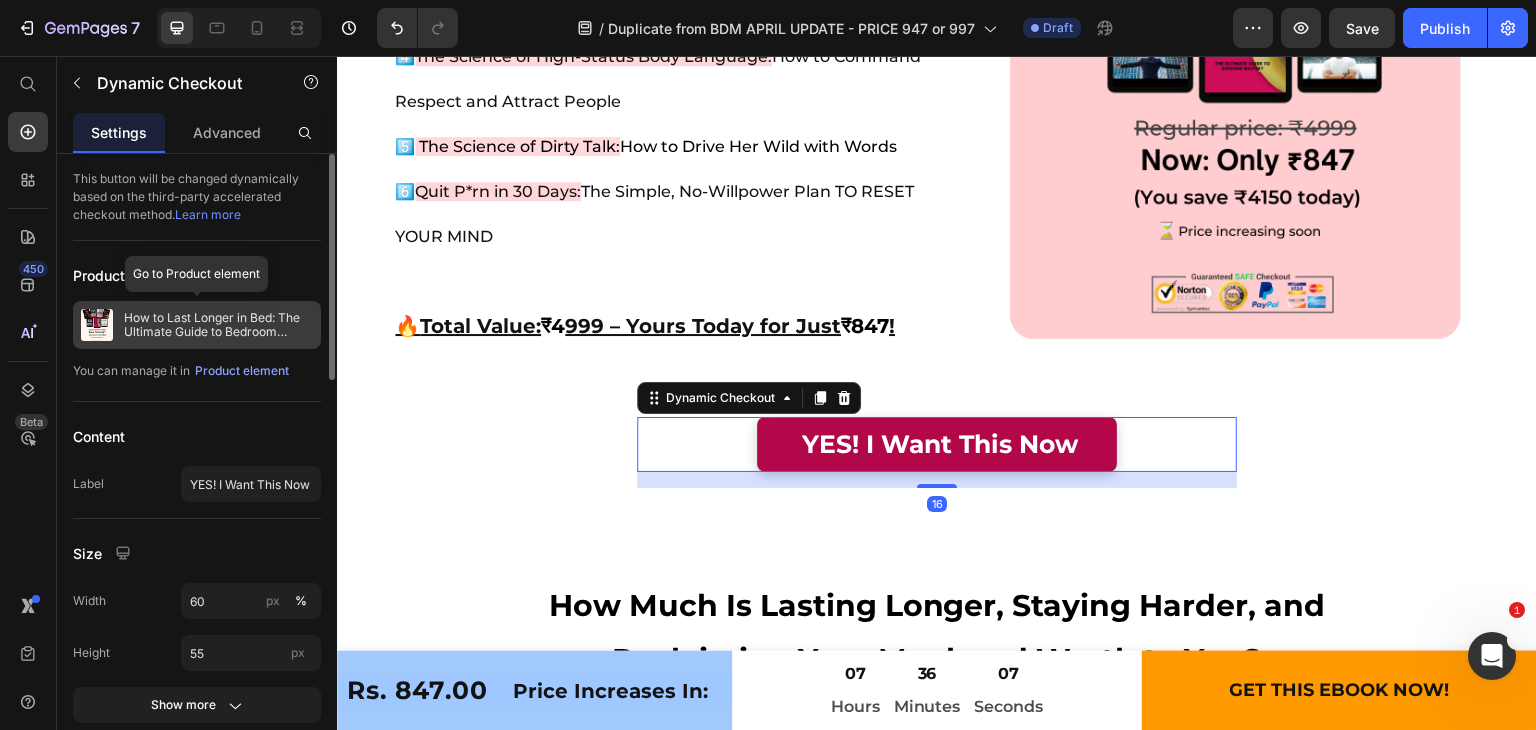 click on "How to Last Longer in Bed: The Ultimate Guide to Bedroom Mastery + Free Bonuses" at bounding box center (218, 325) 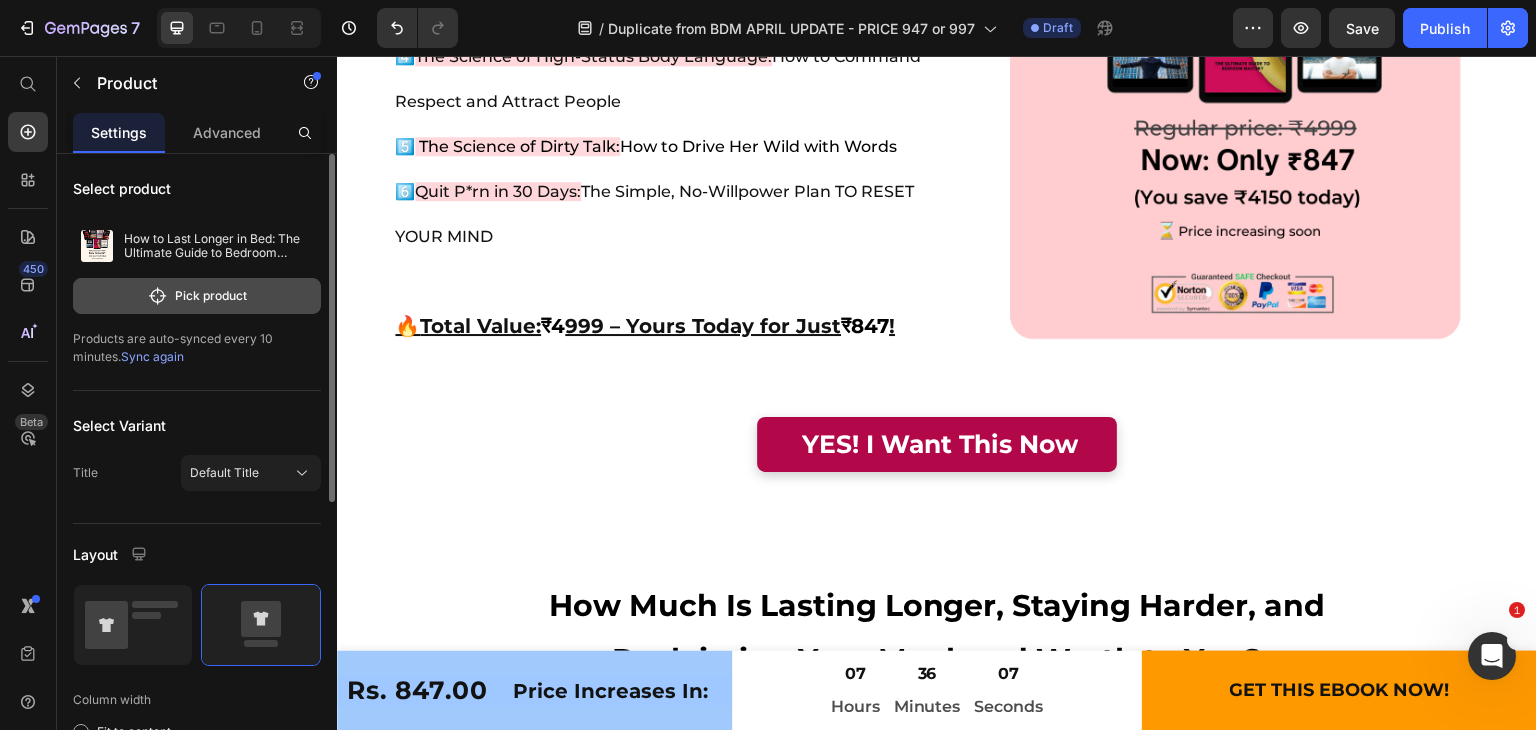 click on "Pick product" at bounding box center (197, 296) 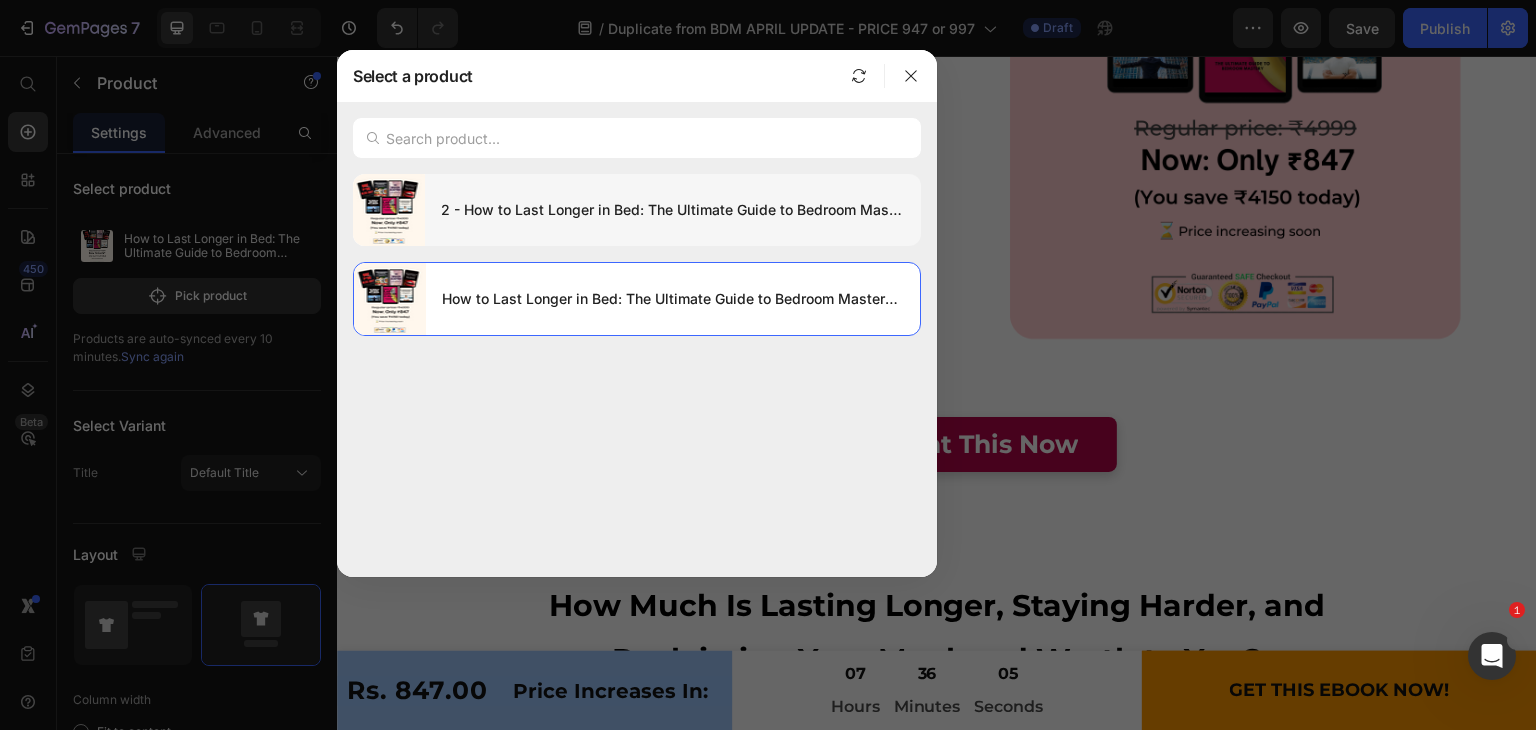 click on "2 - How to Last Longer in Bed: The Ultimate Guide to Bedroom Mastery + Free Bonuses" 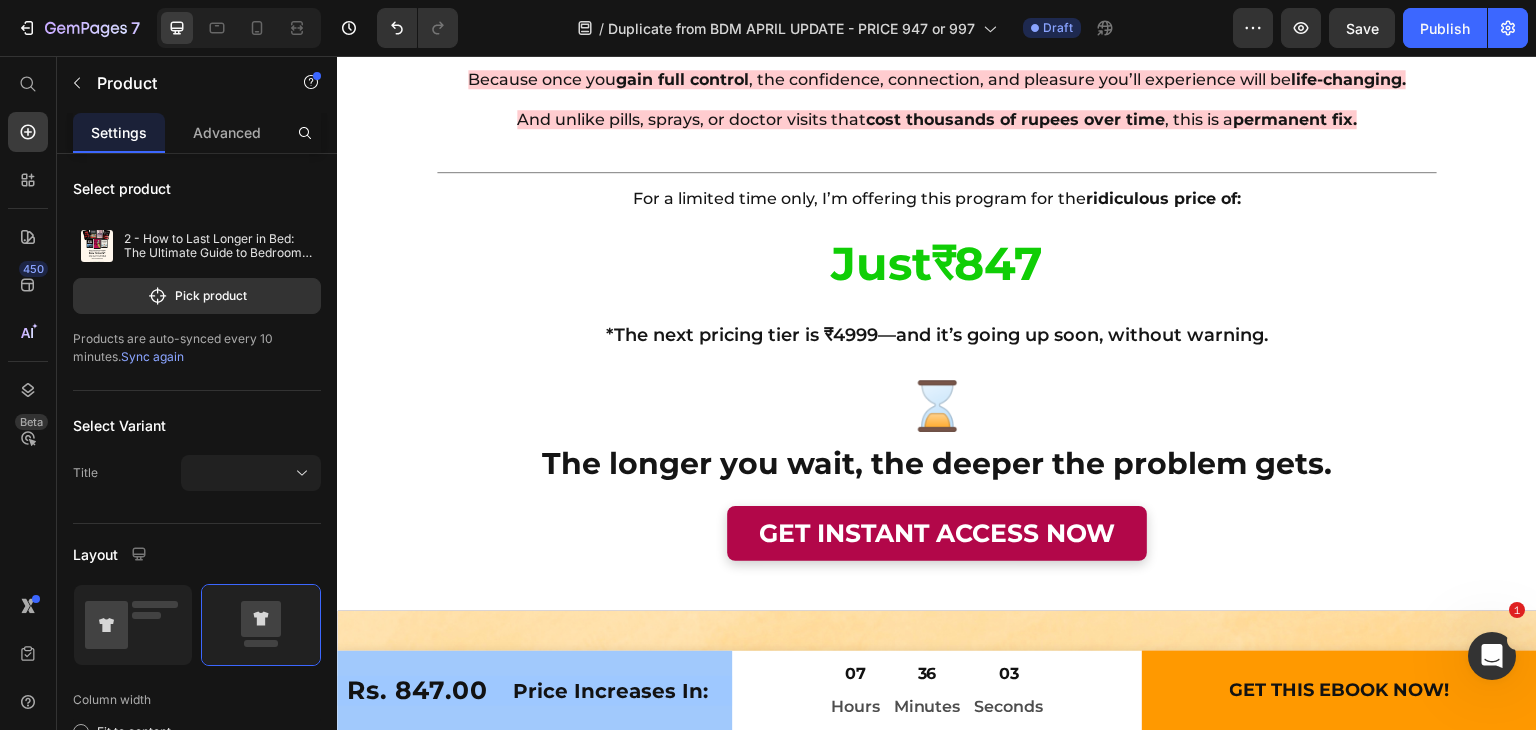 scroll, scrollTop: 19635, scrollLeft: 0, axis: vertical 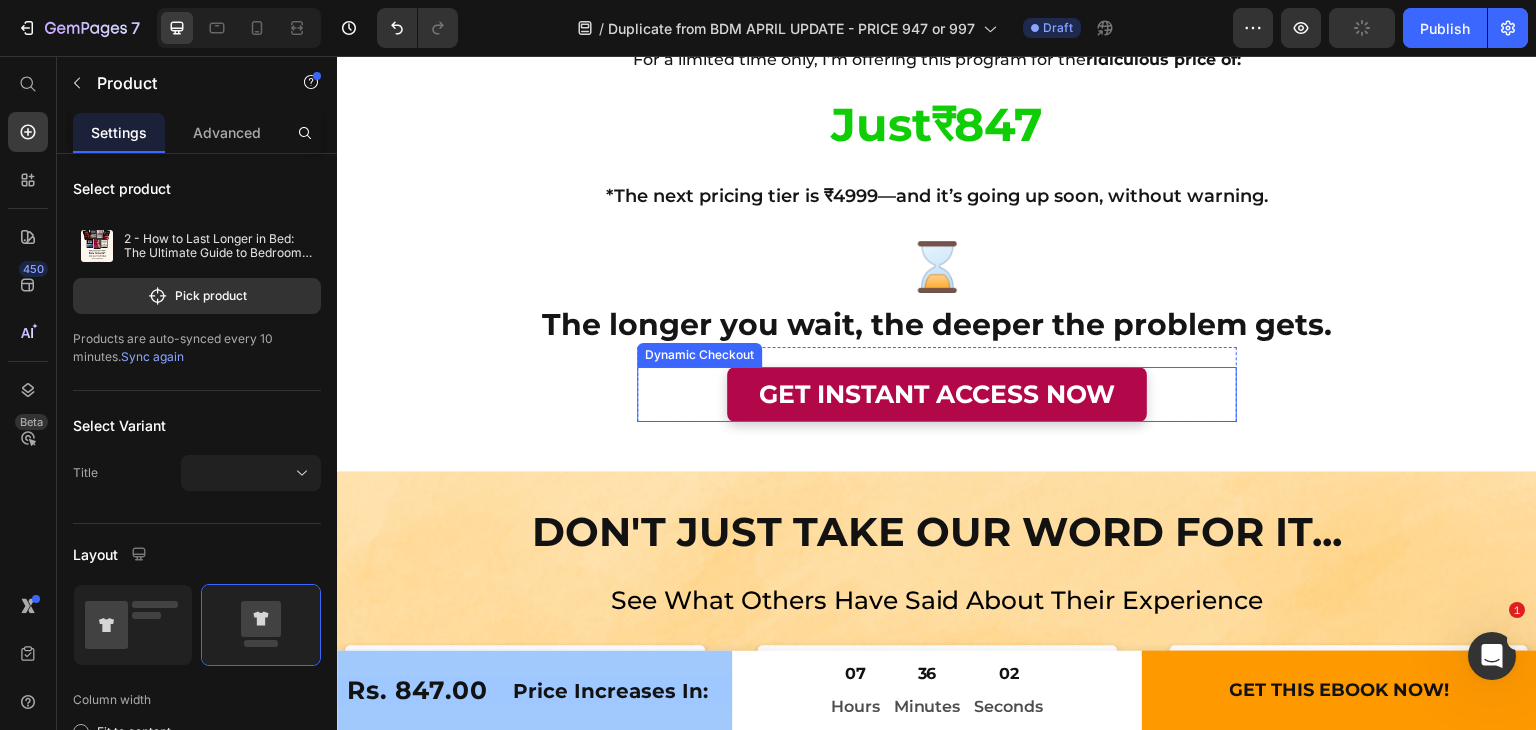 click on "GET INSTANT ACCESS NOW" at bounding box center [937, 394] 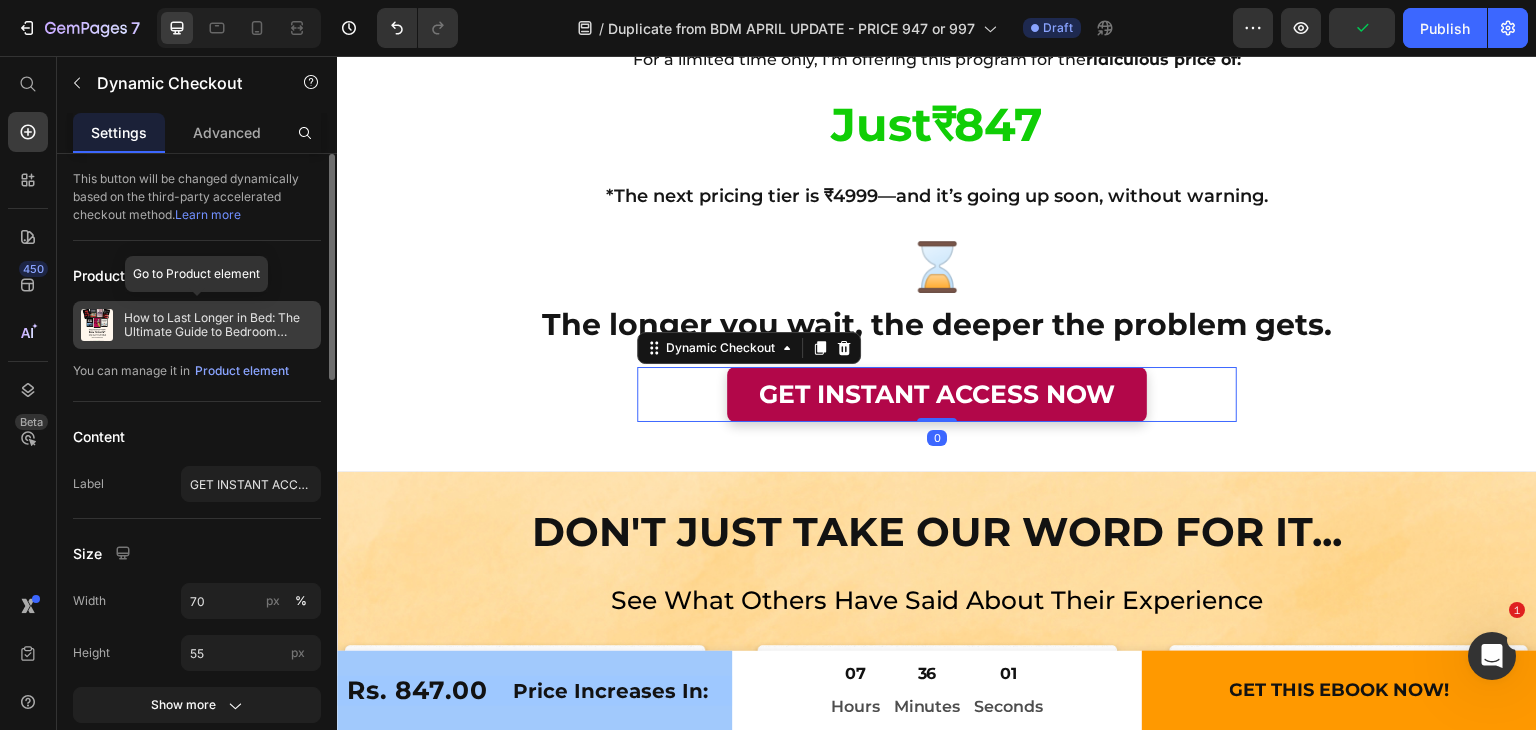 click on "How to Last Longer in Bed: The Ultimate Guide to Bedroom Mastery + Free Bonuses" at bounding box center (218, 325) 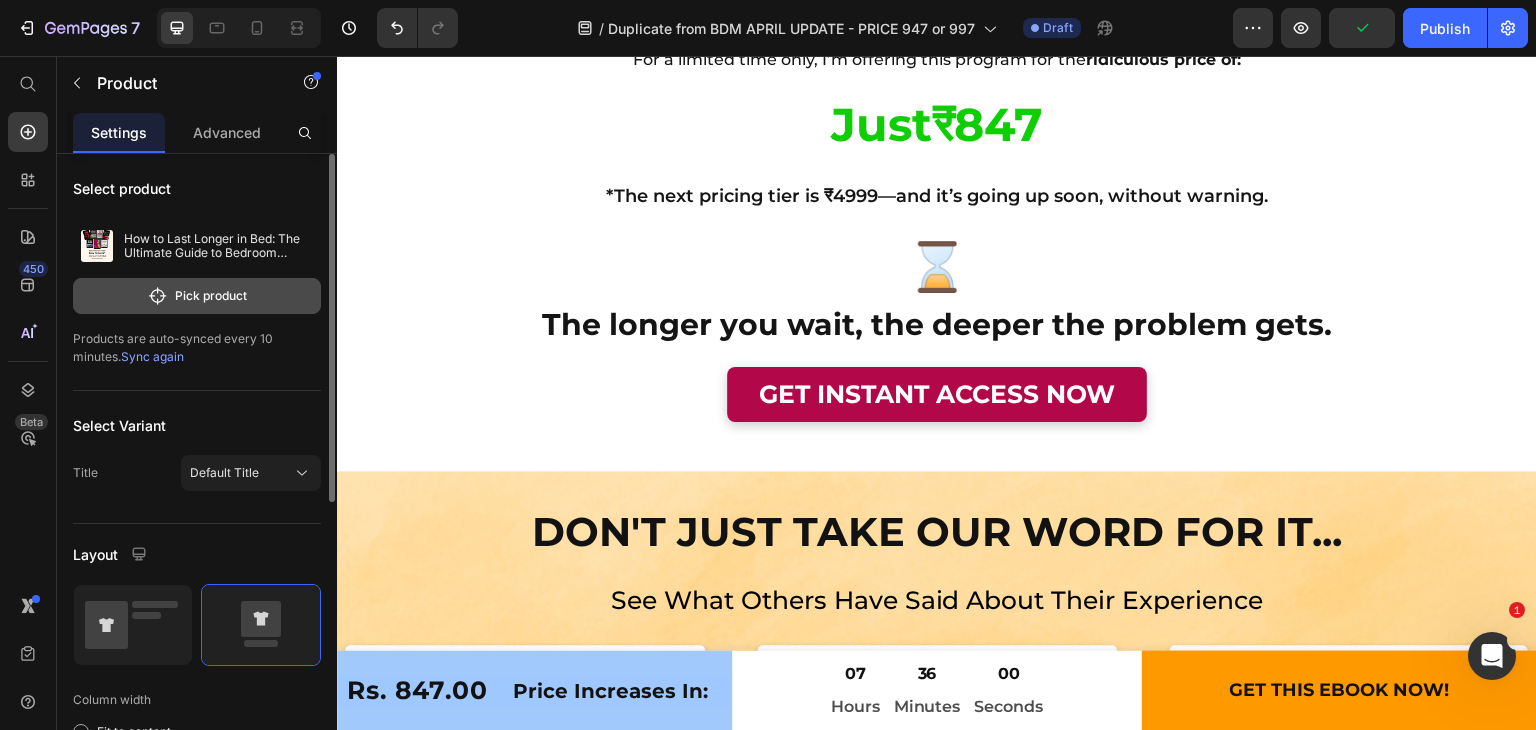 click on "Pick product" at bounding box center (197, 296) 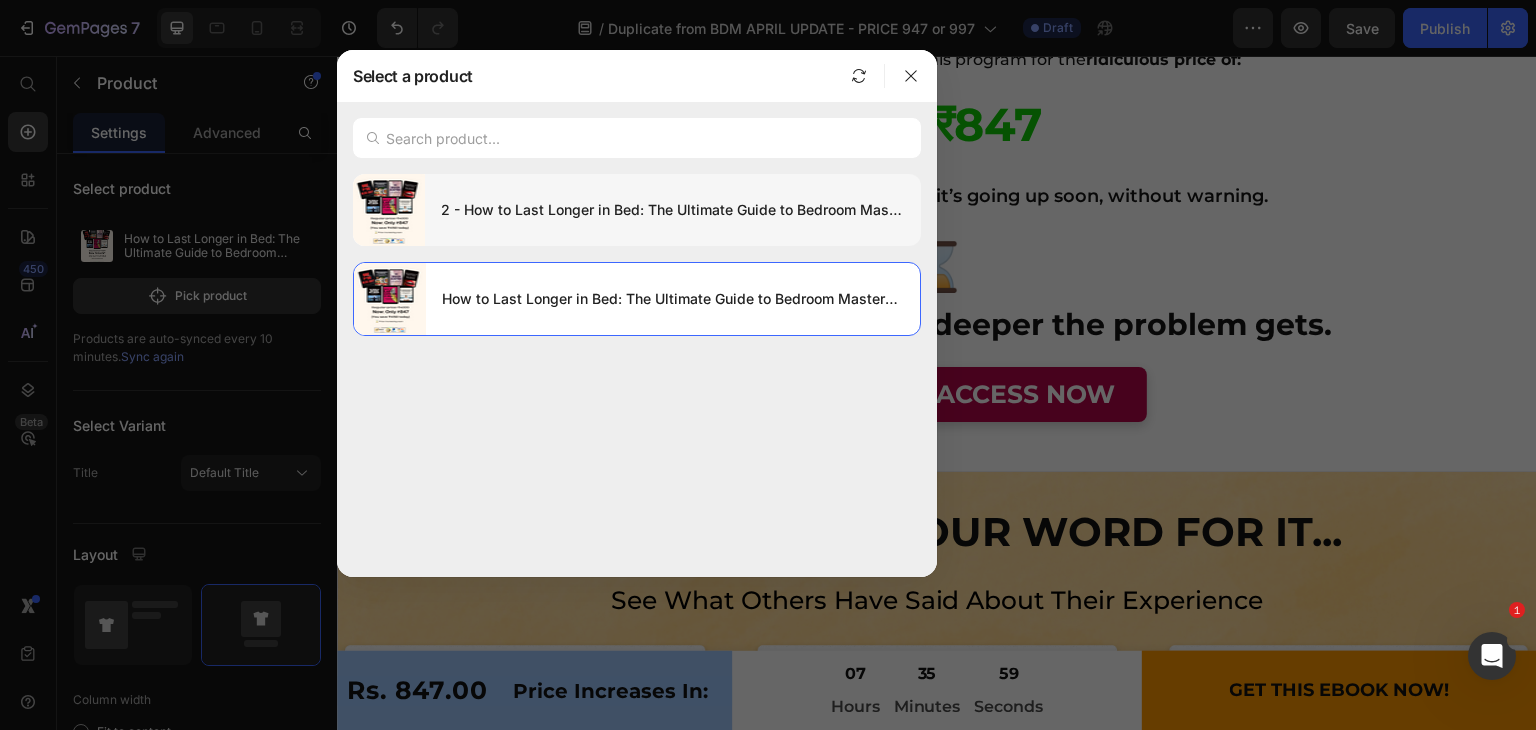 click on "2 - How to Last Longer in Bed: The Ultimate Guide to Bedroom Mastery + Free Bonuses" at bounding box center [673, 210] 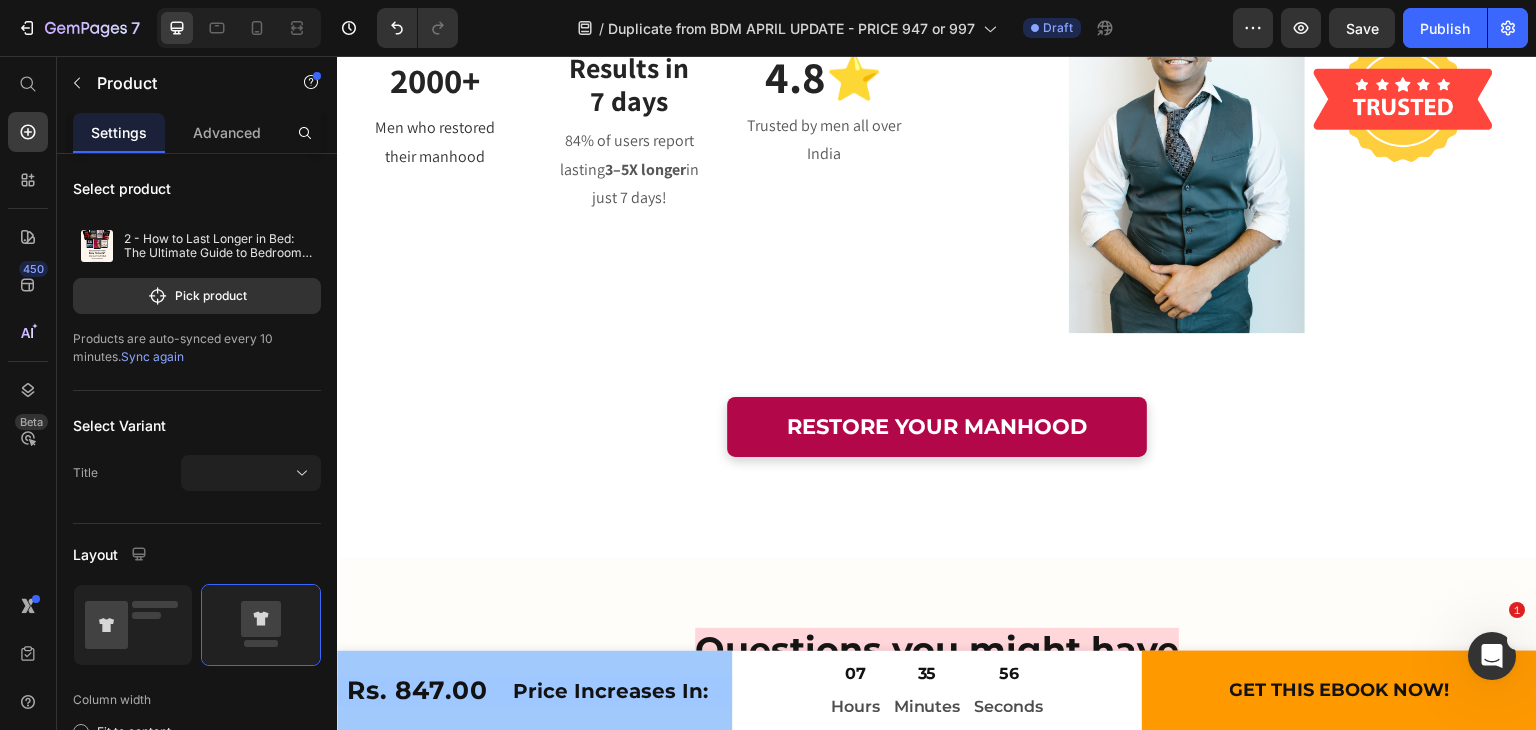 scroll, scrollTop: 21851, scrollLeft: 0, axis: vertical 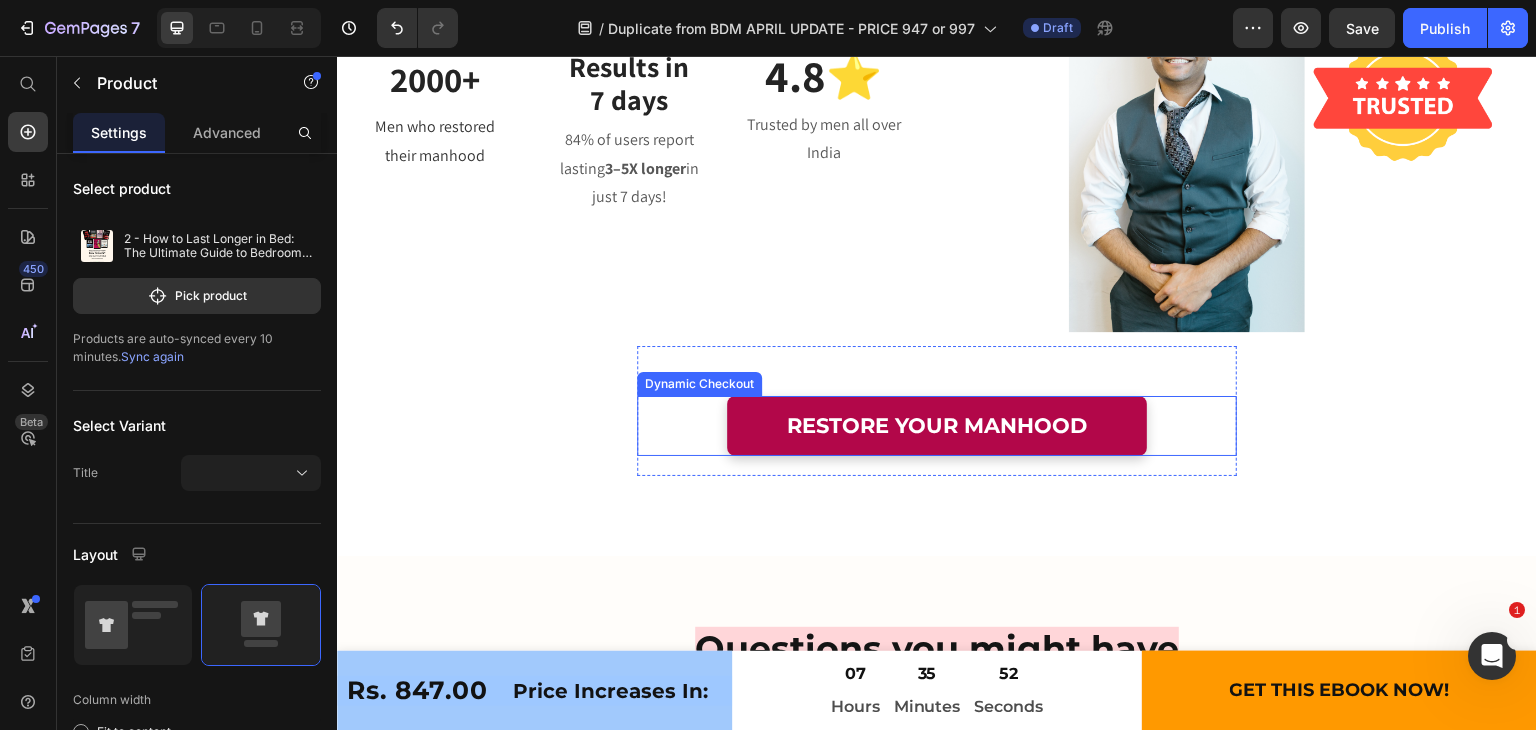 click on "RESTORE YOUR MANHOOD" at bounding box center [937, 426] 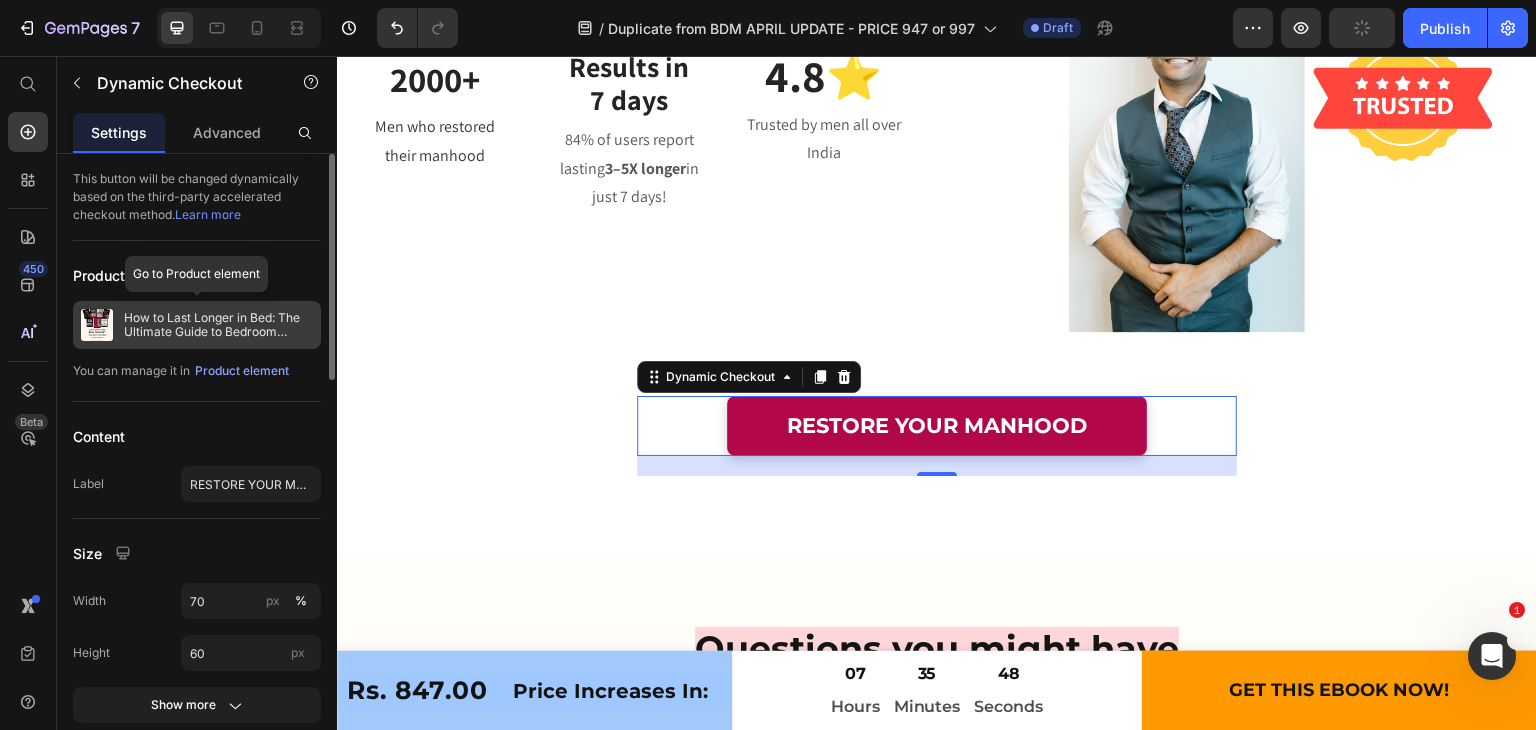 click on "How to Last Longer in Bed: The Ultimate Guide to Bedroom Mastery + Free Bonuses" at bounding box center (218, 325) 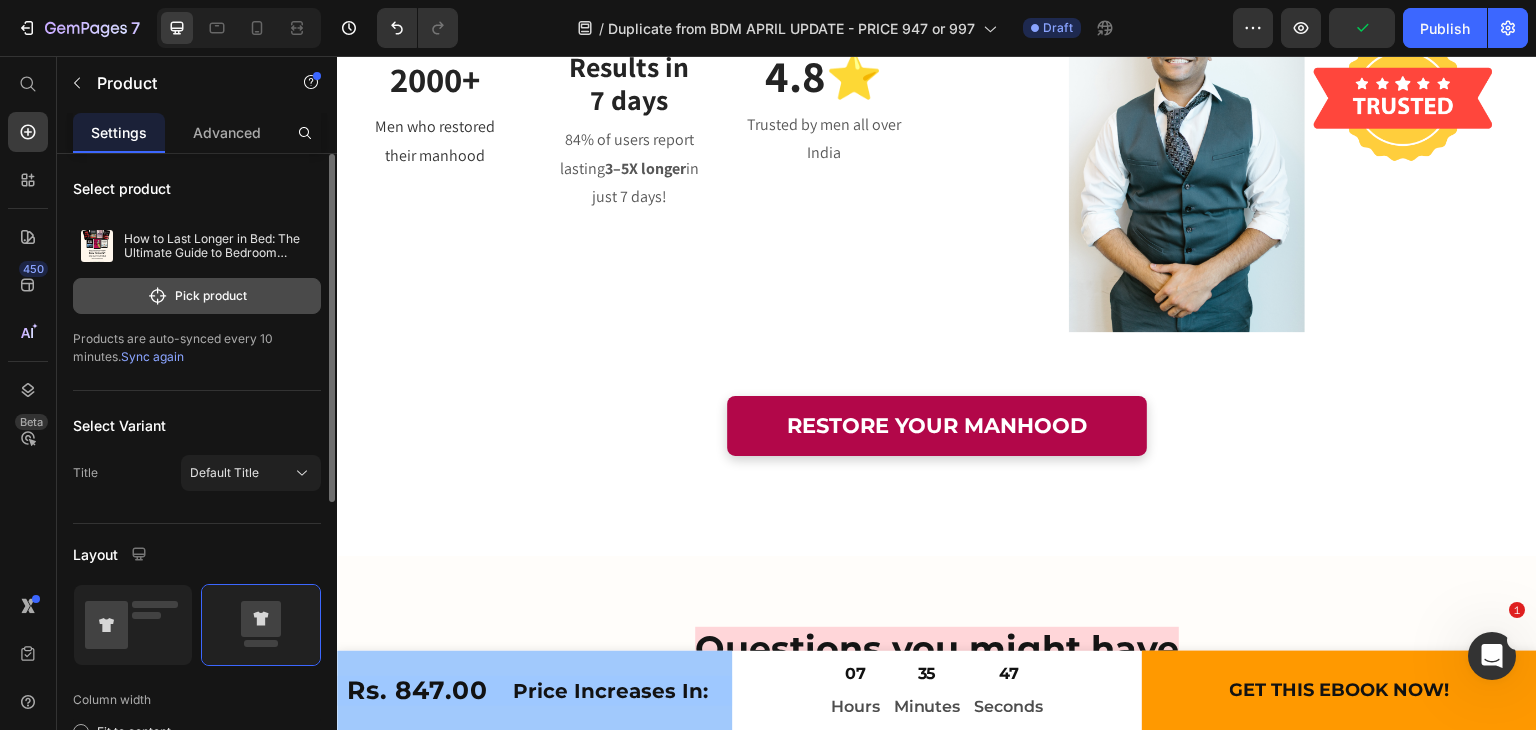 click on "Pick product" at bounding box center [197, 296] 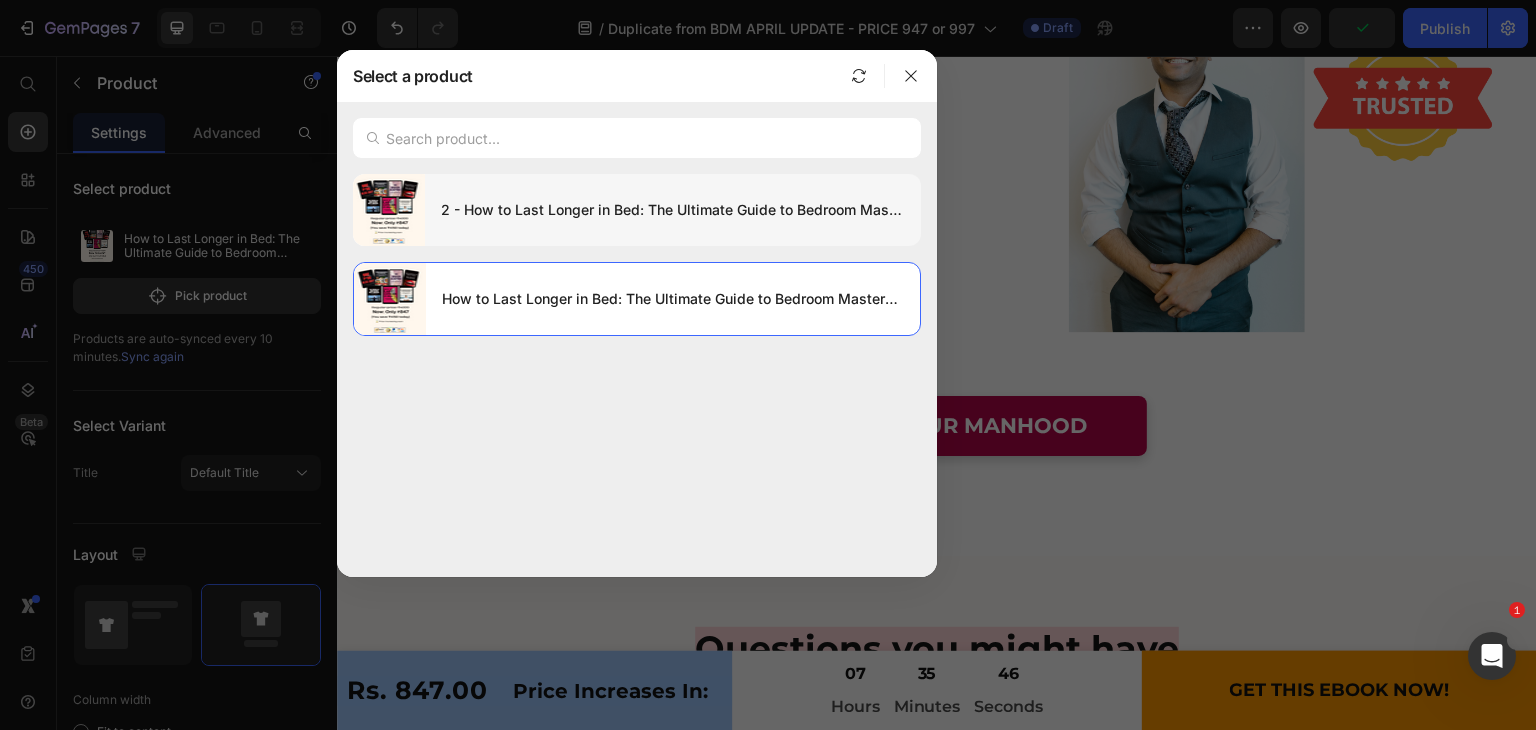 click on "2 - How to Last Longer in Bed: The Ultimate Guide to Bedroom Mastery + Free Bonuses" at bounding box center [673, 210] 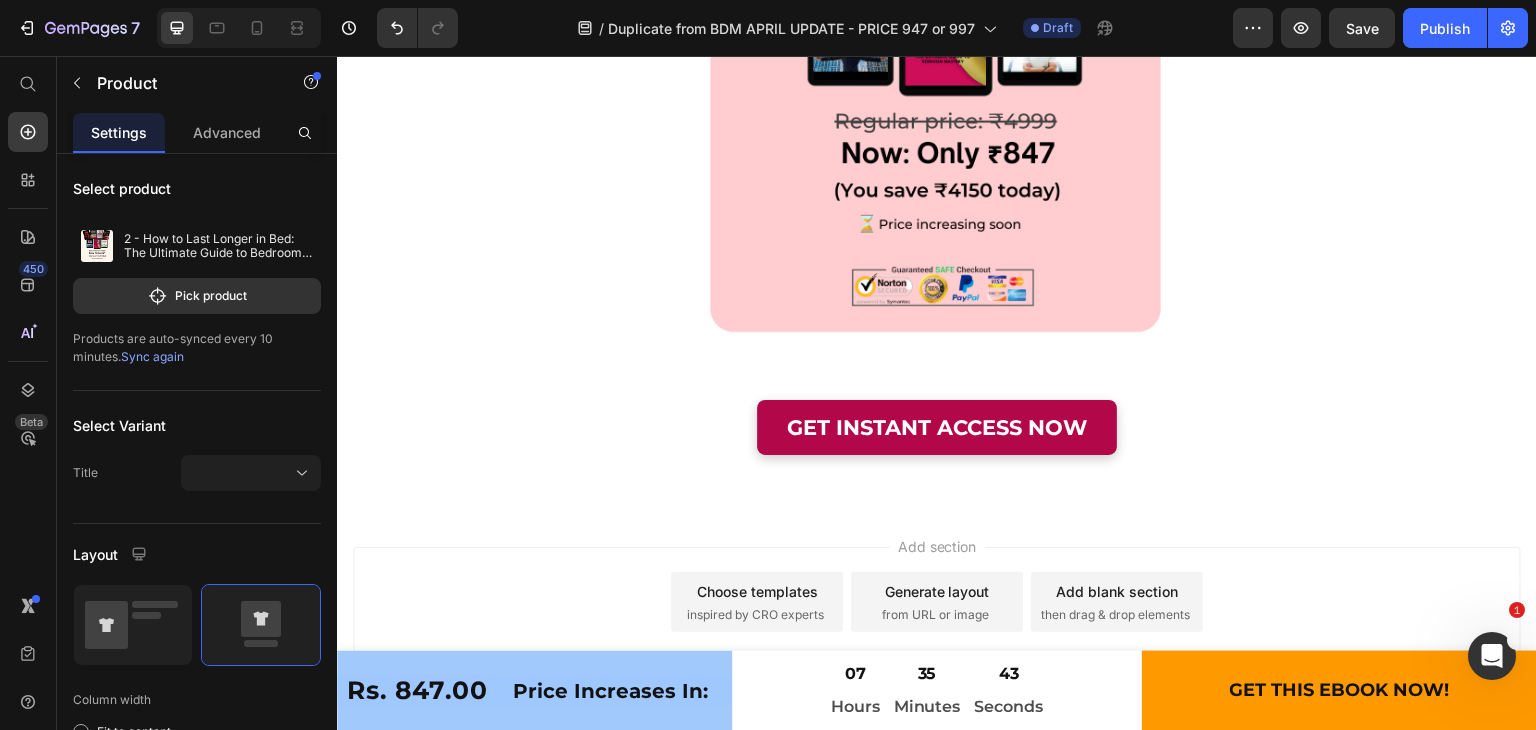 scroll, scrollTop: 23361, scrollLeft: 0, axis: vertical 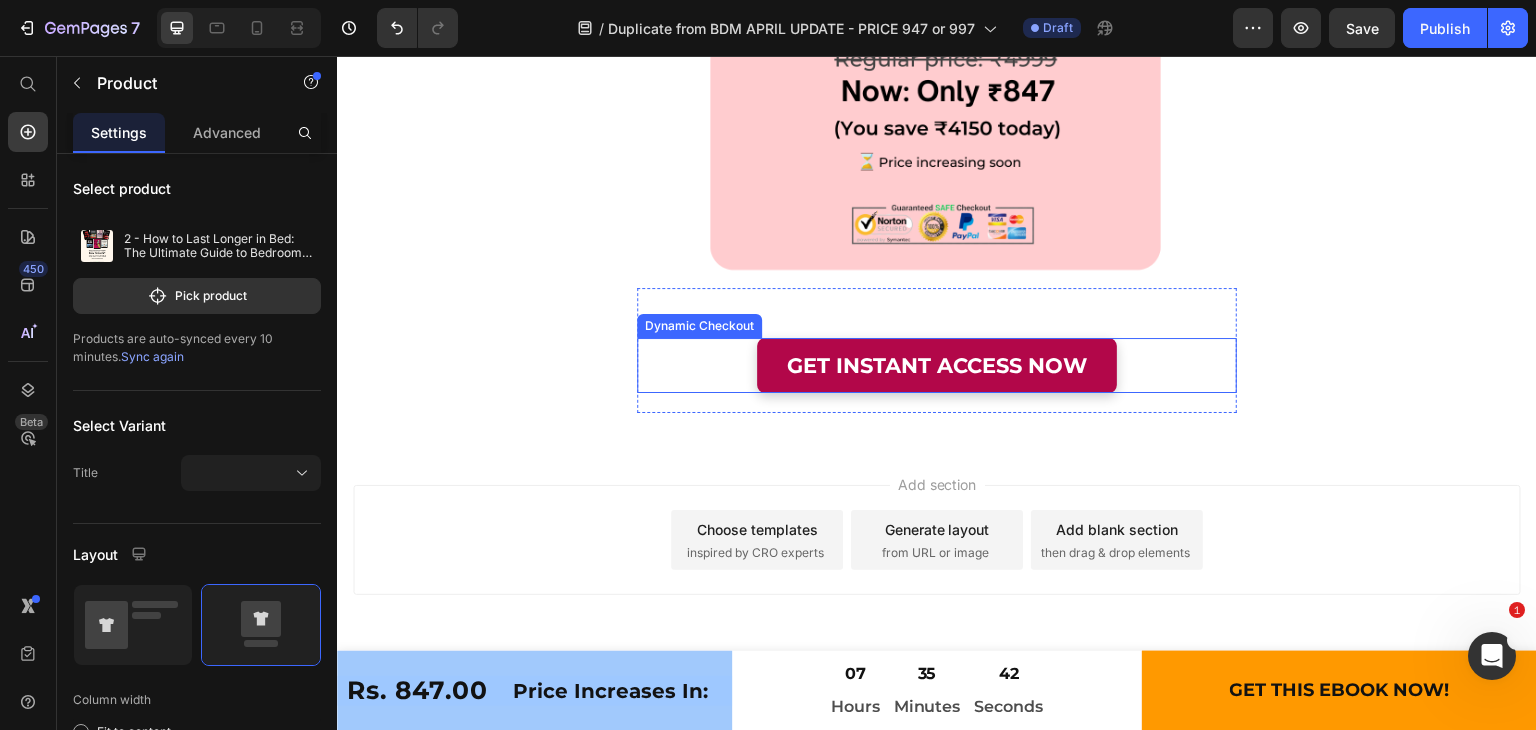 click on "GET INSTANT ACCESS NOW Dynamic Checkout" at bounding box center (937, 365) 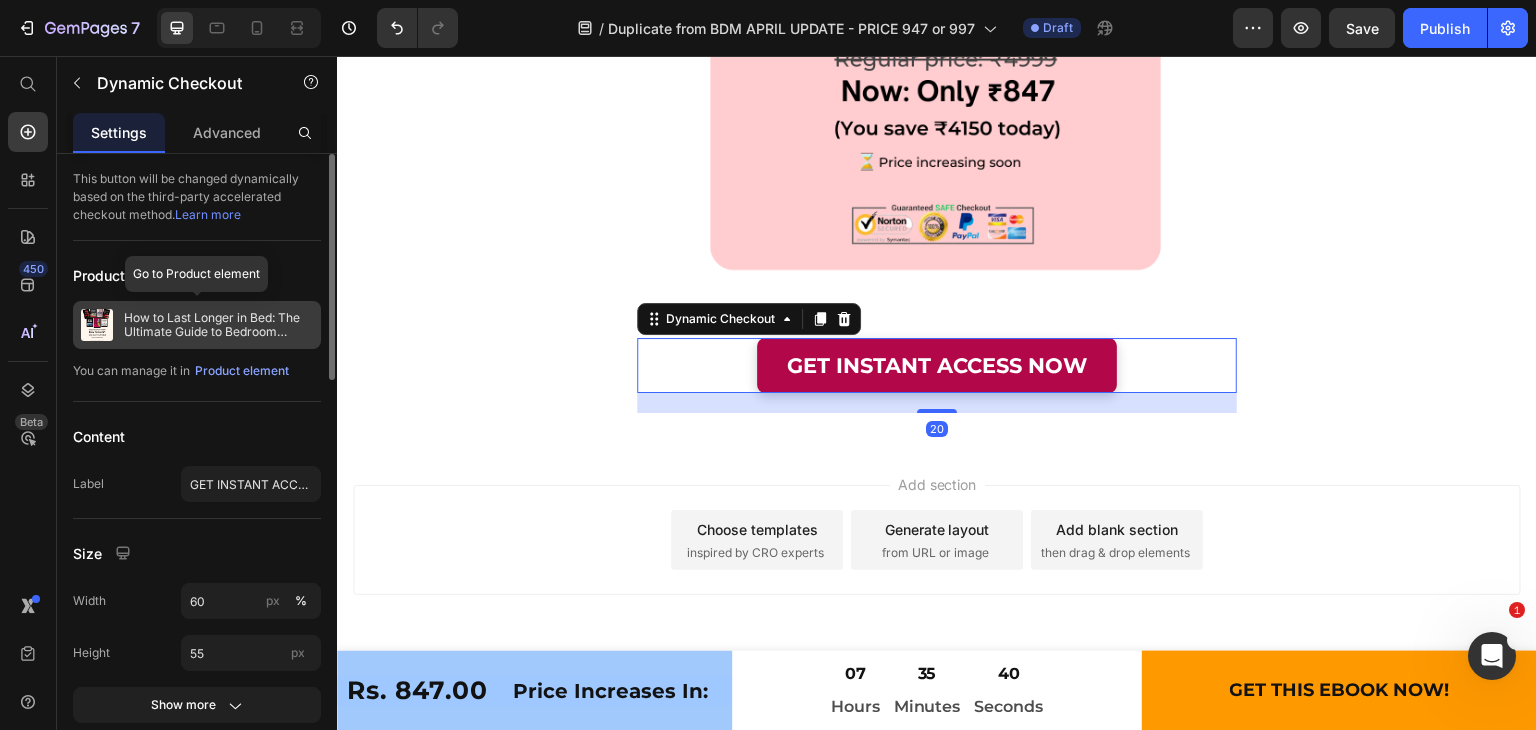 click on "How to Last Longer in Bed: The Ultimate Guide to Bedroom Mastery + Free Bonuses" at bounding box center [218, 325] 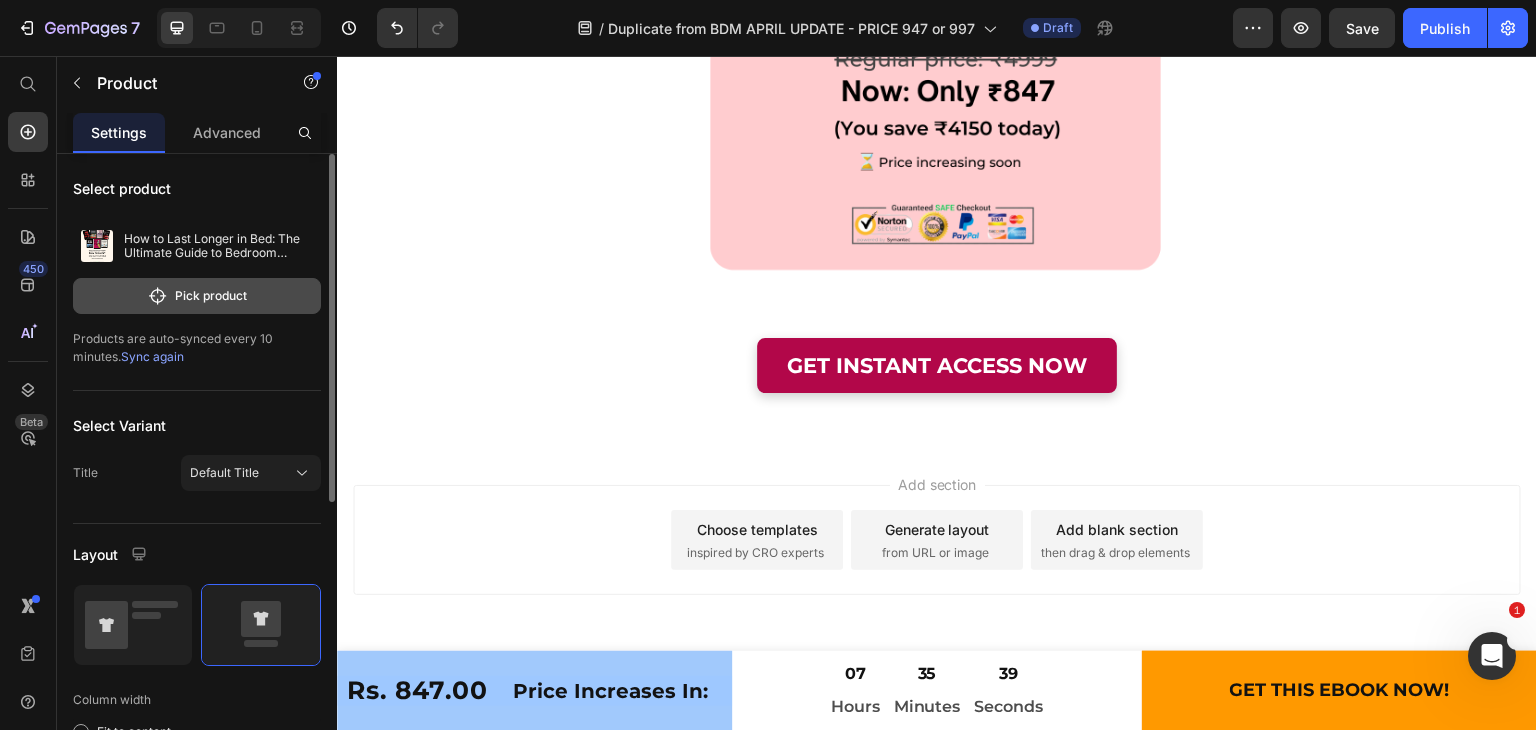 click on "Pick product" at bounding box center (197, 296) 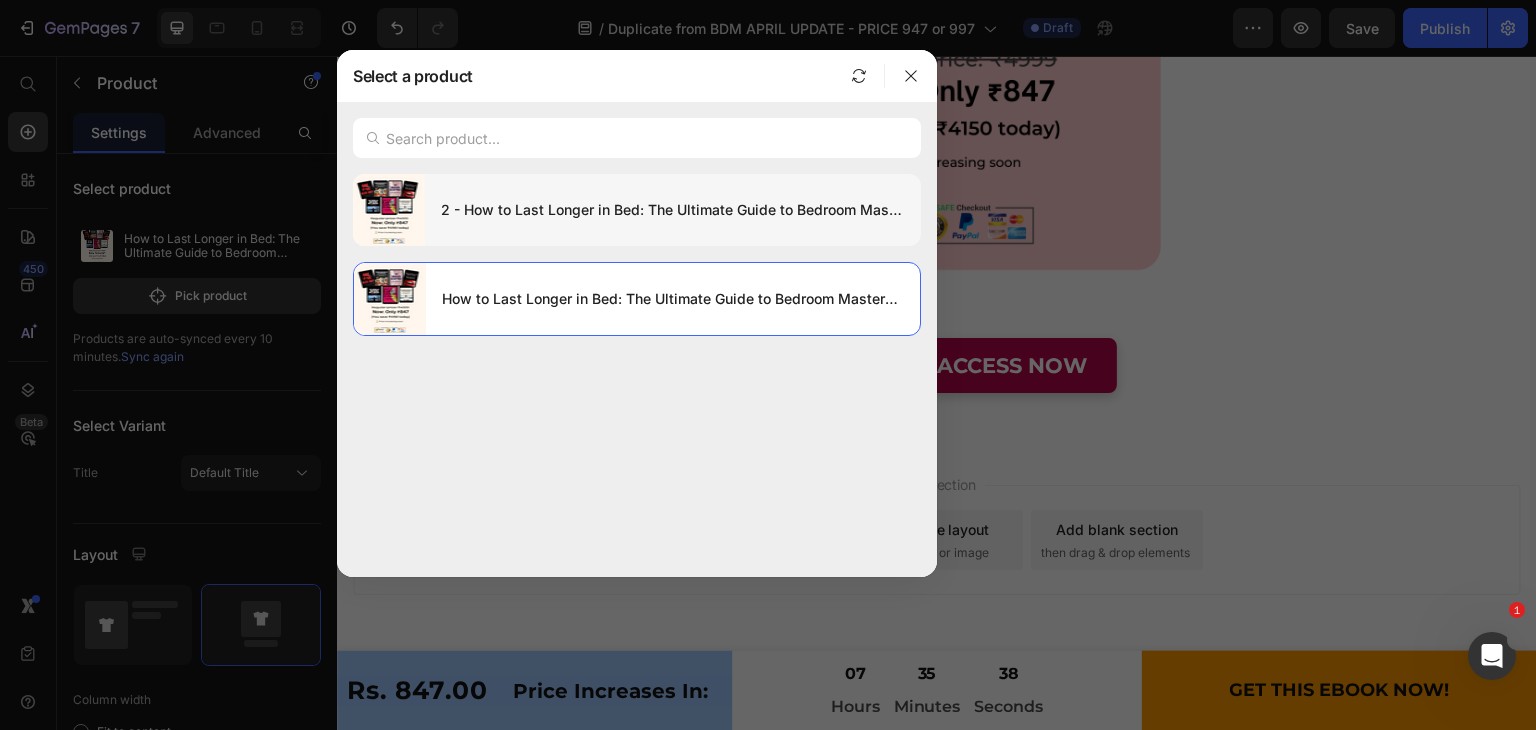 click on "2 - How to Last Longer in Bed: The Ultimate Guide to Bedroom Mastery + Free Bonuses" 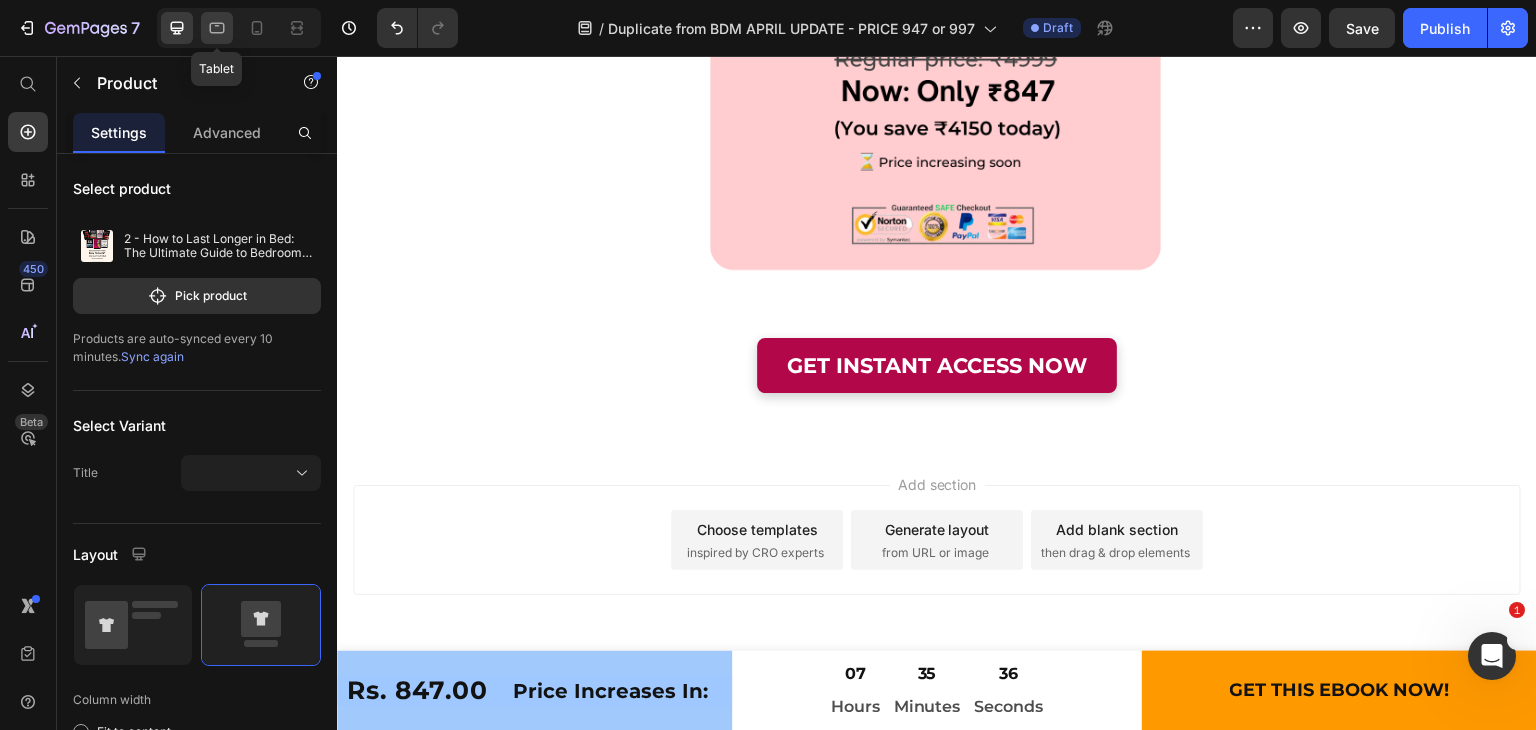 click 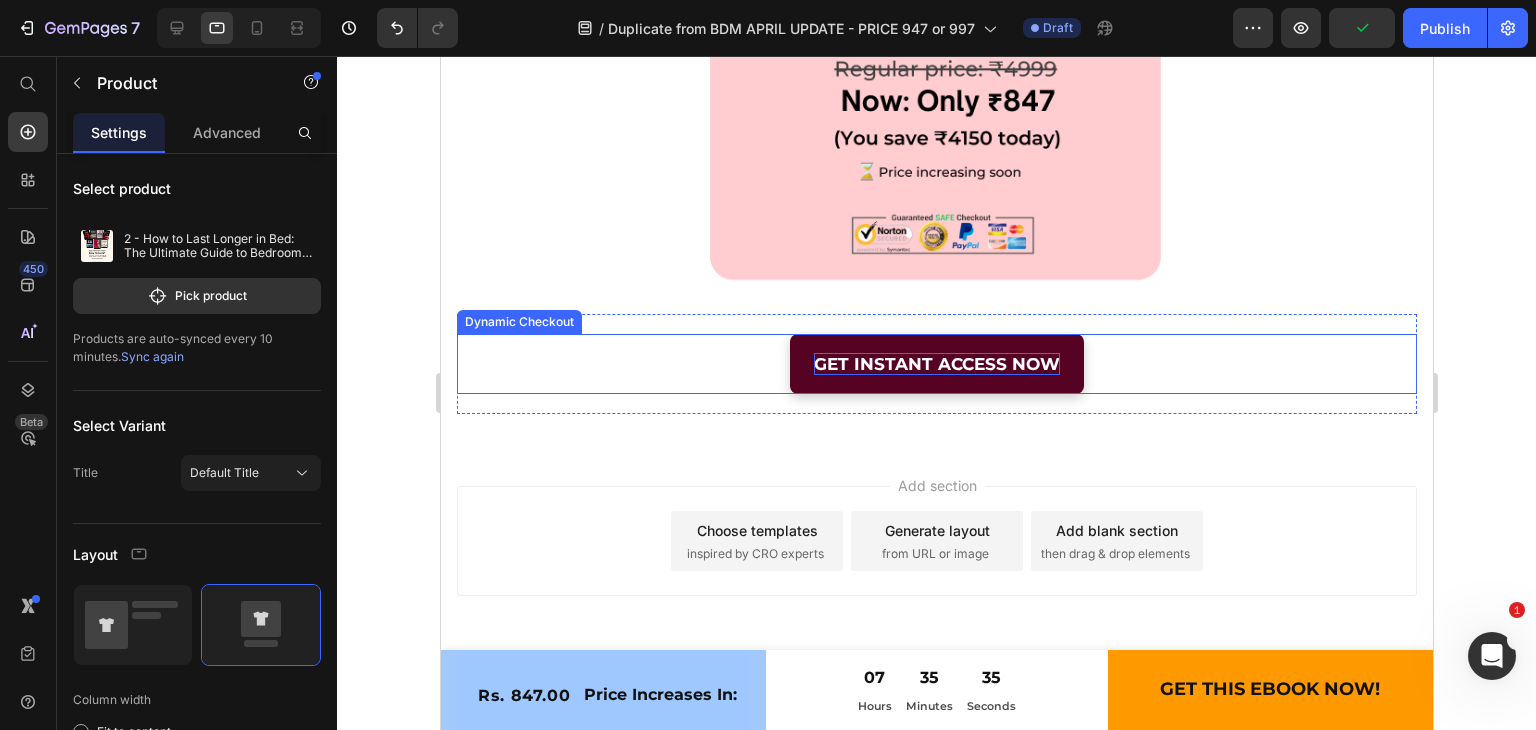 scroll, scrollTop: 23280, scrollLeft: 0, axis: vertical 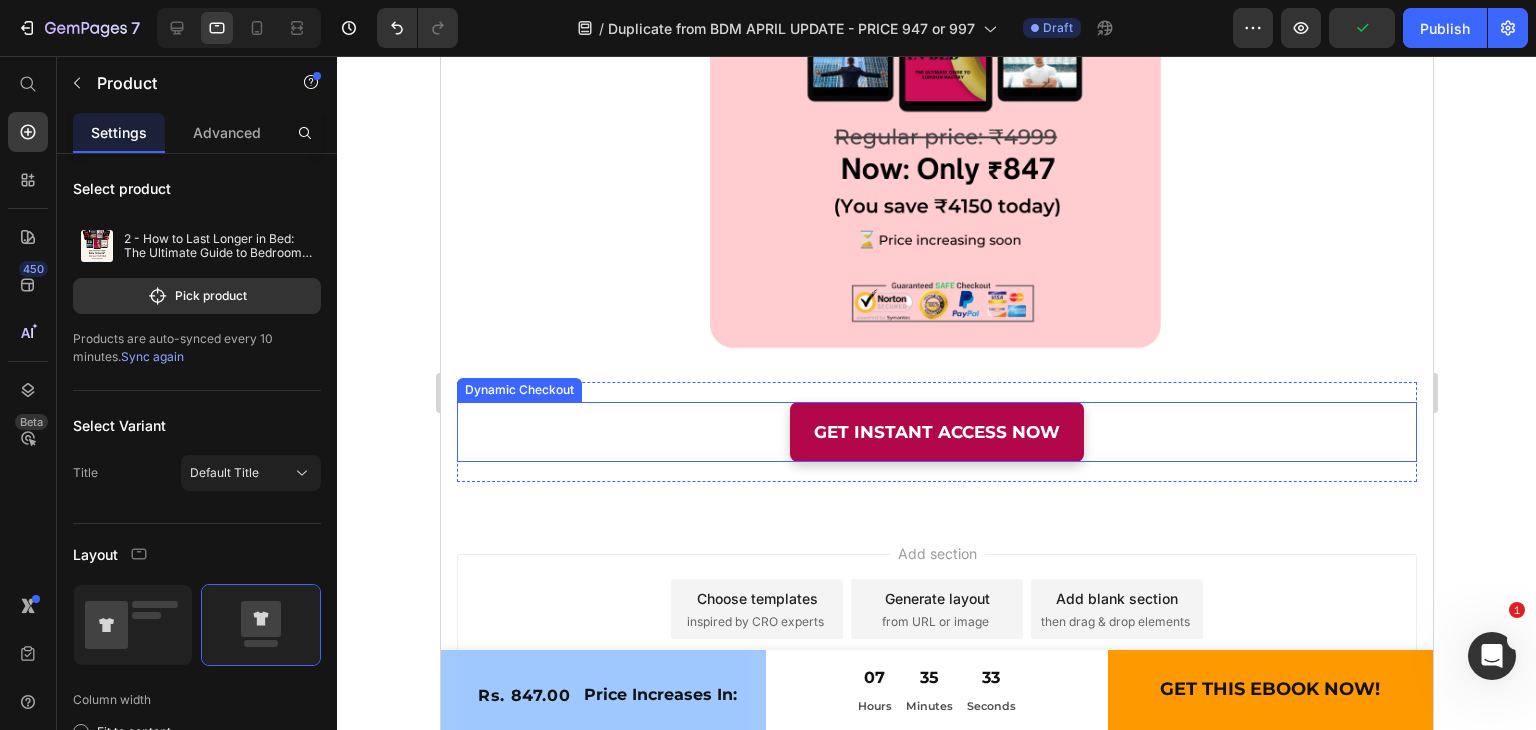 click on "GET INSTANT ACCESS NOW" at bounding box center (936, 432) 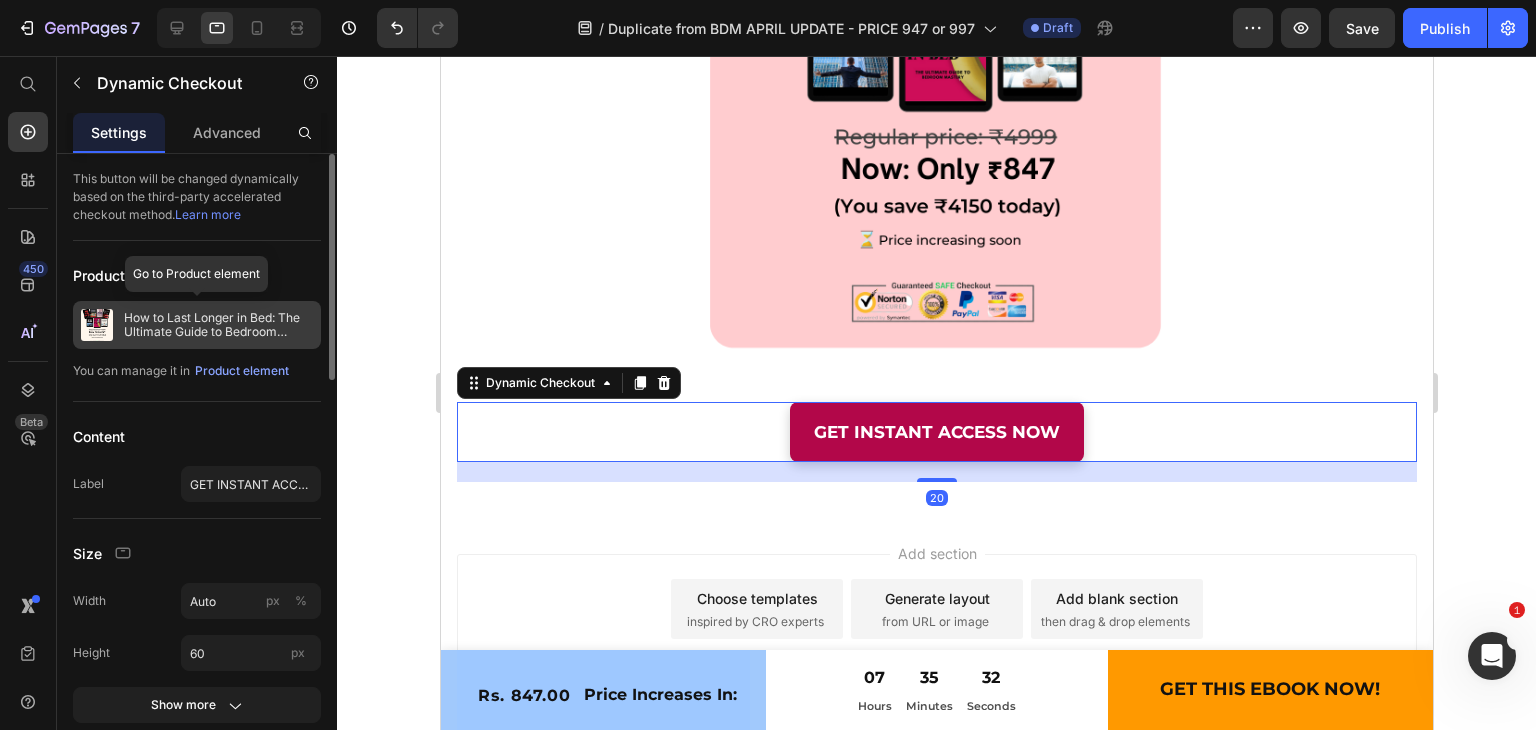 click on "How to Last Longer in Bed: The Ultimate Guide to Bedroom Mastery + Free Bonuses" at bounding box center [218, 325] 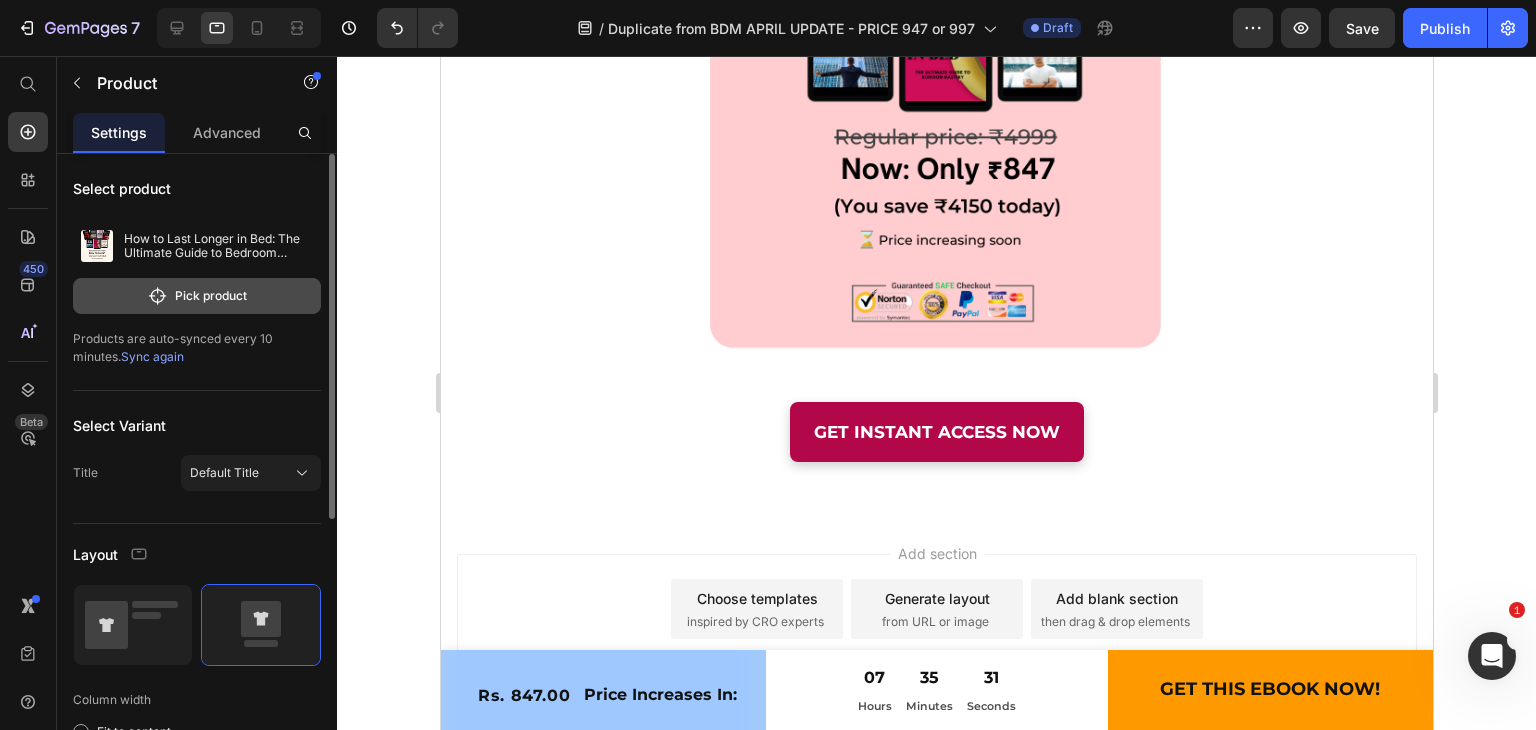 click on "Pick product" at bounding box center [197, 296] 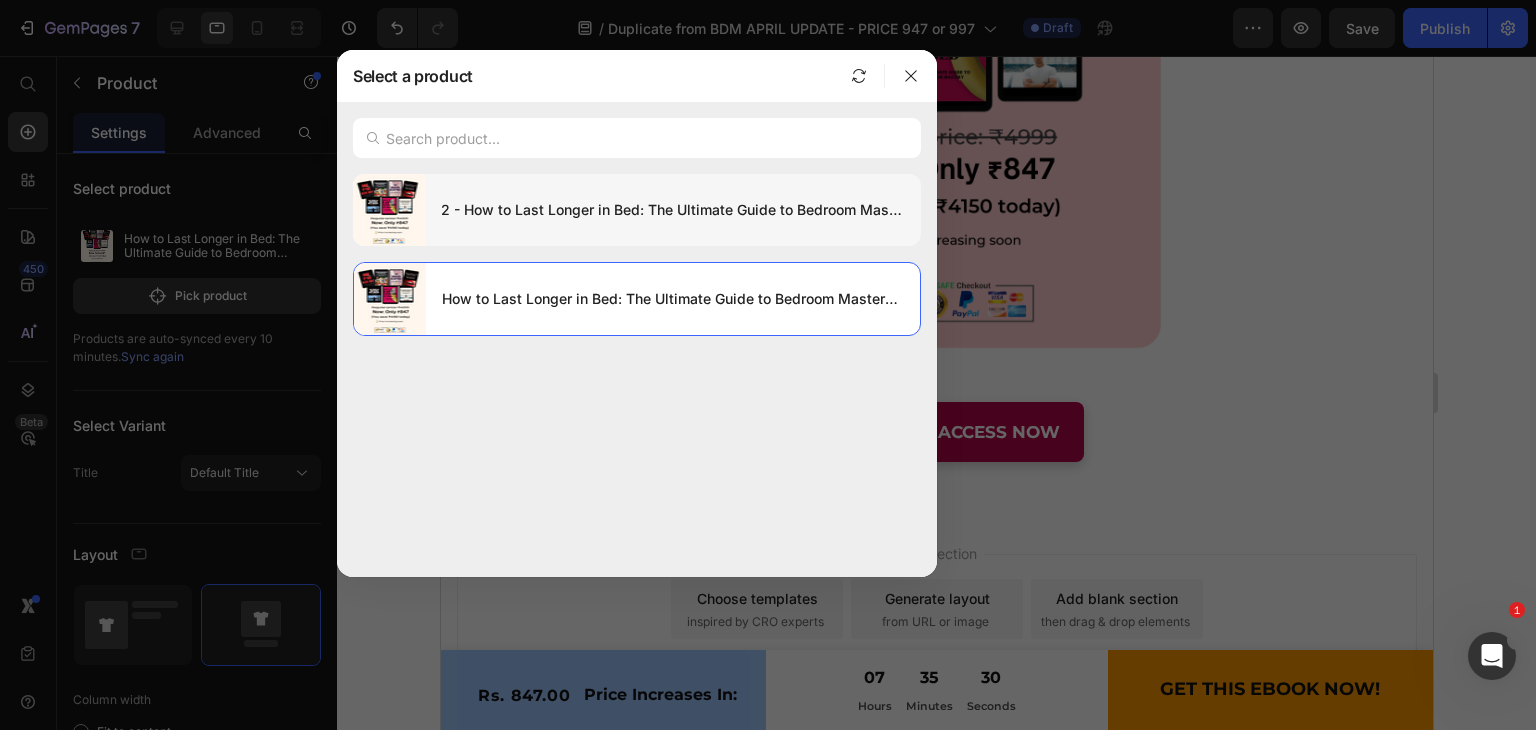 click on "2 - How to Last Longer in Bed: The Ultimate Guide to Bedroom Mastery + Free Bonuses" at bounding box center [673, 210] 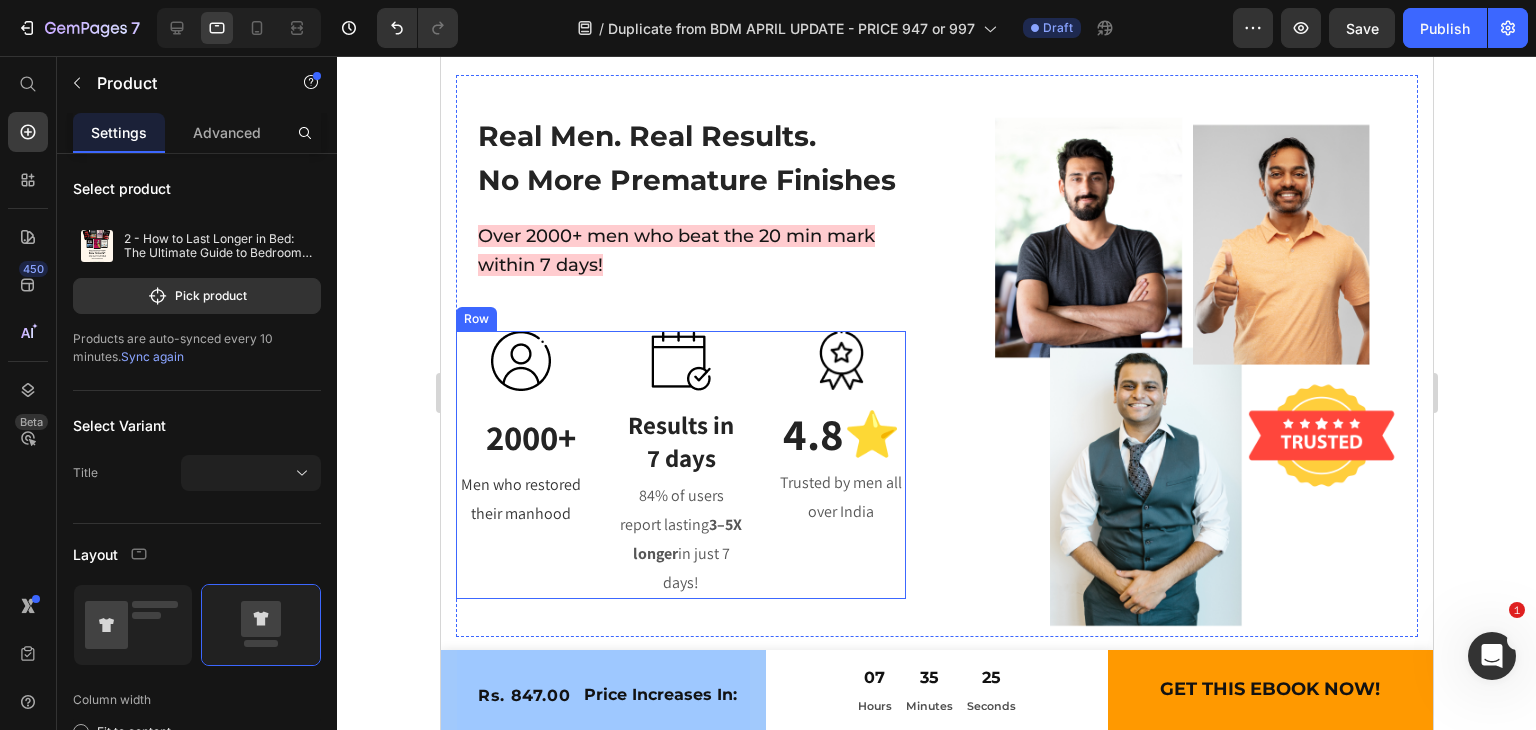 scroll, scrollTop: 21483, scrollLeft: 0, axis: vertical 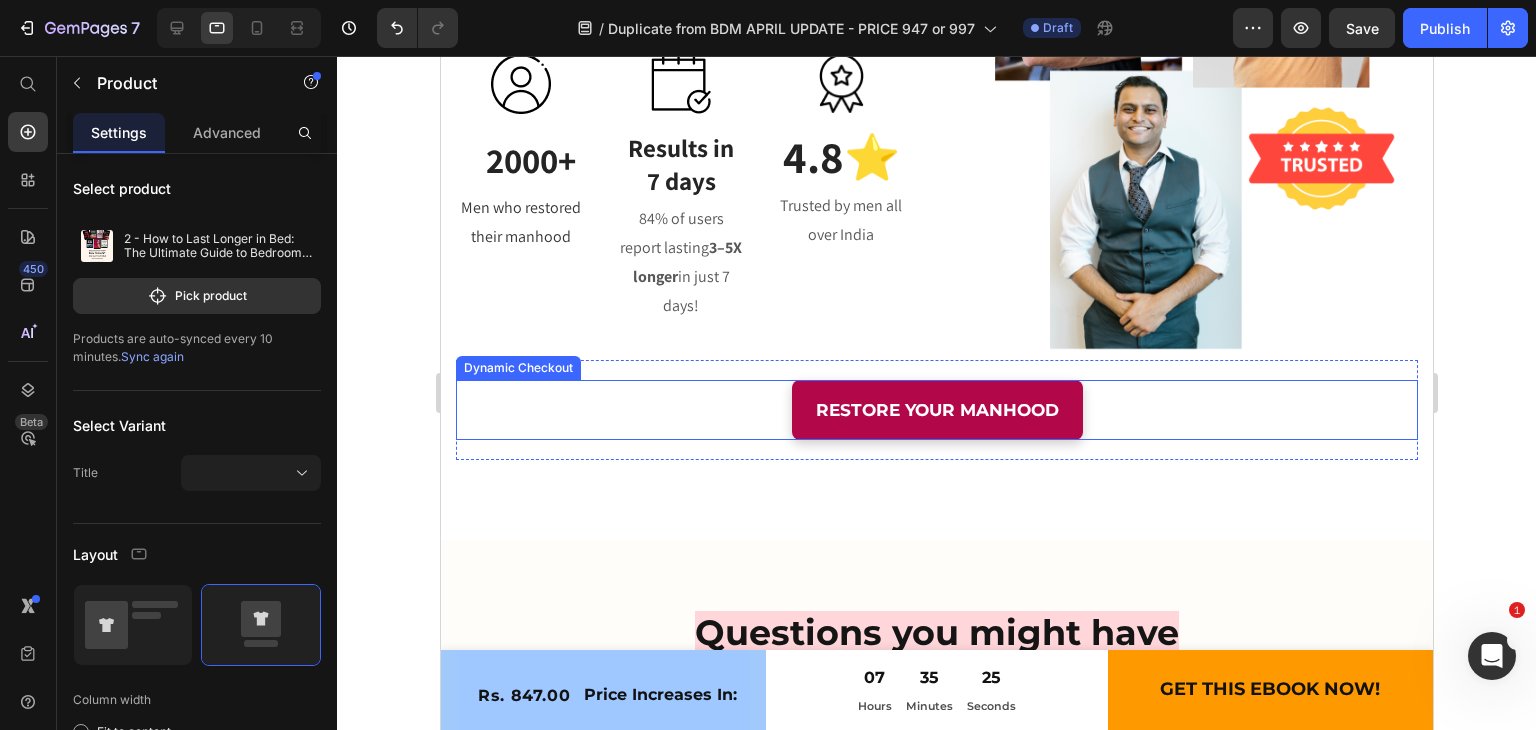 click on "RESTORE YOUR MANHOOD" at bounding box center [936, 410] 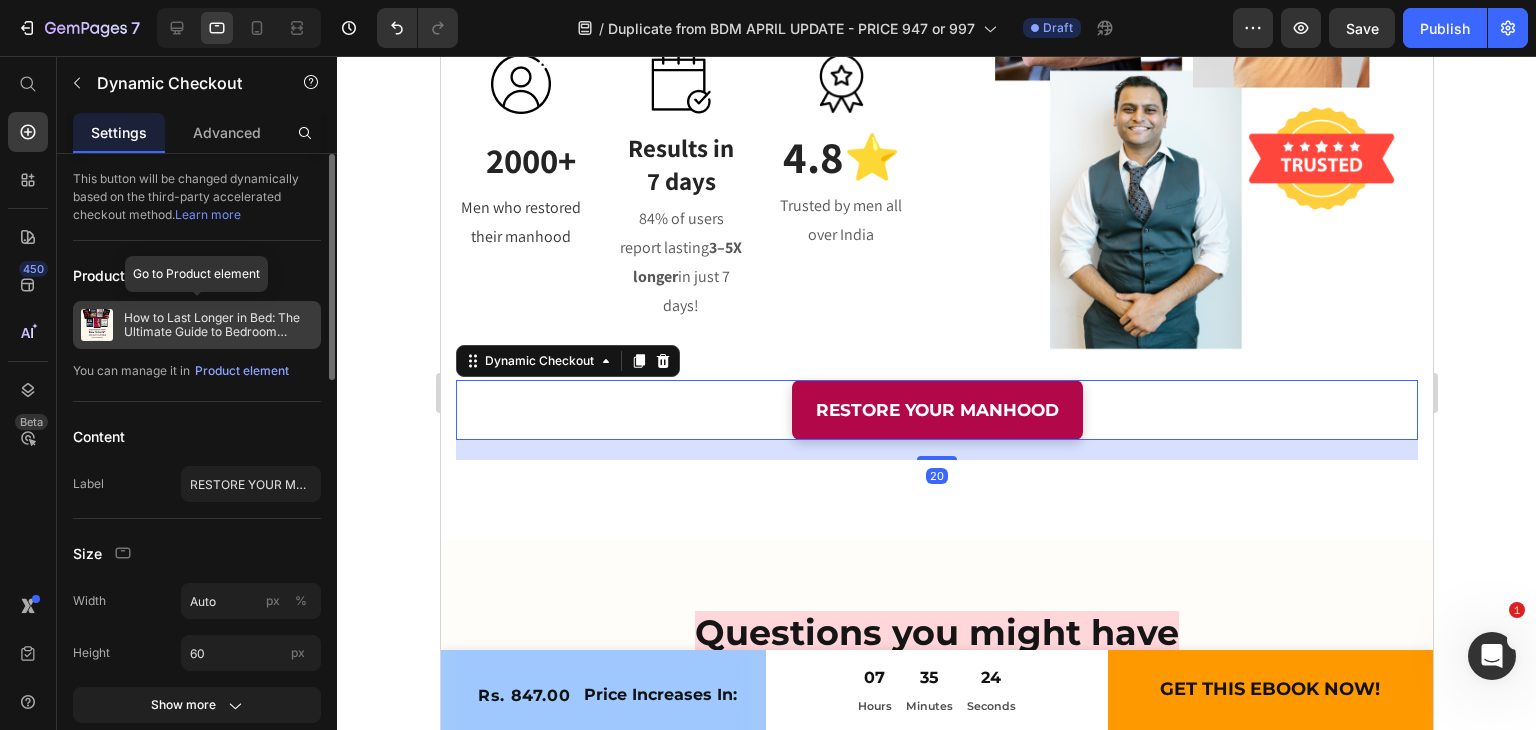click on "How to Last Longer in Bed: The Ultimate Guide to Bedroom Mastery + Free Bonuses" at bounding box center [218, 325] 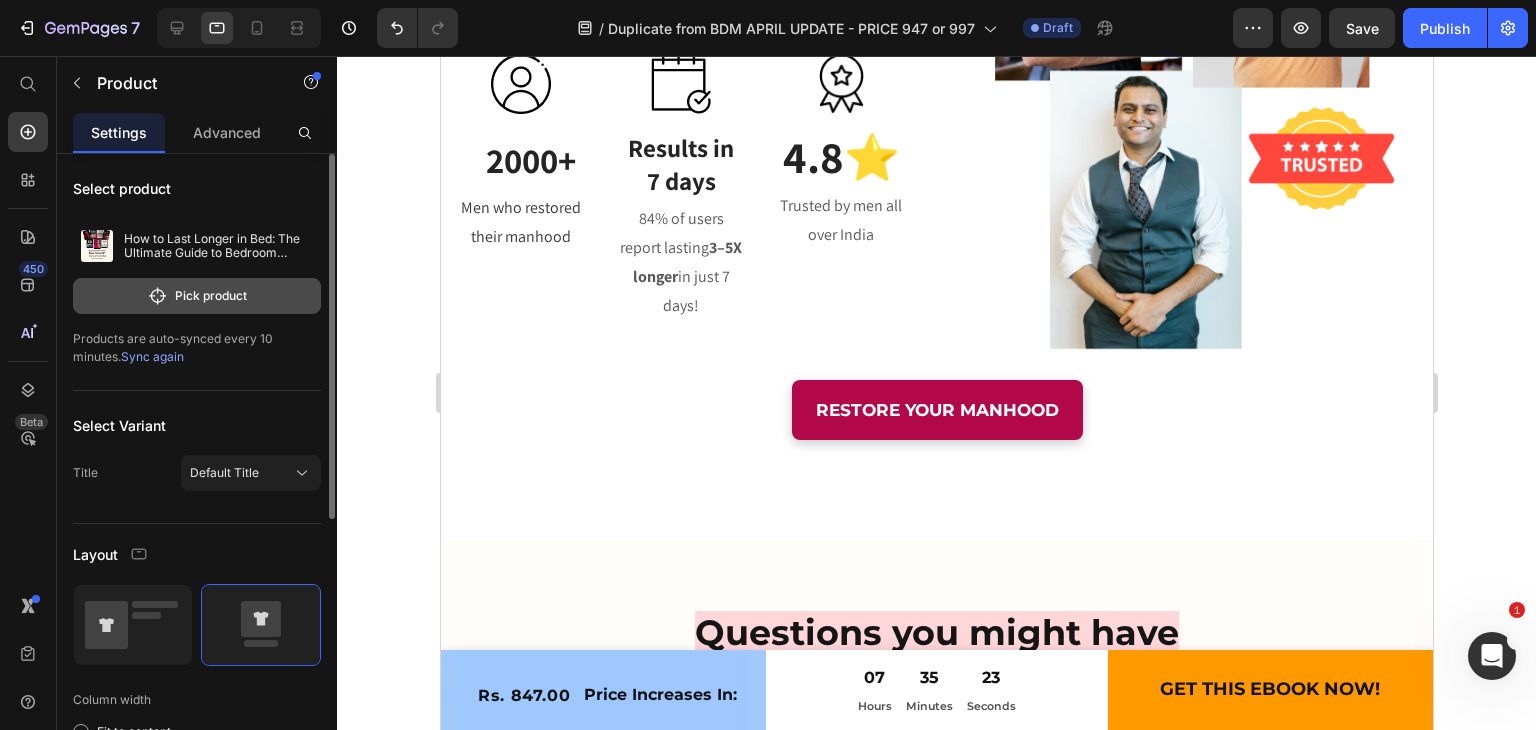 click on "Pick product" at bounding box center (197, 296) 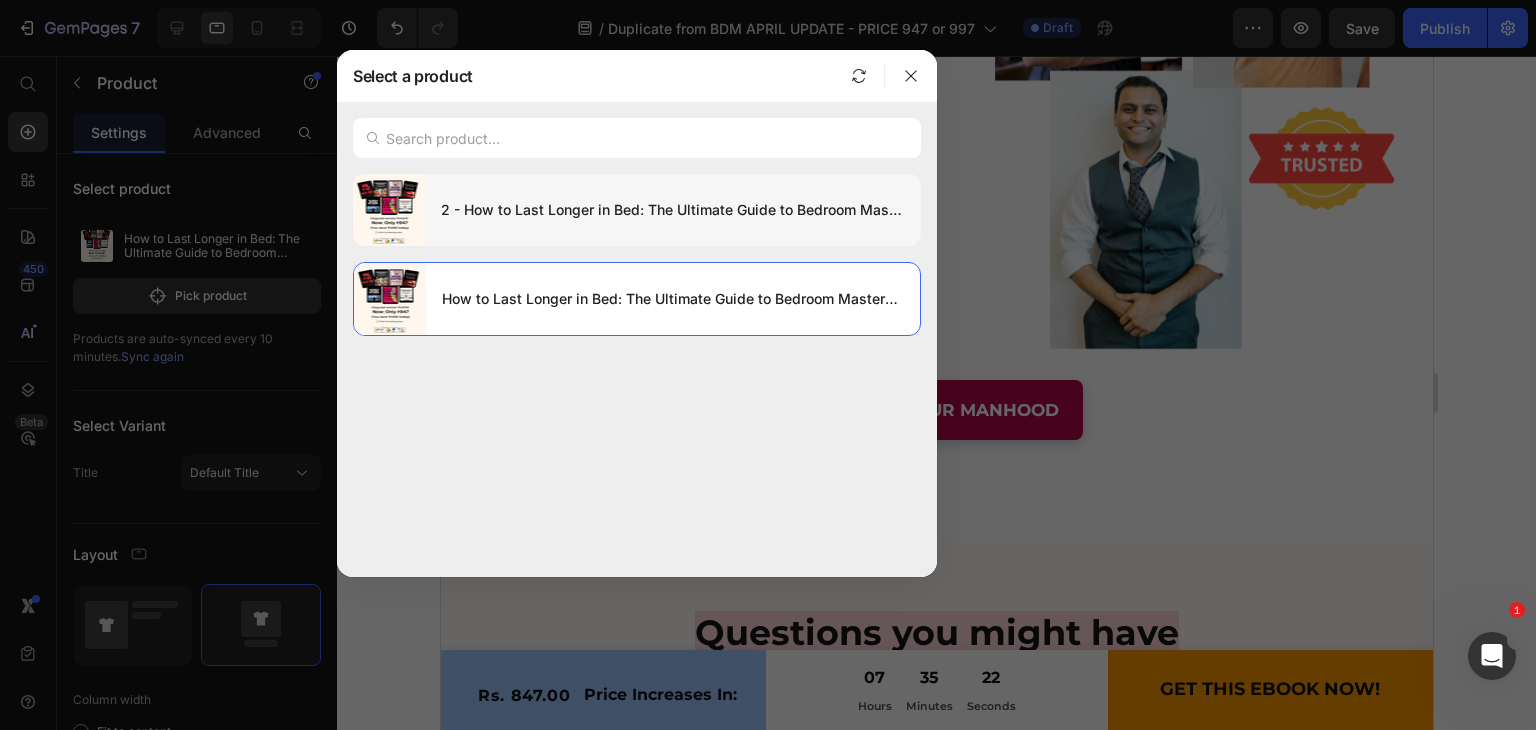 click on "2 - How to Last Longer in Bed: The Ultimate Guide to Bedroom Mastery + Free Bonuses" at bounding box center (673, 210) 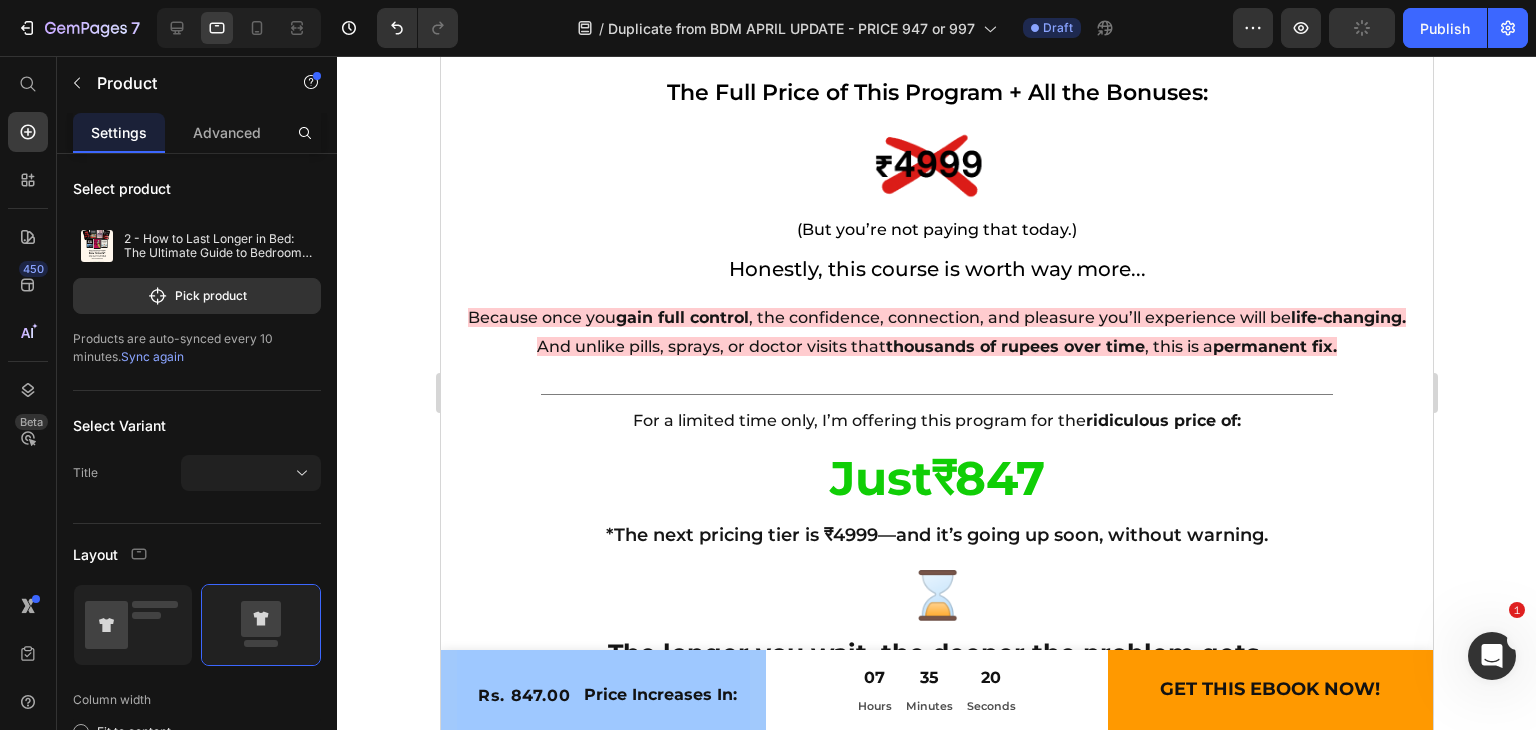 scroll, scrollTop: 19649, scrollLeft: 0, axis: vertical 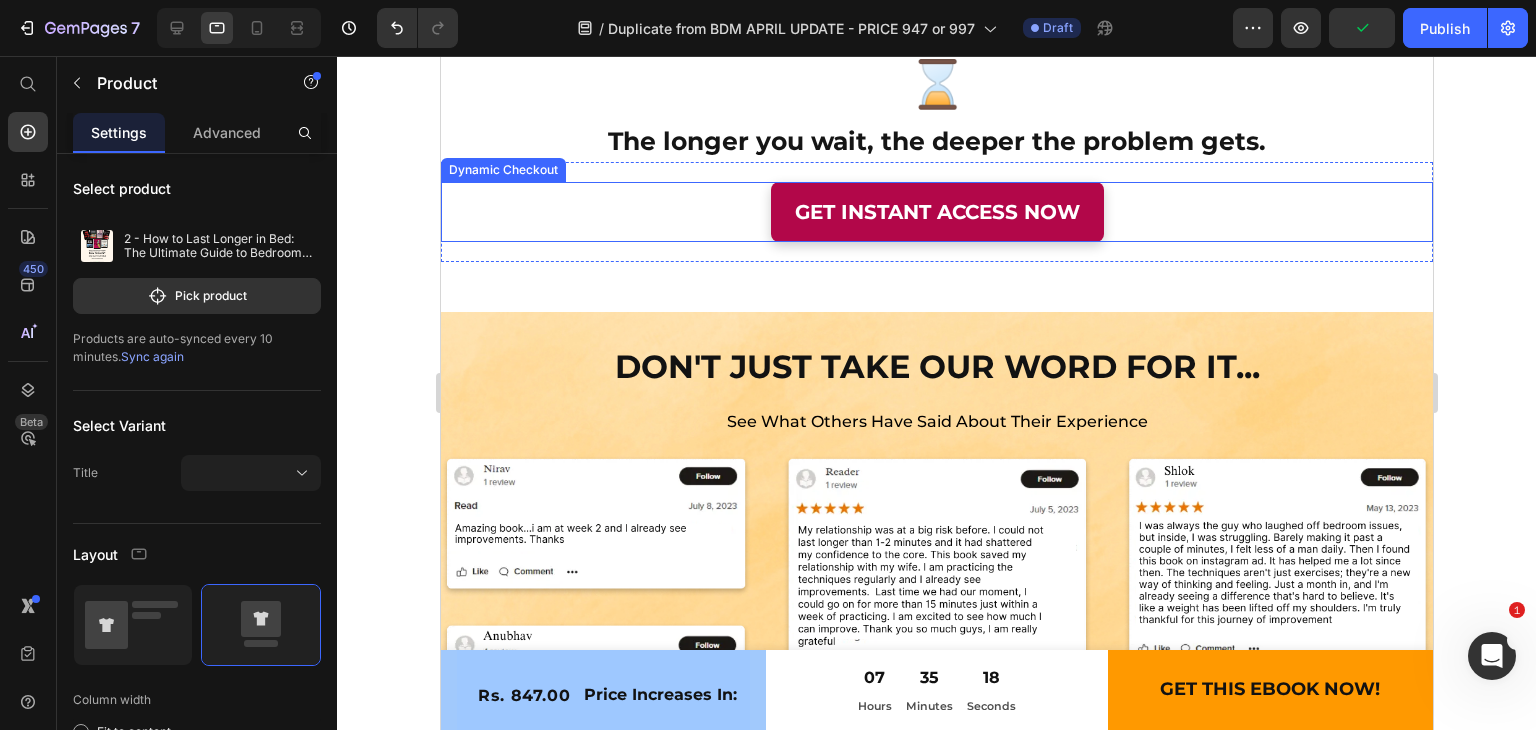 click on "GET INSTANT ACCESS NOW" at bounding box center [936, 212] 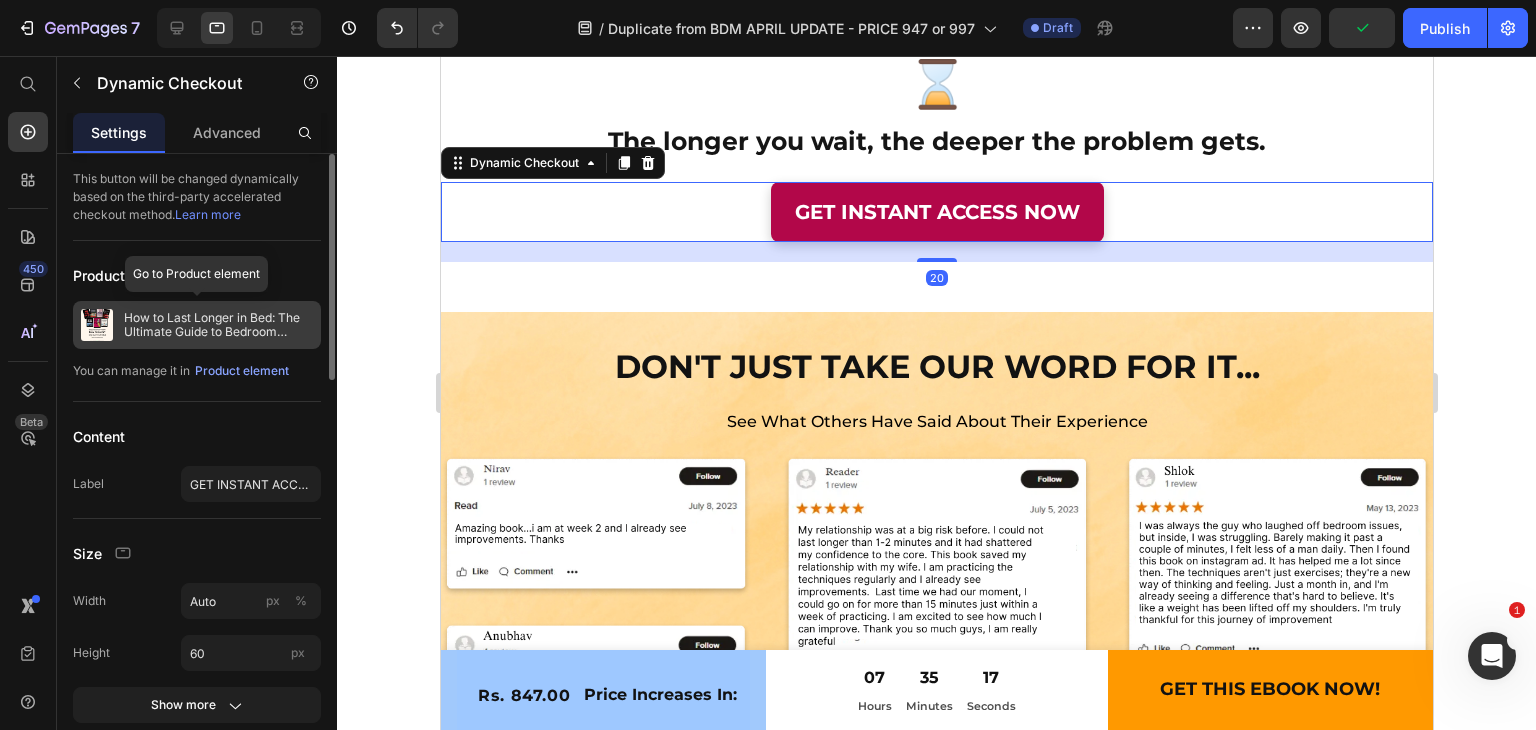 click on "How to Last Longer in Bed: The Ultimate Guide to Bedroom Mastery + Free Bonuses" 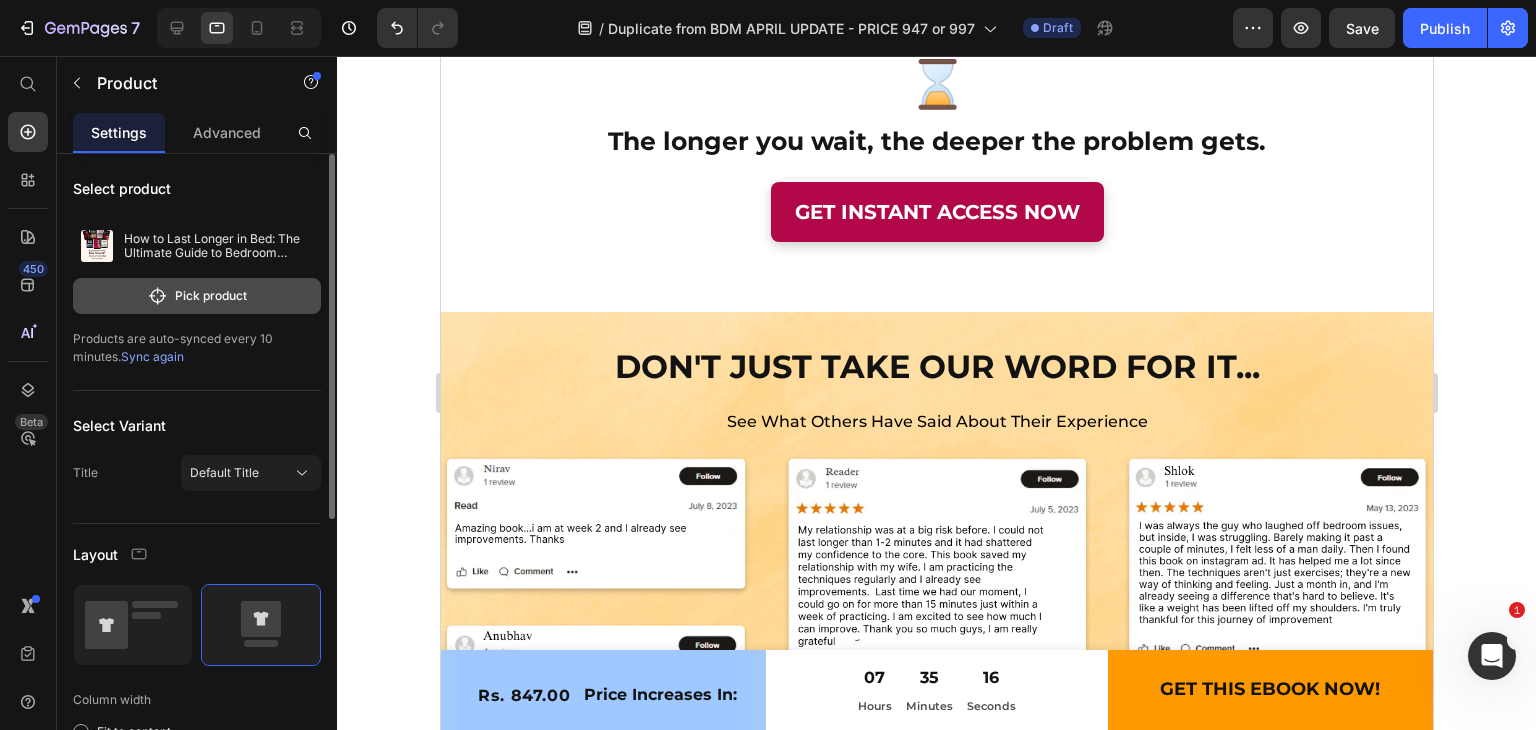 click on "Pick product" at bounding box center [197, 296] 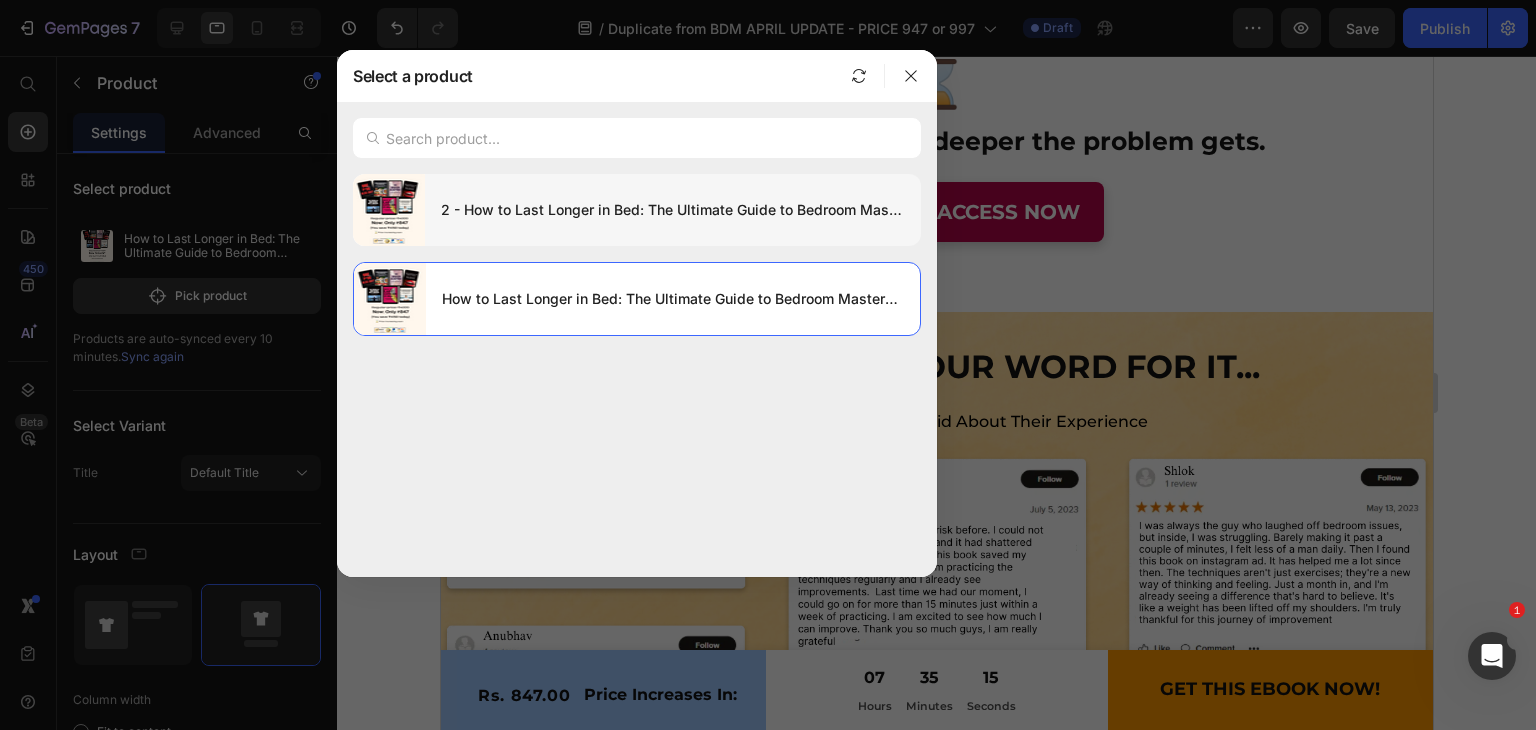 click on "2 - How to Last Longer in Bed: The Ultimate Guide to Bedroom Mastery + Free Bonuses" at bounding box center [673, 210] 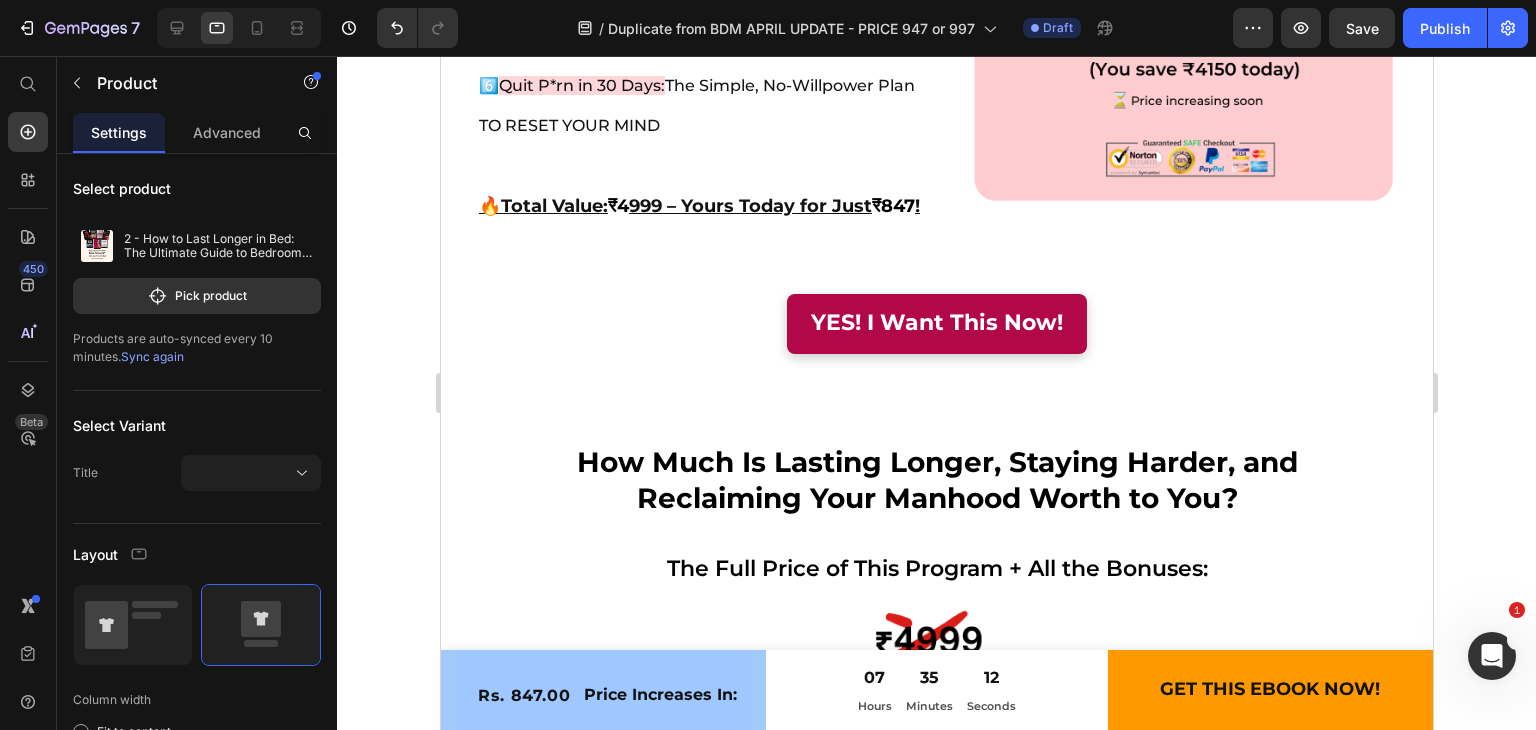 scroll, scrollTop: 18592, scrollLeft: 0, axis: vertical 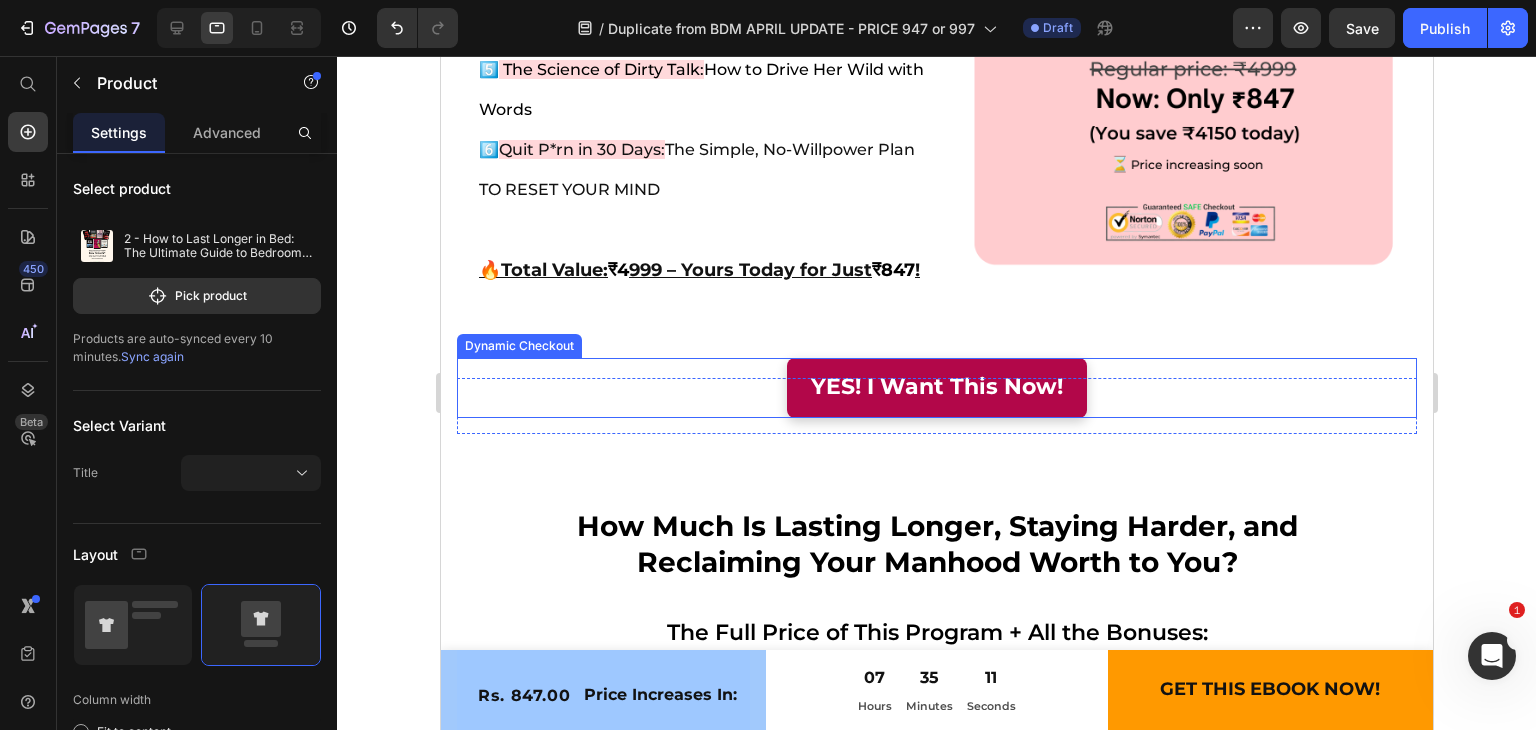 click on "YES! I Want This Now!" at bounding box center (936, 388) 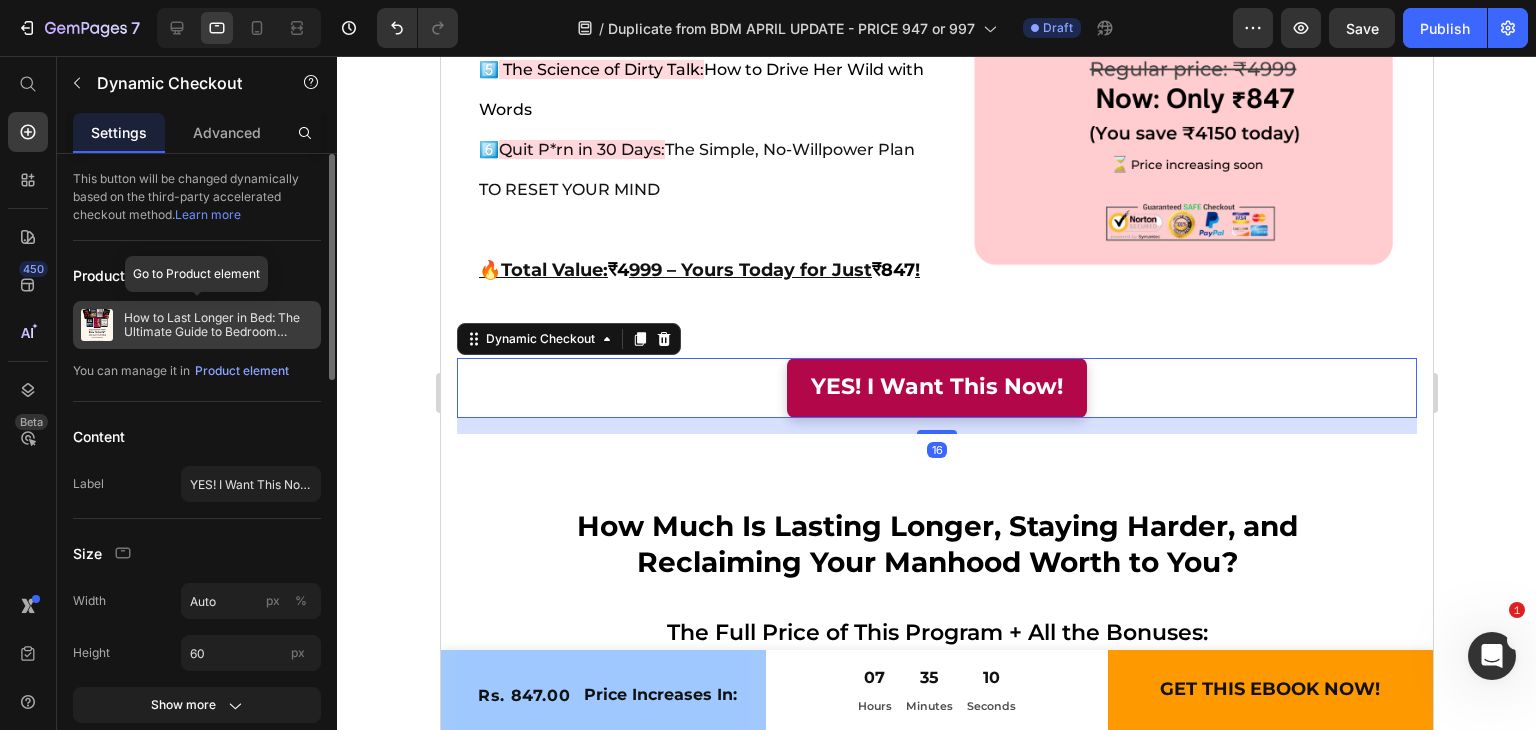 click on "How to Last Longer in Bed: The Ultimate Guide to Bedroom Mastery + Free Bonuses 2" at bounding box center [218, 325] 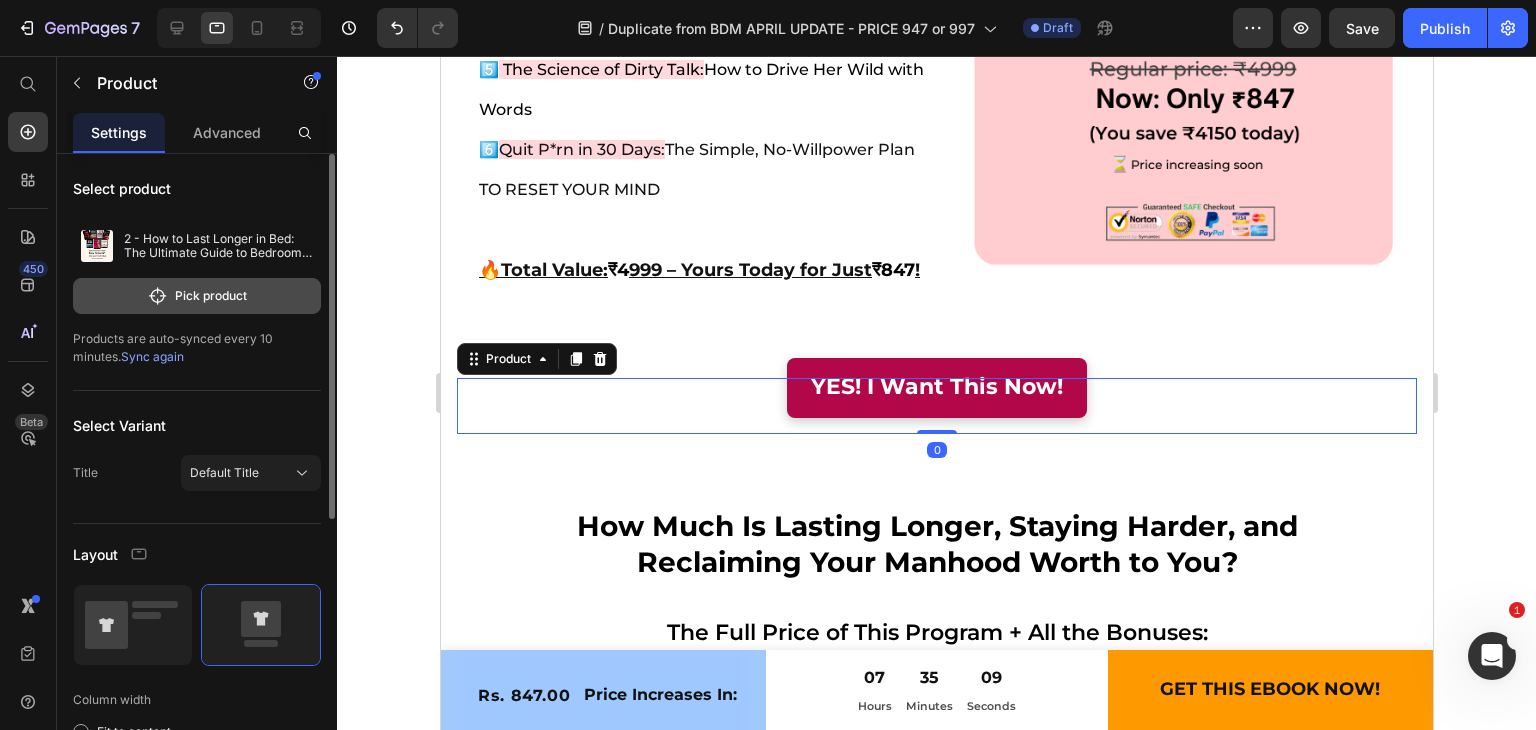 click on "Pick product" 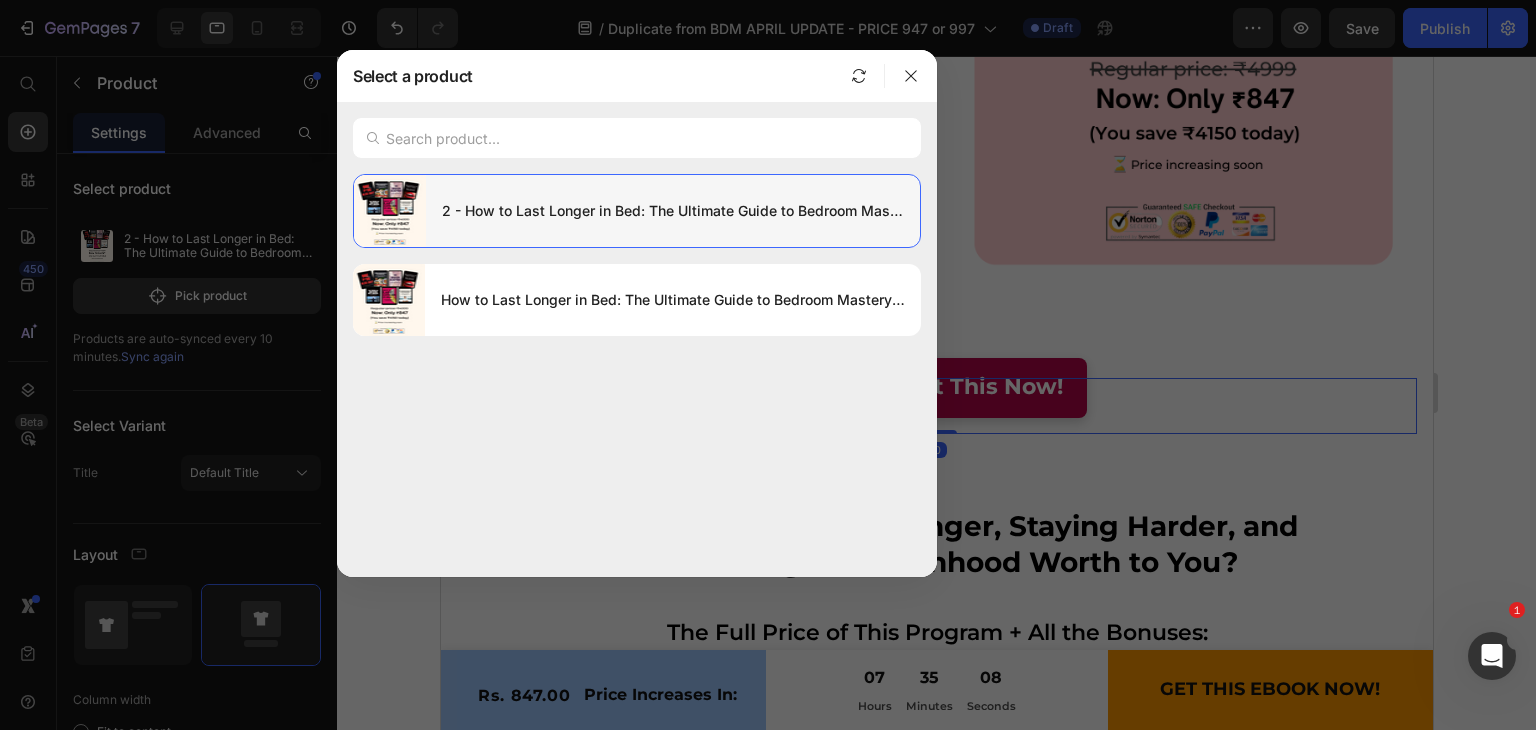 click on "2 - How to Last Longer in Bed: The Ultimate Guide to Bedroom Mastery + Free Bonuses" at bounding box center [673, 211] 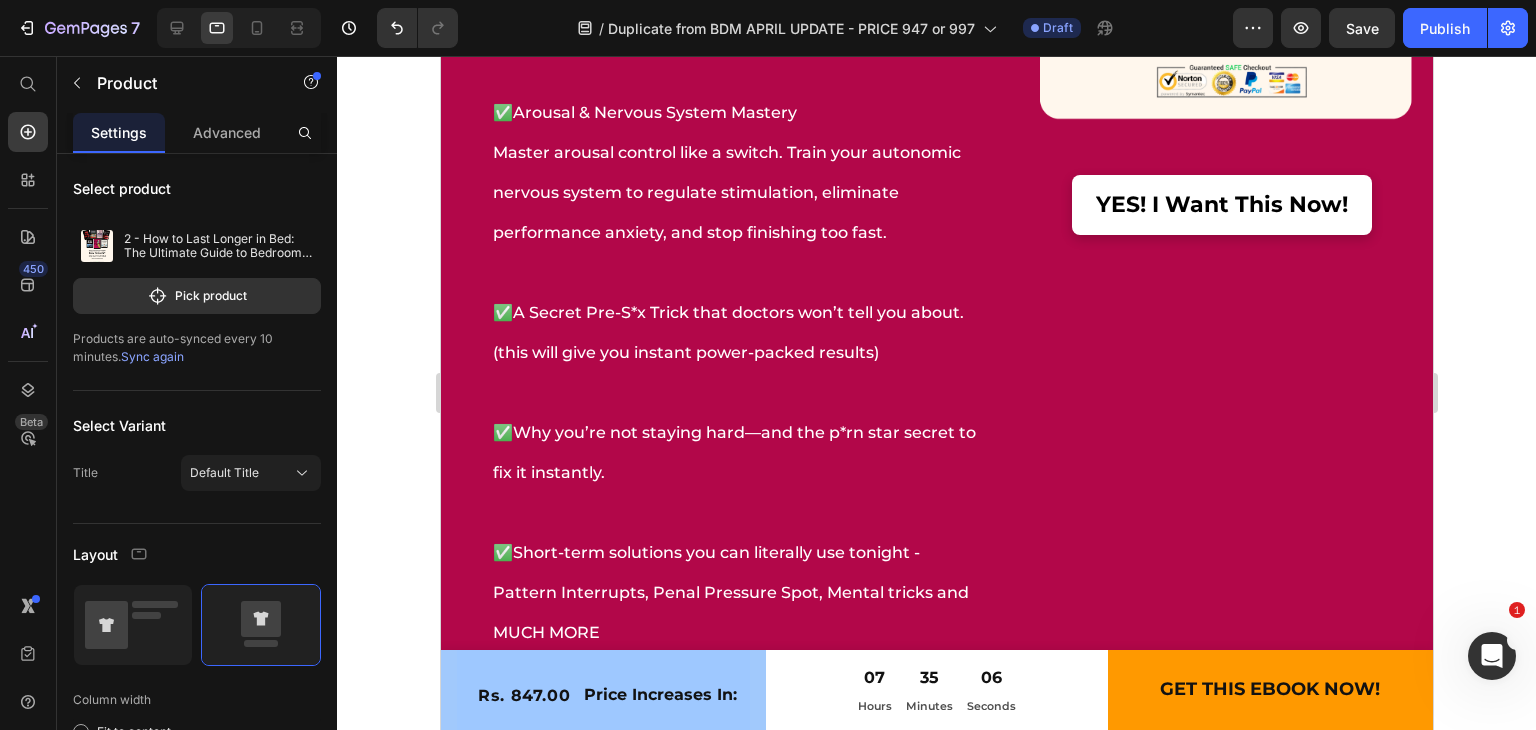 scroll, scrollTop: 16784, scrollLeft: 0, axis: vertical 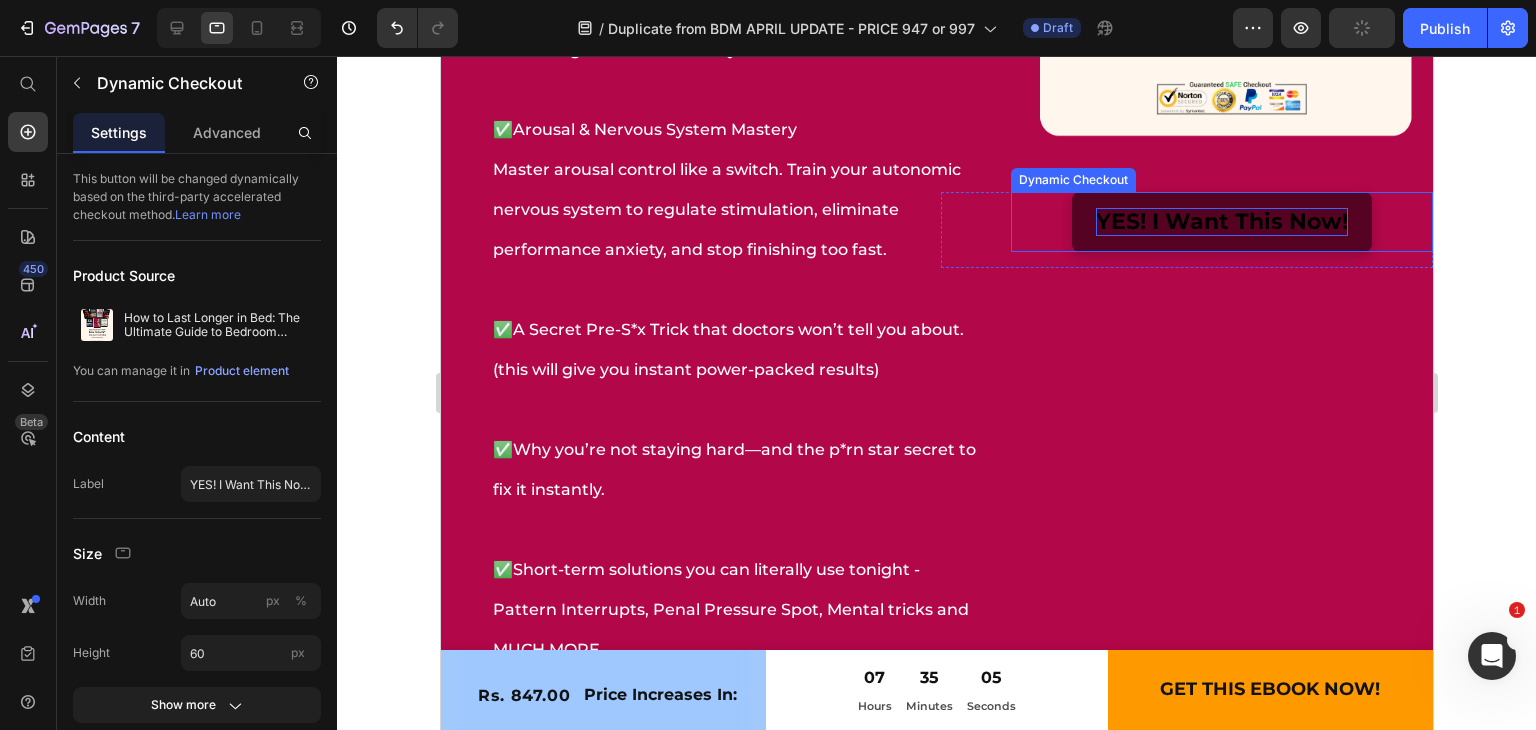 click on "YES! I Want This Now!" at bounding box center (1221, 222) 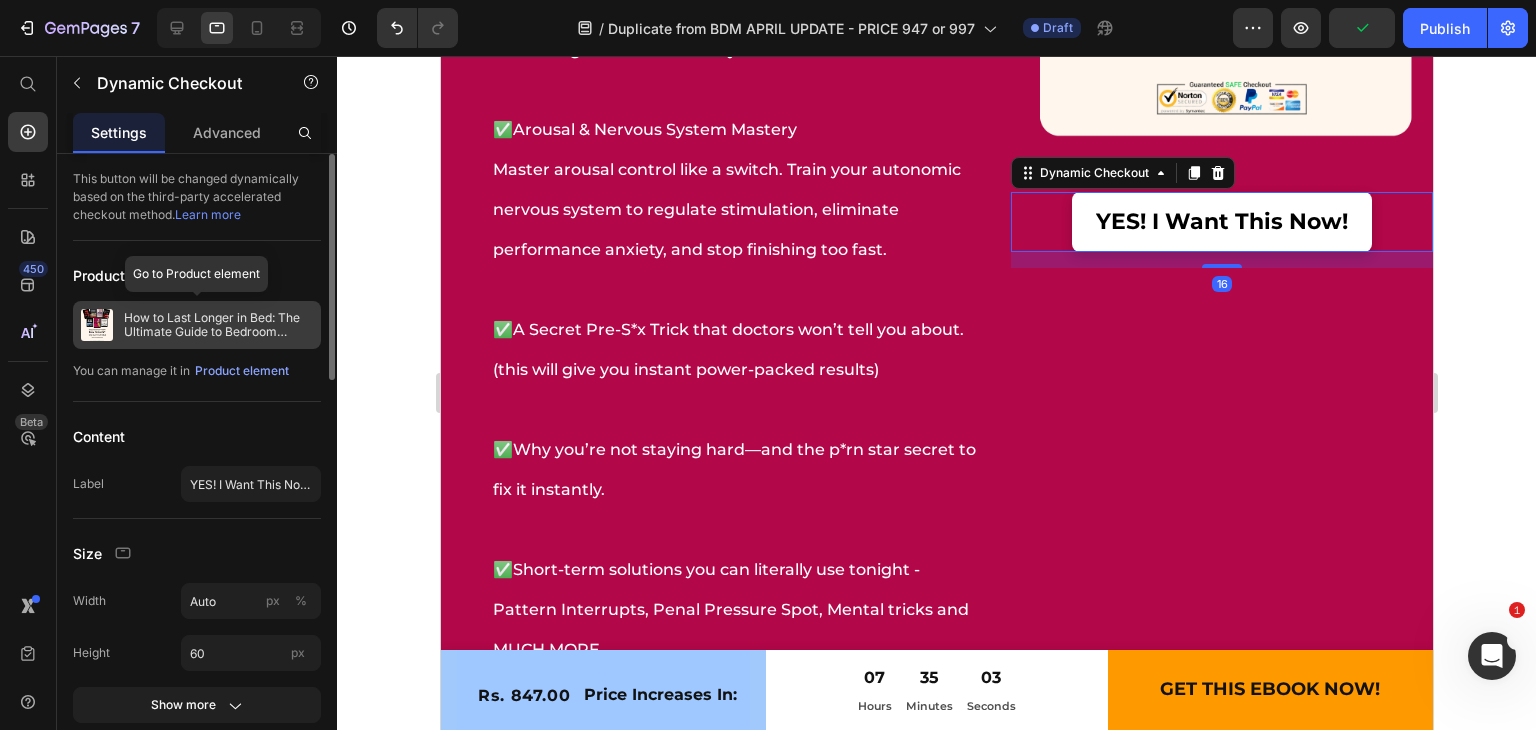 click on "How to Last Longer in Bed: The Ultimate Guide to Bedroom Mastery + Free Bonuses 2" at bounding box center (218, 325) 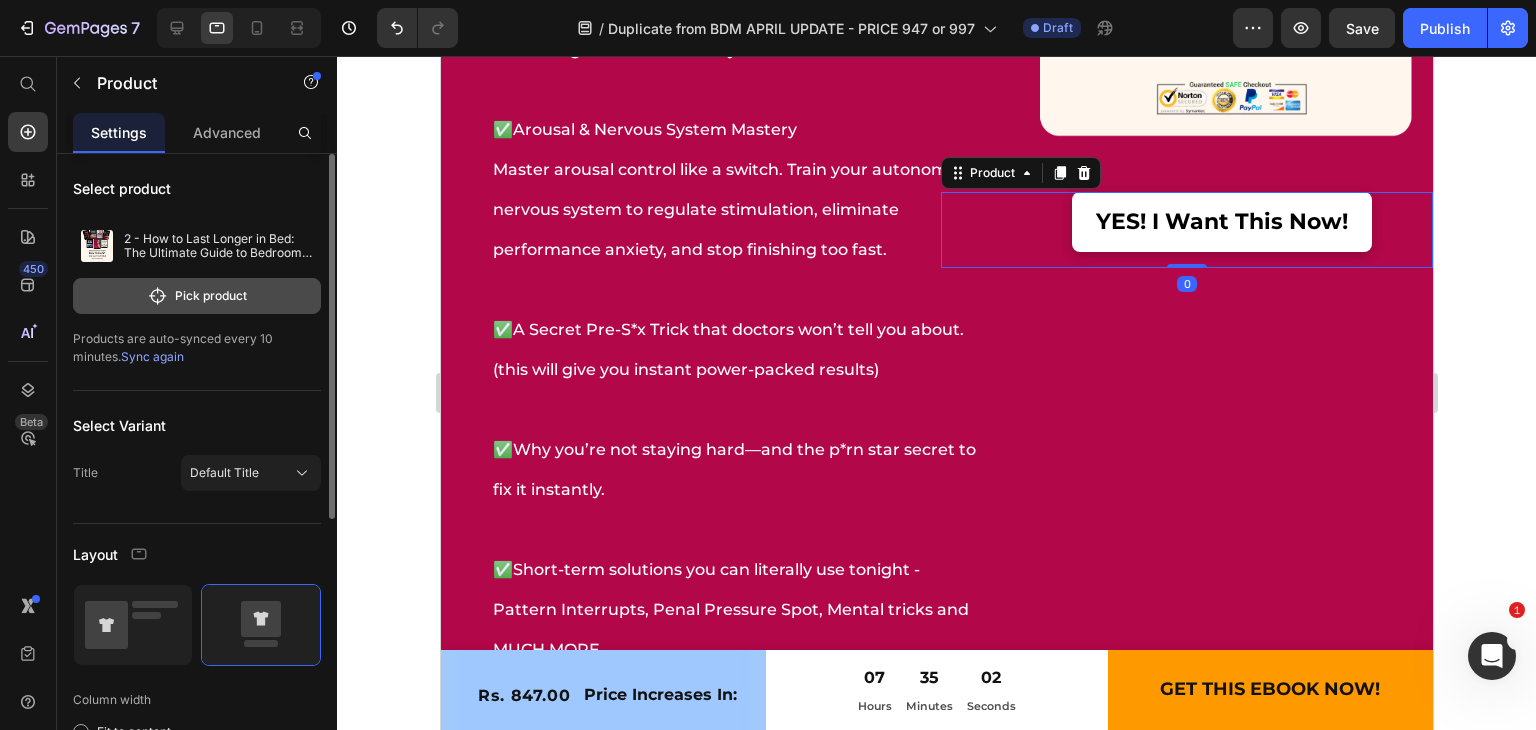 click on "Pick product" at bounding box center [197, 296] 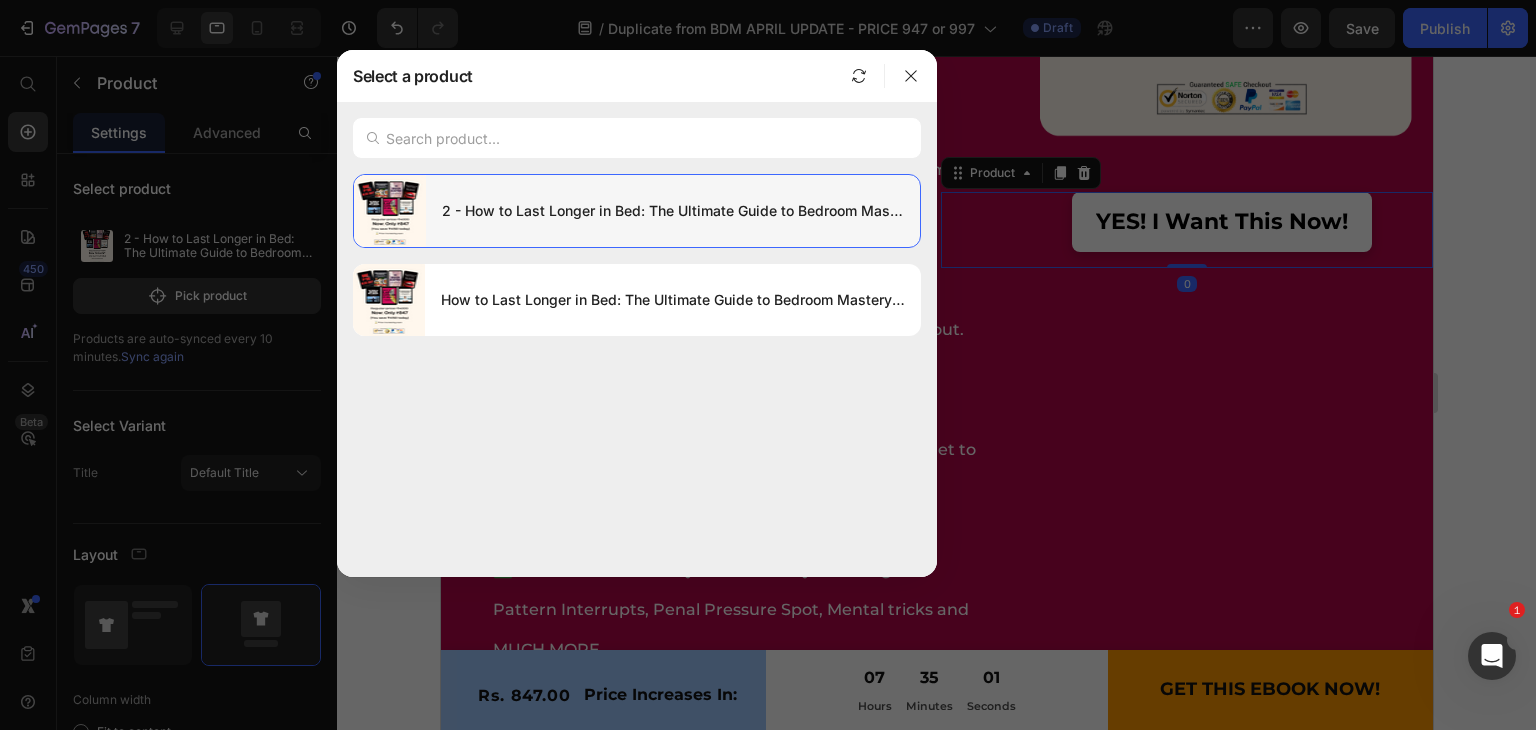 click on "2 - How to Last Longer in Bed: The Ultimate Guide to Bedroom Mastery + Free Bonuses" at bounding box center [673, 211] 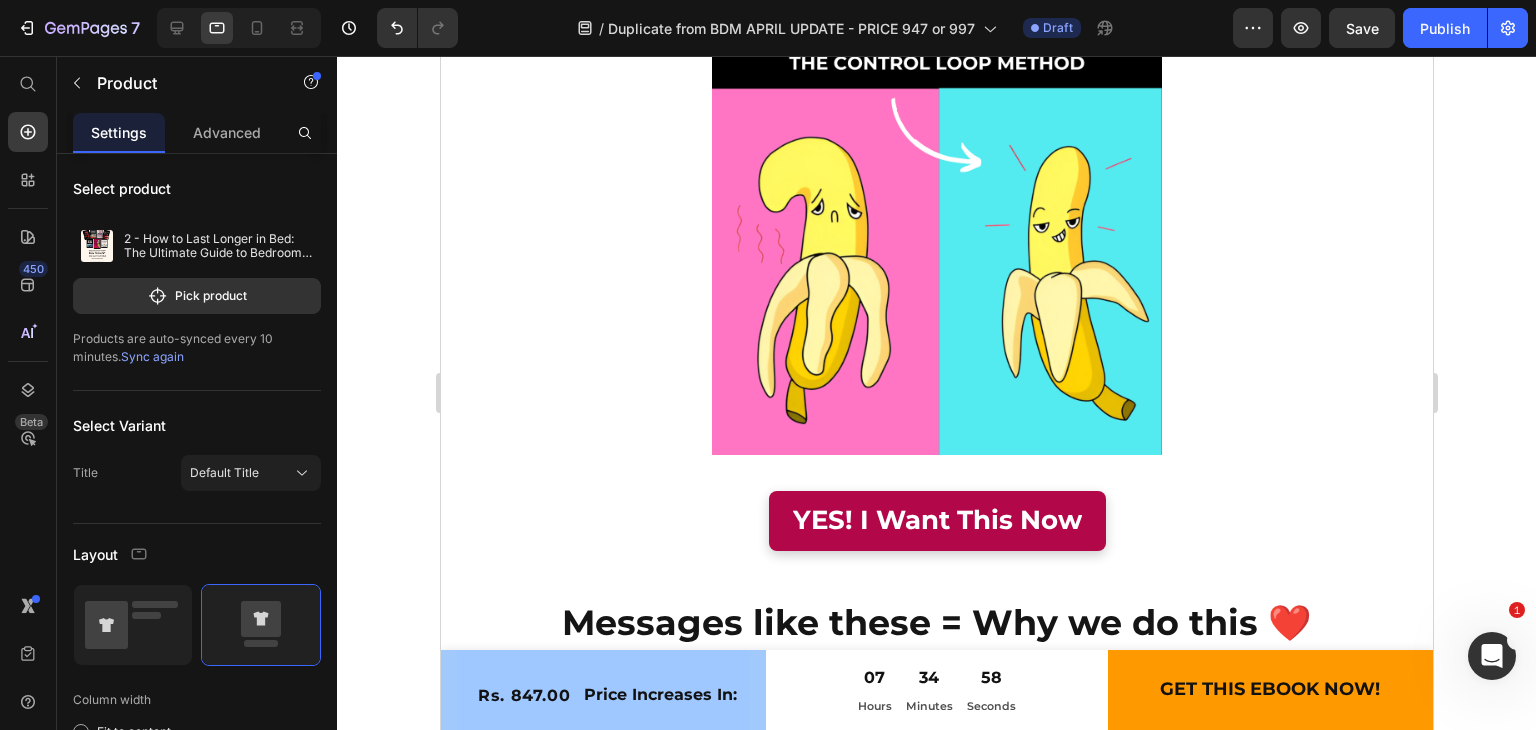 scroll, scrollTop: 14372, scrollLeft: 0, axis: vertical 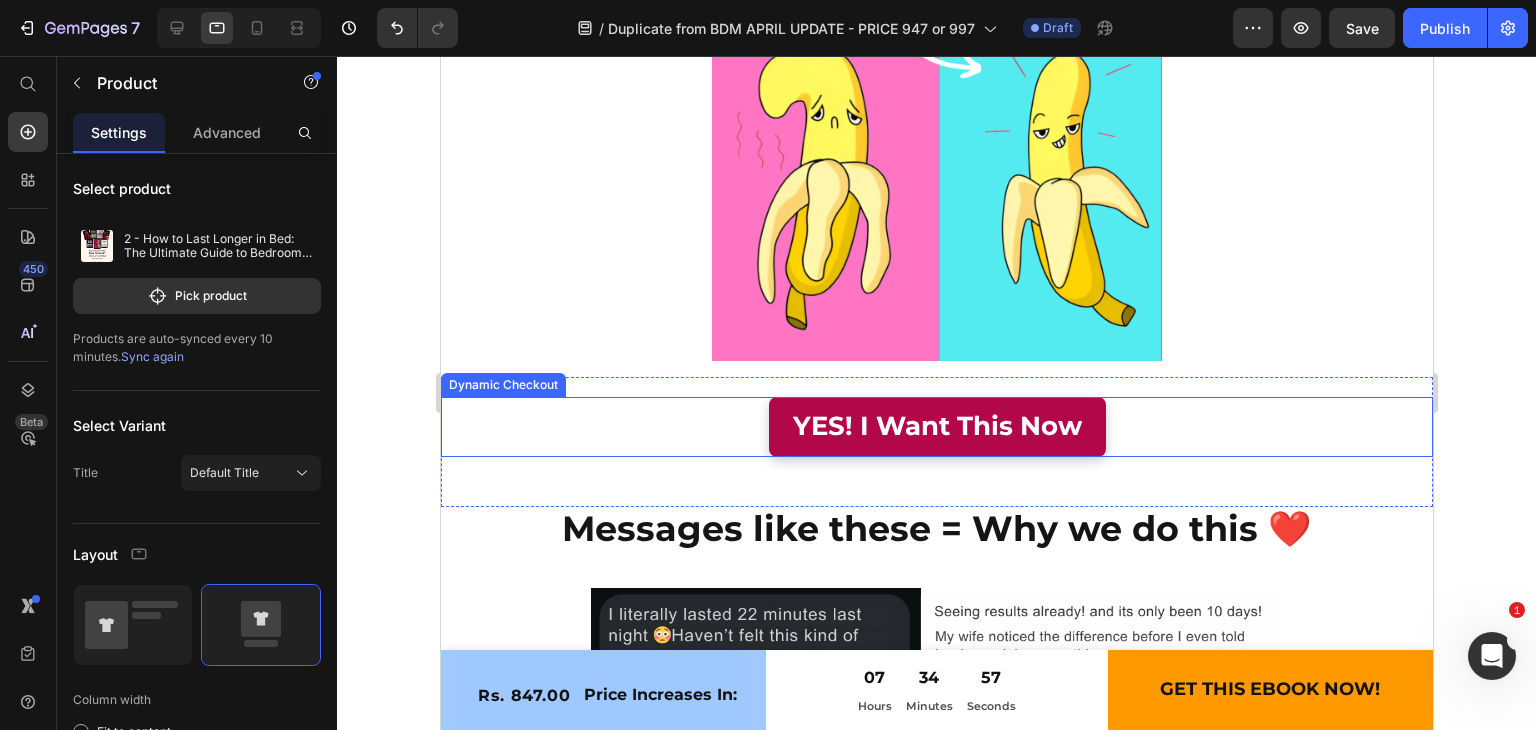 click on "YES! I Want This Now" at bounding box center [936, 427] 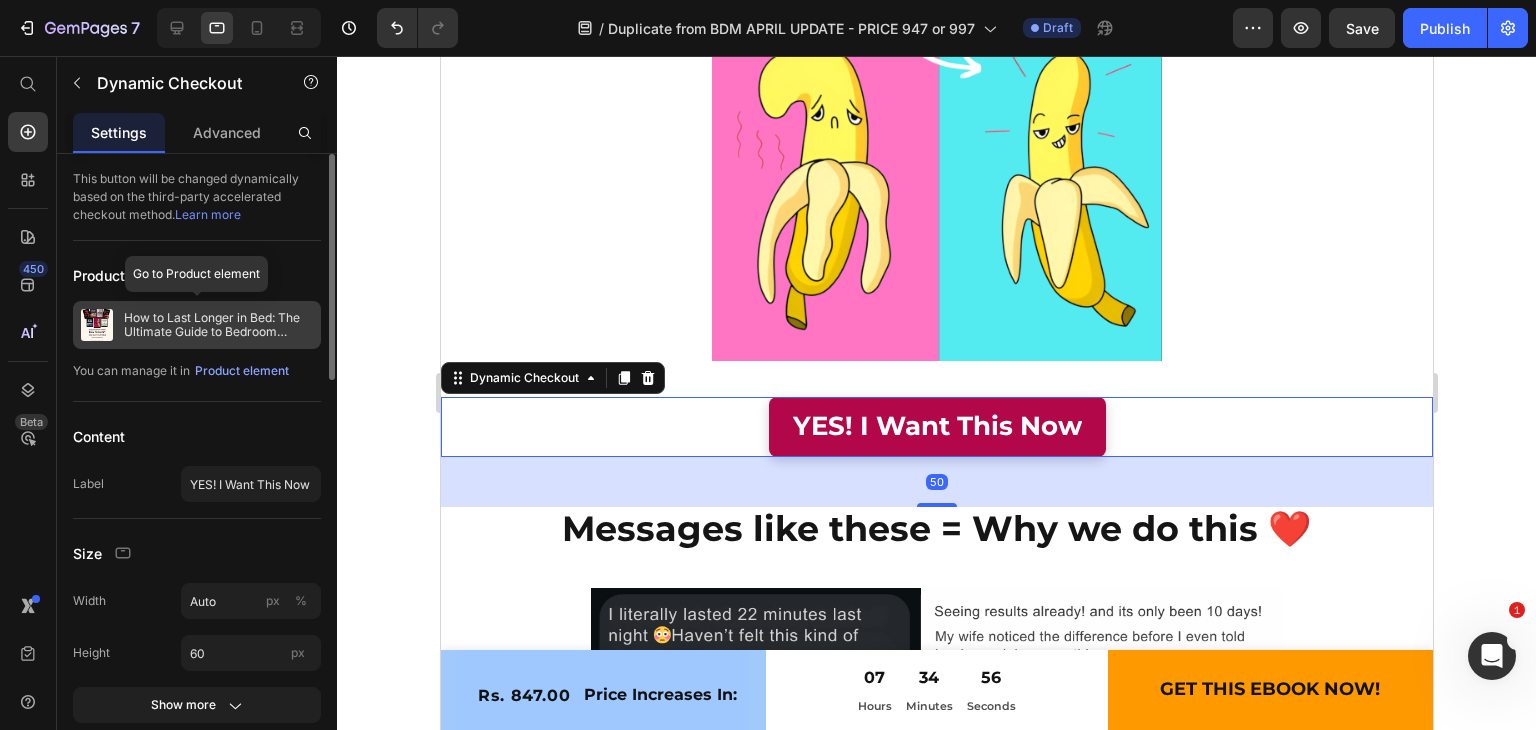 click on "How to Last Longer in Bed: The Ultimate Guide to Bedroom Mastery + Free Bonuses" at bounding box center (218, 325) 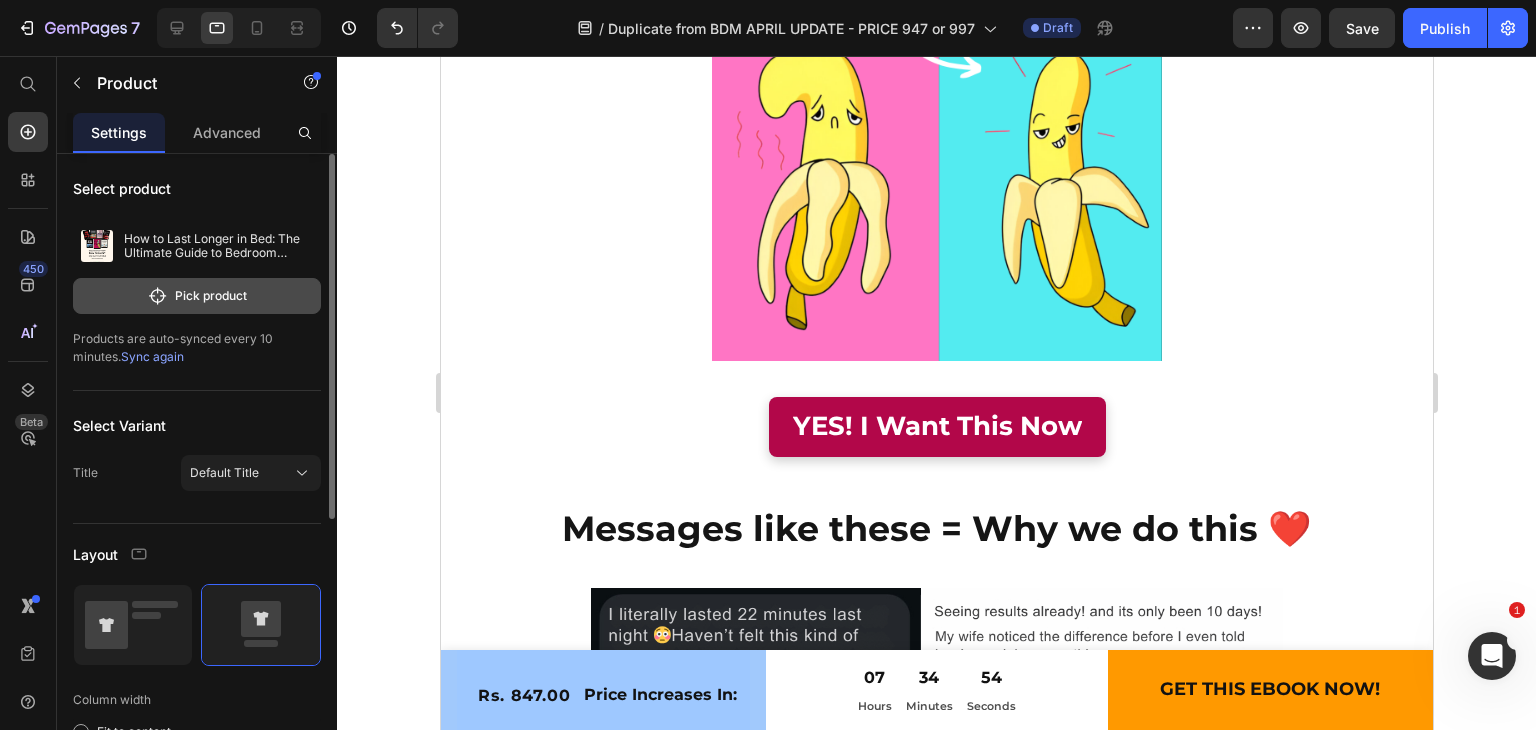 click on "Pick product" at bounding box center (197, 296) 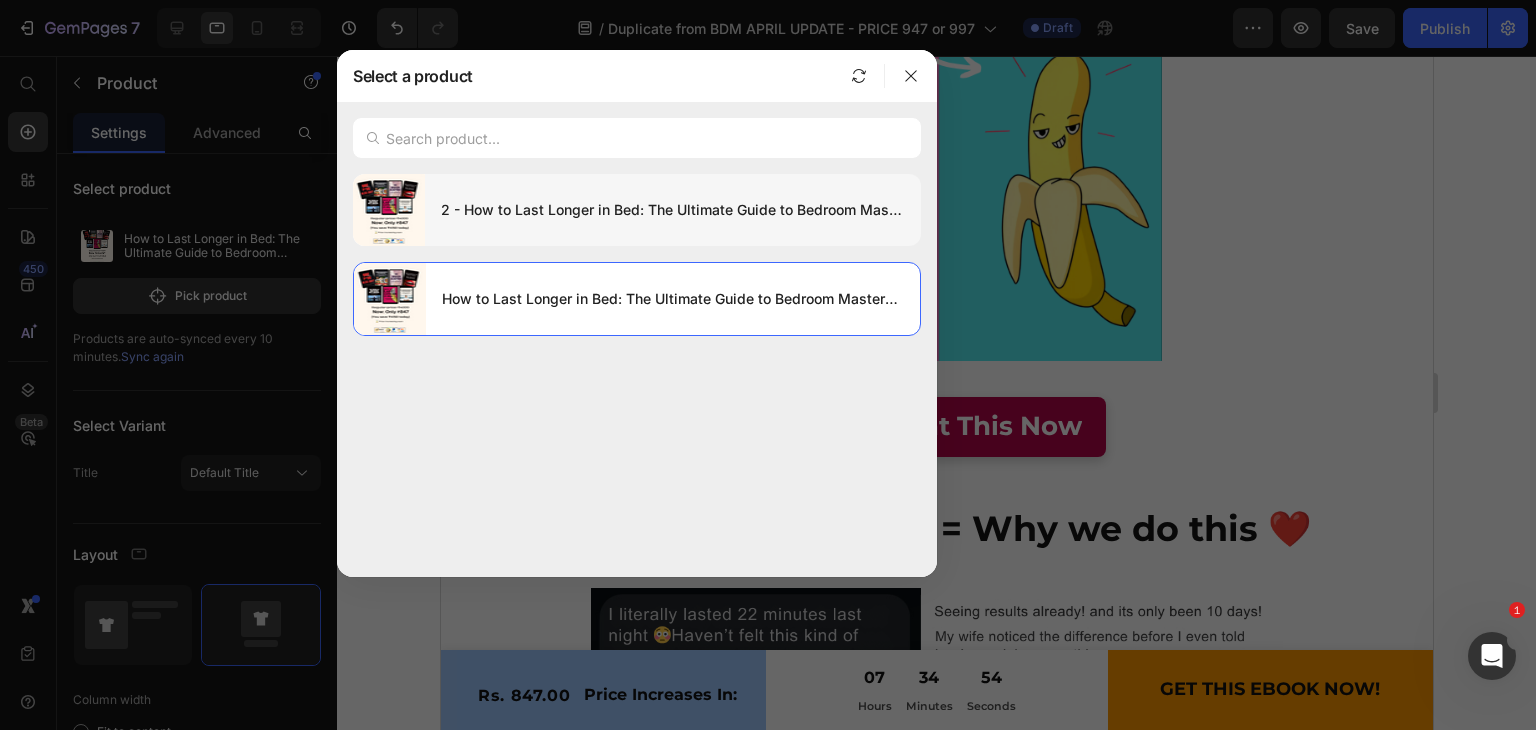 click on "2 - How to Last Longer in Bed: The Ultimate Guide to Bedroom Mastery + Free Bonuses" at bounding box center (673, 210) 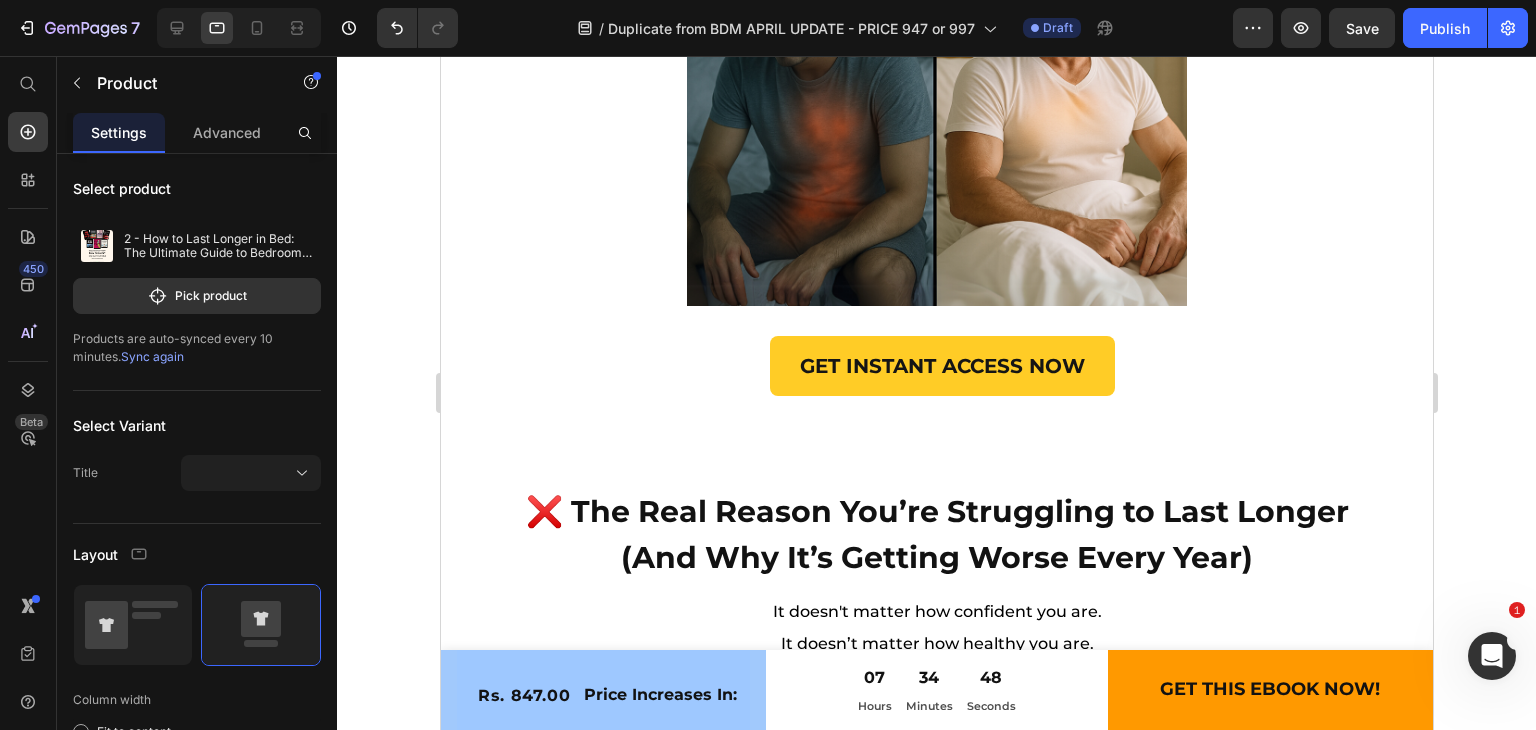scroll, scrollTop: 9285, scrollLeft: 0, axis: vertical 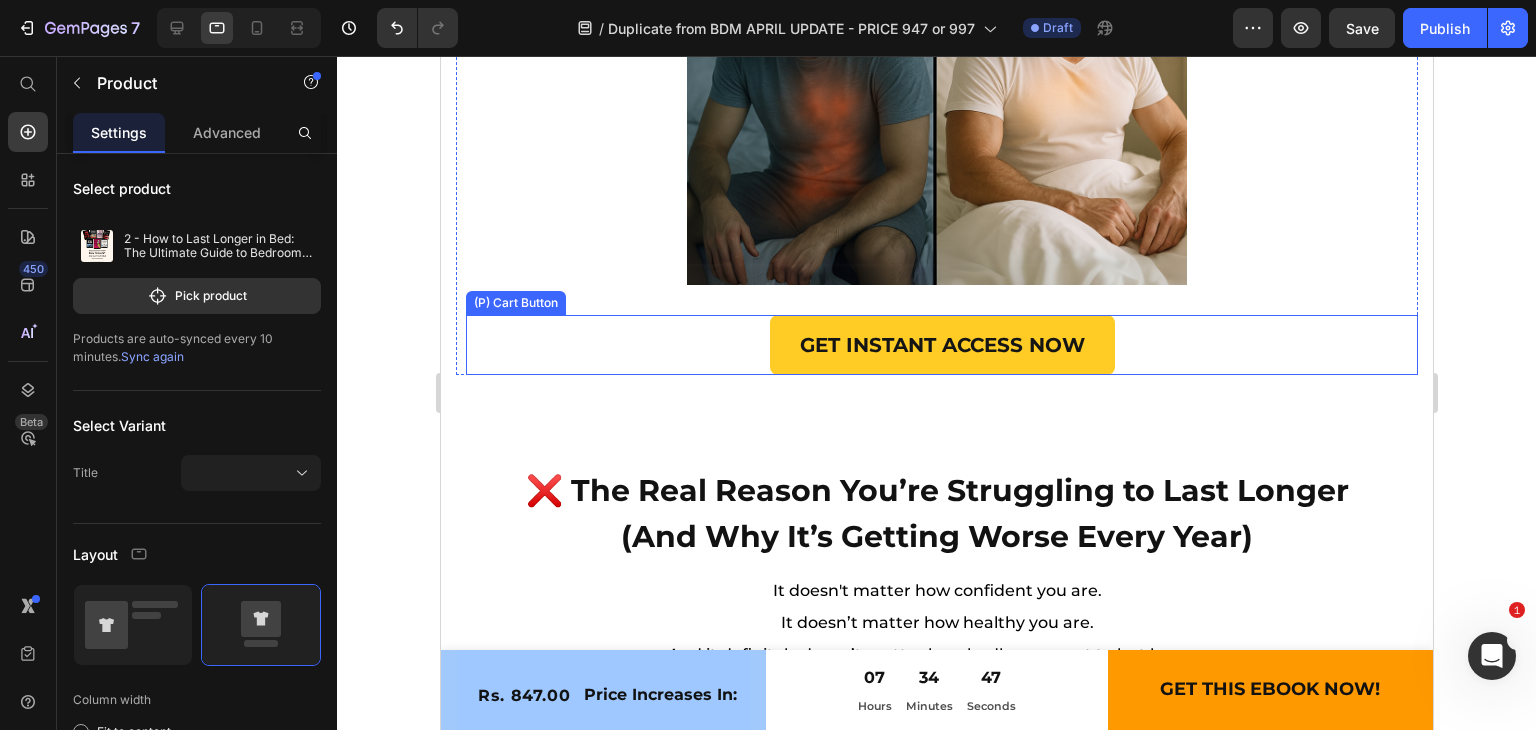 click on "GET INSTANT ACCESS NOW (P) Cart Button" at bounding box center [941, 345] 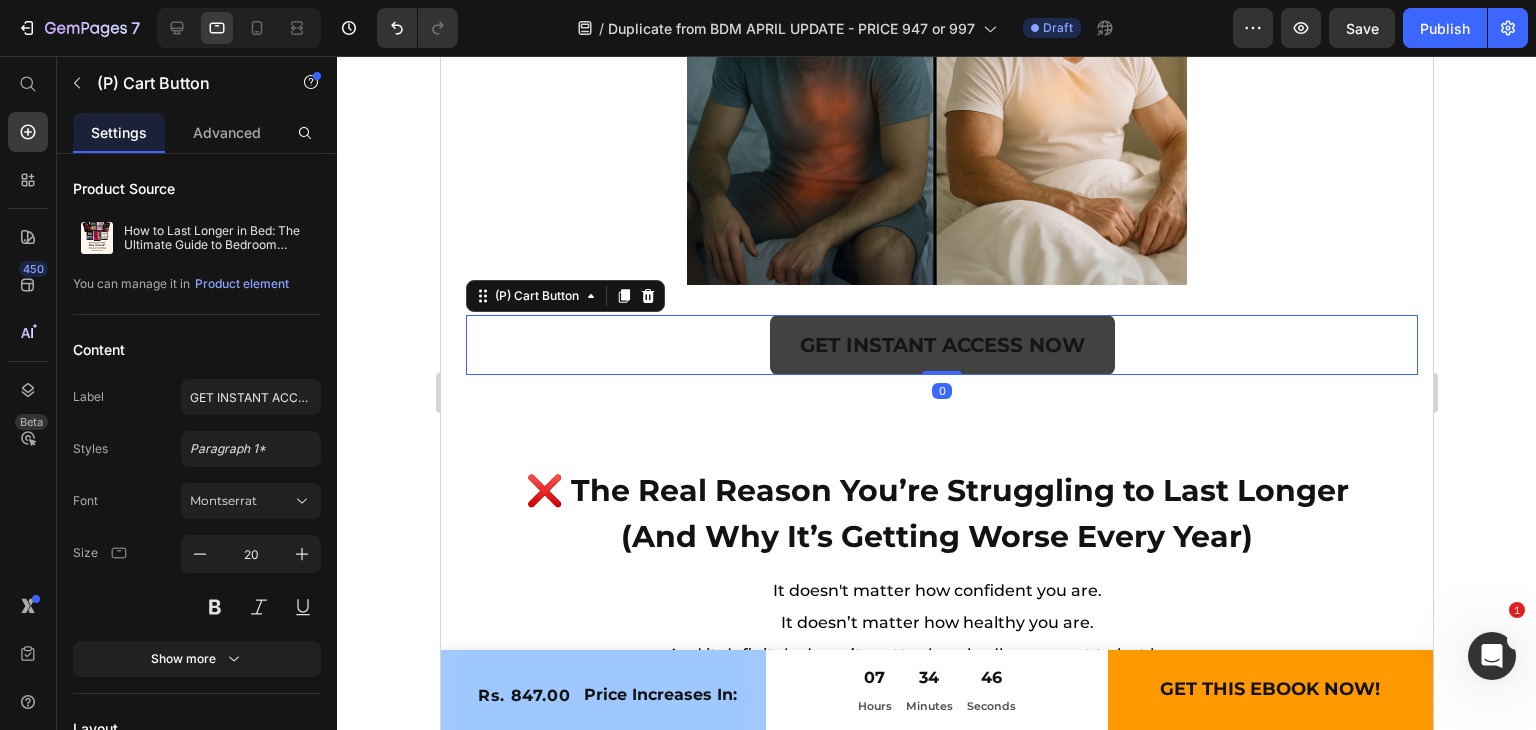 click on "GET INSTANT ACCESS NOW" at bounding box center [941, 345] 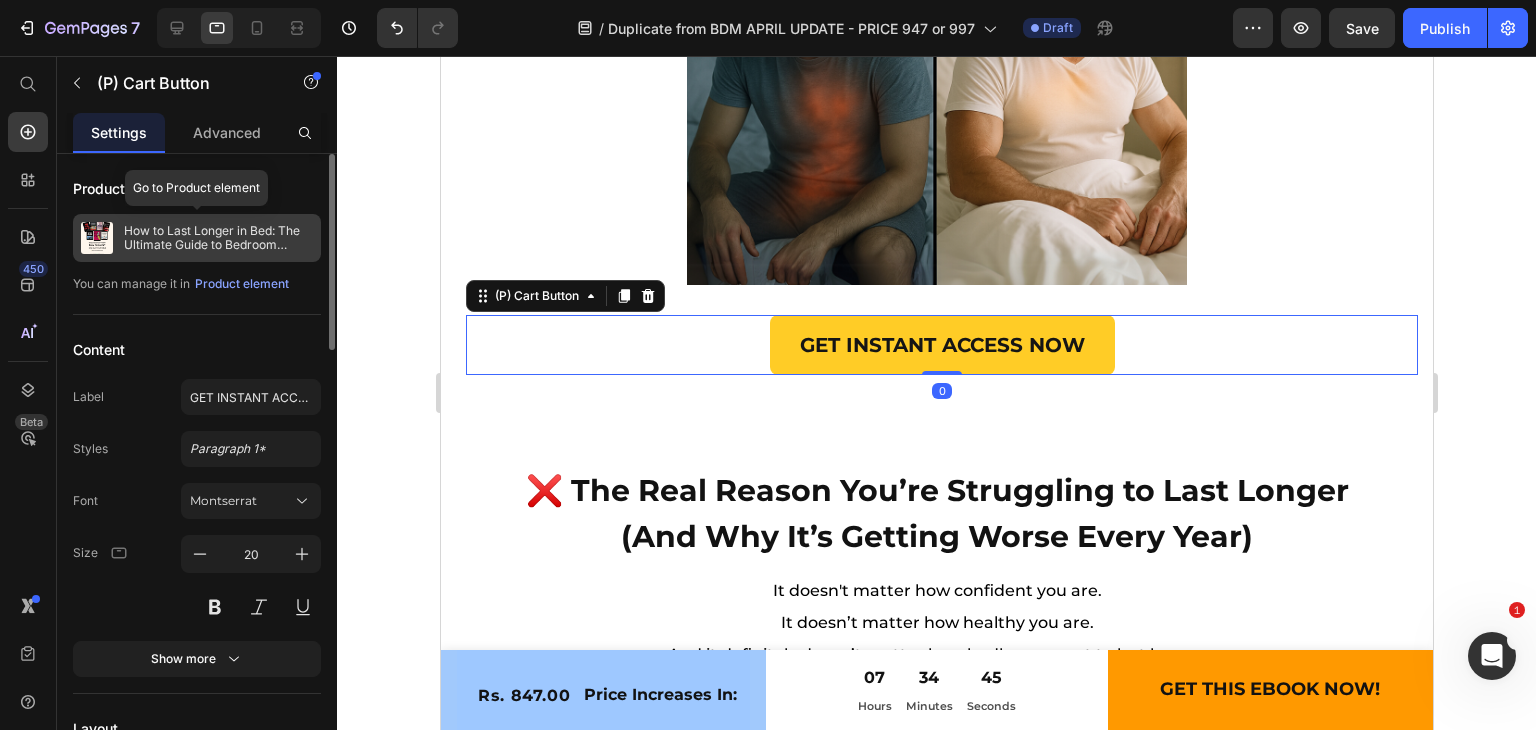 click on "How to Last Longer in Bed: The Ultimate Guide to Bedroom Mastery + Free Bonuses 2" at bounding box center [218, 238] 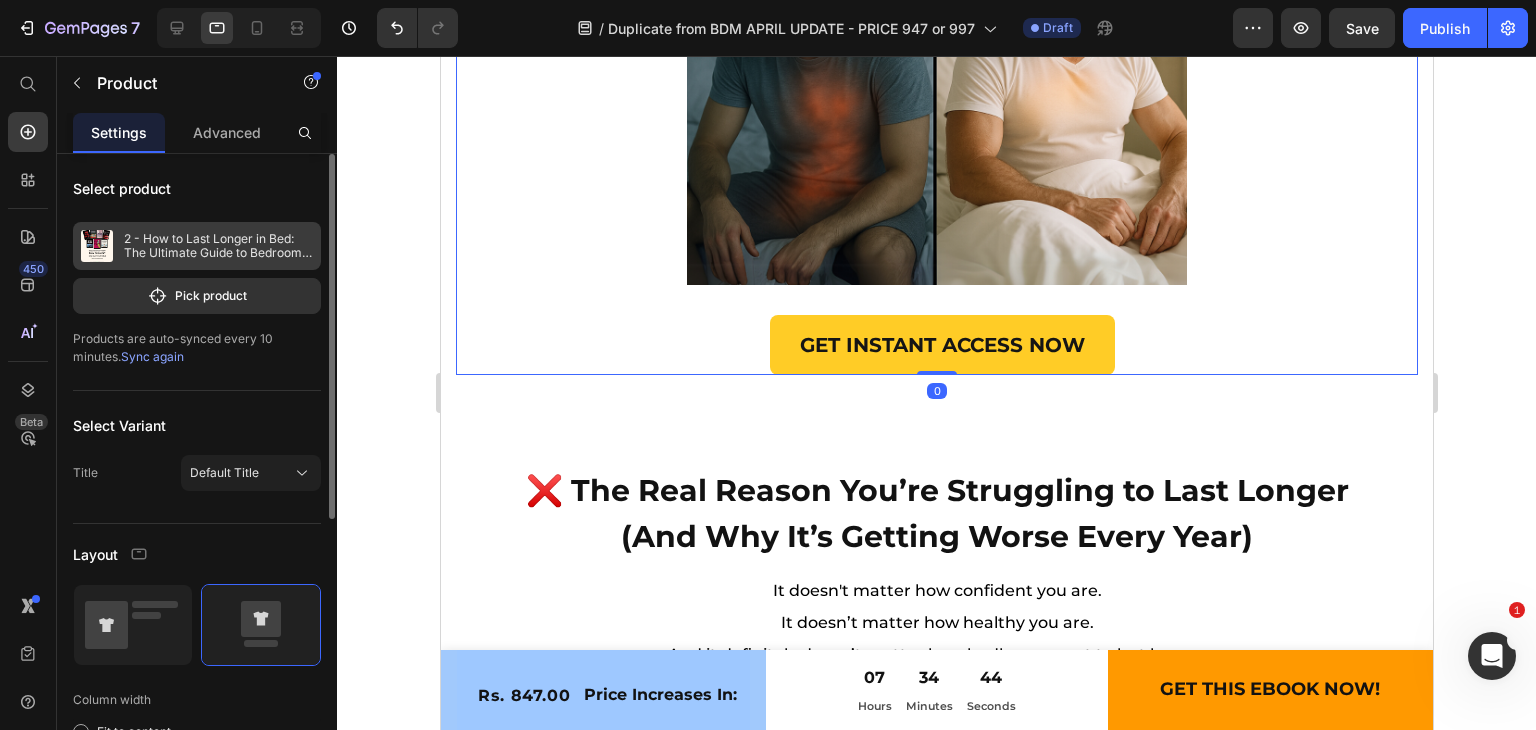 click on "2 - How to Last Longer in Bed: The Ultimate Guide to Bedroom Mastery + Free Bonuses" at bounding box center (218, 246) 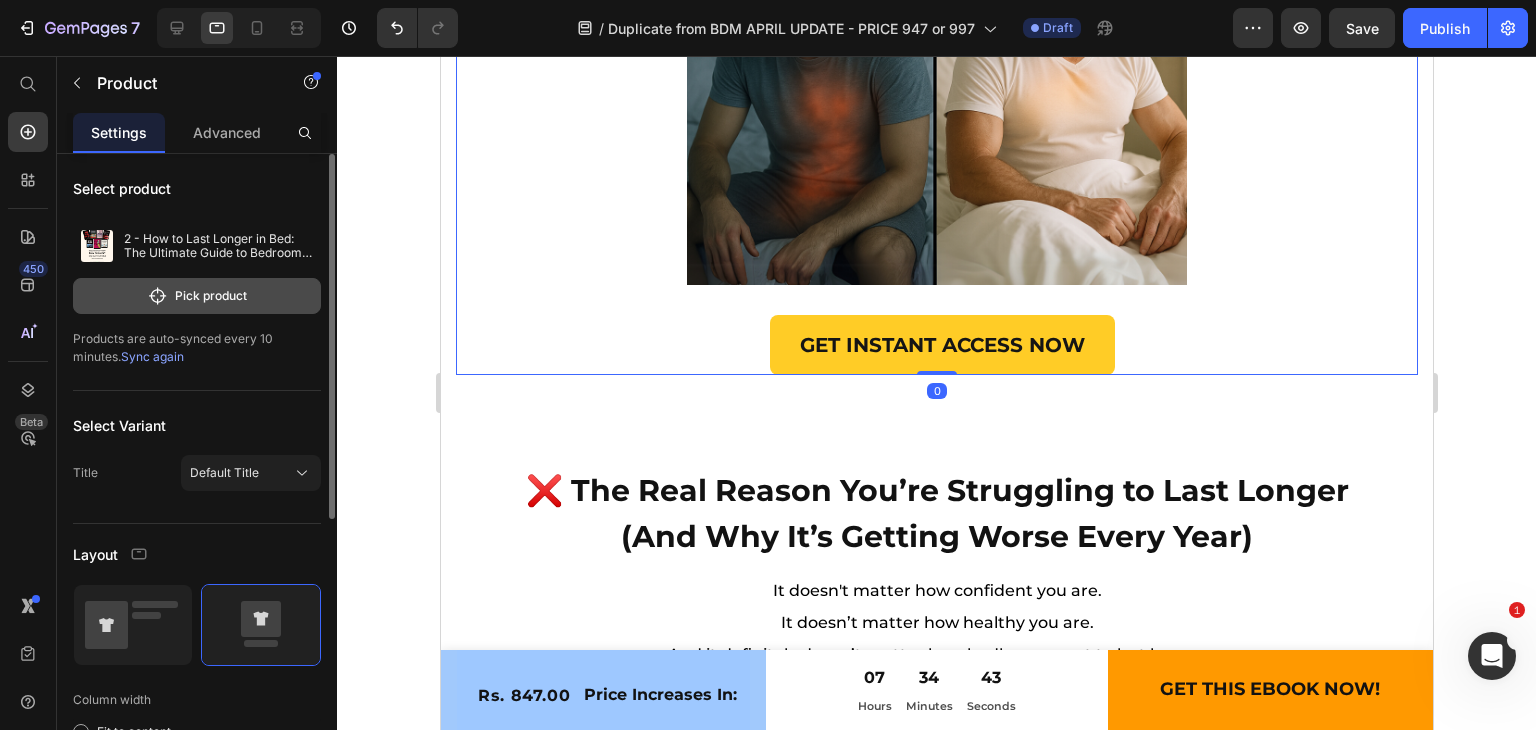 click on "Pick product" at bounding box center (197, 296) 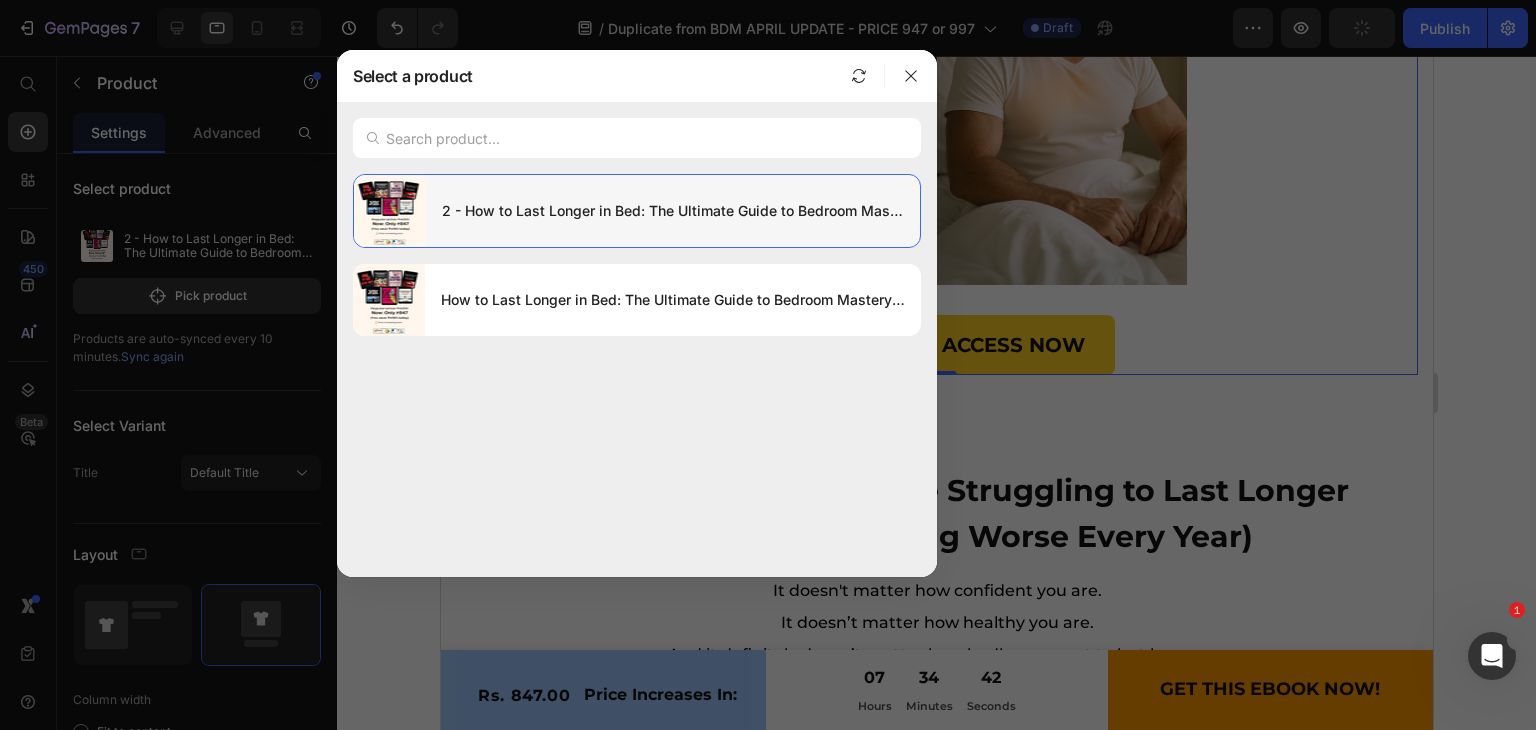 click on "2 - How to Last Longer in Bed: The Ultimate Guide to Bedroom Mastery + Free Bonuses" at bounding box center (673, 211) 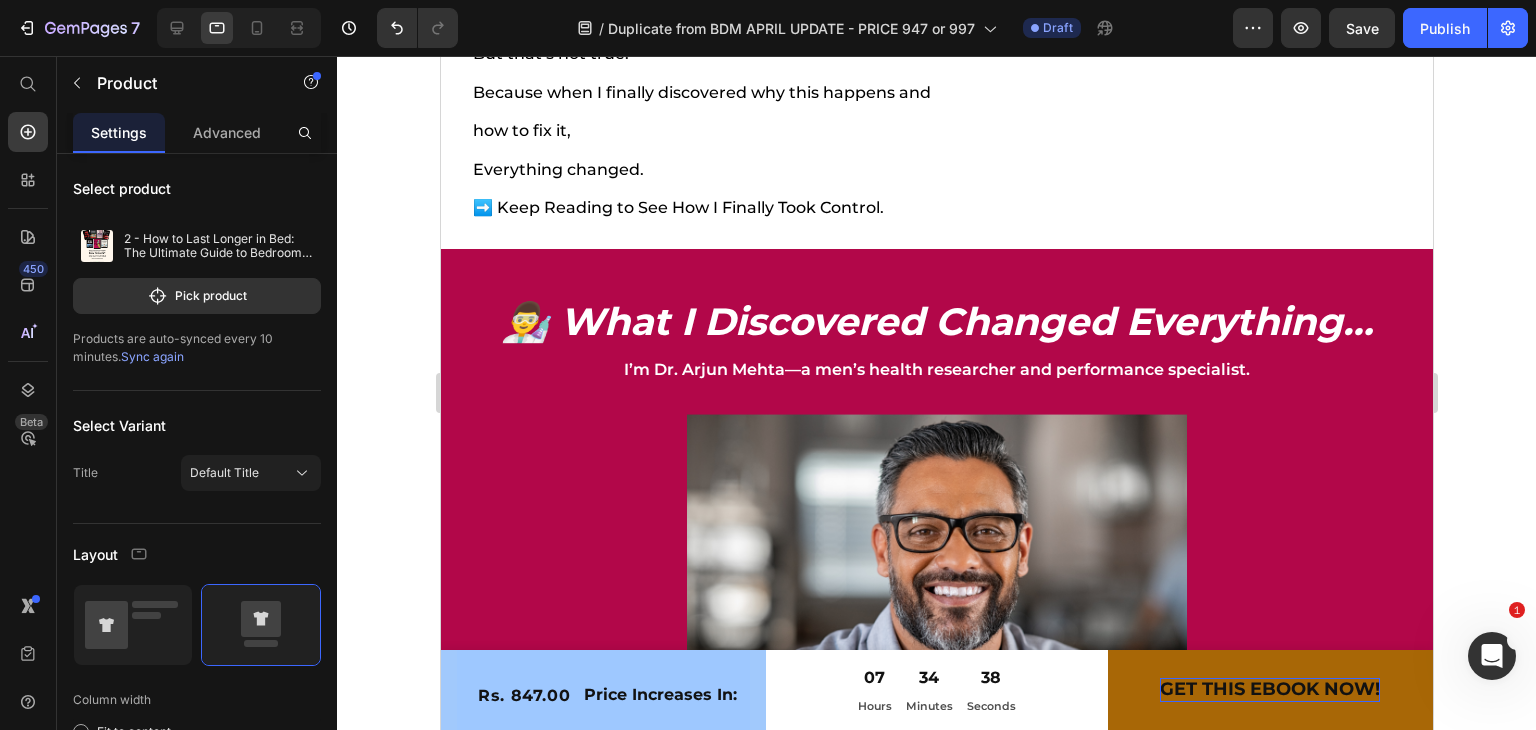 scroll, scrollTop: 4431, scrollLeft: 0, axis: vertical 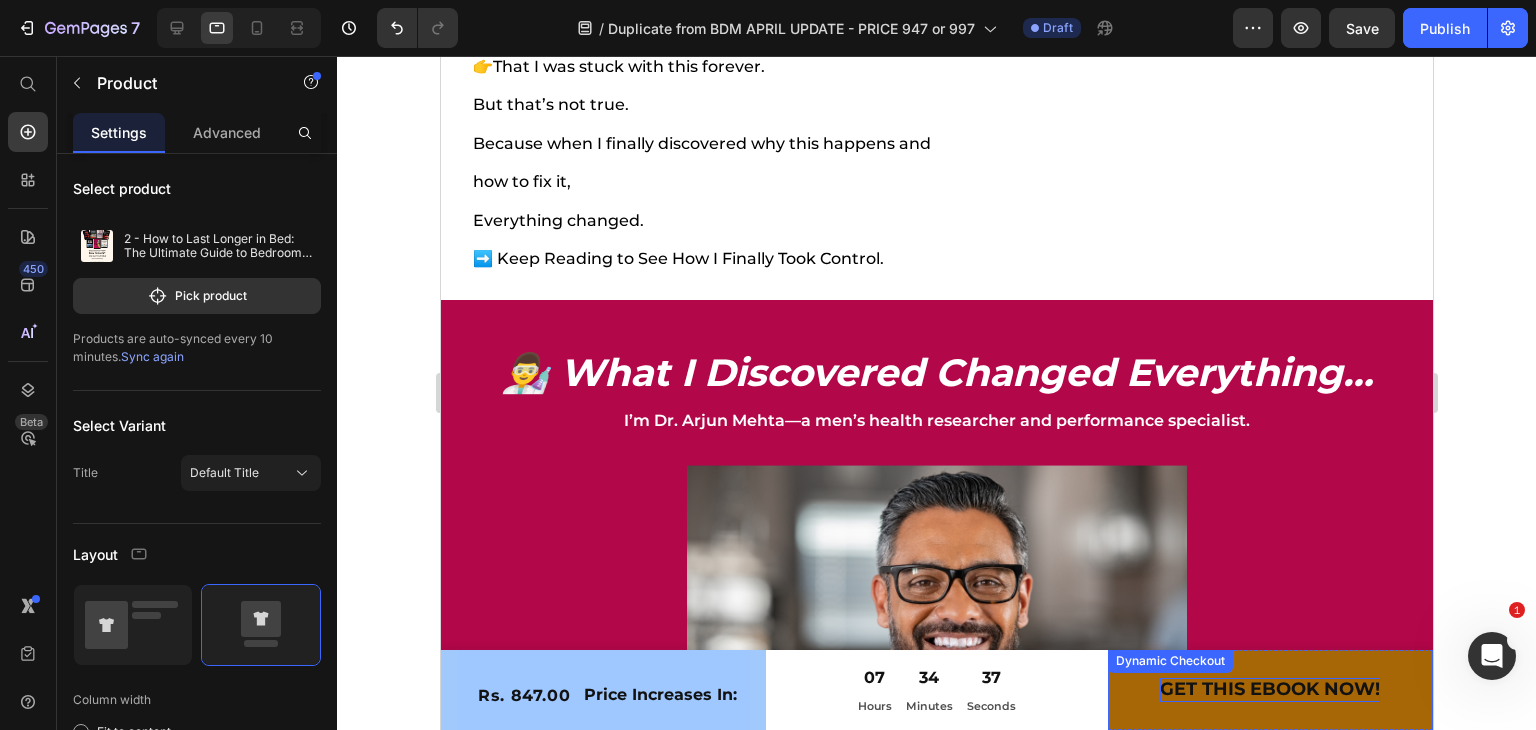 click on "GET THIS EBOOK NOW!" at bounding box center [1269, 689] 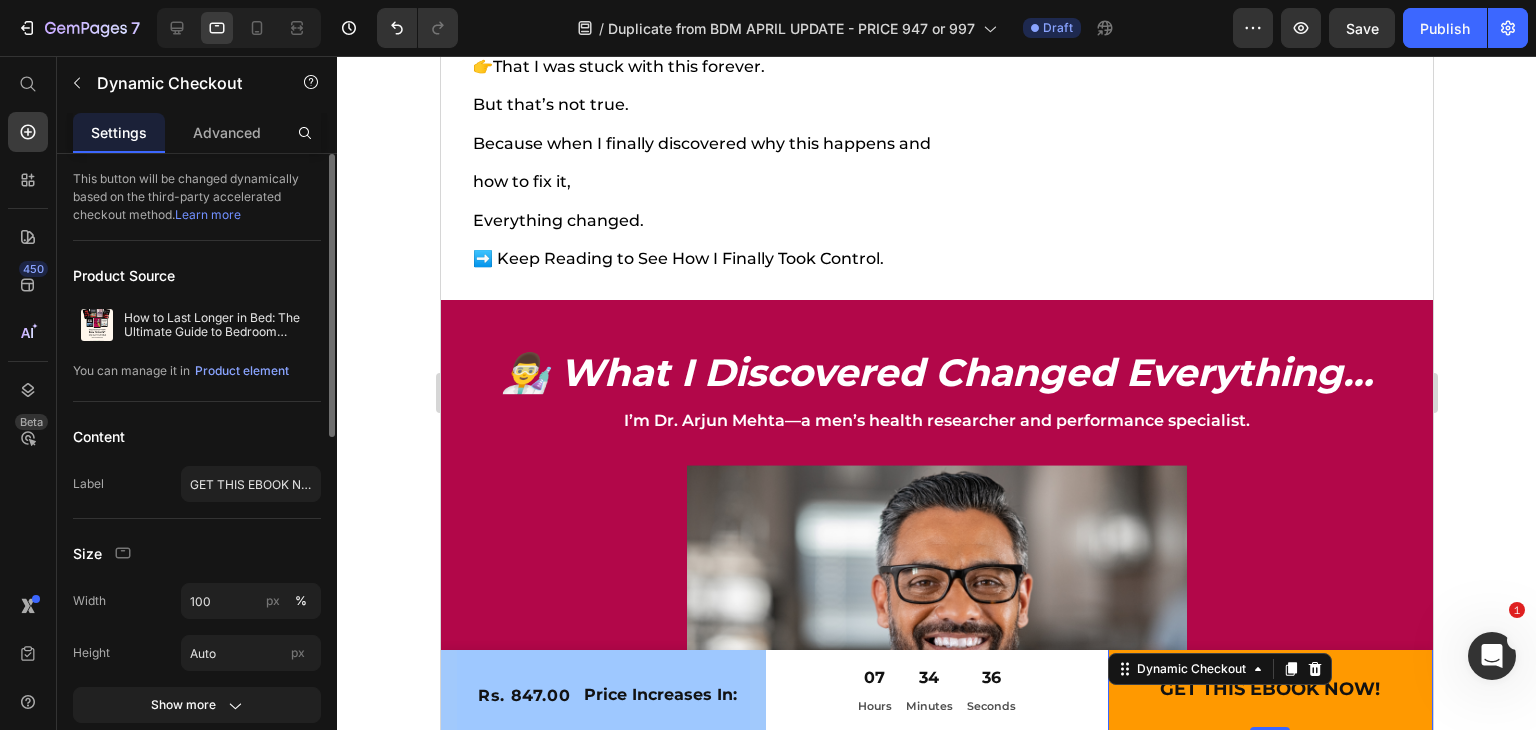 click on "Product Source How to Last Longer in Bed: The Ultimate Guide to Bedroom Mastery + Free Bonuses You can manage it in Product element" at bounding box center [197, 329] 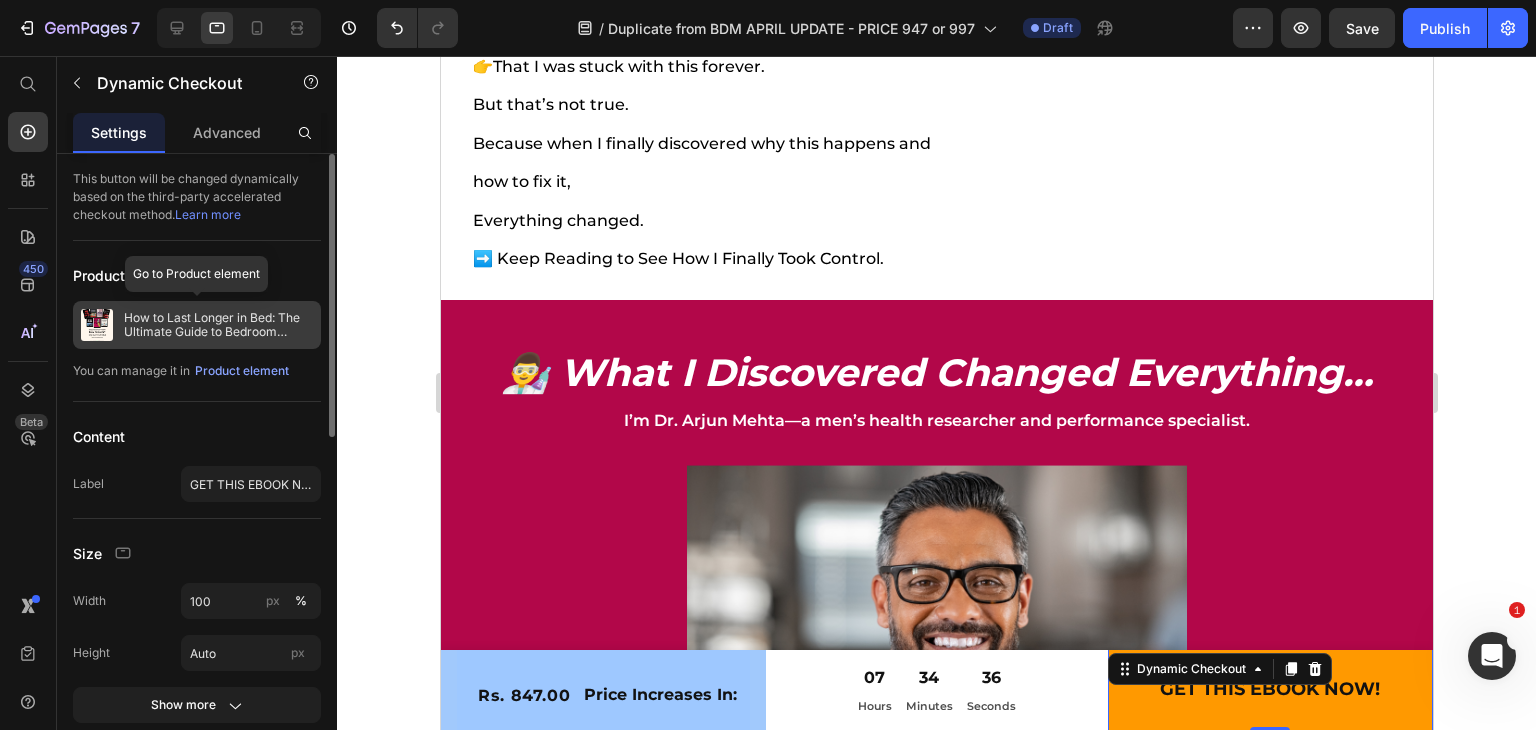 click on "How to Last Longer in Bed: The Ultimate Guide to Bedroom Mastery + Free Bonuses" at bounding box center [218, 325] 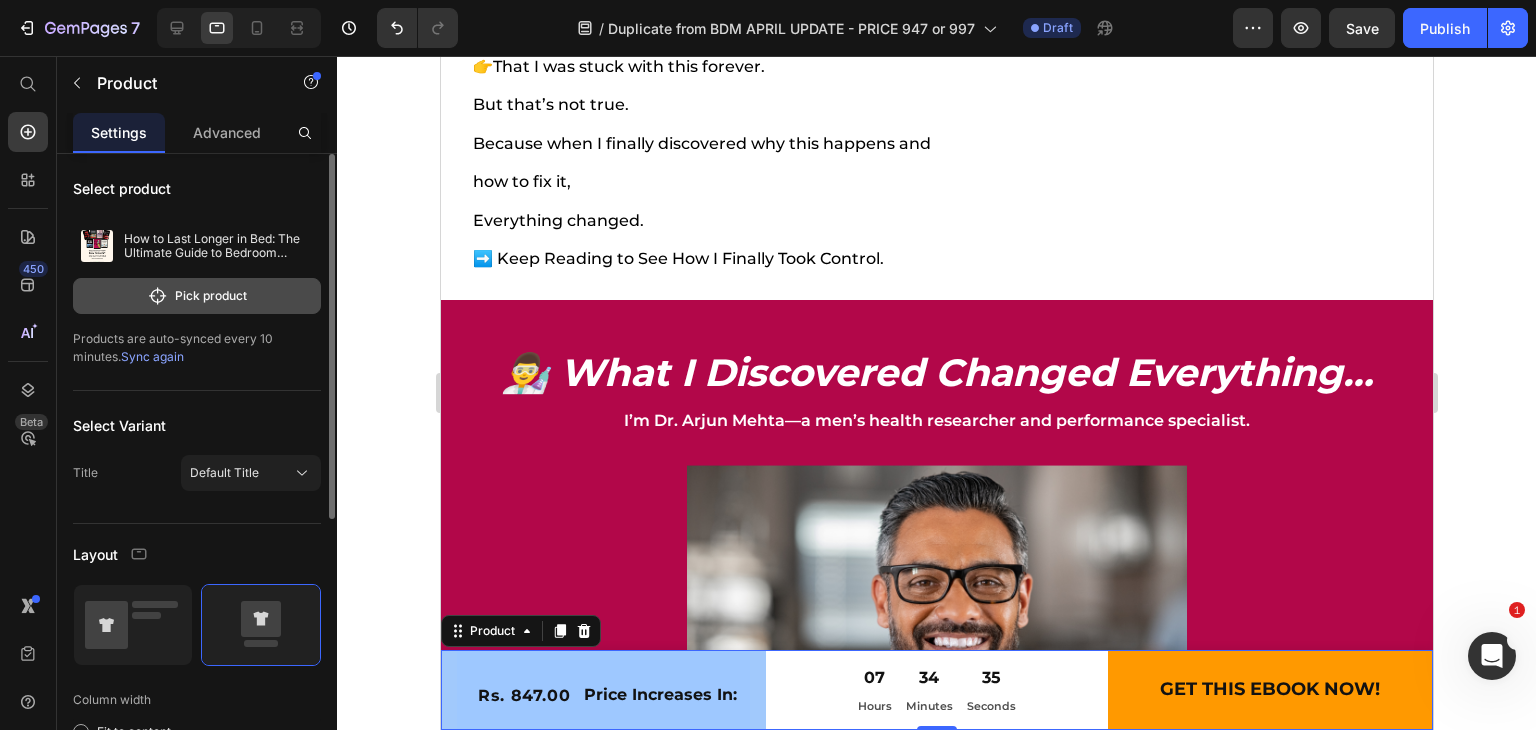 click on "Pick product" 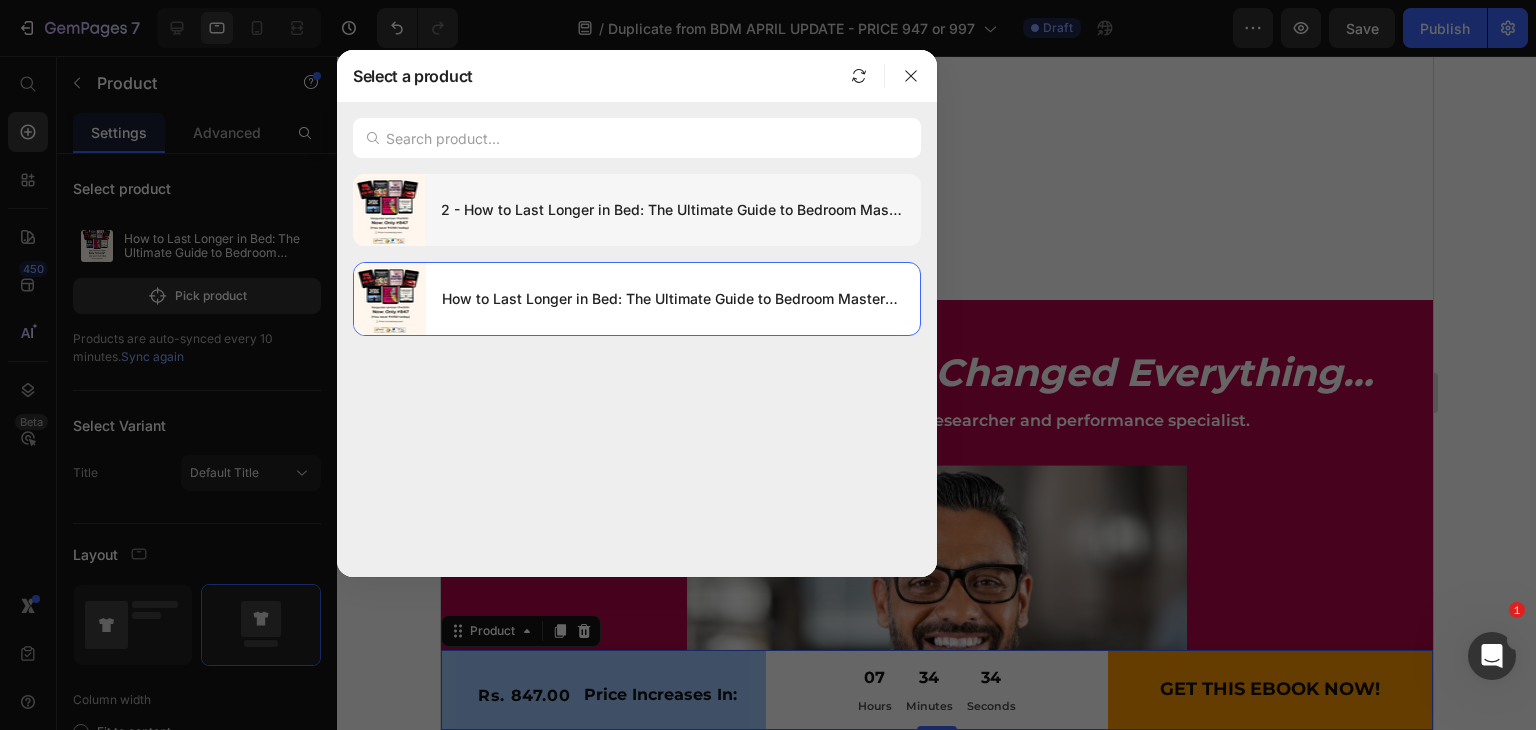 click on "2 - How to Last Longer in Bed: The Ultimate Guide to Bedroom Mastery + Free Bonuses" at bounding box center (673, 210) 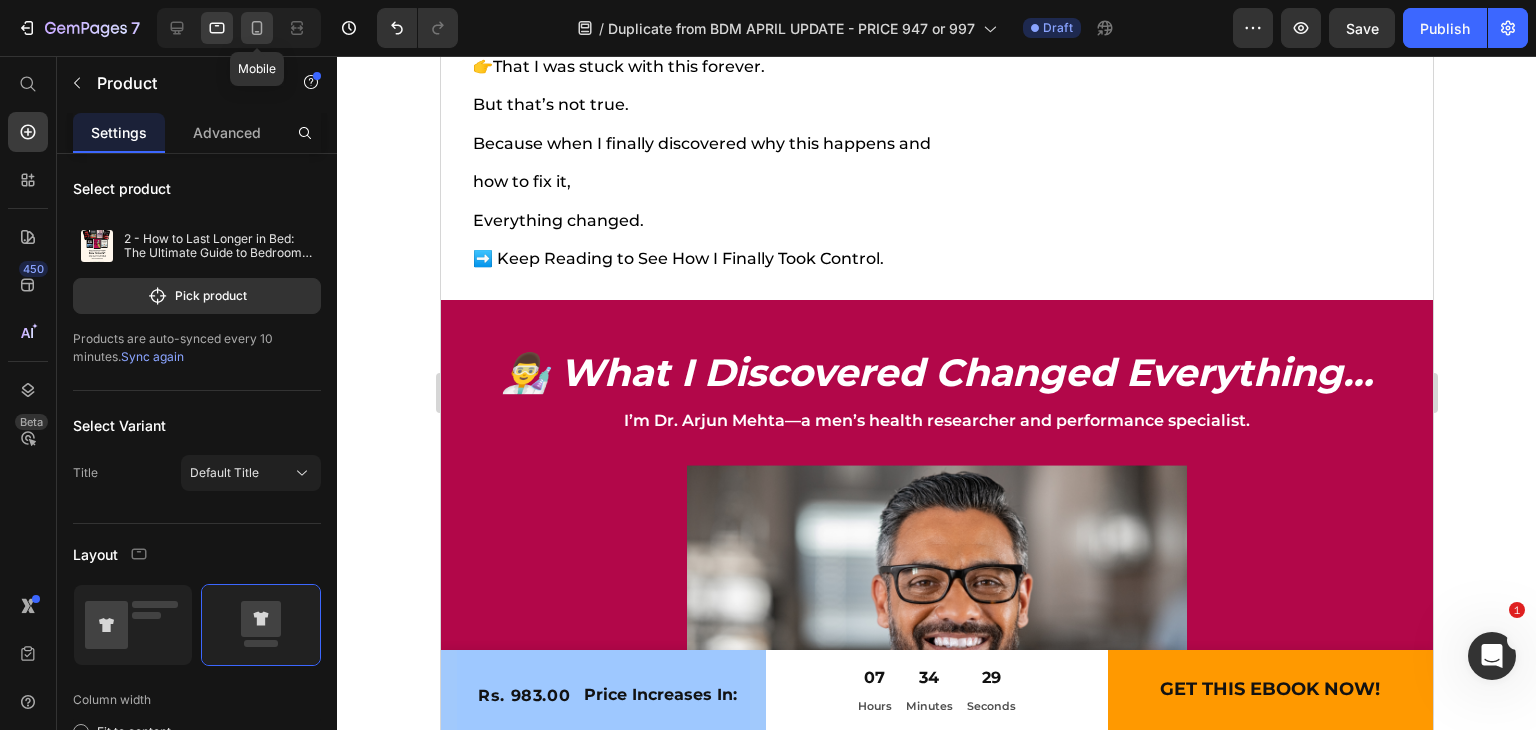 click 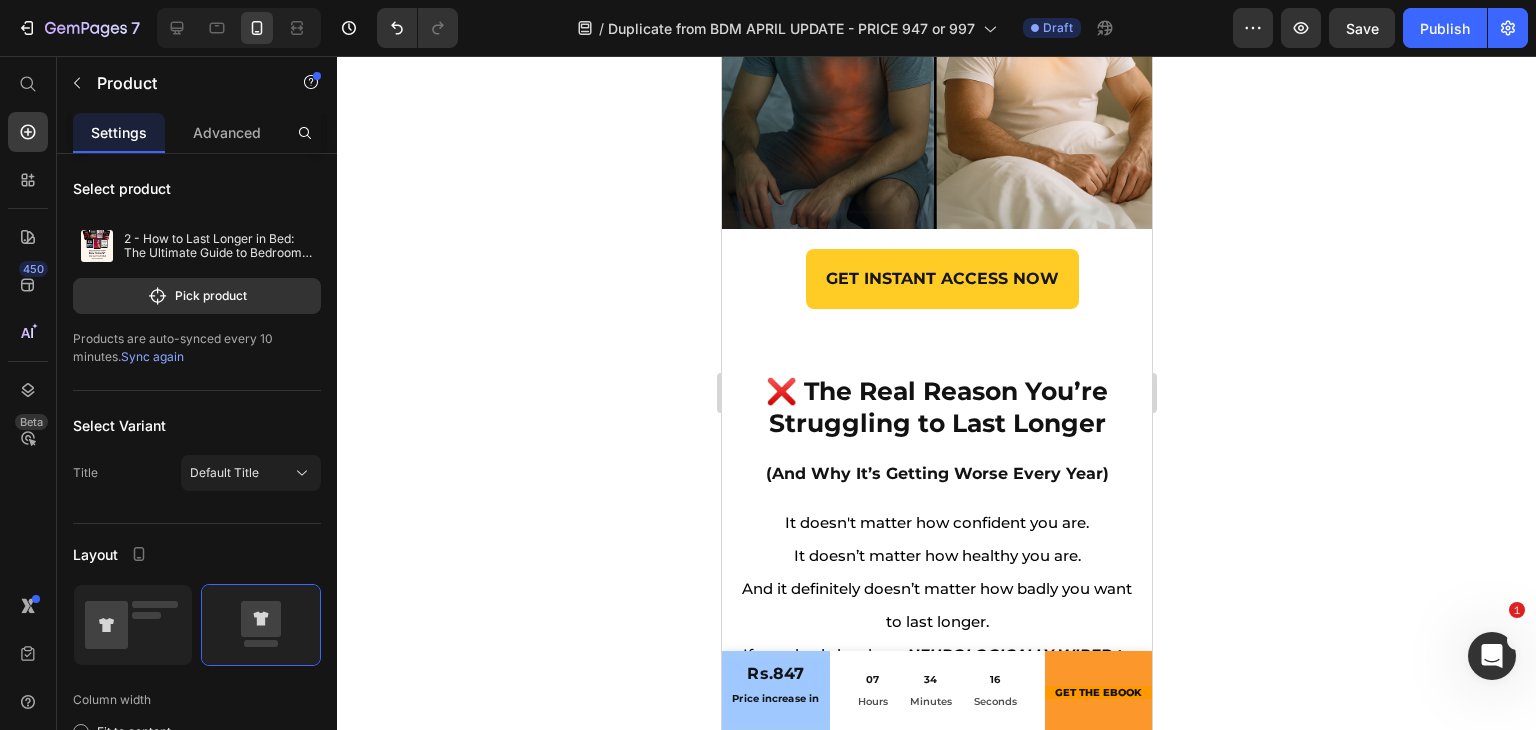 scroll, scrollTop: 11851, scrollLeft: 0, axis: vertical 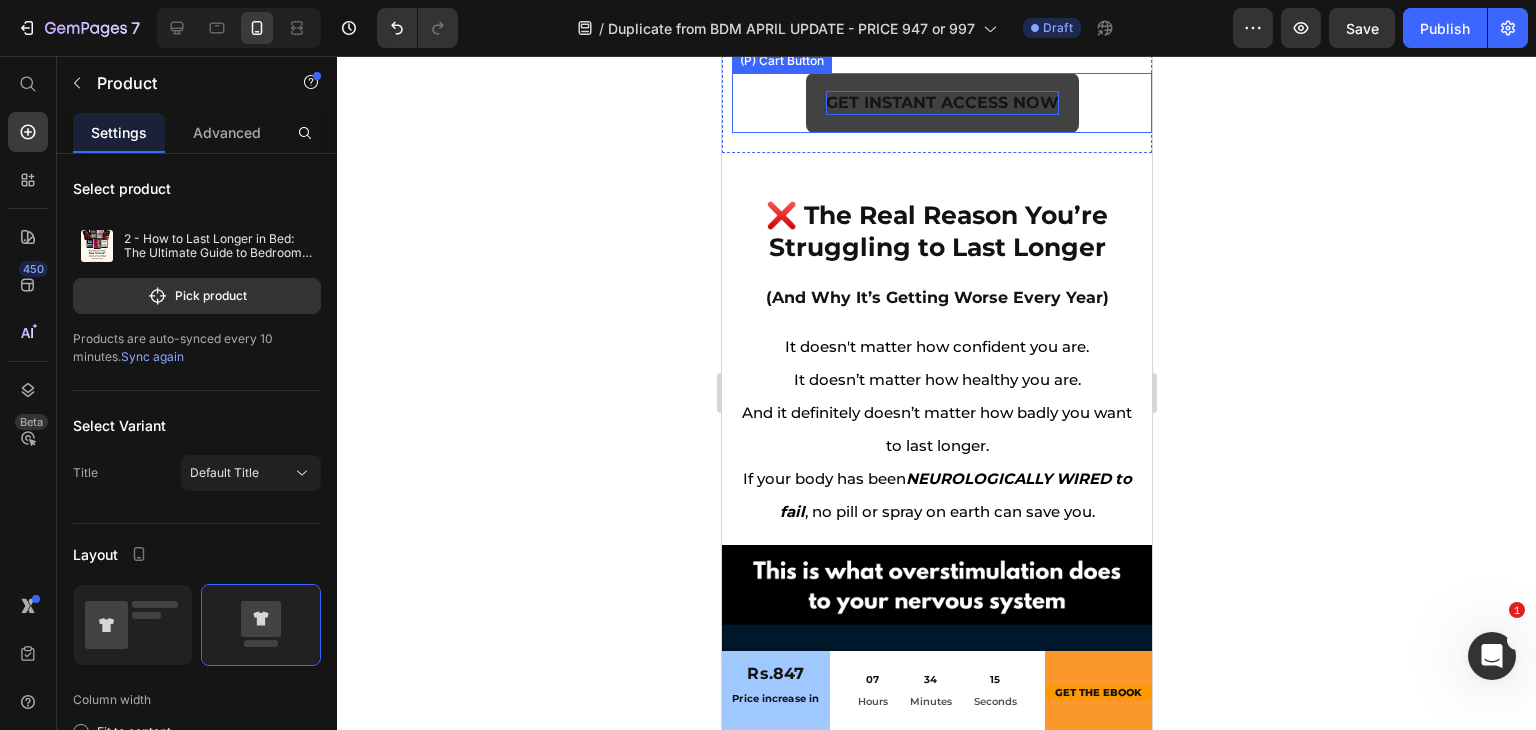 click on "GET INSTANT ACCESS NOW" at bounding box center [941, 103] 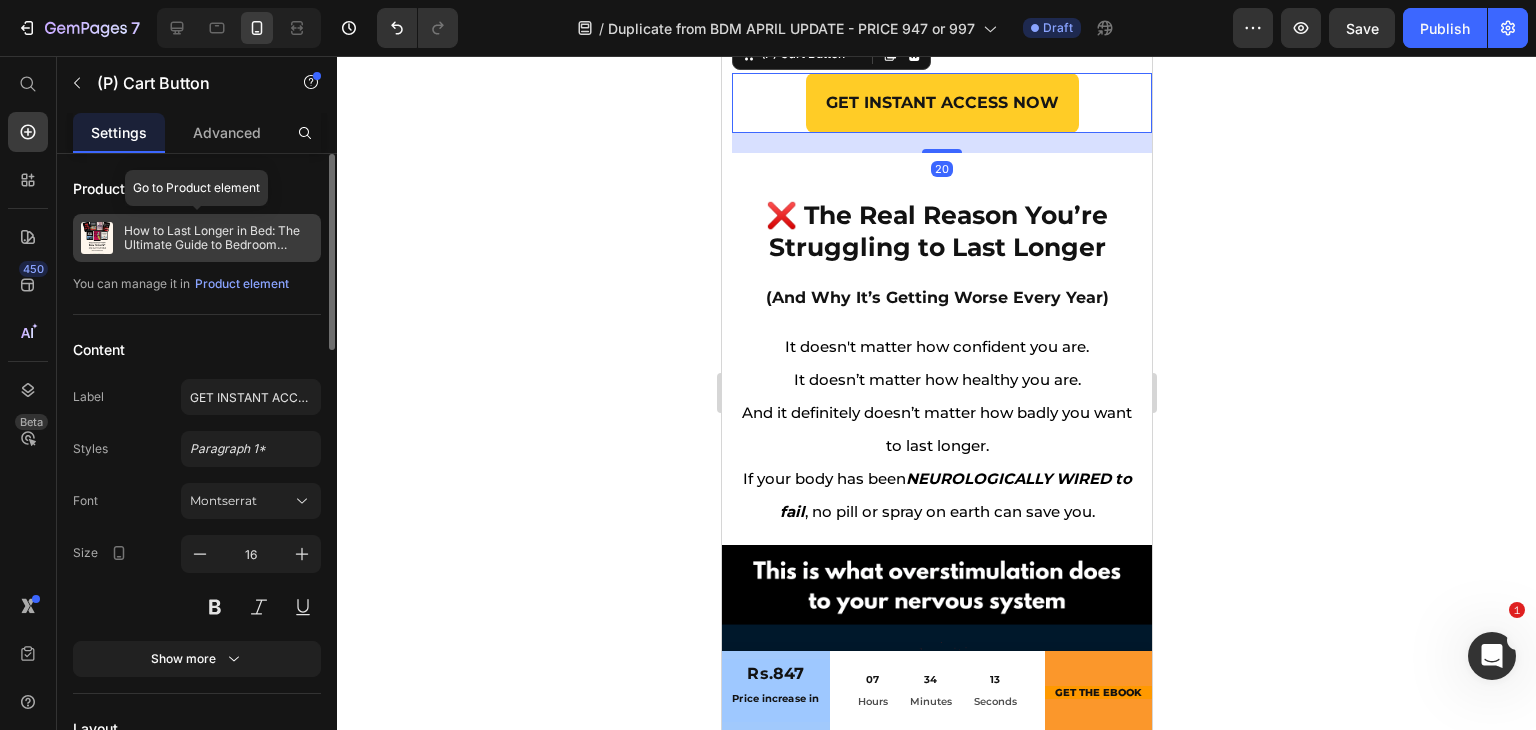 click on "How to Last Longer in Bed: The Ultimate Guide to Bedroom Mastery + Free Bonuses 2" at bounding box center (218, 238) 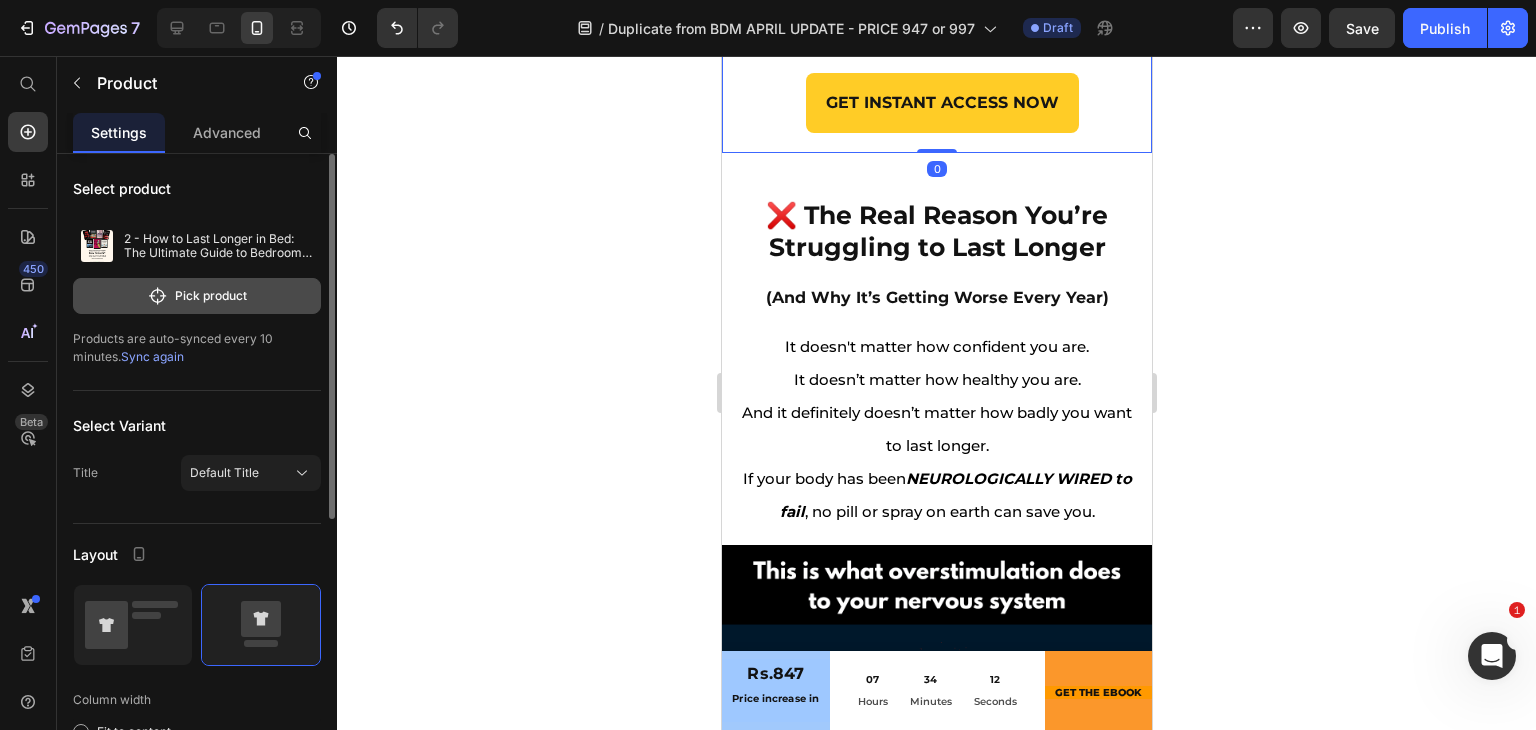 click on "Pick product" at bounding box center (197, 296) 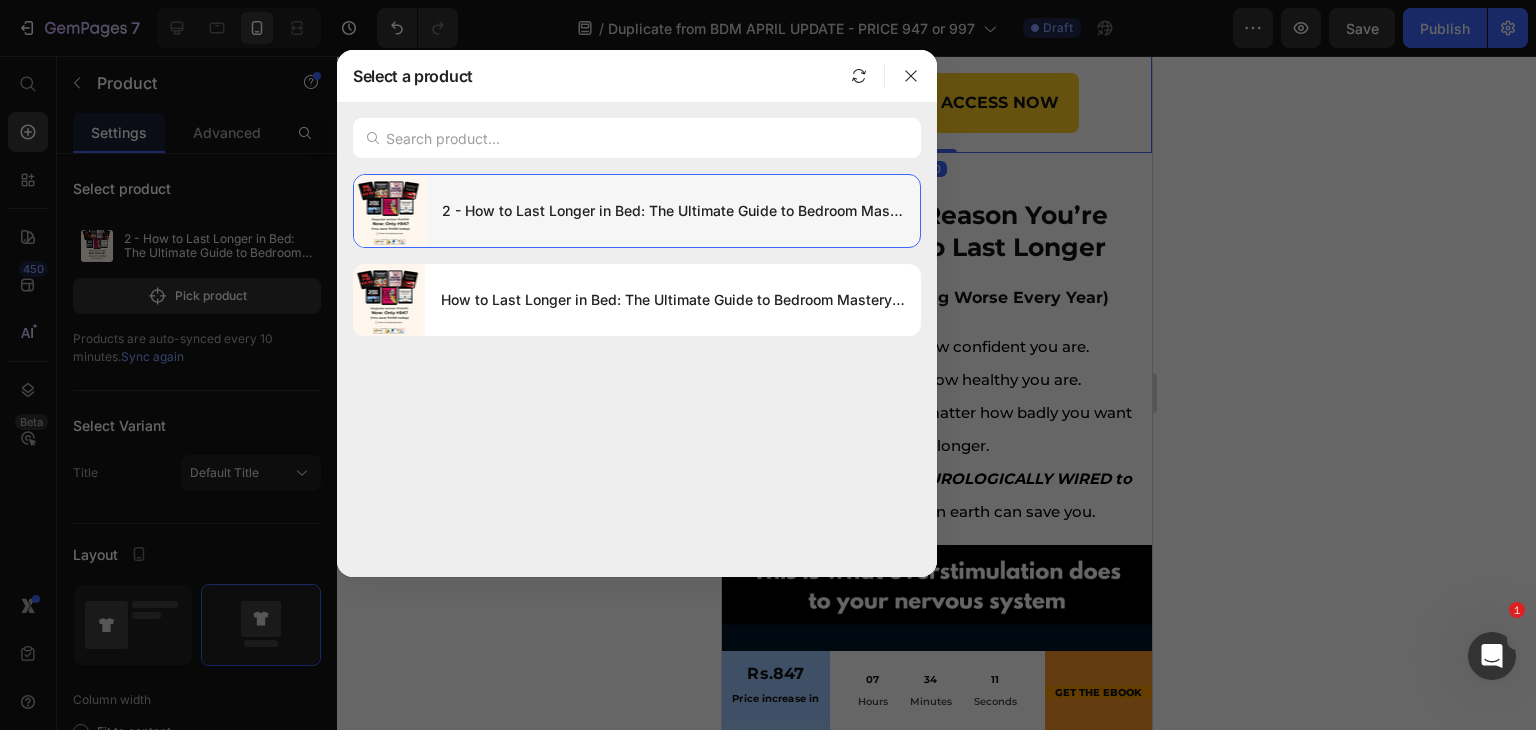 click on "2 - How to Last Longer in Bed: The Ultimate Guide to Bedroom Mastery + Free Bonuses" at bounding box center [673, 211] 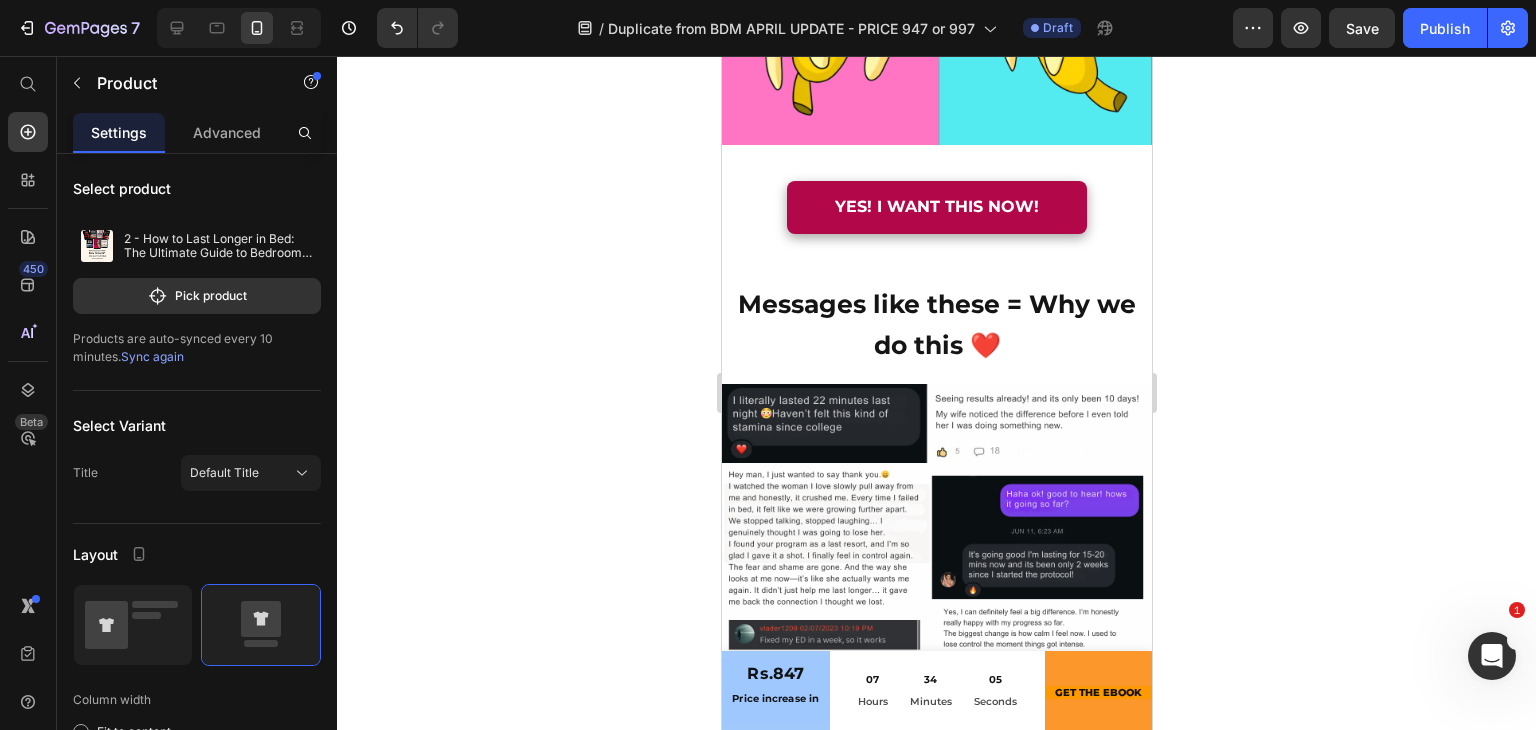 scroll, scrollTop: 18356, scrollLeft: 0, axis: vertical 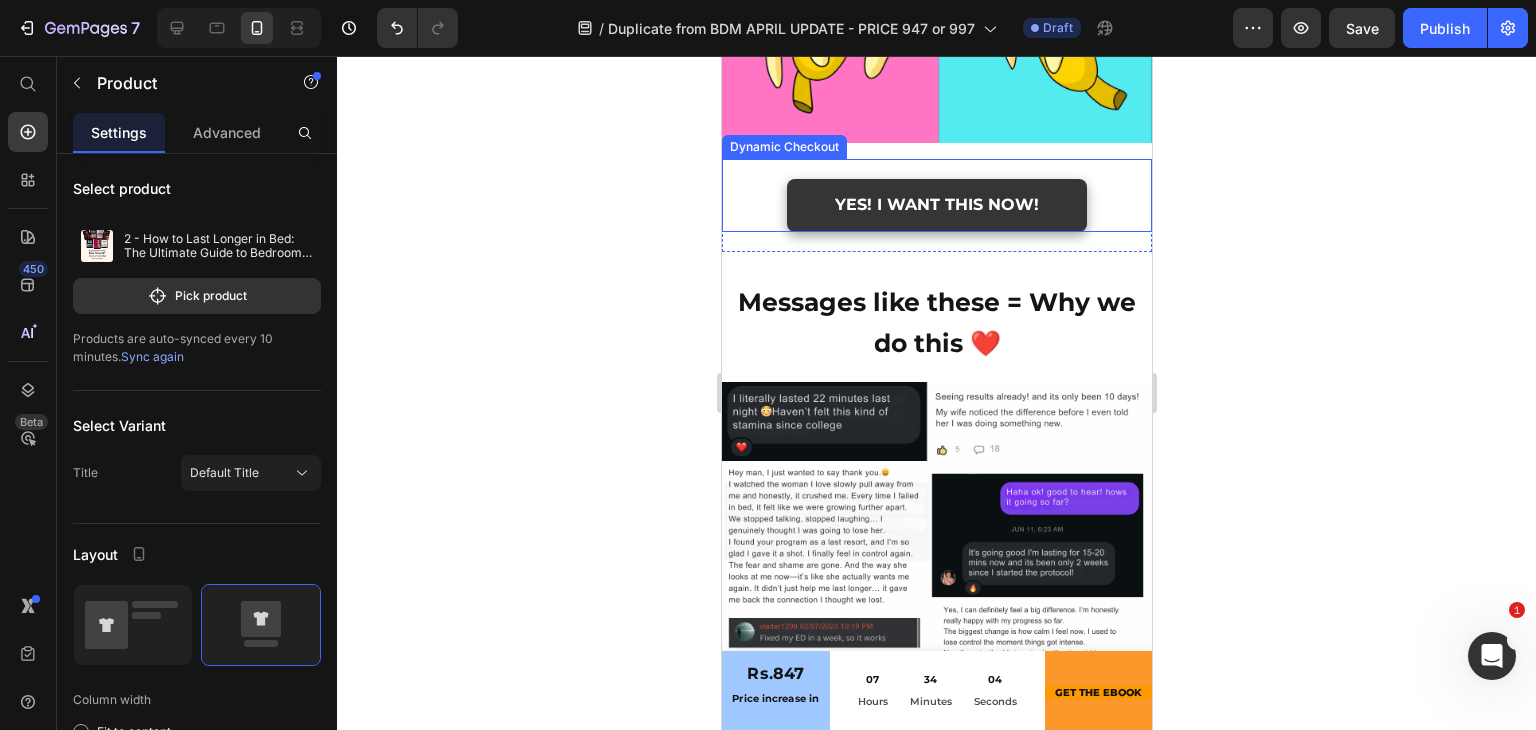 click on "YES! I WANT THIS NOW!" at bounding box center (936, 205) 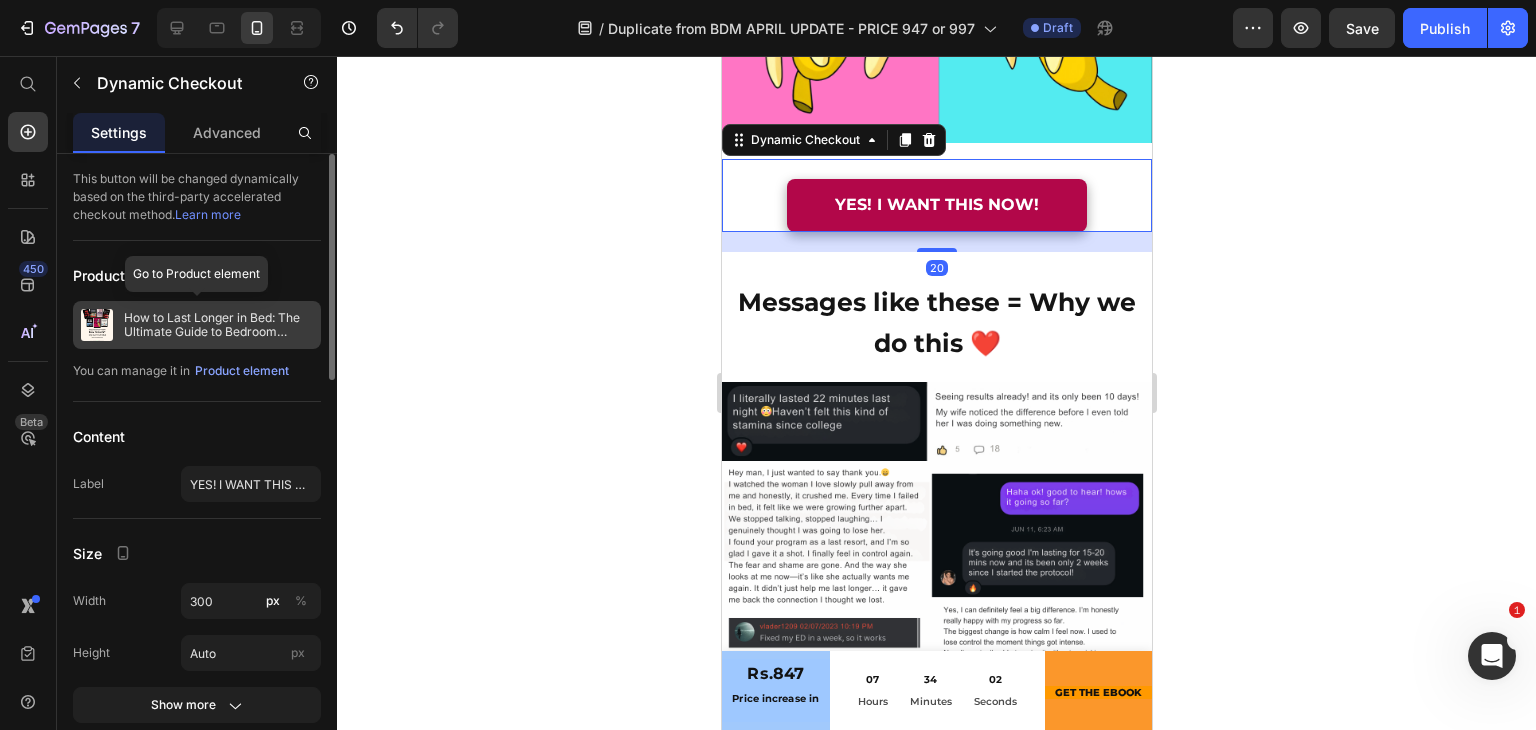 click on "How to Last Longer in Bed: The Ultimate Guide to Bedroom Mastery + Free Bonuses 2" at bounding box center [218, 325] 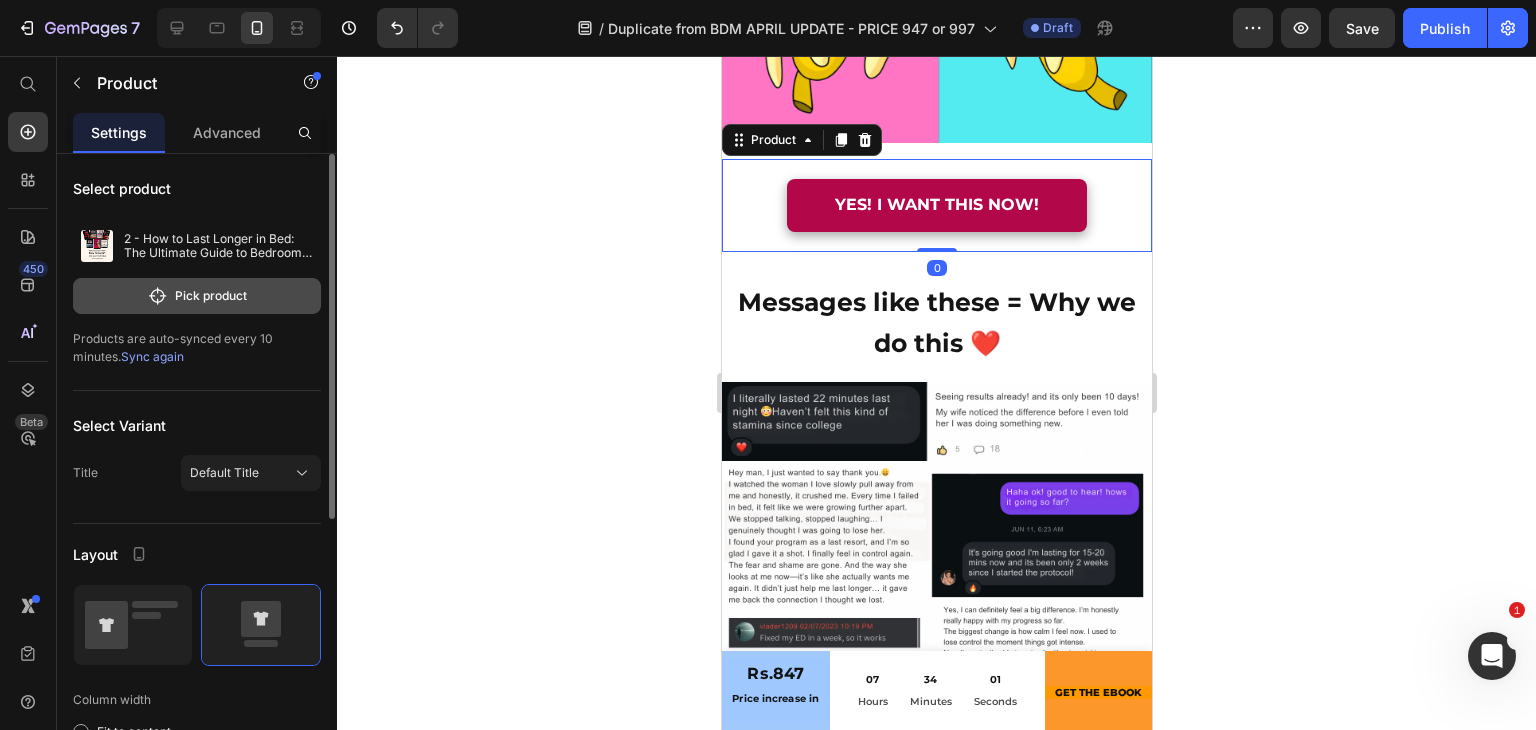 click on "Pick product" at bounding box center (197, 296) 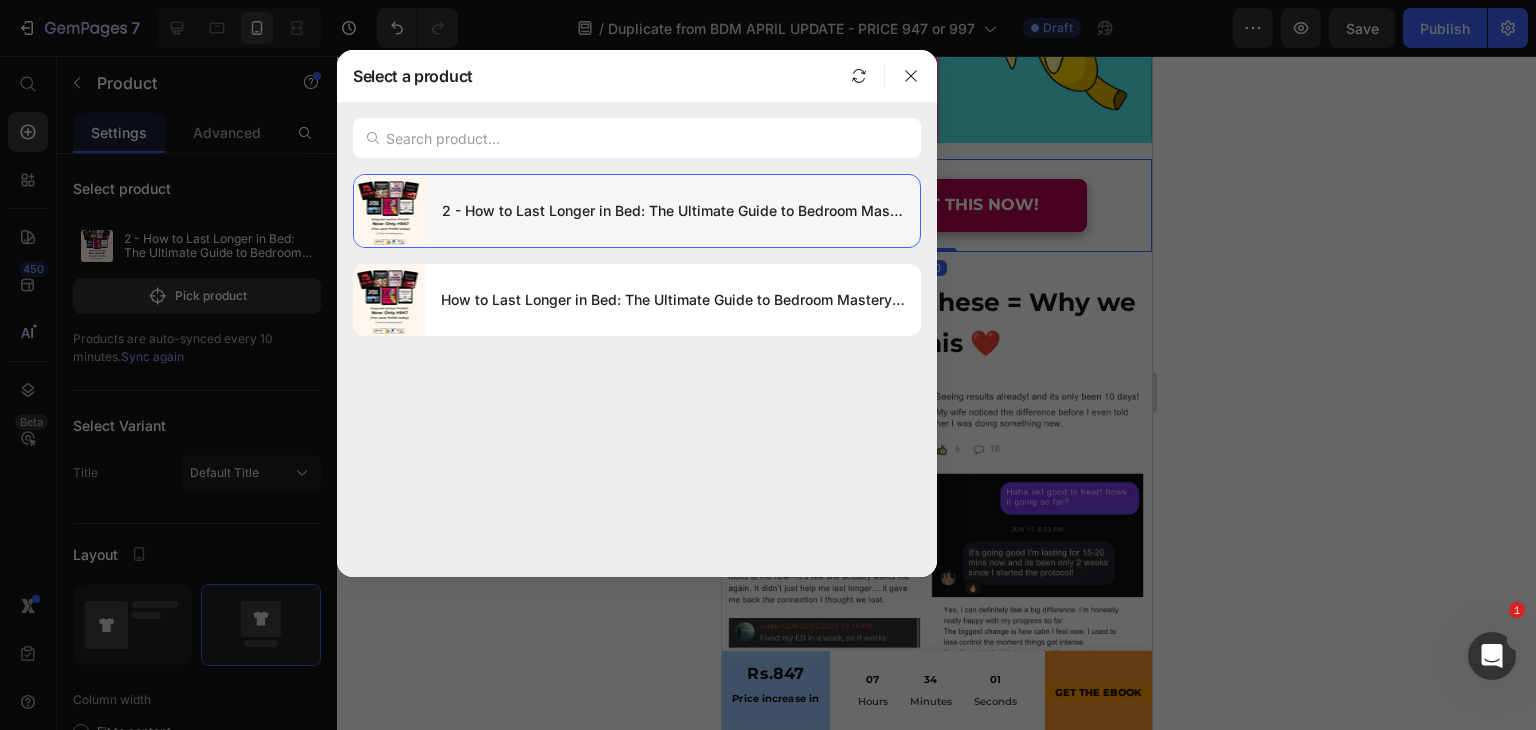 click on "2 - How to Last Longer in Bed: The Ultimate Guide to Bedroom Mastery + Free Bonuses" at bounding box center (673, 211) 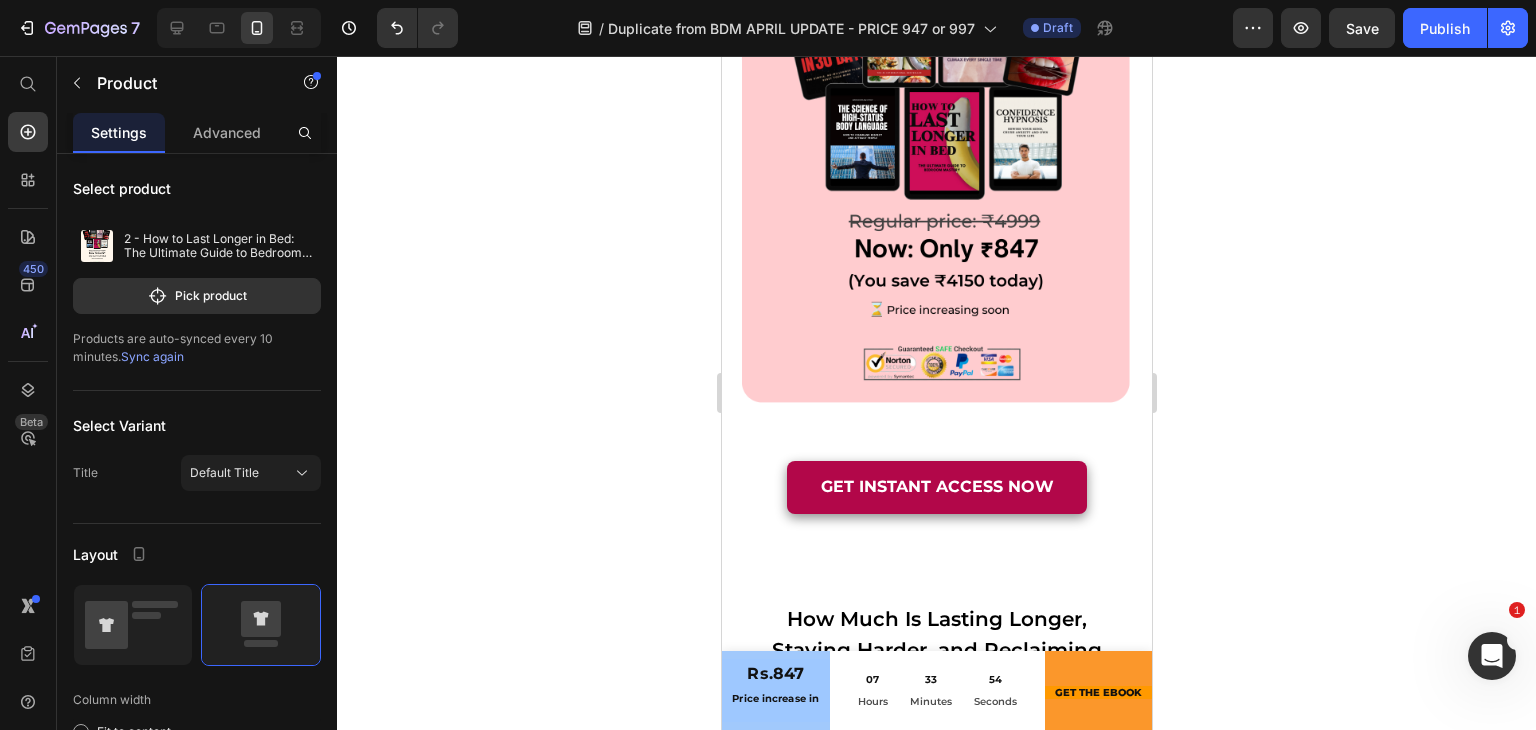 scroll, scrollTop: 22104, scrollLeft: 0, axis: vertical 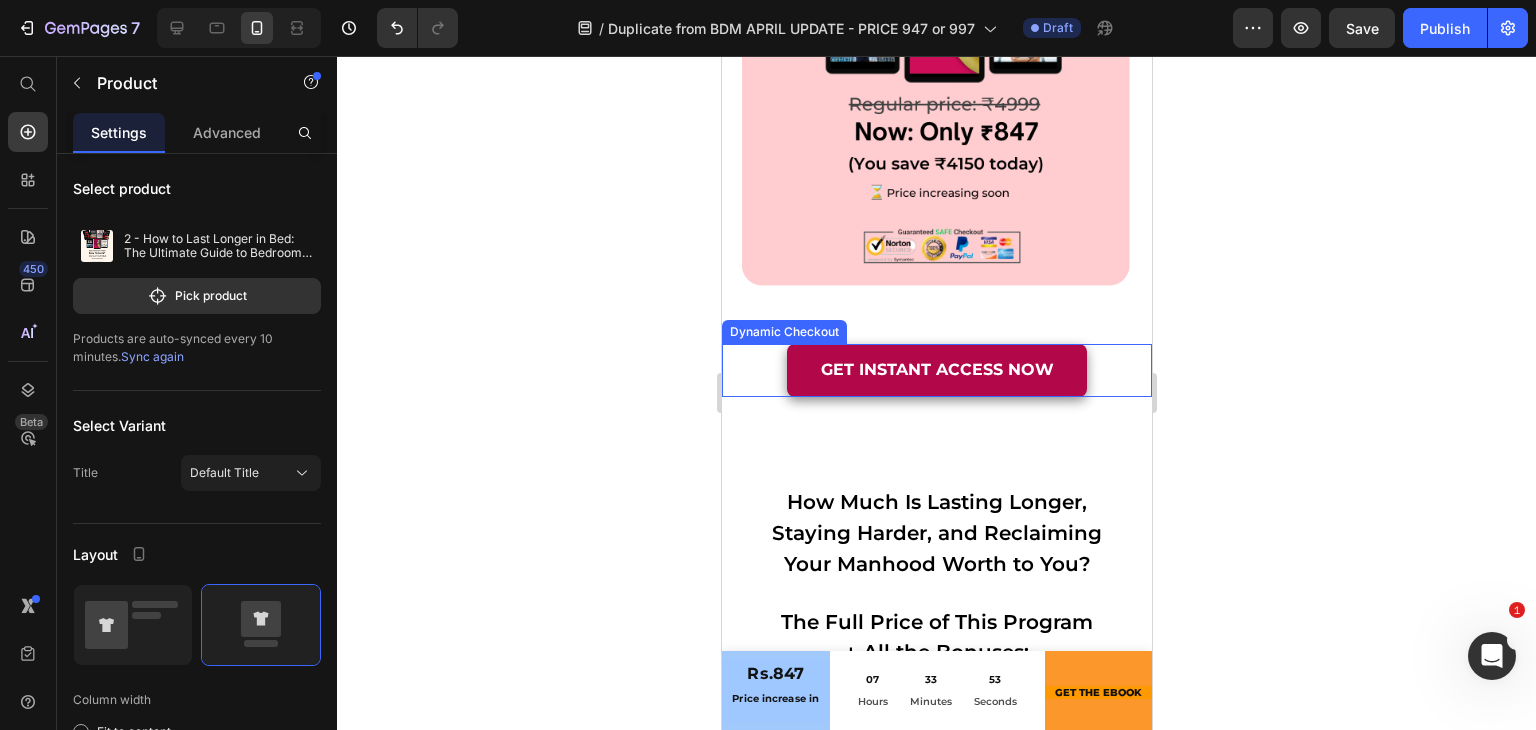 click on "GET INSTANT ACCESS NOW" at bounding box center (936, 370) 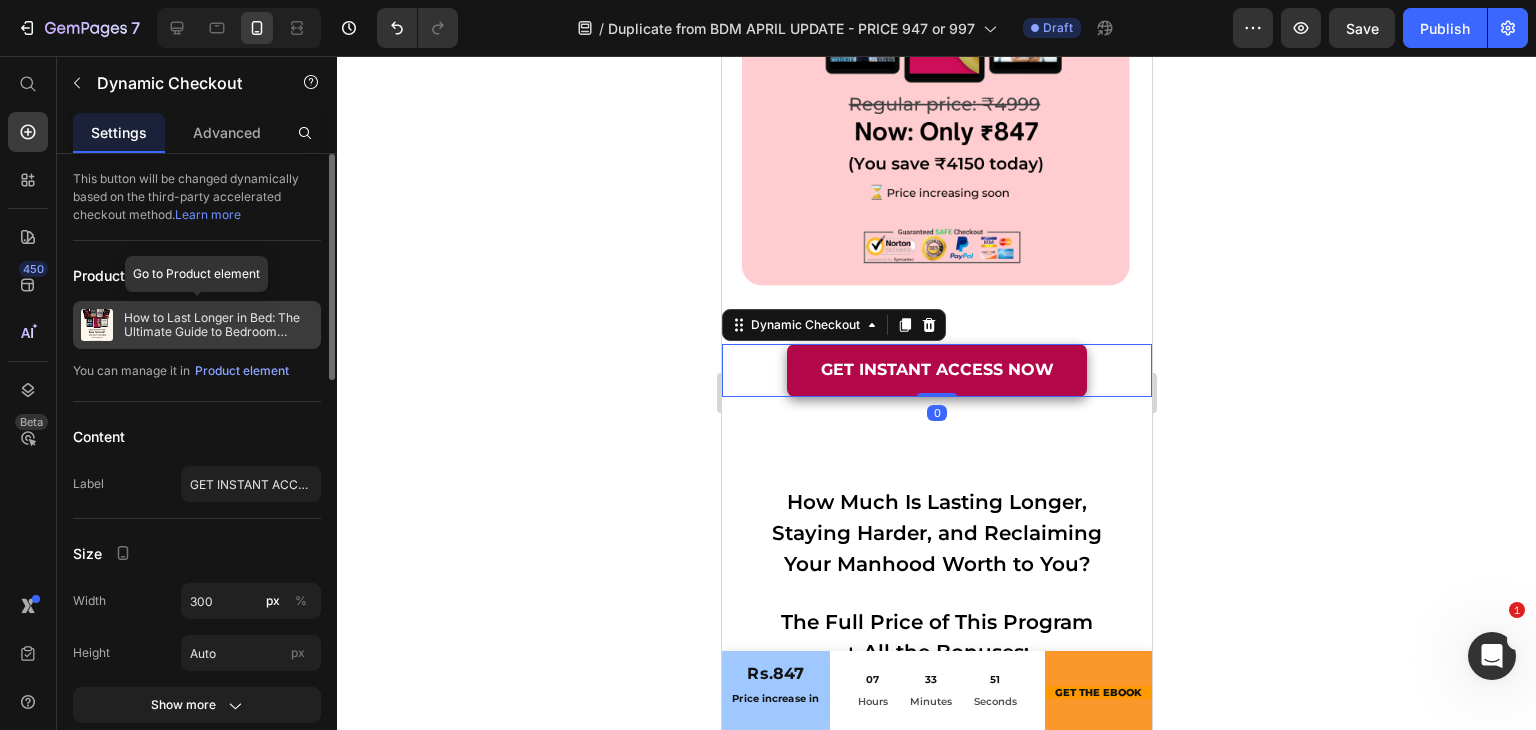 click on "How to Last Longer in Bed: The Ultimate Guide to Bedroom Mastery + Free Bonuses 2" at bounding box center [218, 325] 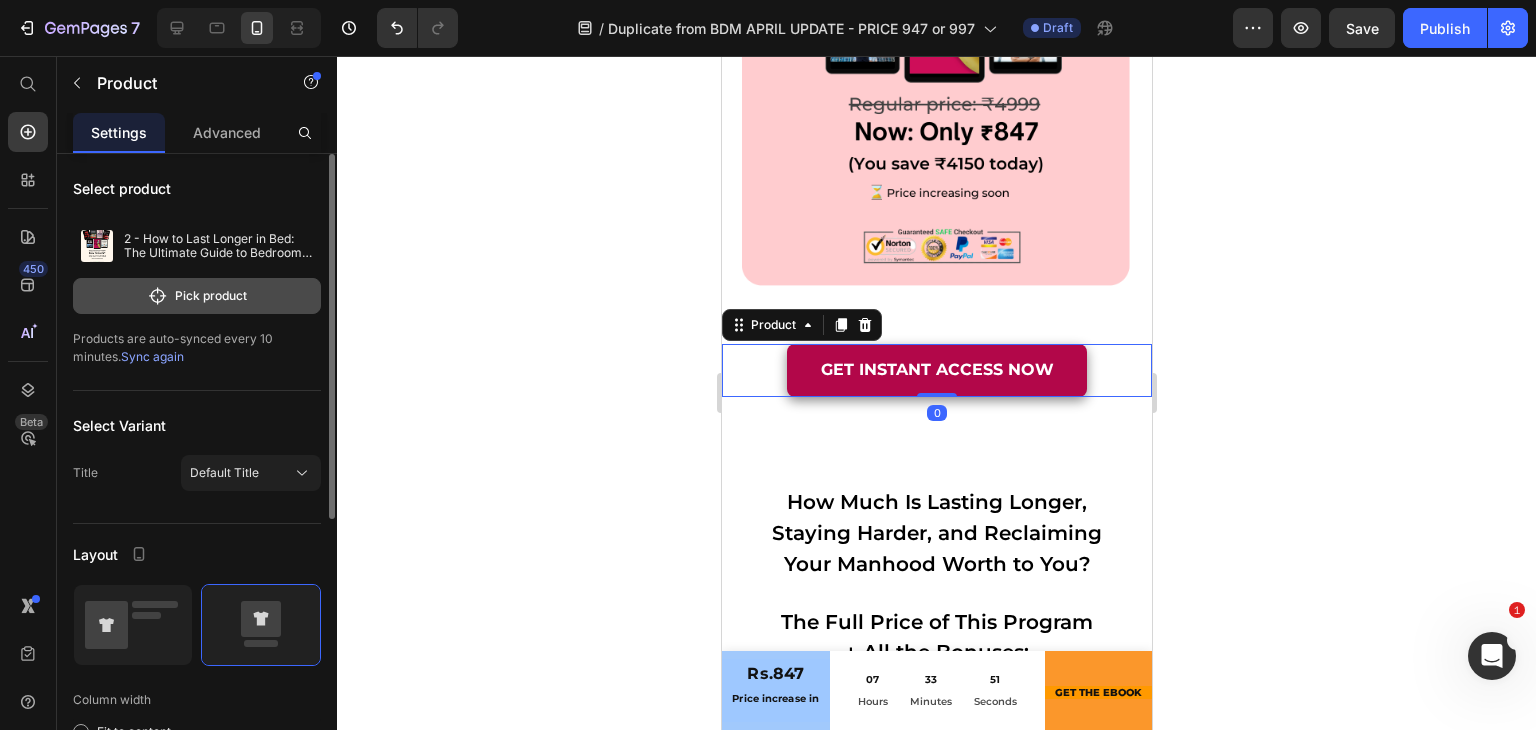 click on "Pick product" 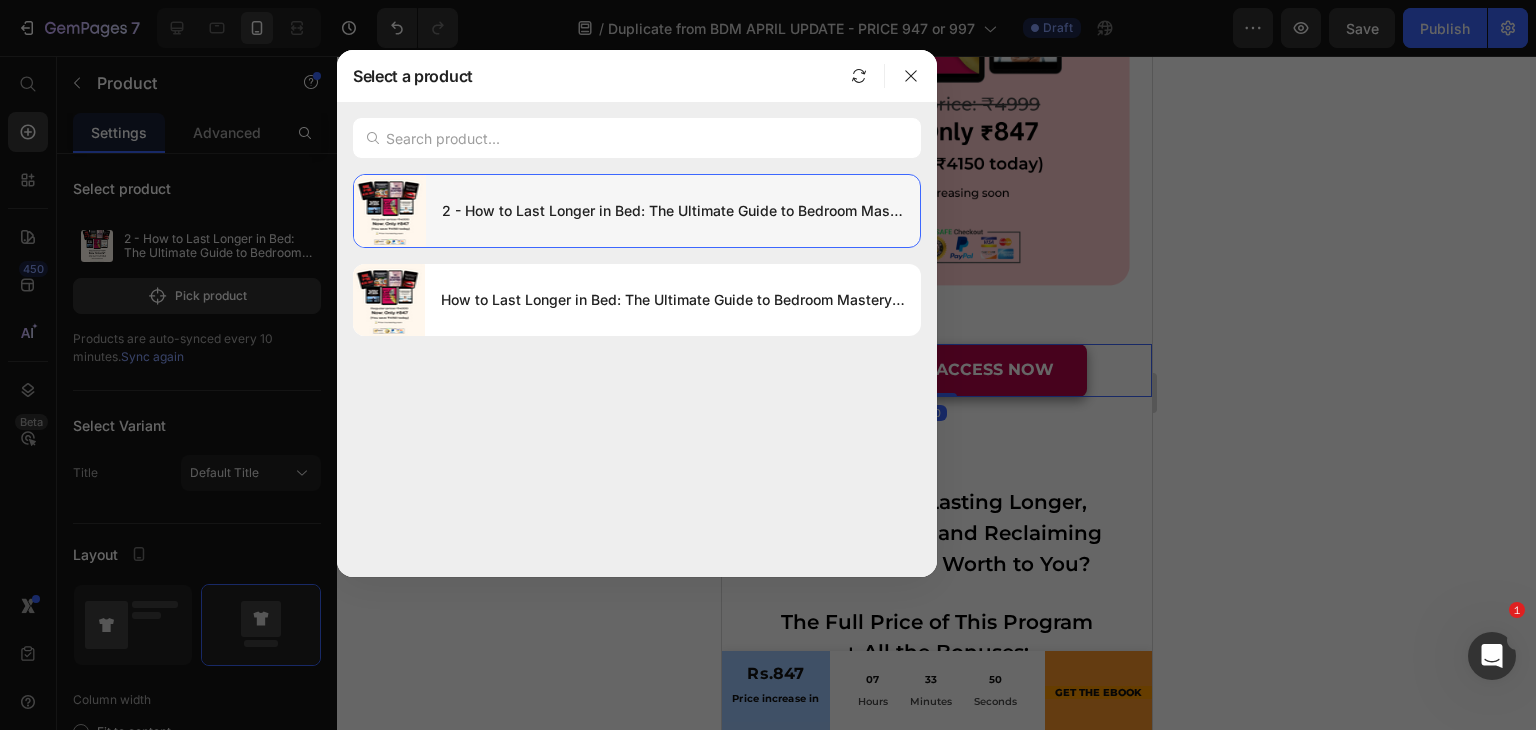 click on "2 - How to Last Longer in Bed: The Ultimate Guide to Bedroom Mastery + Free Bonuses" at bounding box center [673, 211] 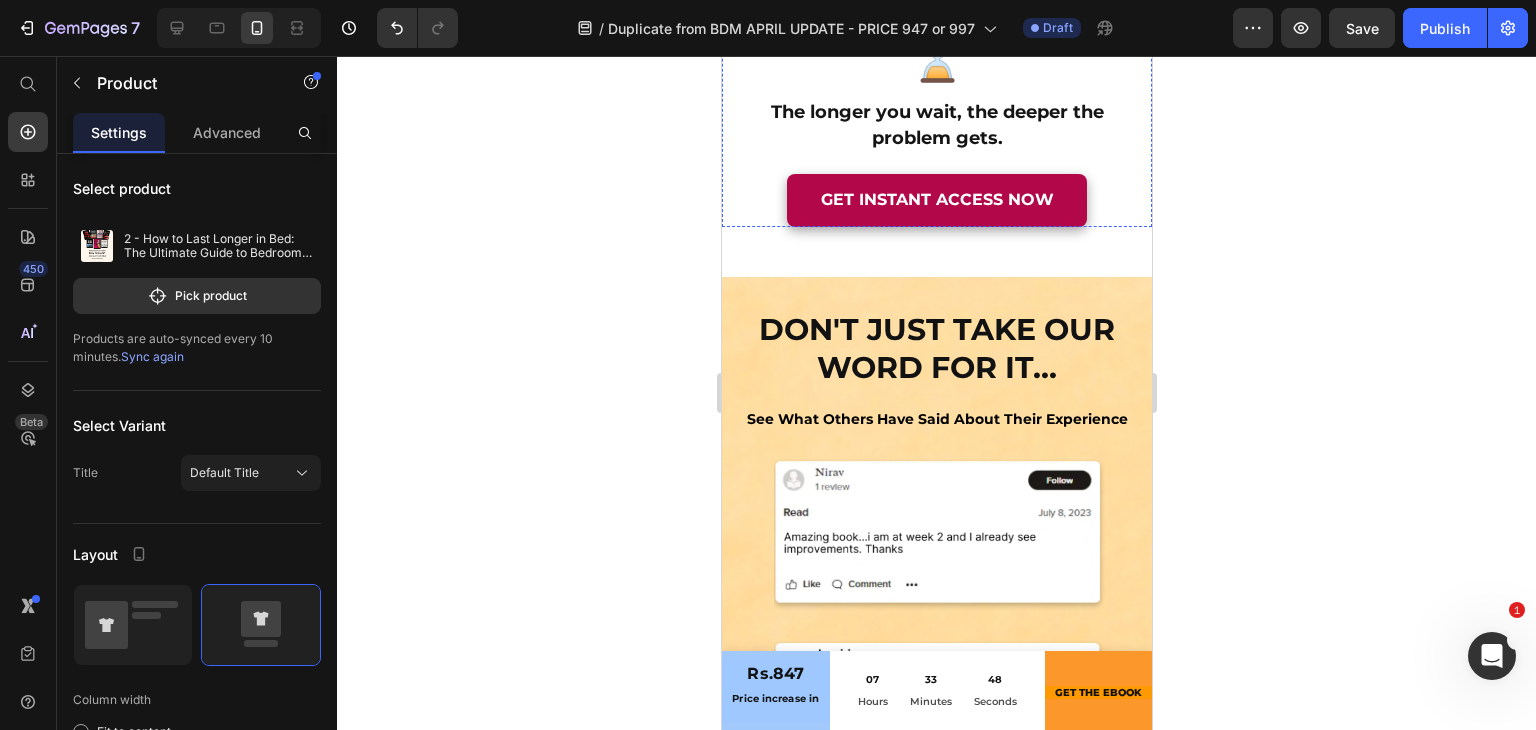 scroll, scrollTop: 23458, scrollLeft: 0, axis: vertical 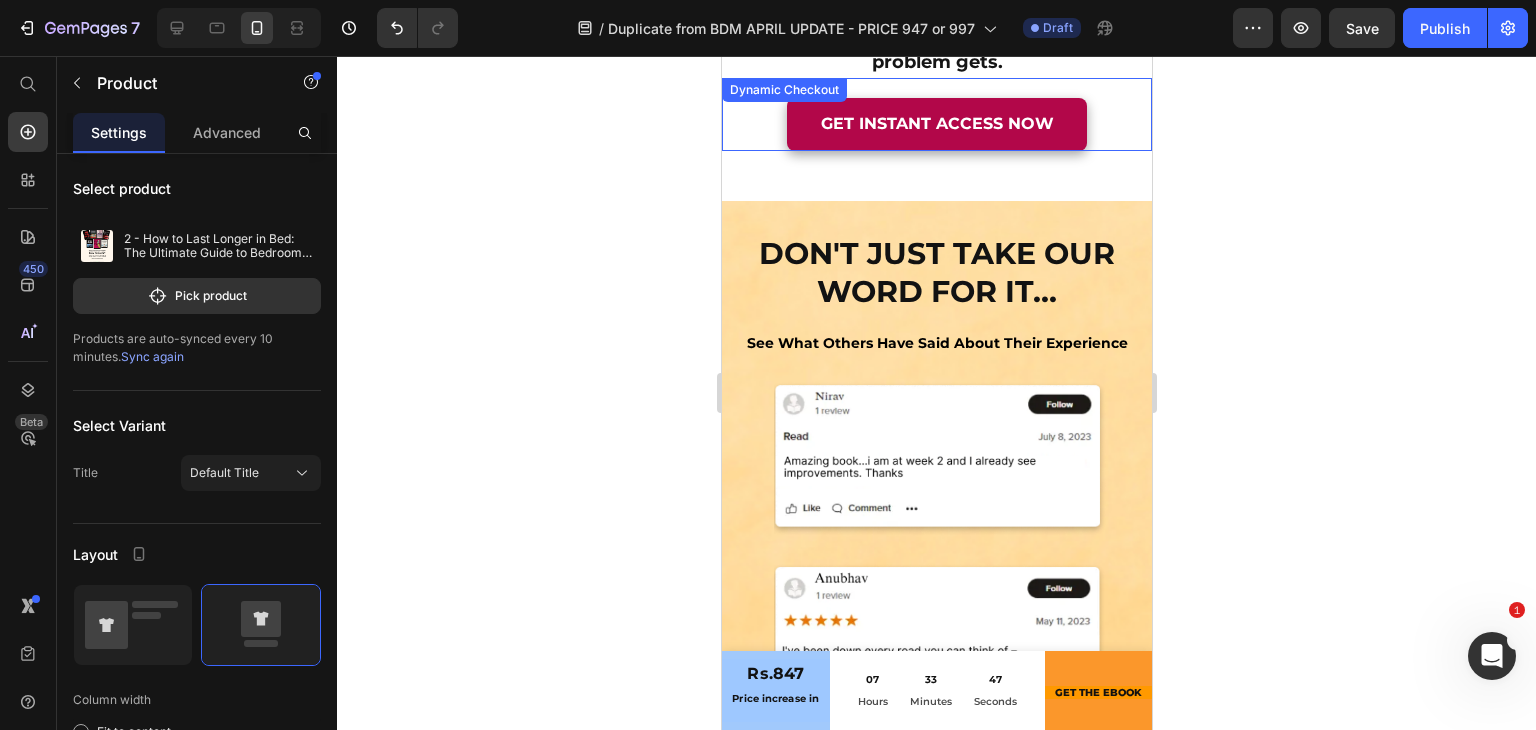 click on "GET INSTANT ACCESS NOW" at bounding box center (936, 124) 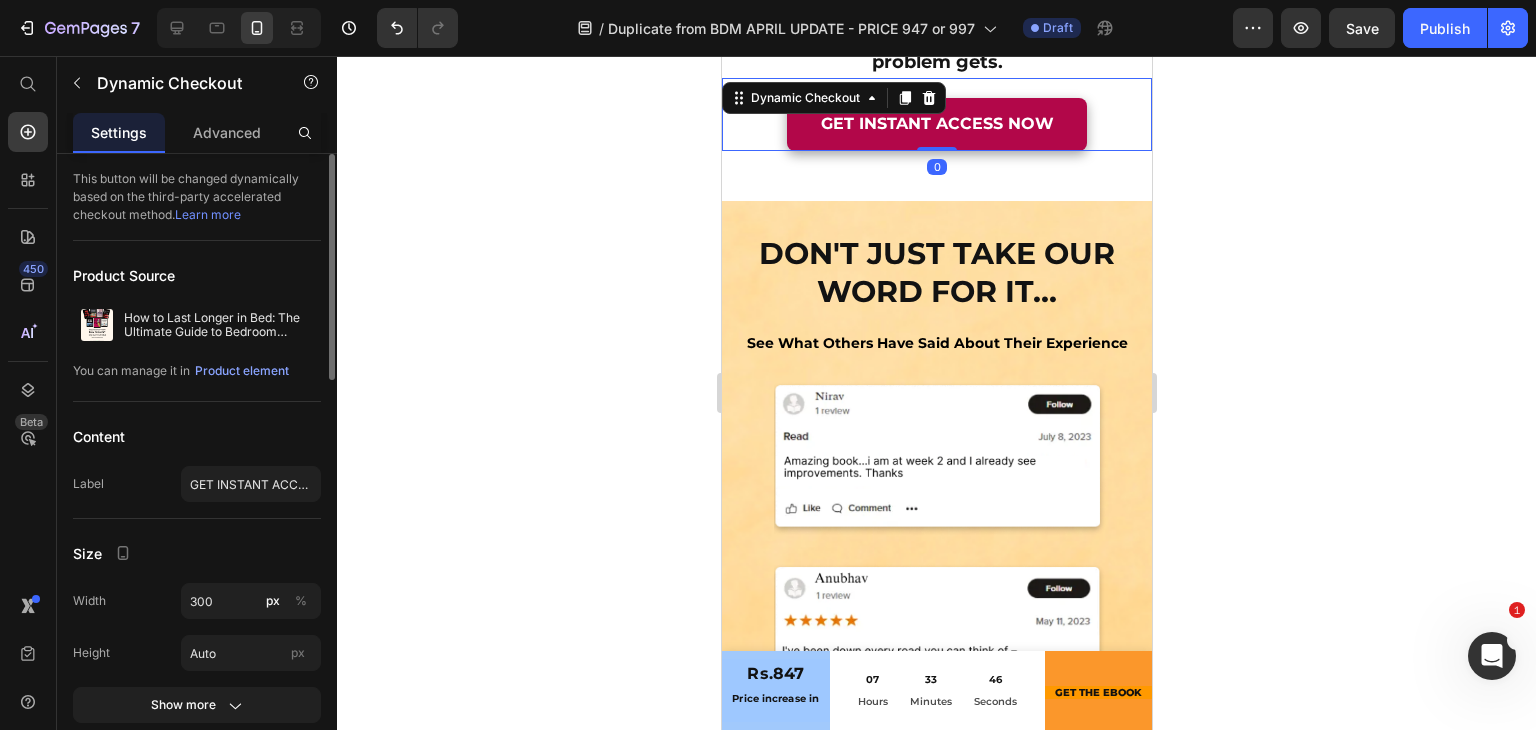 click on "Product Source How to Last Longer in Bed: The Ultimate Guide to Bedroom Mastery + Free Bonuses You can manage it in Product element" at bounding box center [197, 329] 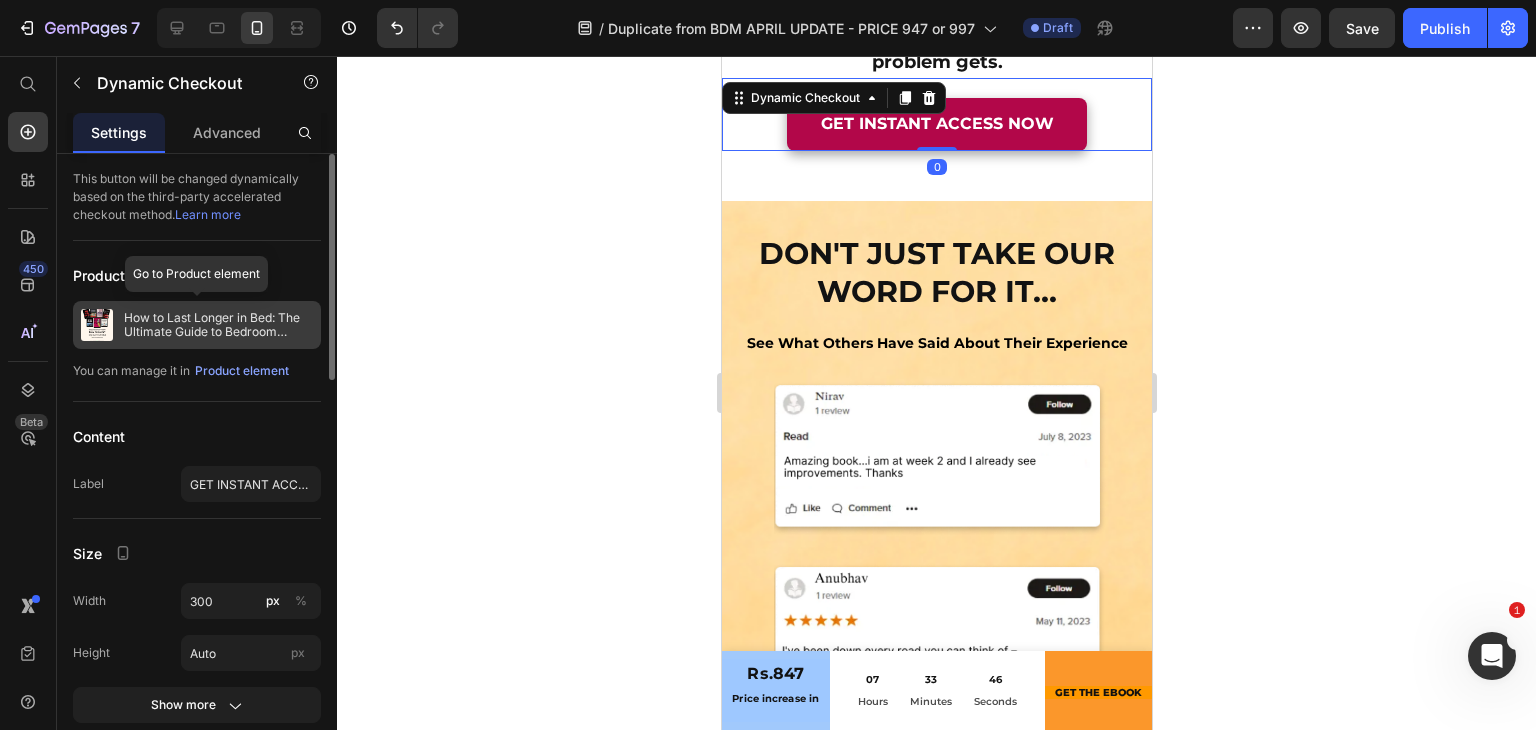 click on "How to Last Longer in Bed: The Ultimate Guide to Bedroom Mastery + Free Bonuses" at bounding box center [218, 325] 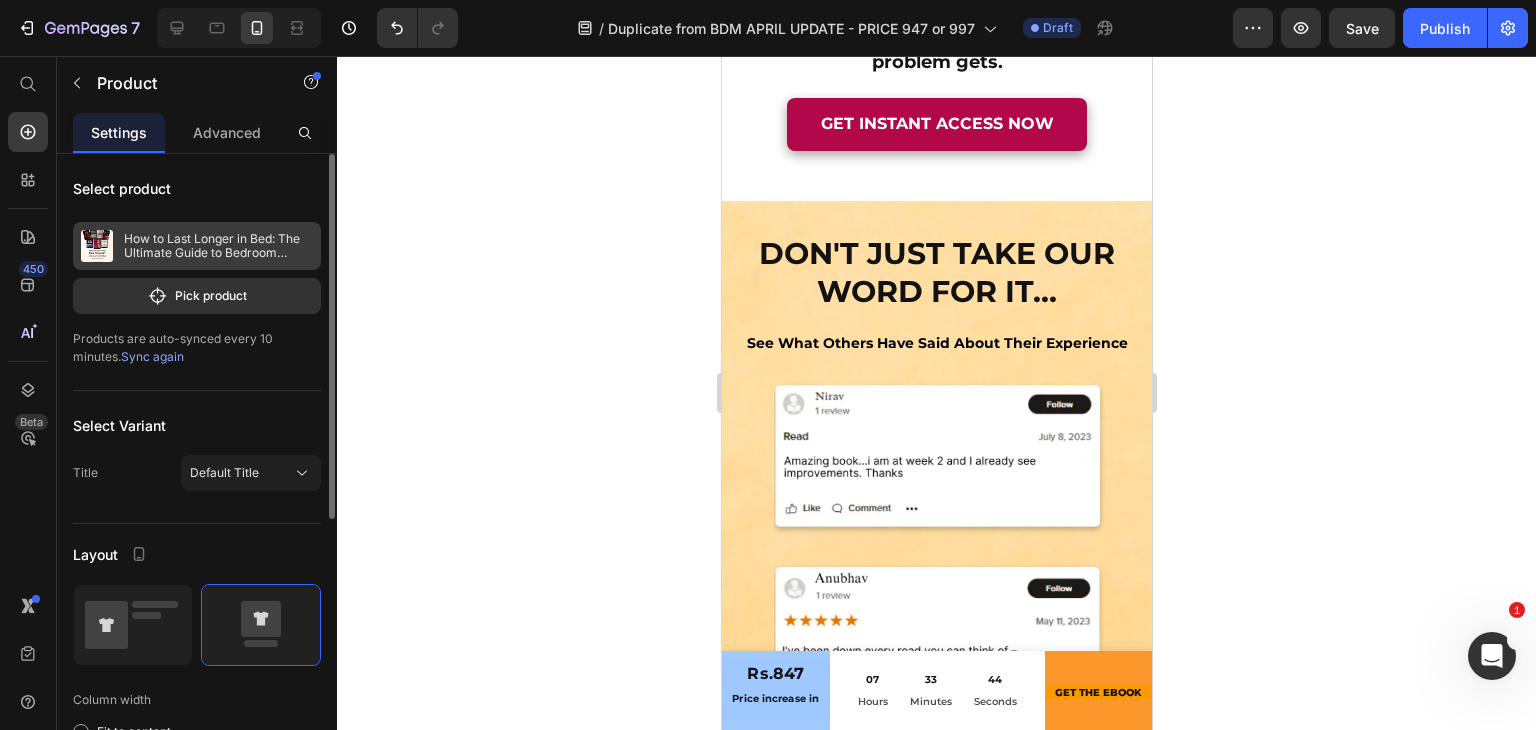 click on "How to Last Longer in Bed: The Ultimate Guide to Bedroom Mastery + Free Bonuses" at bounding box center (218, 246) 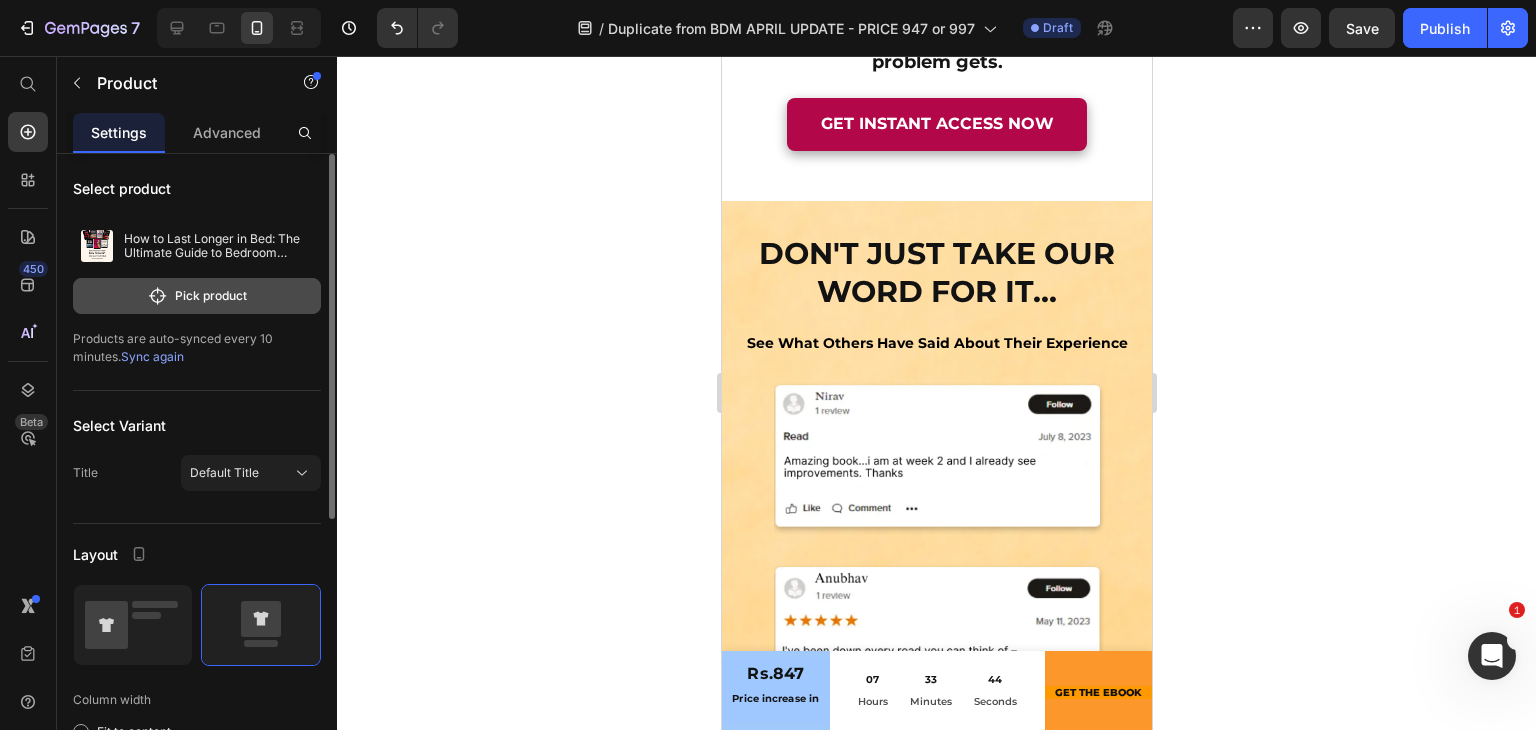 click on "Pick product" 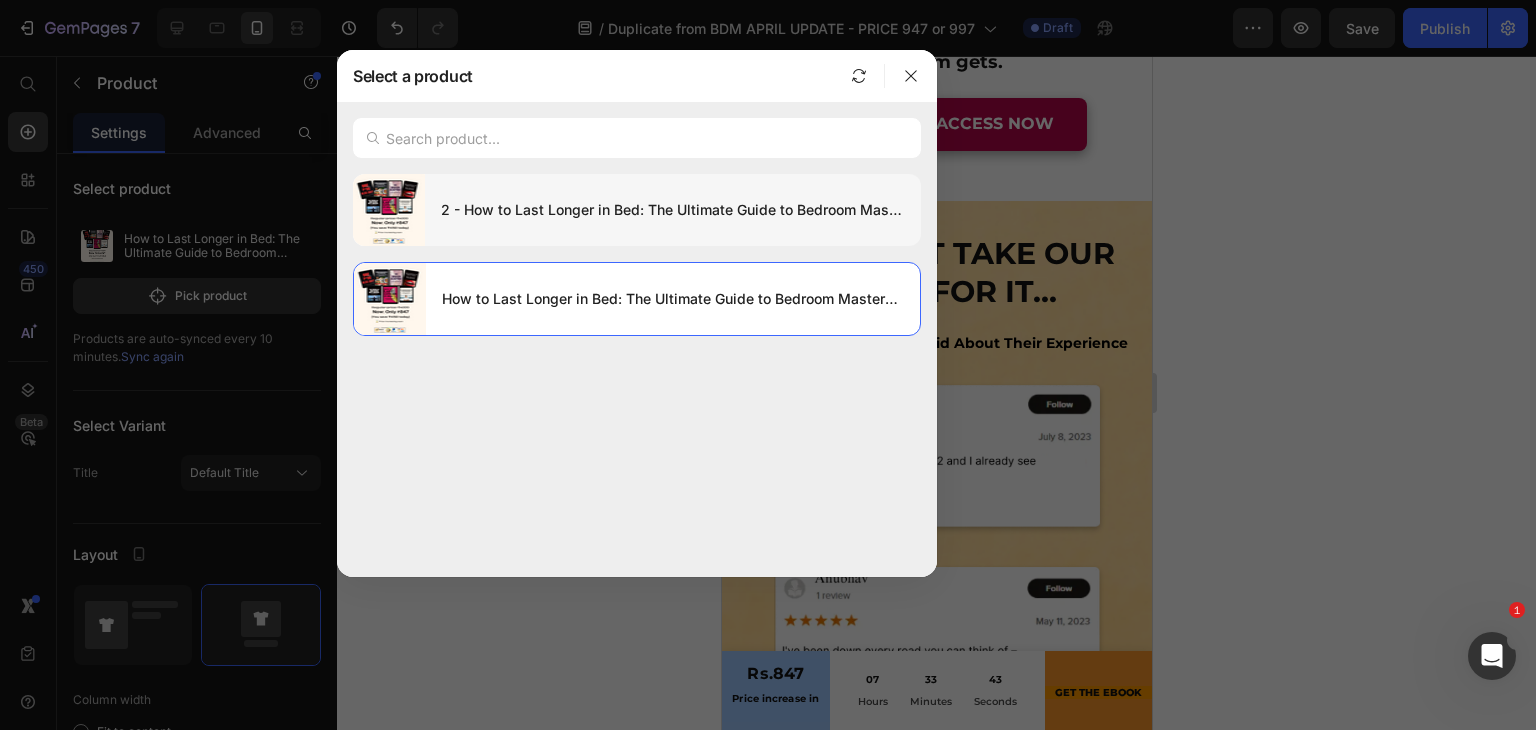 click at bounding box center [389, 210] 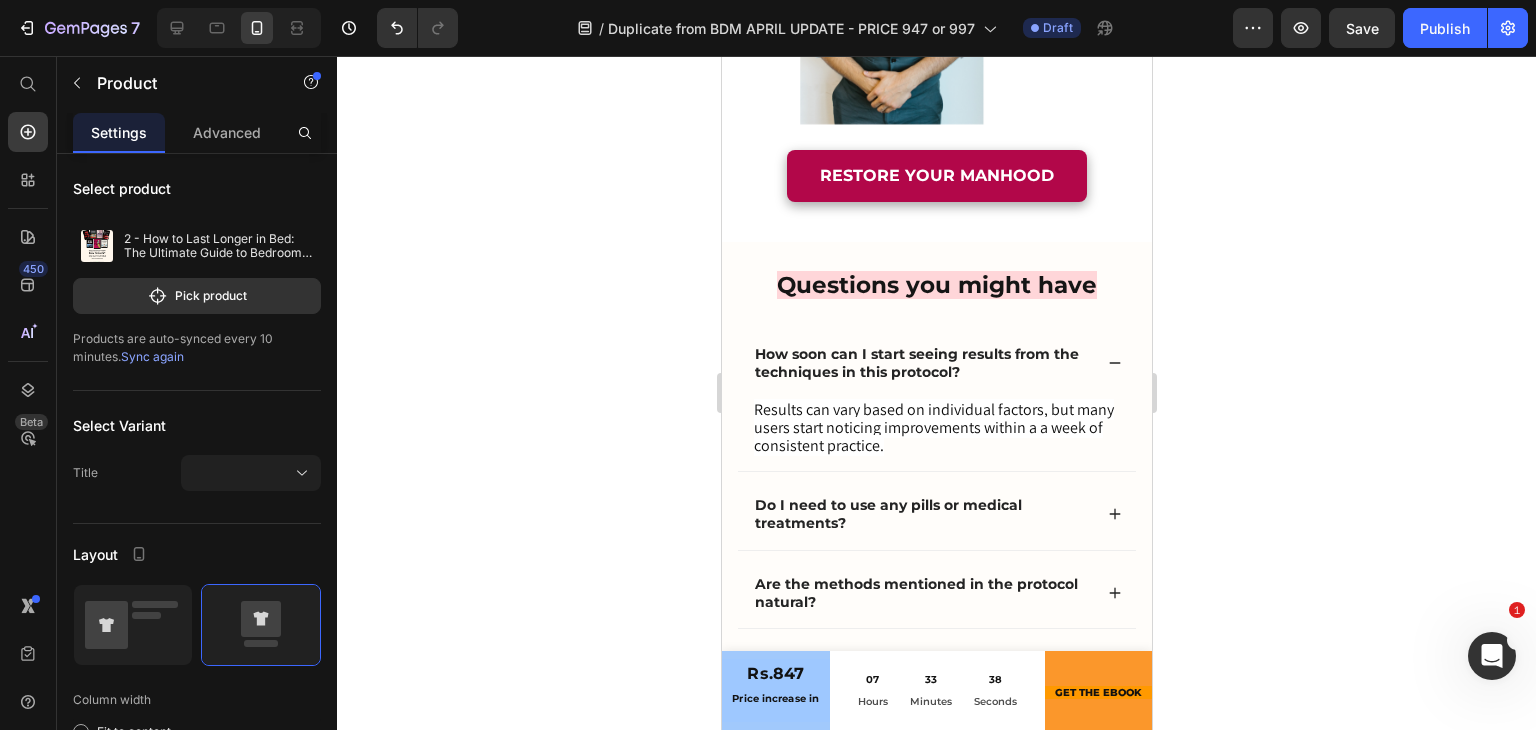 scroll, scrollTop: 27915, scrollLeft: 0, axis: vertical 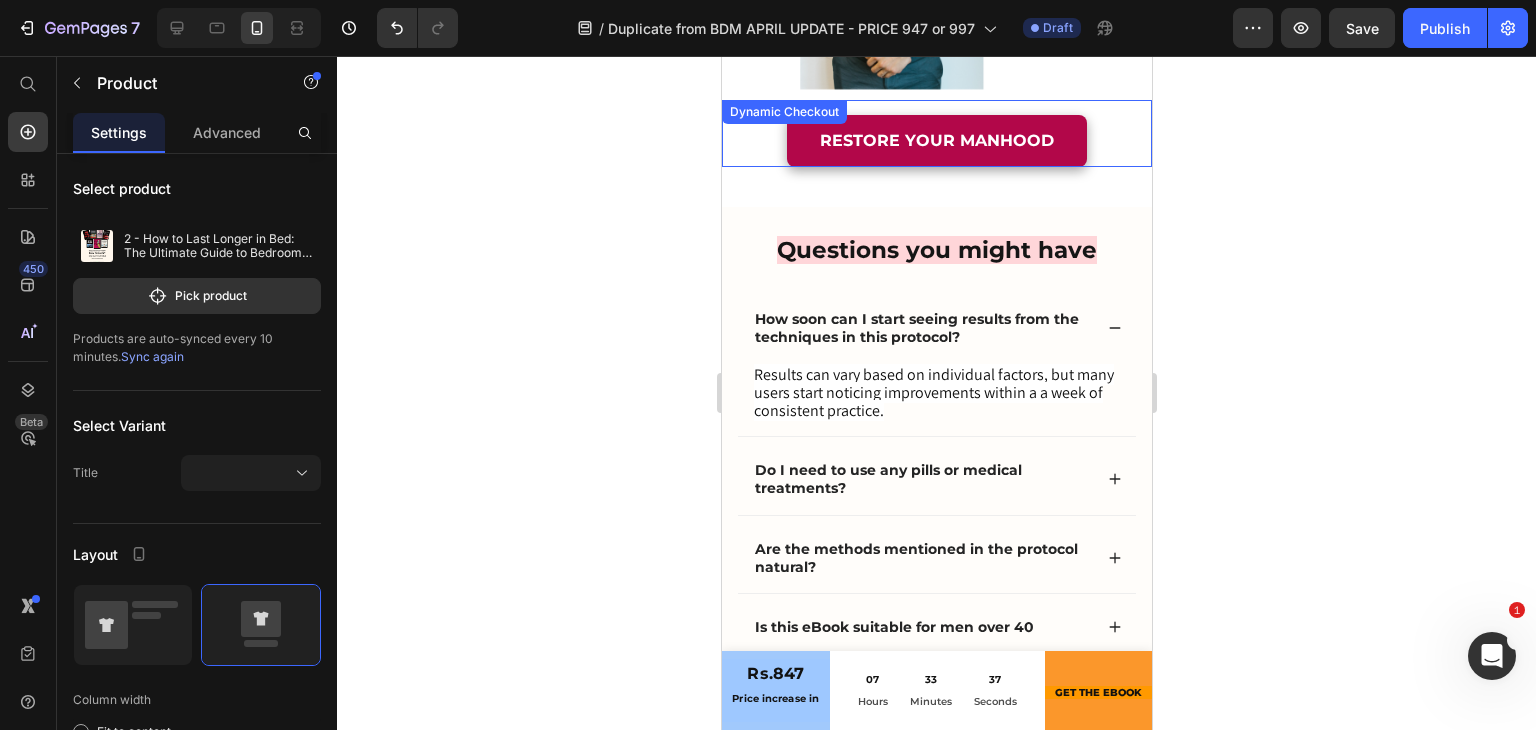 click on "RESTORE YOUR MANHOOD Dynamic Checkout" at bounding box center (936, 134) 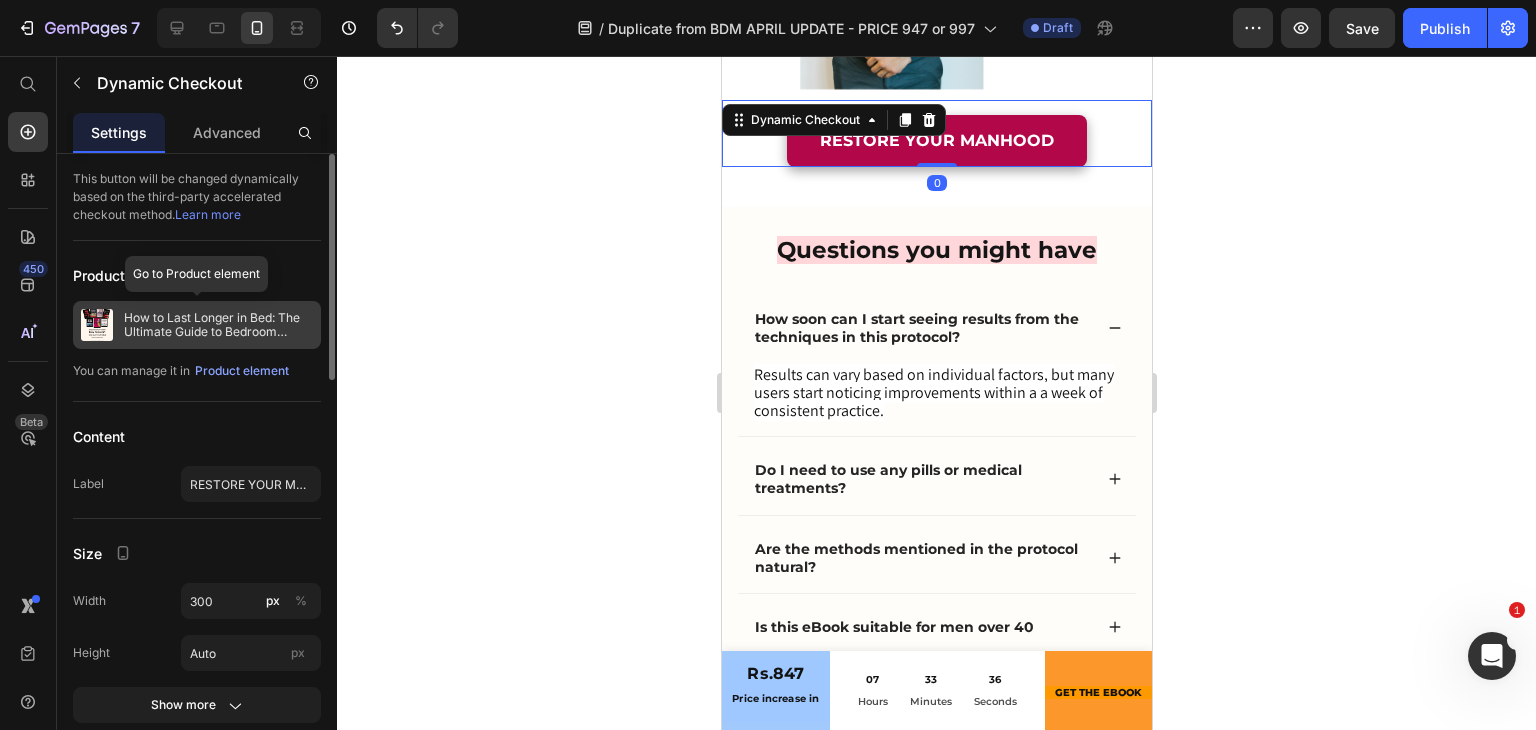 click on "How to Last Longer in Bed: The Ultimate Guide to Bedroom Mastery + Free Bonuses" at bounding box center (218, 325) 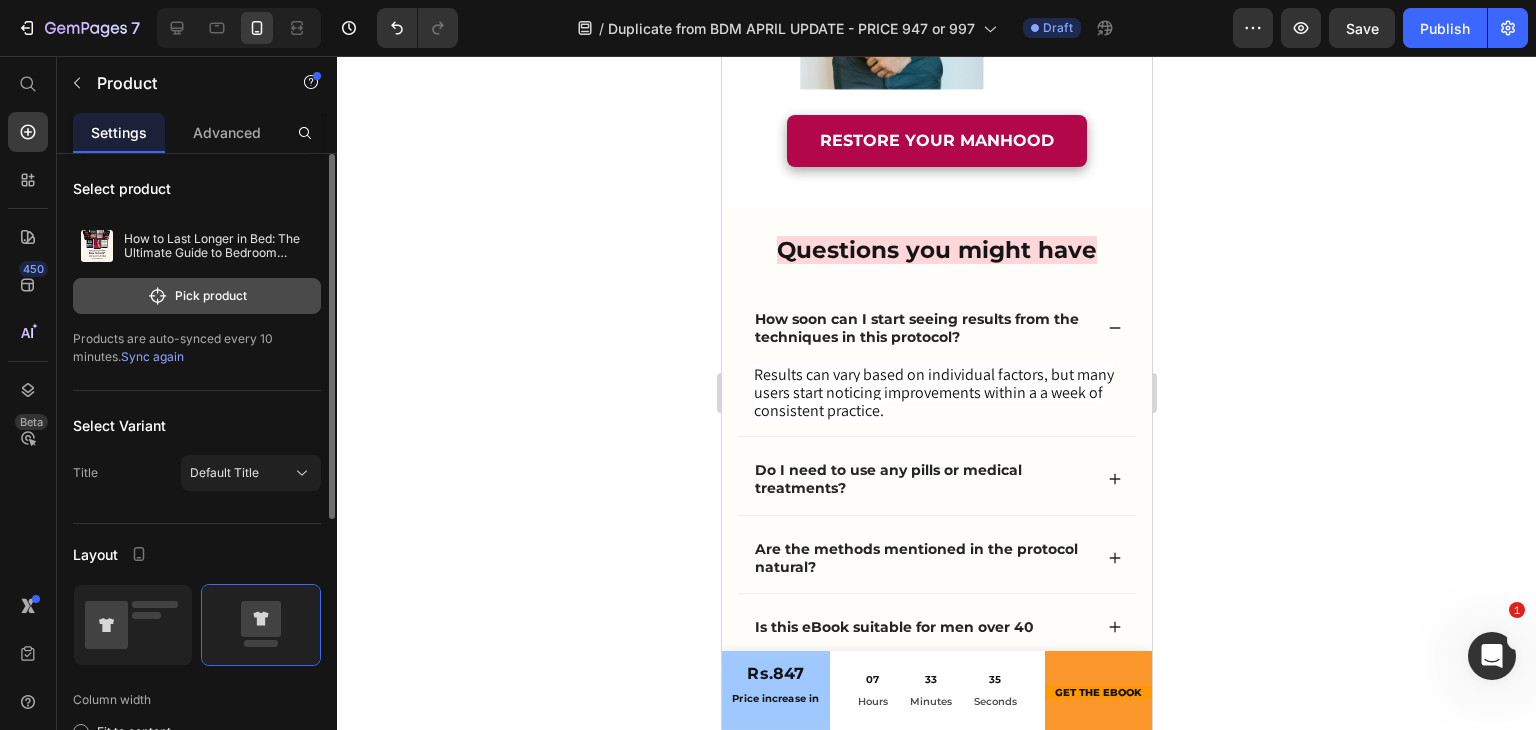 click on "Pick product" at bounding box center (197, 296) 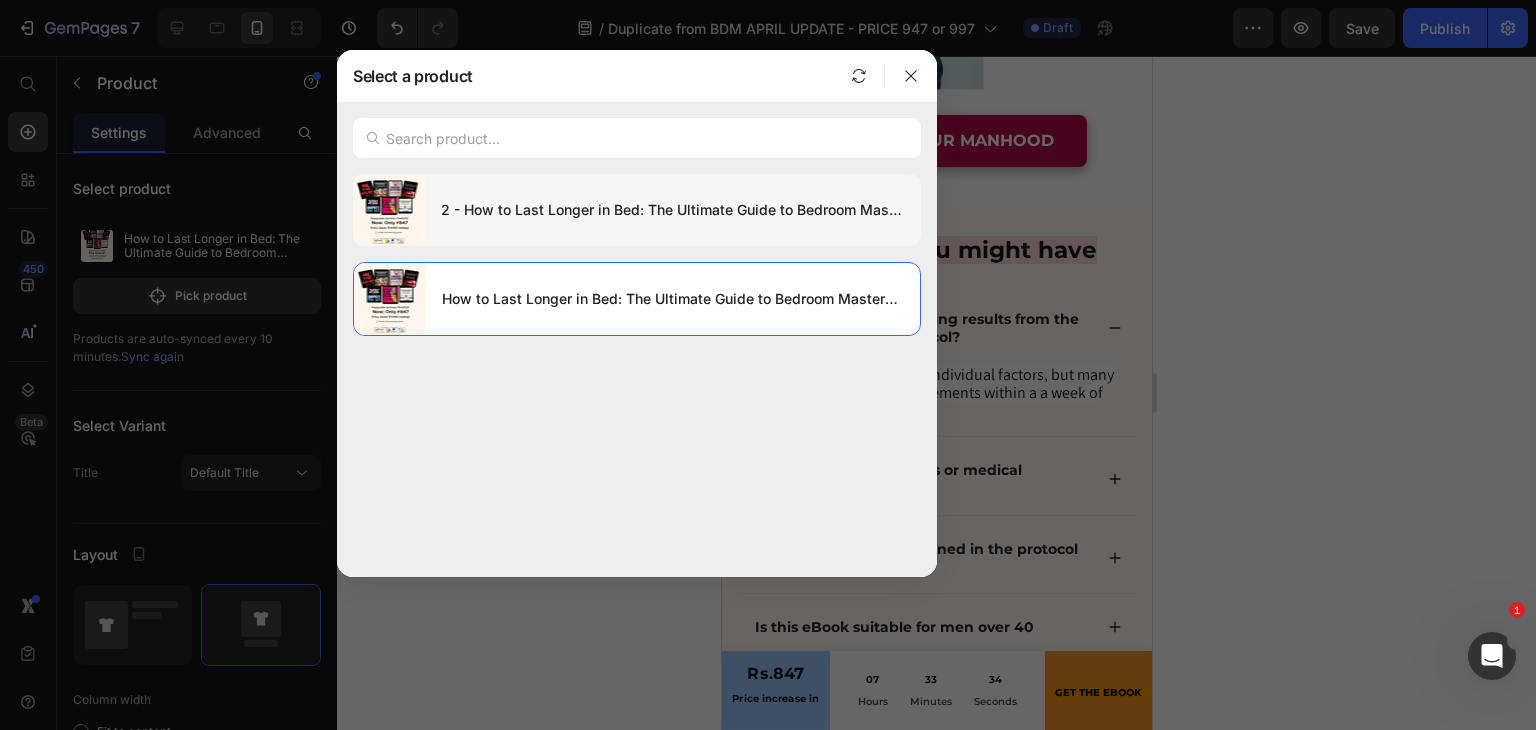 click on "2 - How to Last Longer in Bed: The Ultimate Guide to Bedroom Mastery + Free Bonuses" at bounding box center [673, 210] 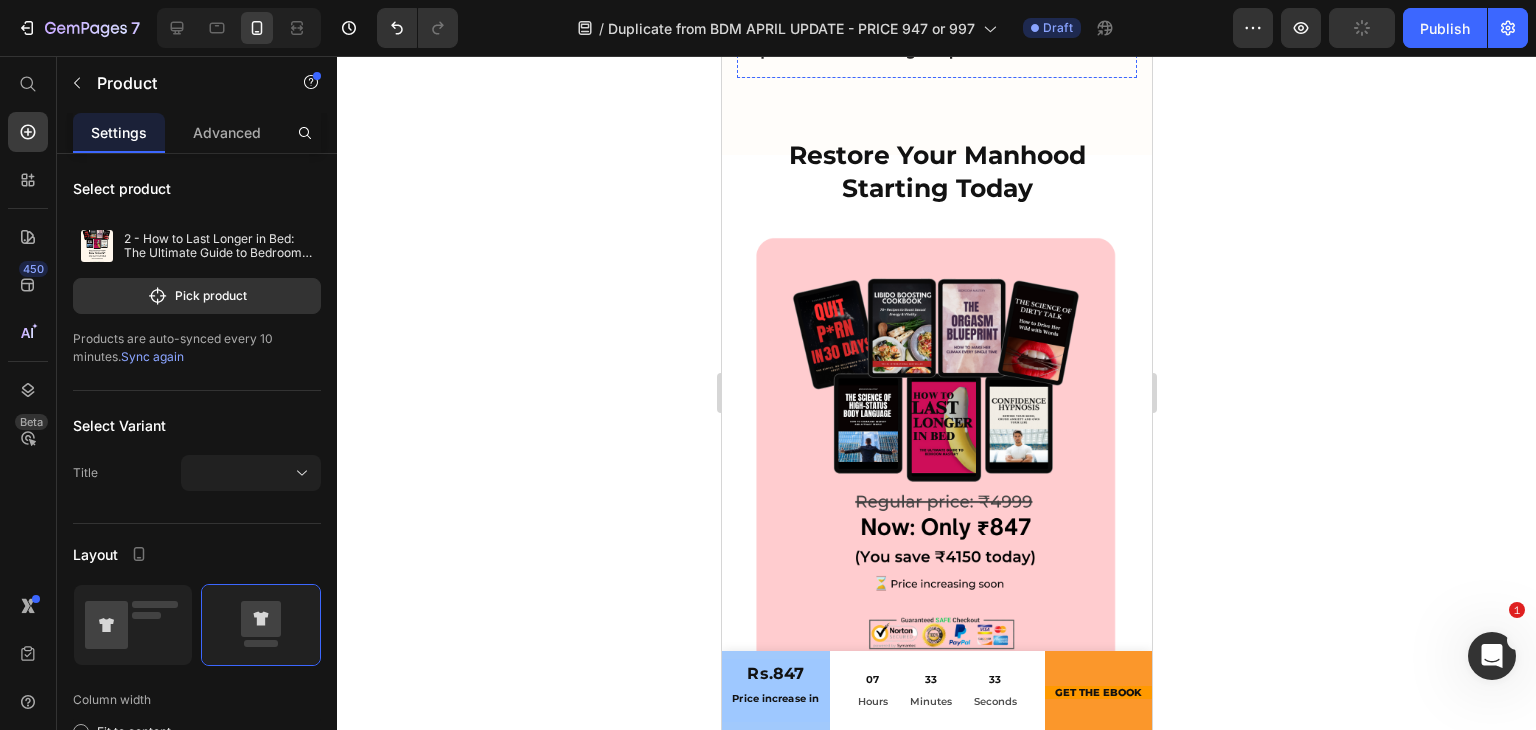 scroll, scrollTop: 29021, scrollLeft: 0, axis: vertical 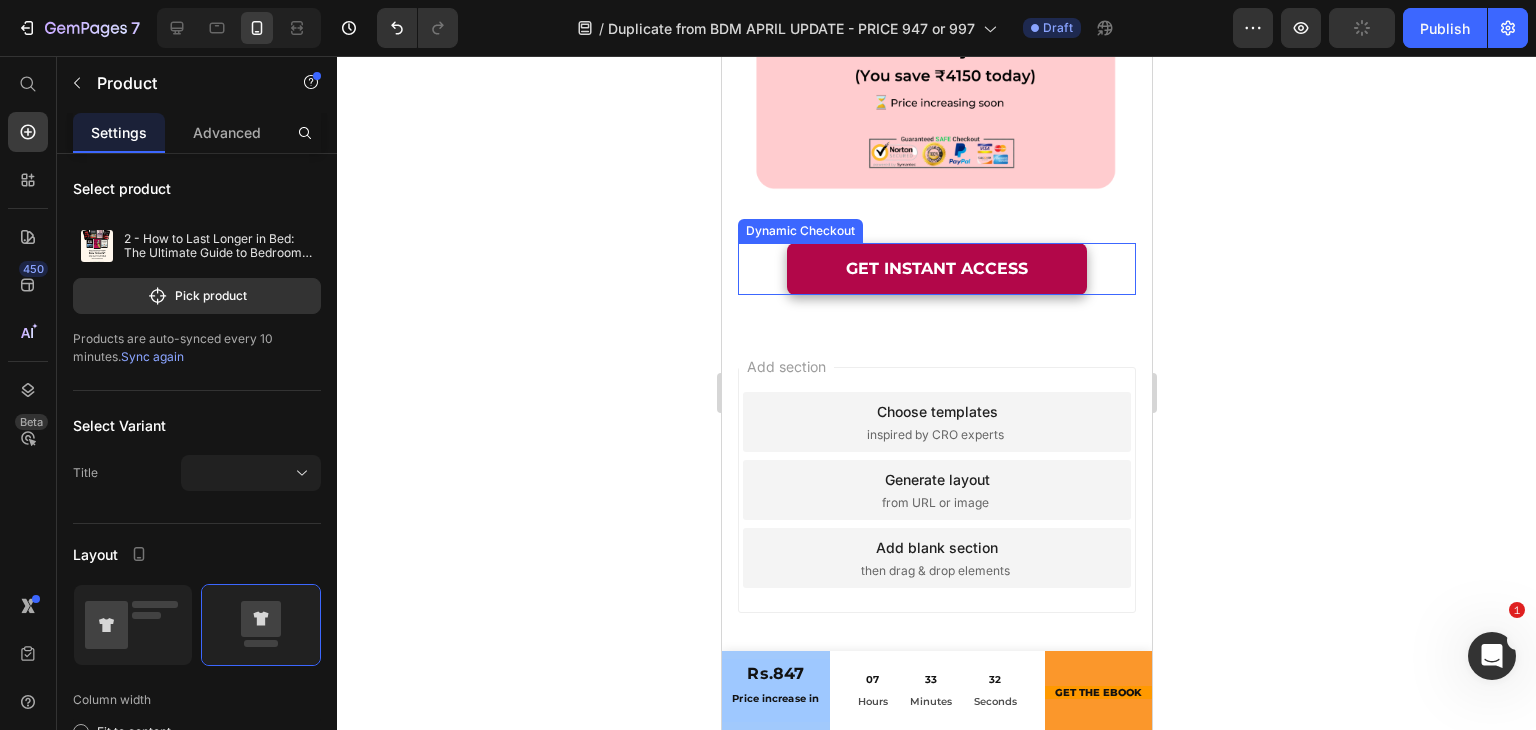 click on "GET INSTANT ACCESS" at bounding box center (936, 269) 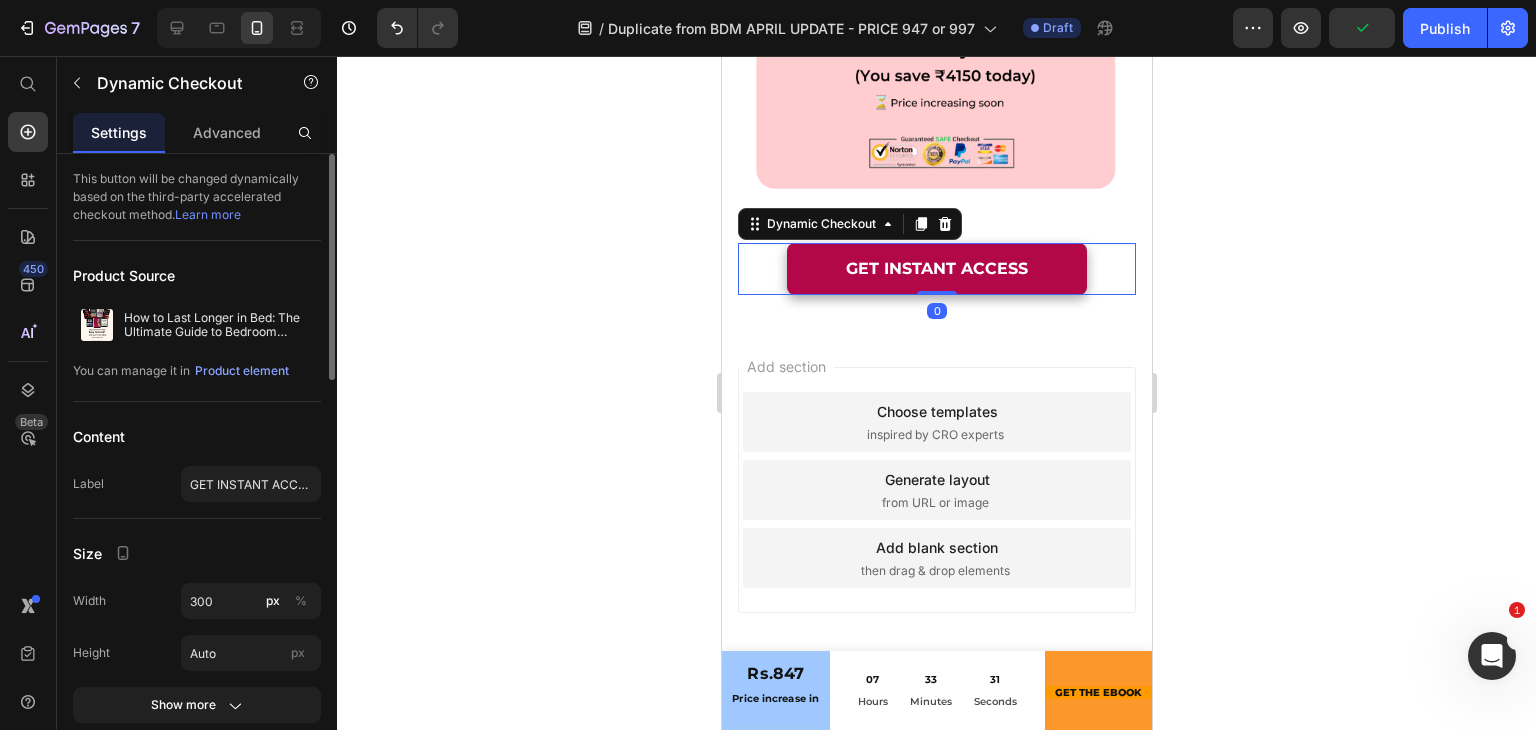 click on "Product Source" at bounding box center [197, 275] 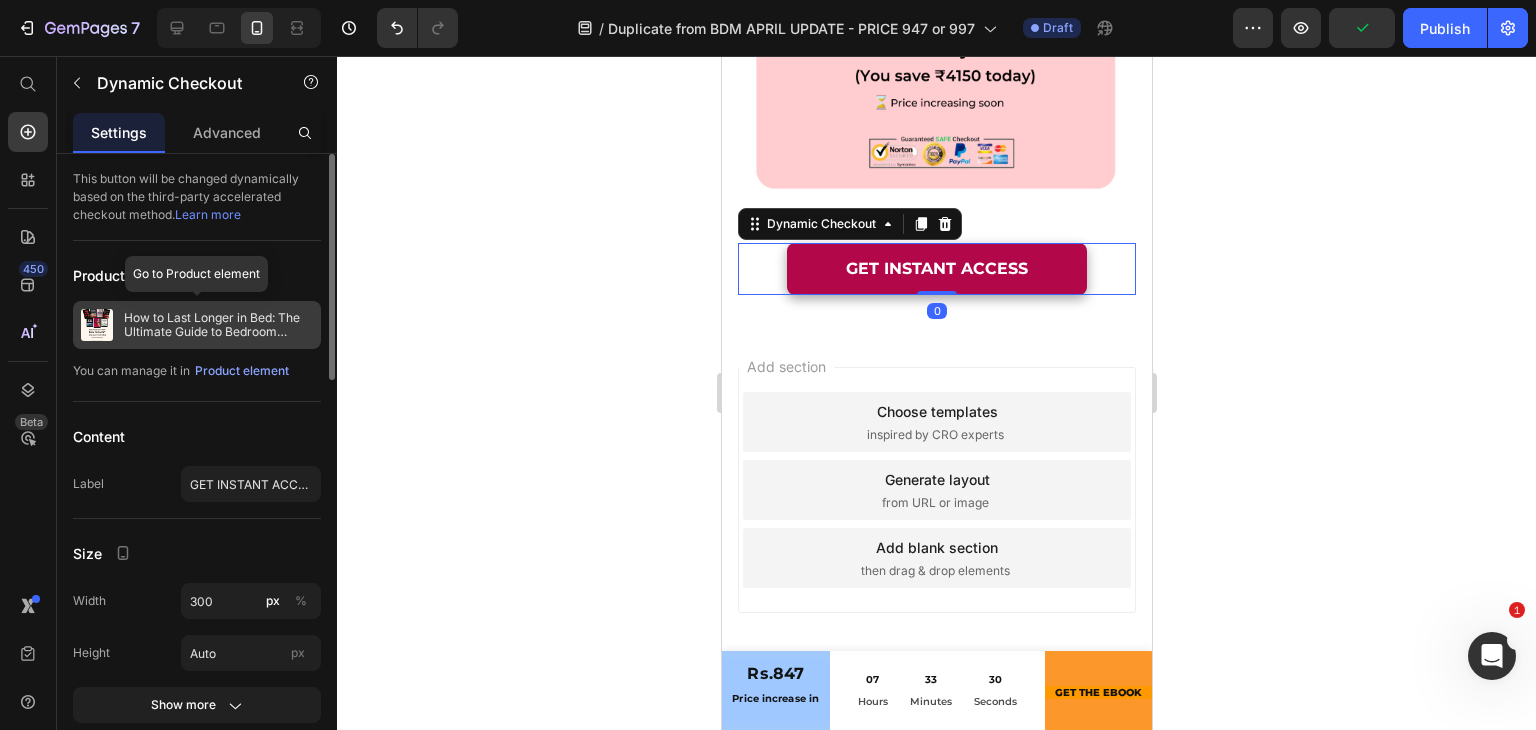 click on "How to Last Longer in Bed: The Ultimate Guide to Bedroom Mastery + Free Bonuses" at bounding box center (218, 325) 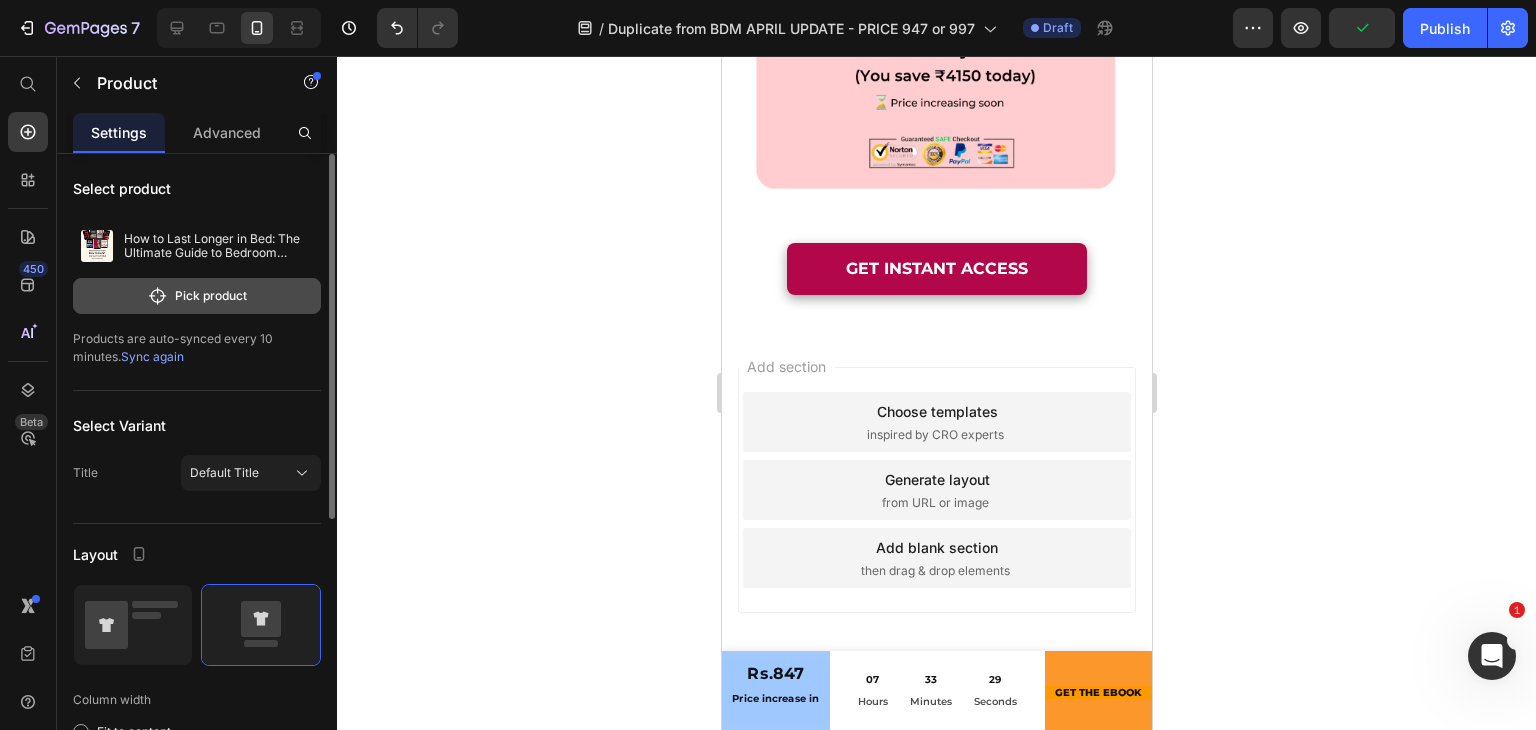 click on "Pick product" 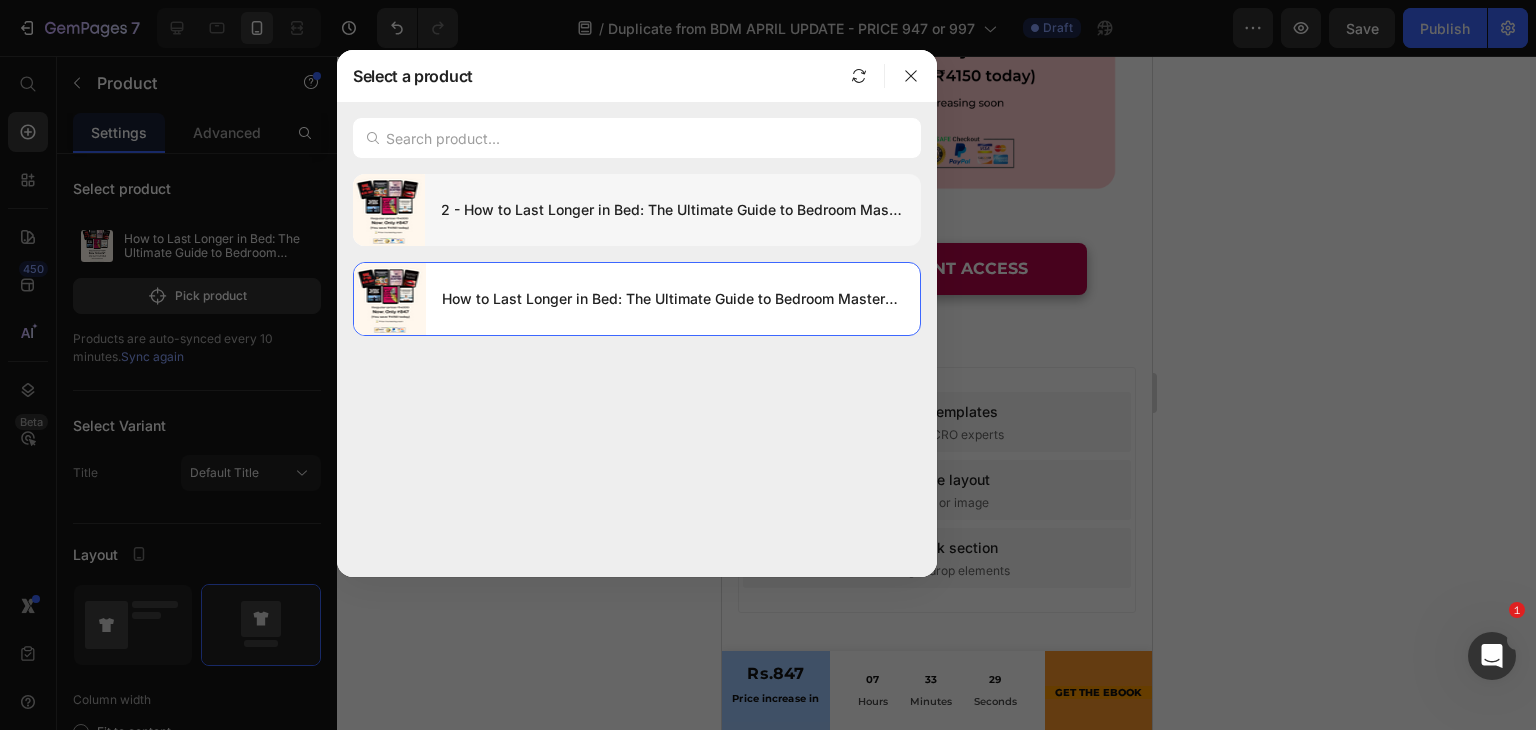 click on "2 - How to Last Longer in Bed: The Ultimate Guide to Bedroom Mastery + Free Bonuses" at bounding box center (673, 210) 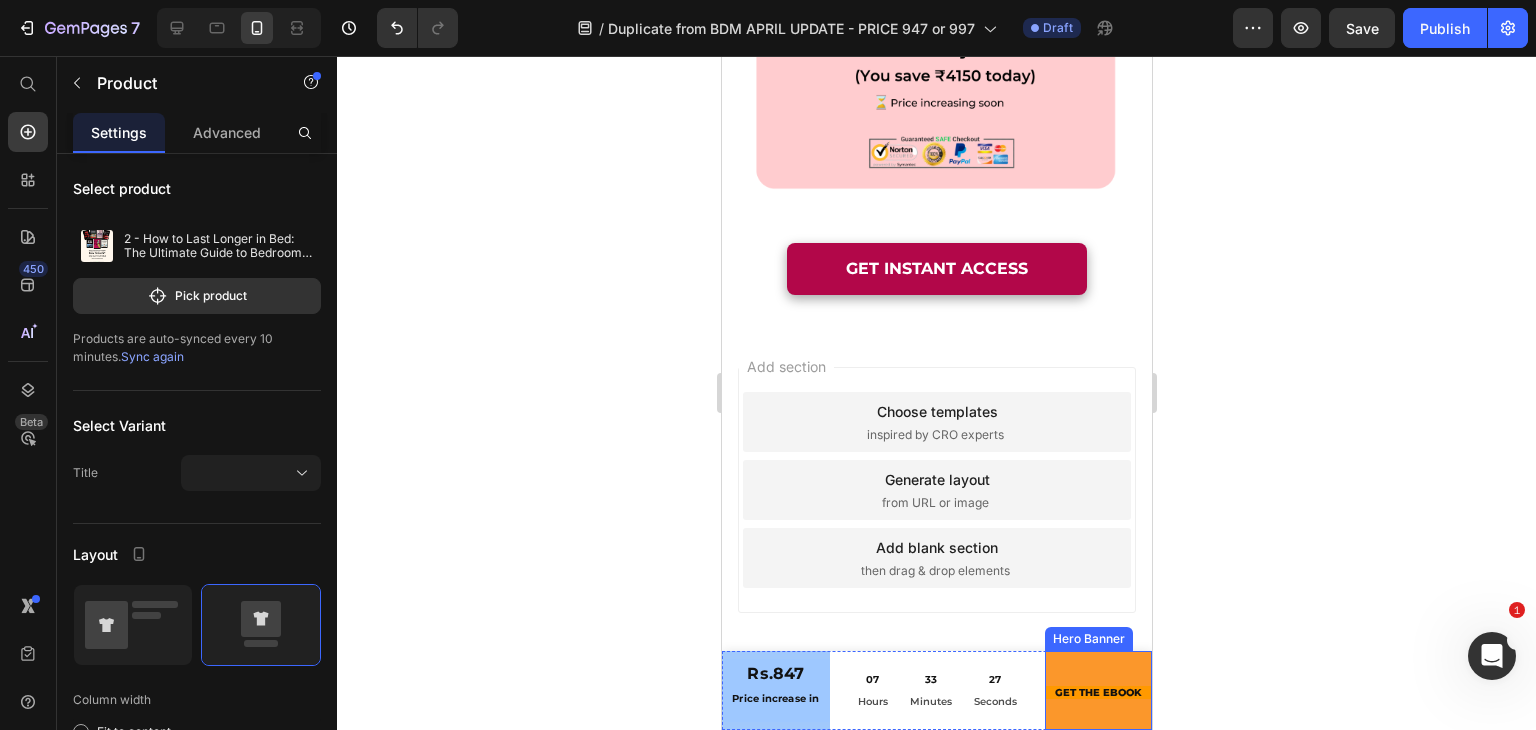 click on "GET THIS EBOOK NOW! Dynamic Checkout GET THE EBOOK Dynamic Checkout" at bounding box center (1098, 691) 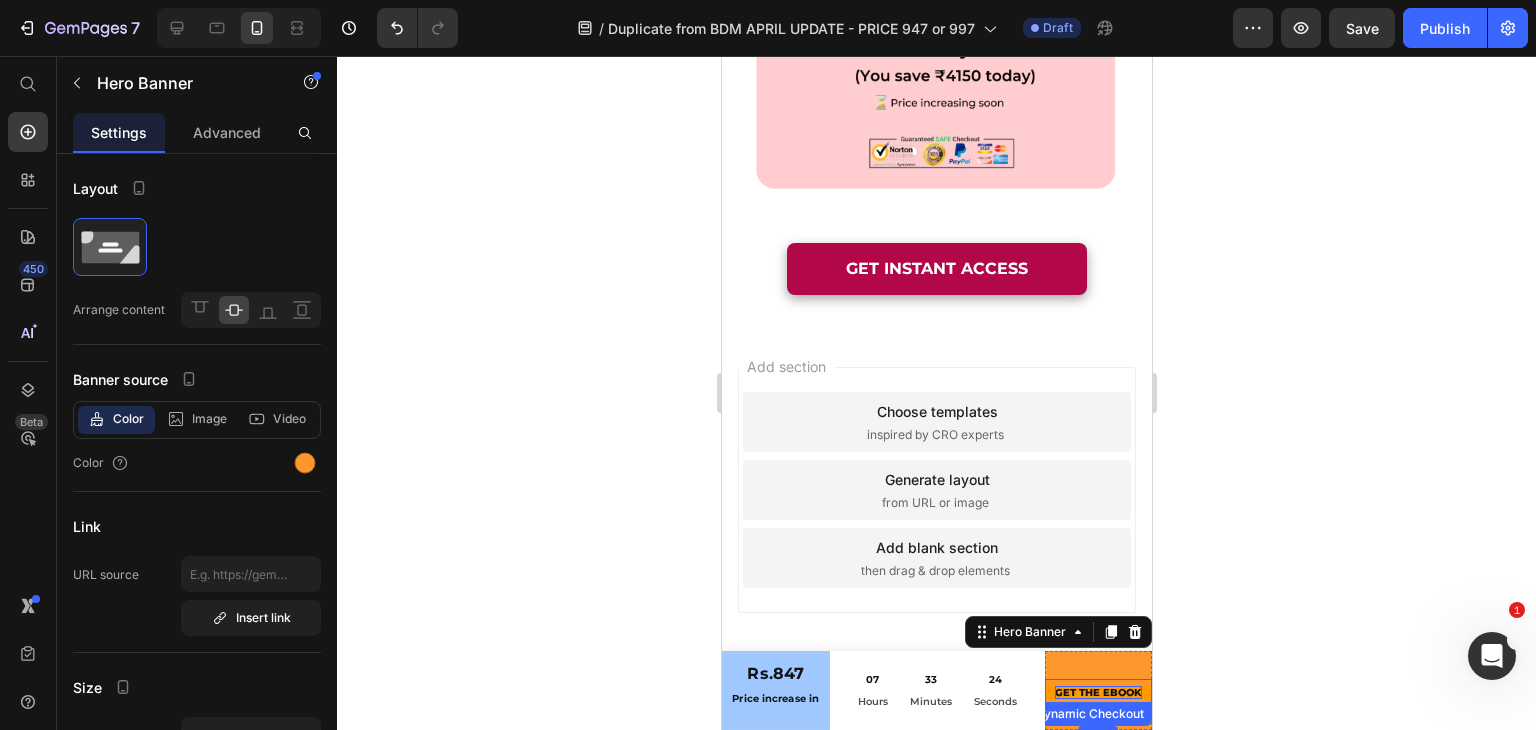 click on "GET THE EBOOK" at bounding box center (1097, 692) 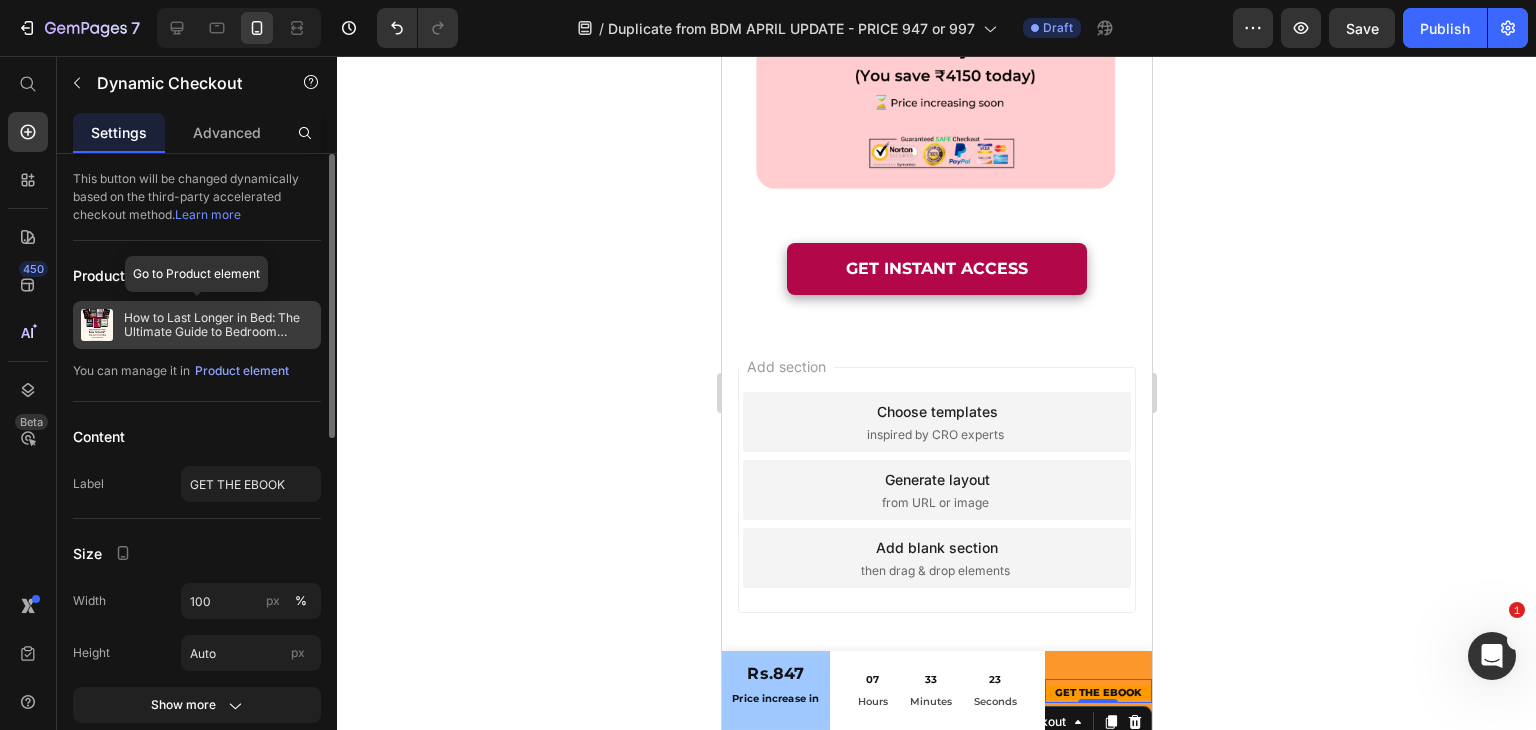 click on "How to Last Longer in Bed: The Ultimate Guide to Bedroom Mastery + Free Bonuses 2" at bounding box center [218, 325] 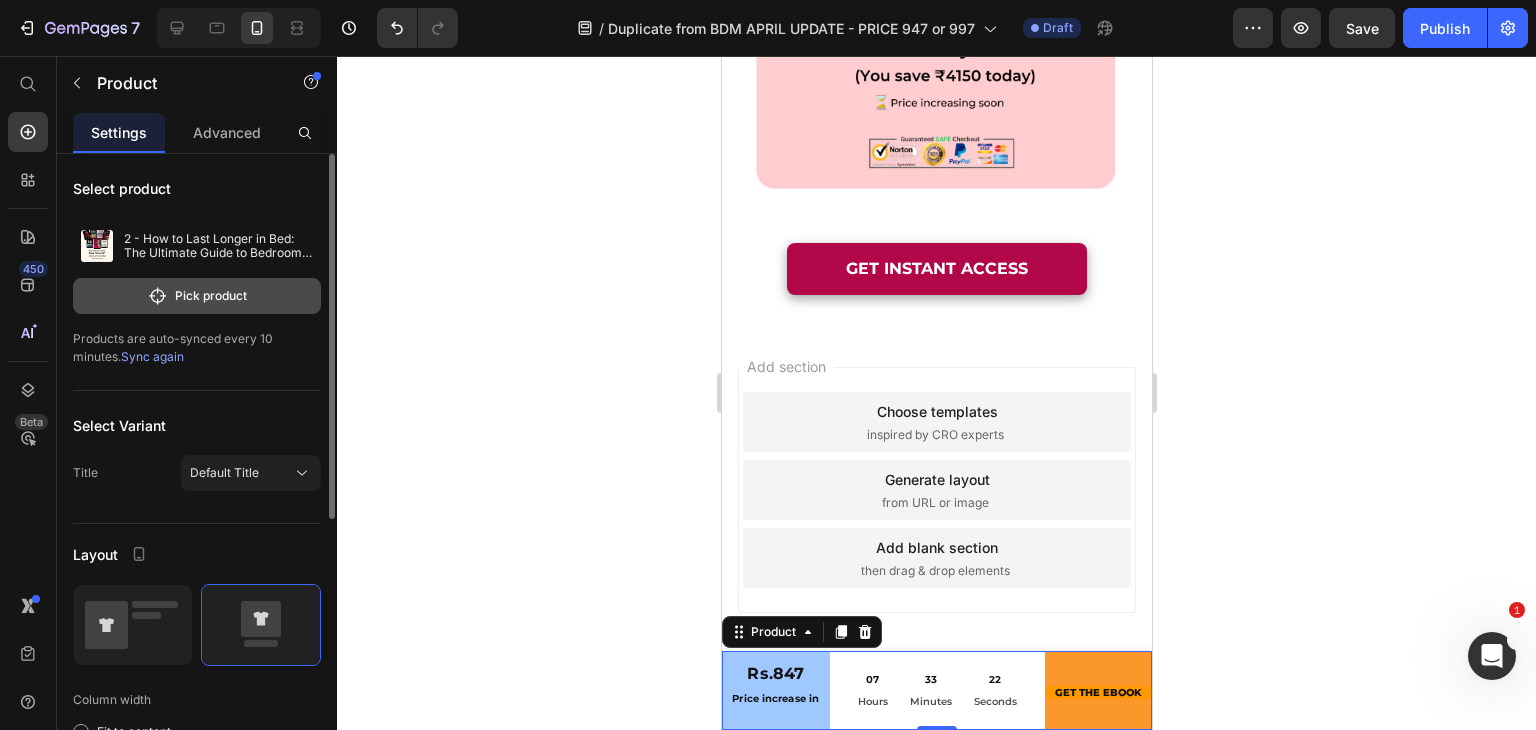 click on "Pick product" at bounding box center [197, 296] 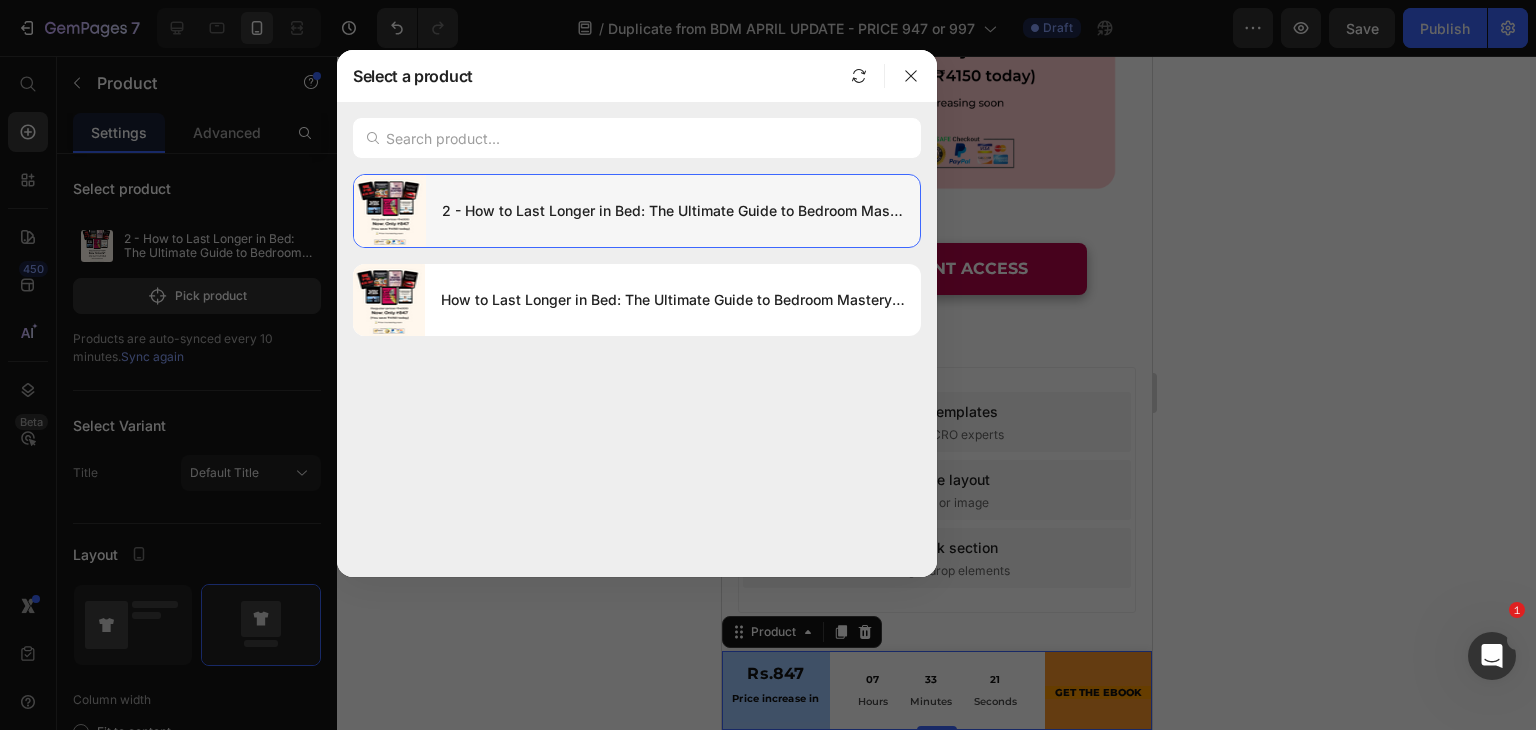 click on "2 - How to Last Longer in Bed: The Ultimate Guide to Bedroom Mastery + Free Bonuses" at bounding box center [673, 211] 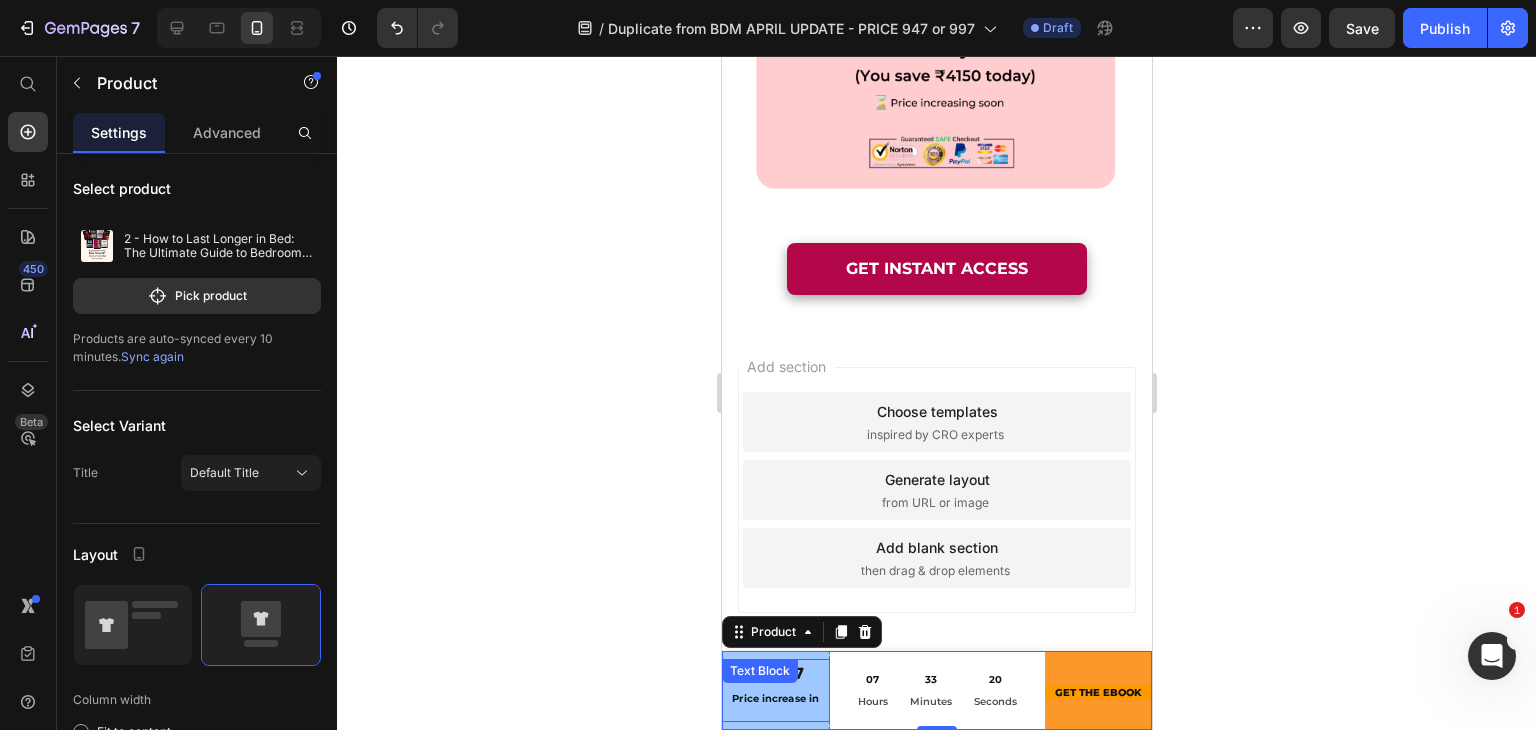 click on "Rs.847 Price increase in Text Block" at bounding box center (775, 691) 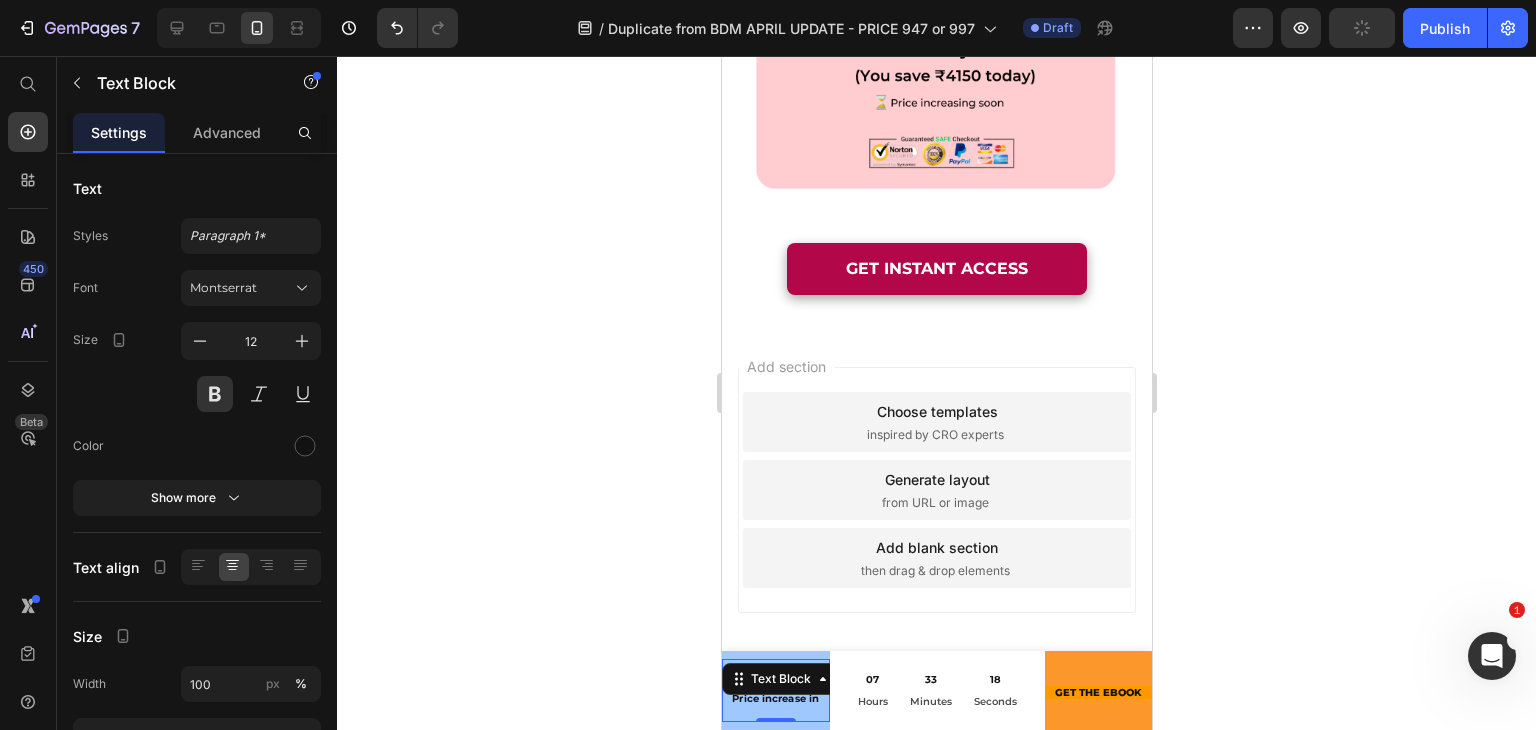 click on "Price increase in" at bounding box center (775, 699) 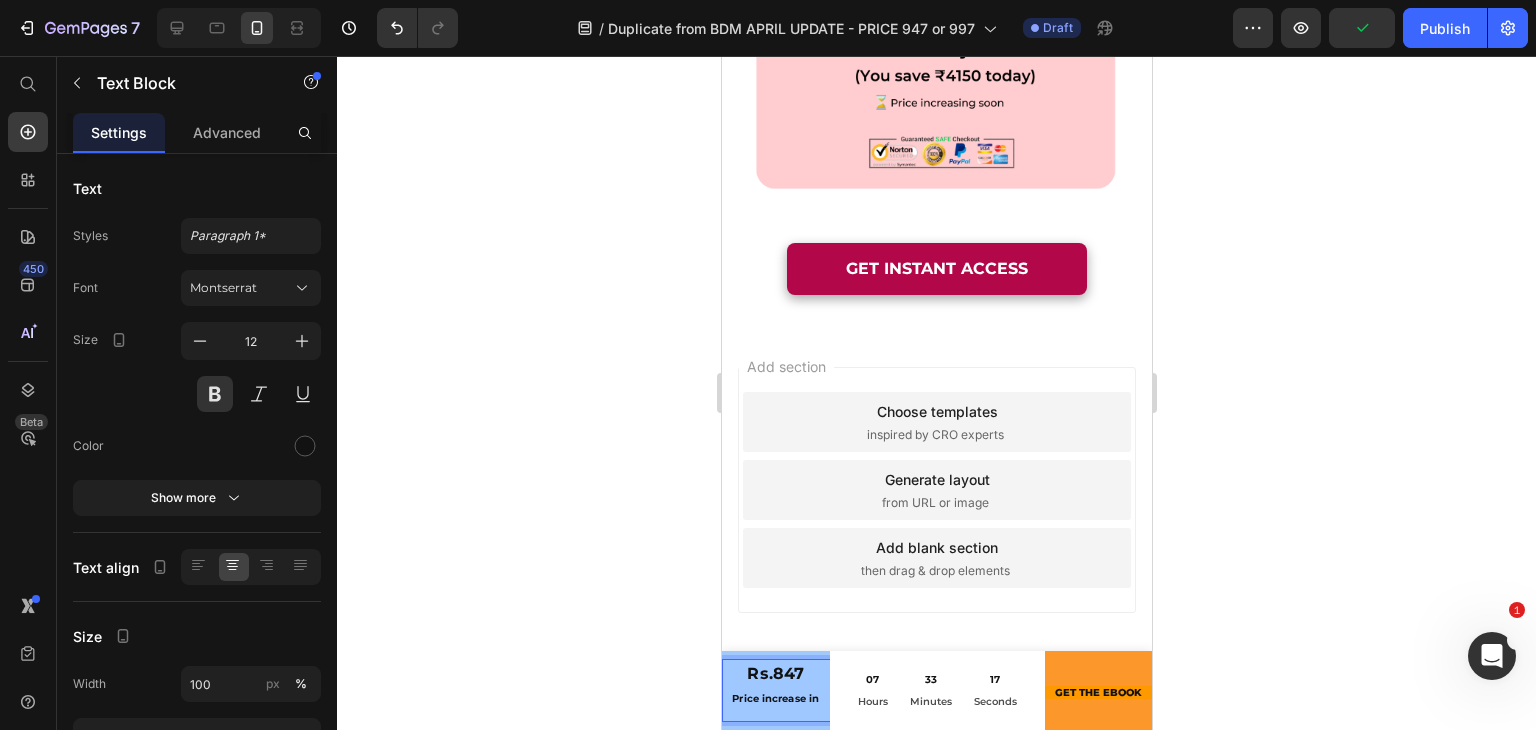 click on "Add section Choose templates inspired by CRO experts Generate layout from URL or image Add blank section then drag & drop elements" at bounding box center [936, 518] 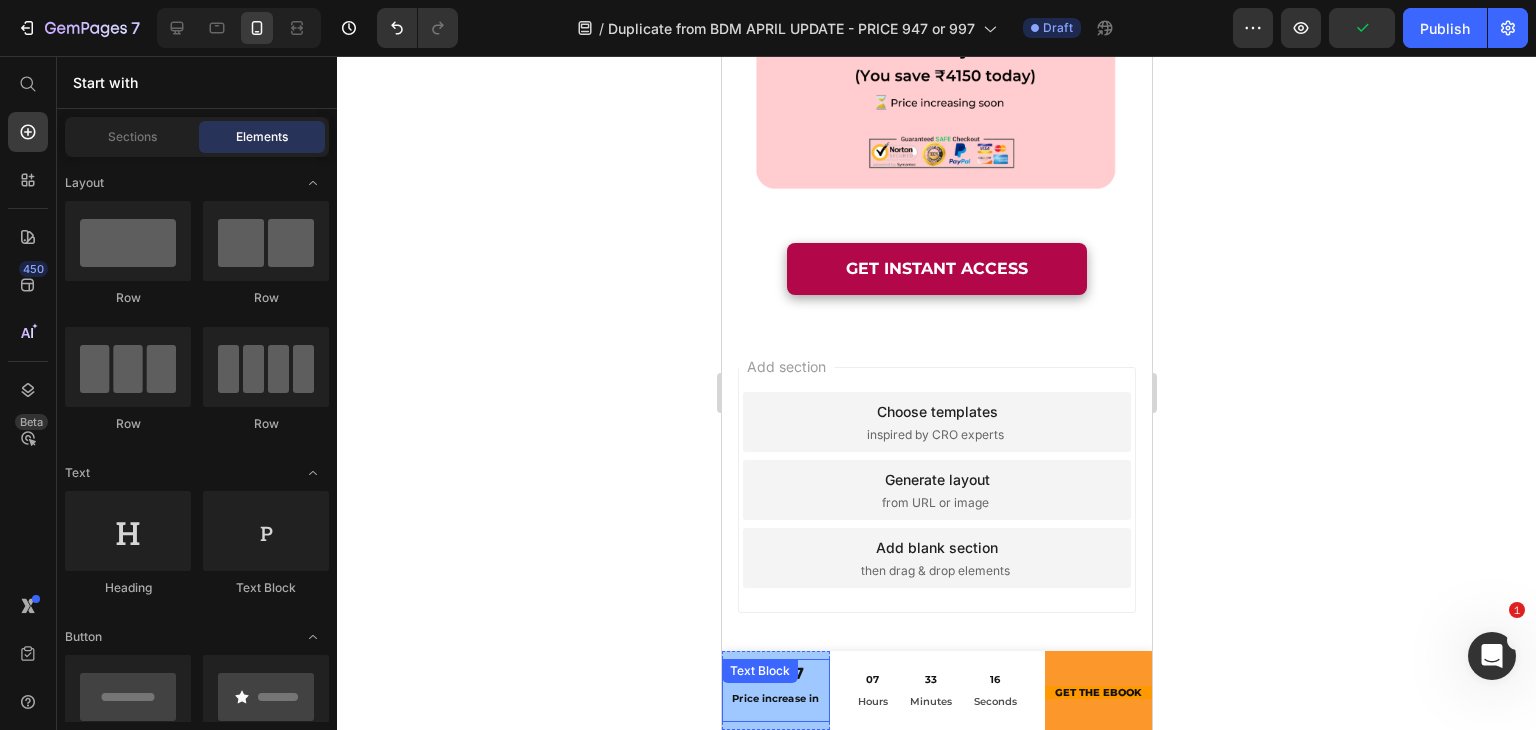 click on "Text Block" at bounding box center (759, 671) 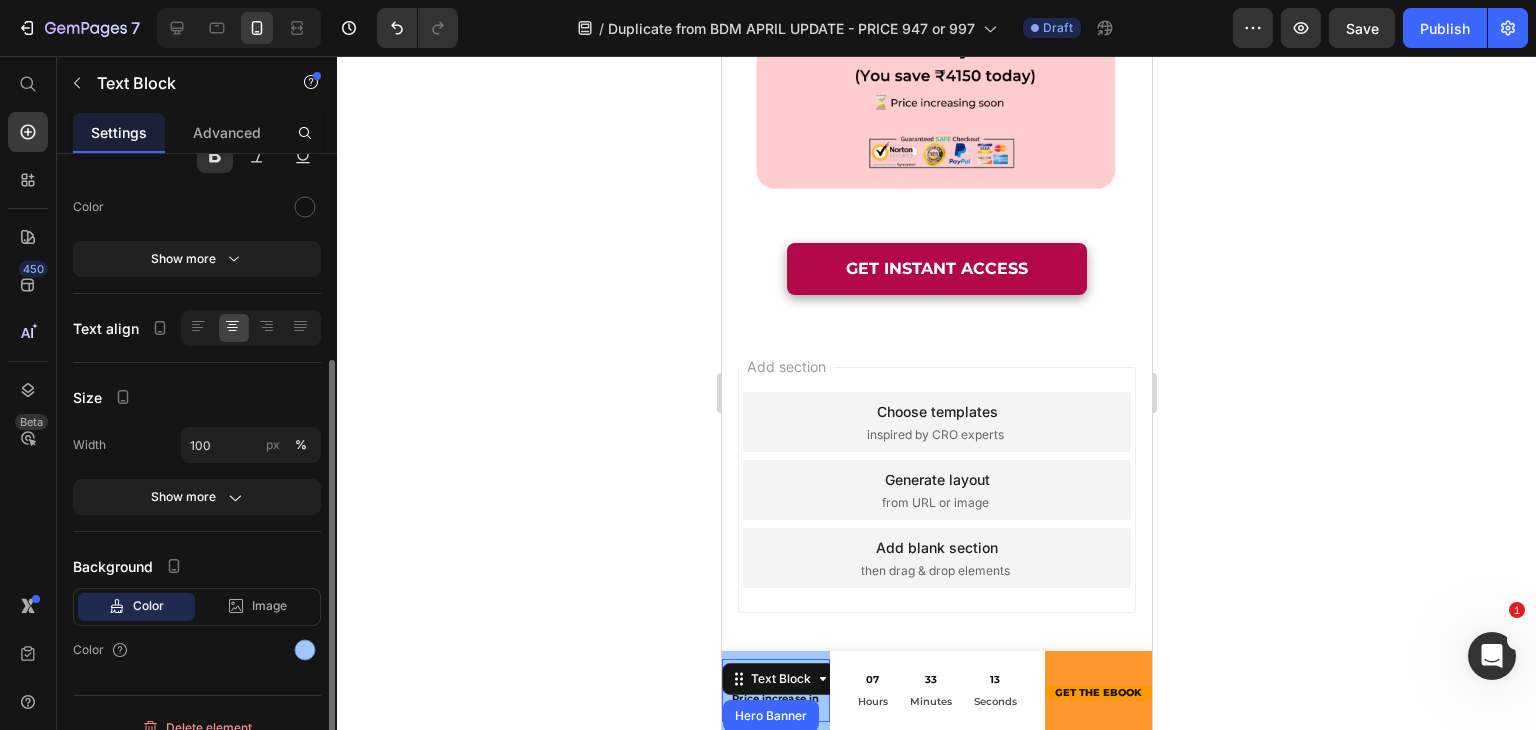 scroll, scrollTop: 260, scrollLeft: 0, axis: vertical 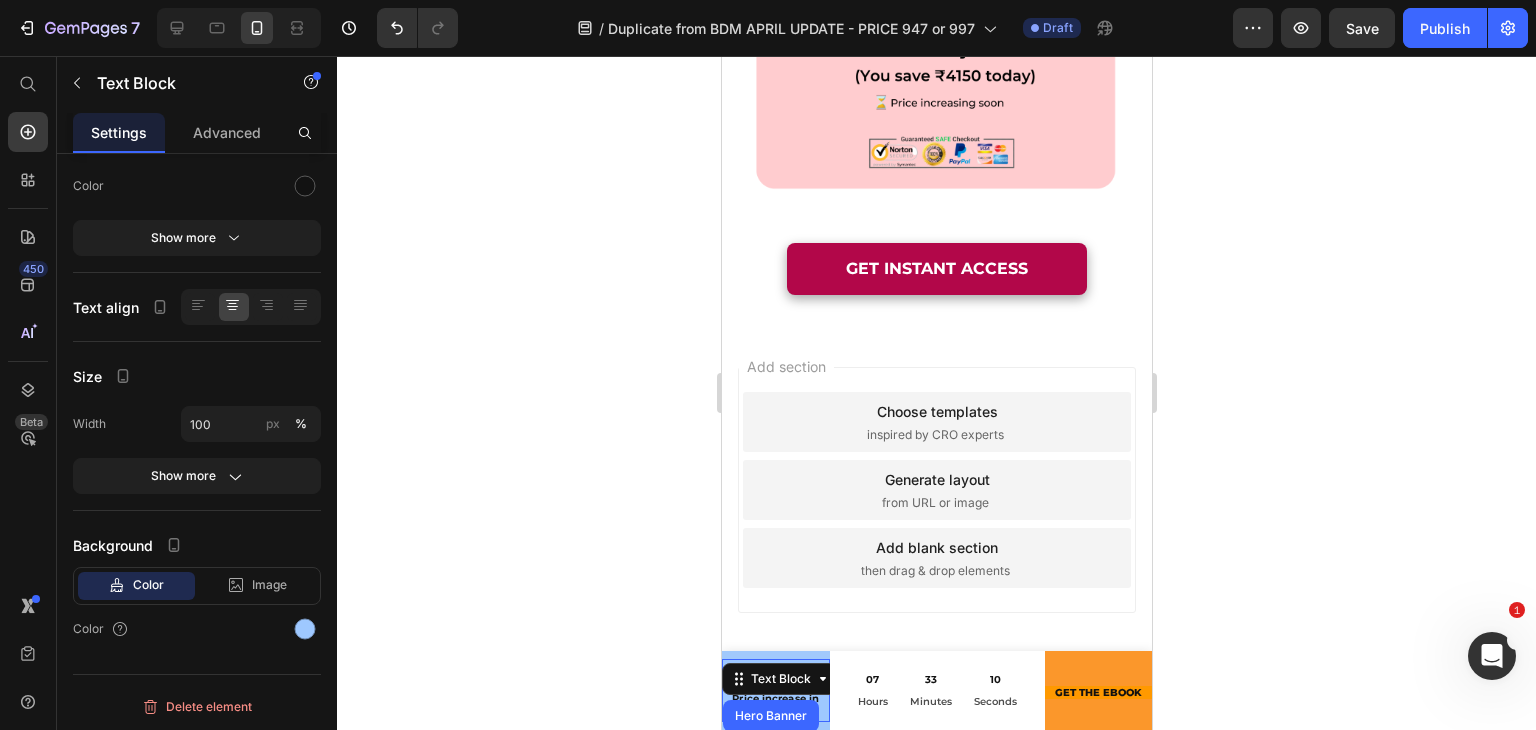 click on "Rs.847 Price increase in" at bounding box center [775, 691] 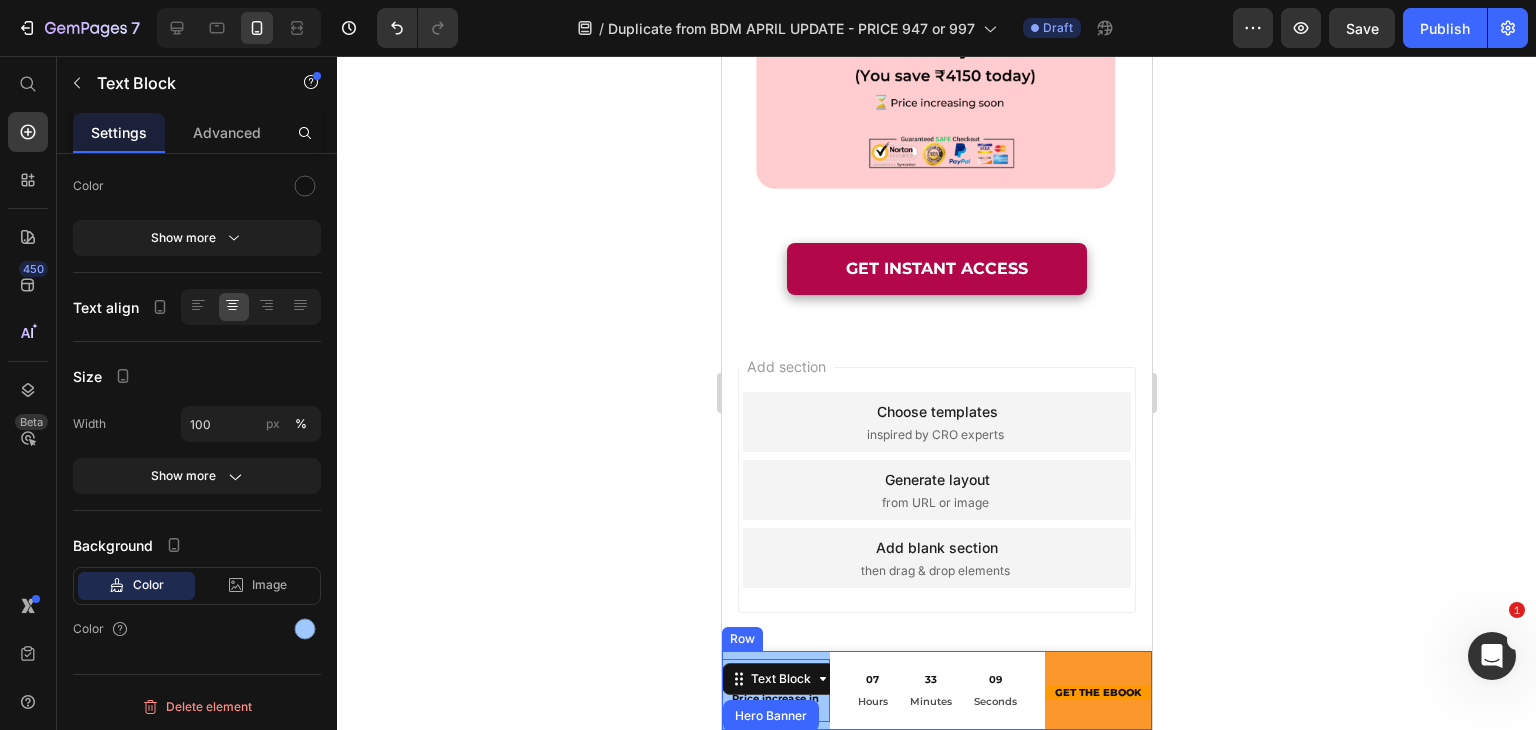 click on "07 Hours 33 Minutes 09 Seconds Countdown Timer" at bounding box center [936, 690] 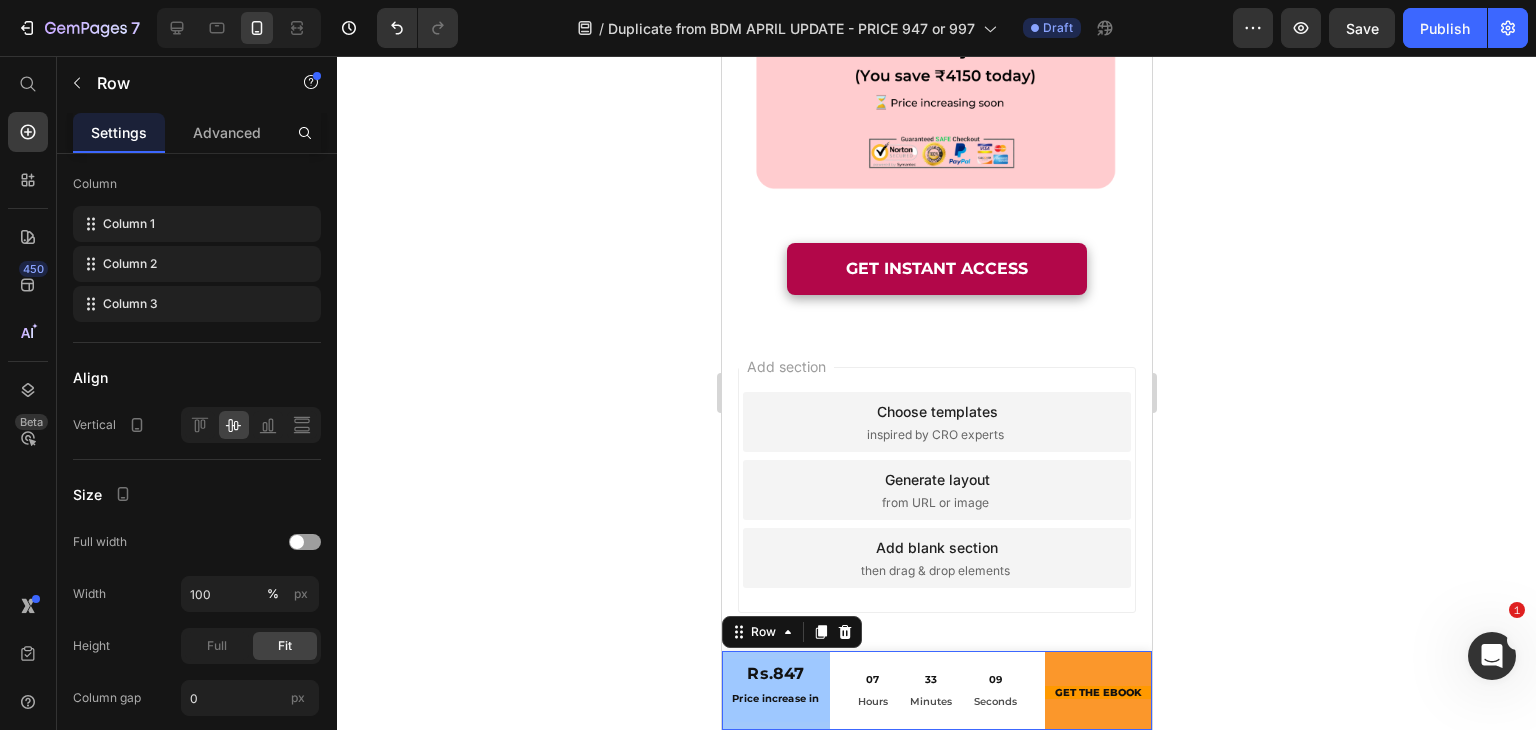 scroll, scrollTop: 0, scrollLeft: 0, axis: both 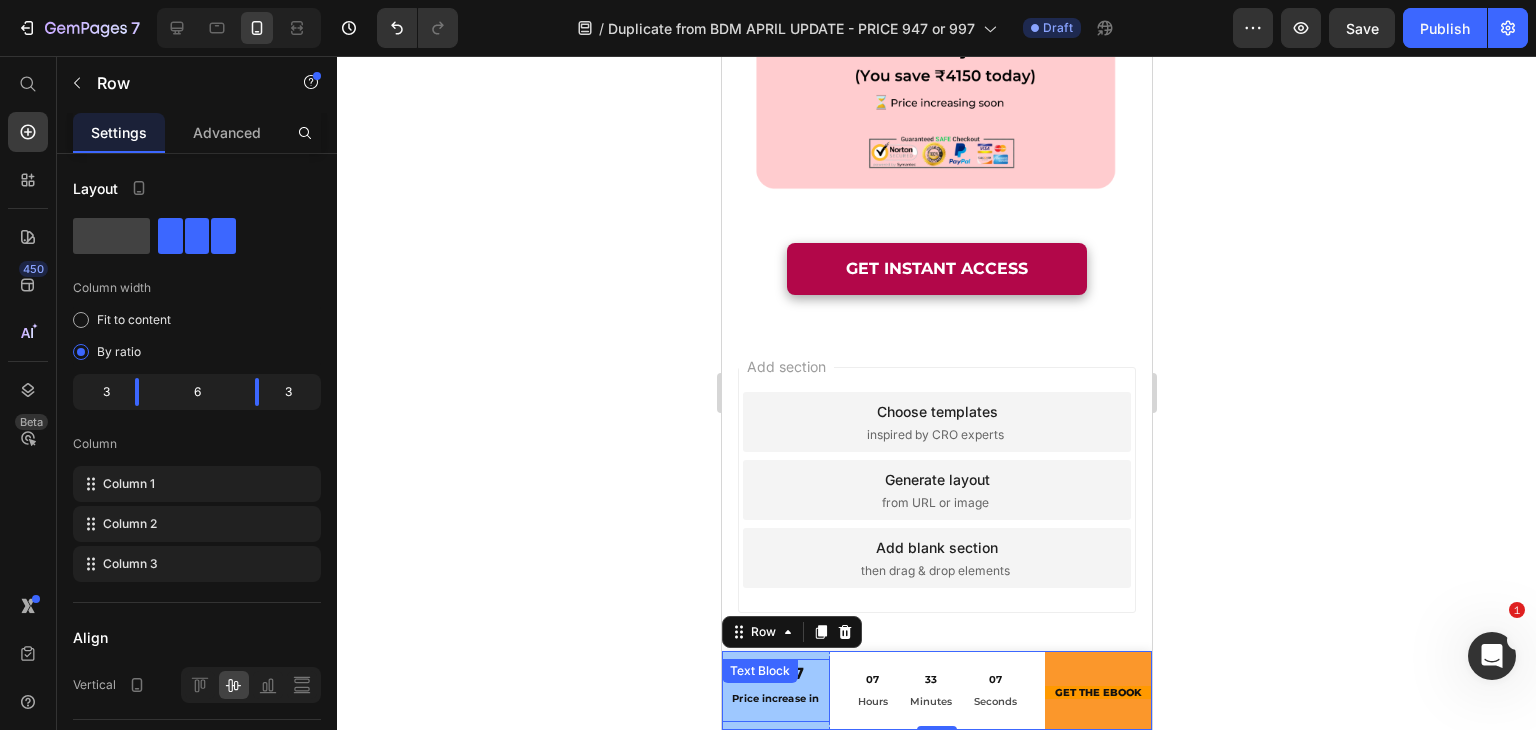 click on "Rs.847 Price increase in Text Block" at bounding box center (775, 691) 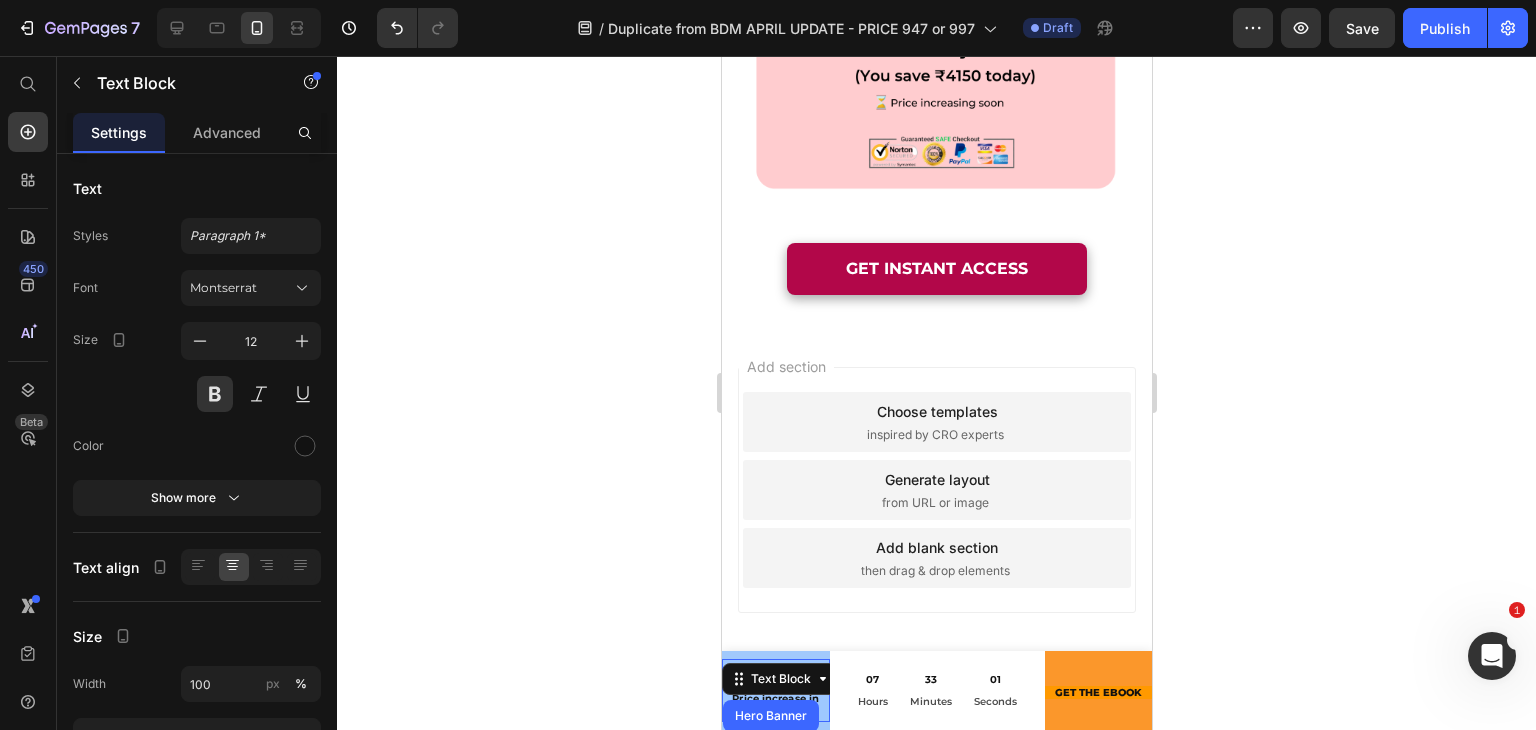 click on "Price increase in" at bounding box center (774, 698) 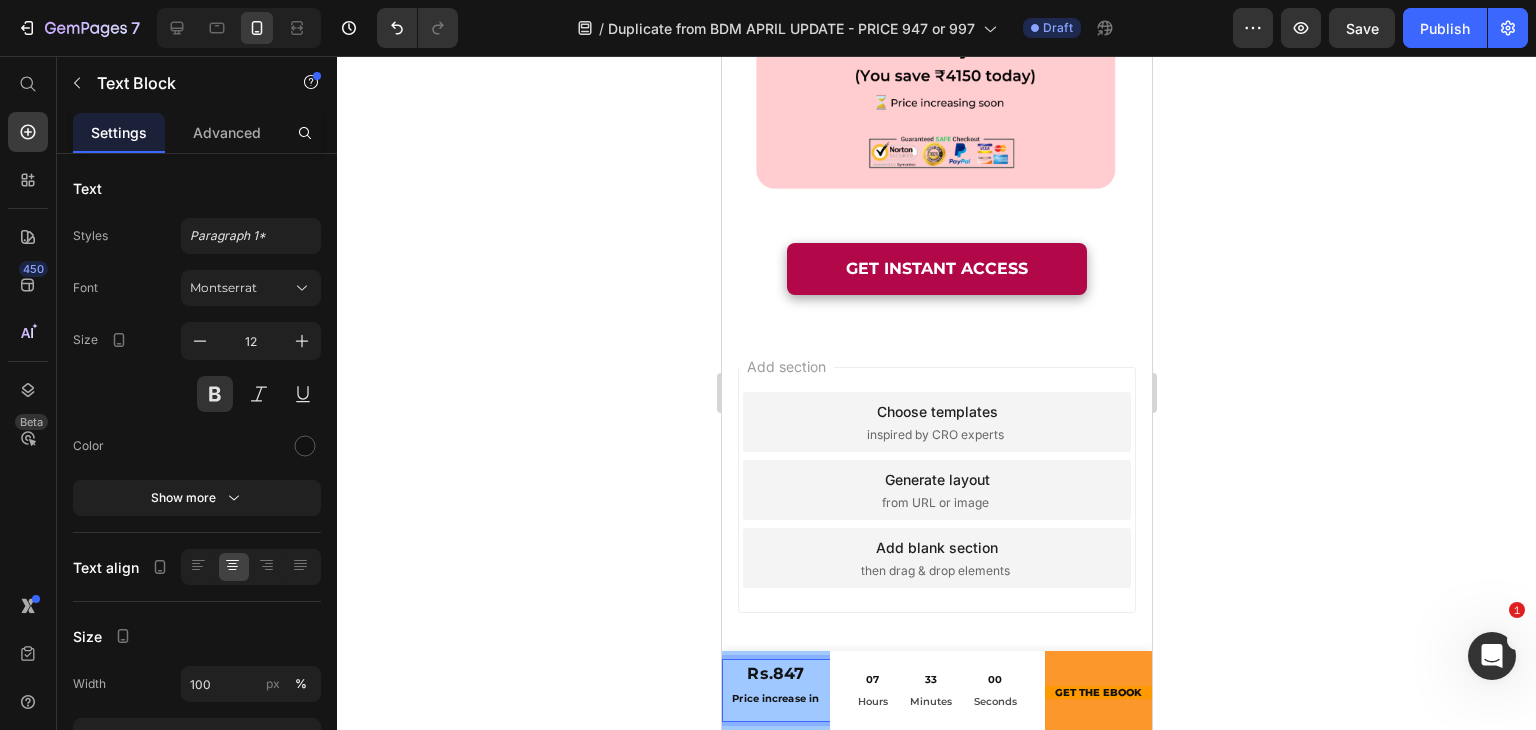 click on "Price increase in" at bounding box center (774, 698) 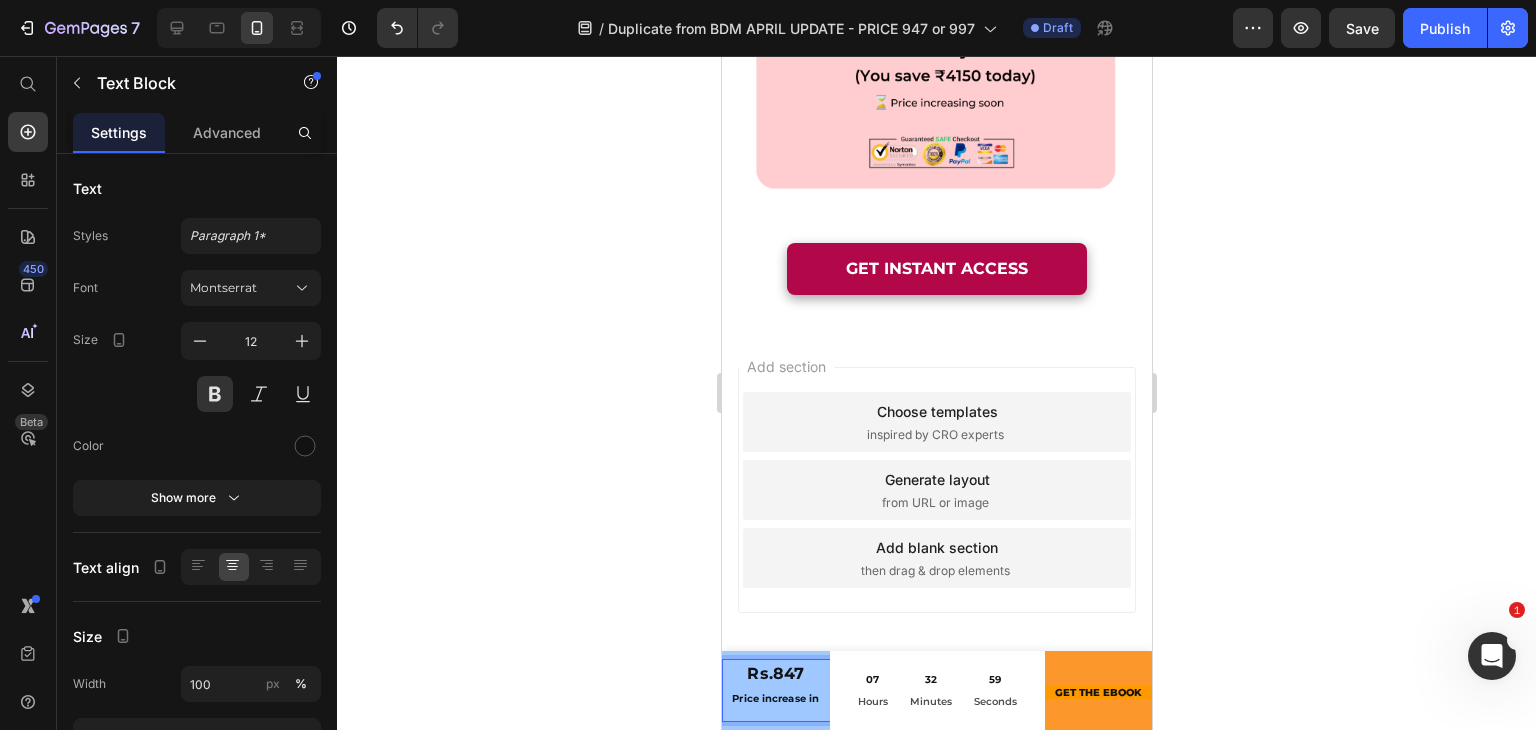 click on "Rs.847" at bounding box center [774, 673] 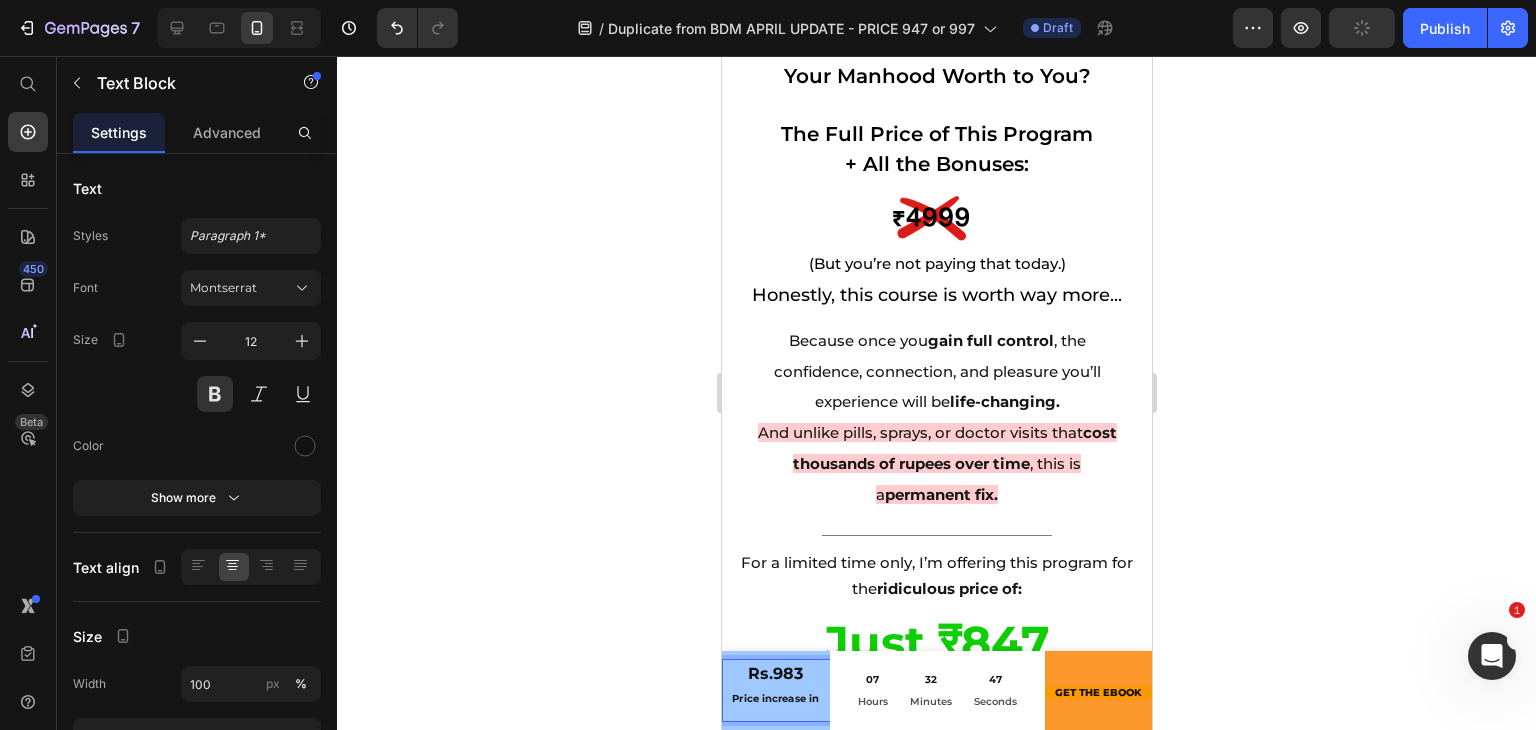 scroll, scrollTop: 22848, scrollLeft: 0, axis: vertical 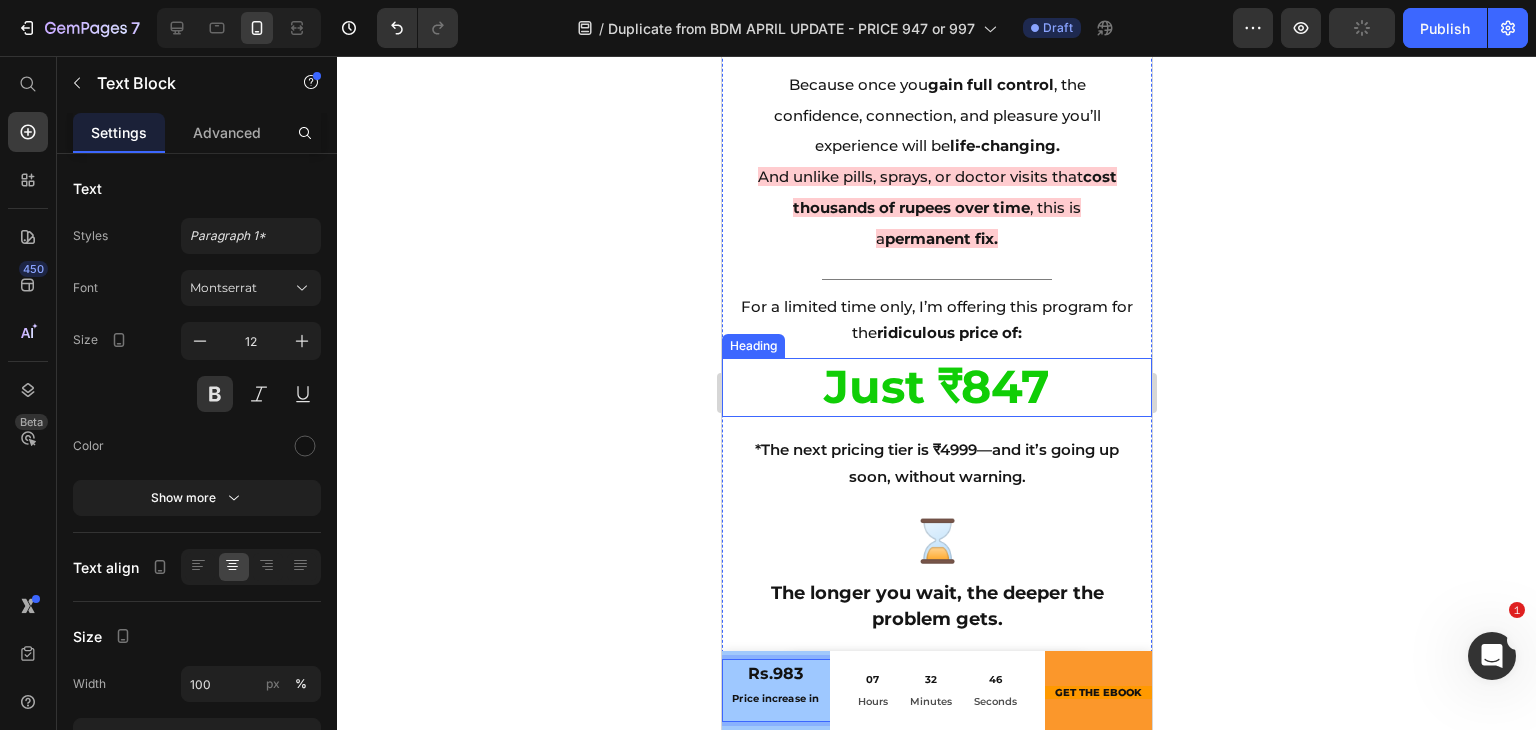 click on "Just ₹847" at bounding box center (936, 386) 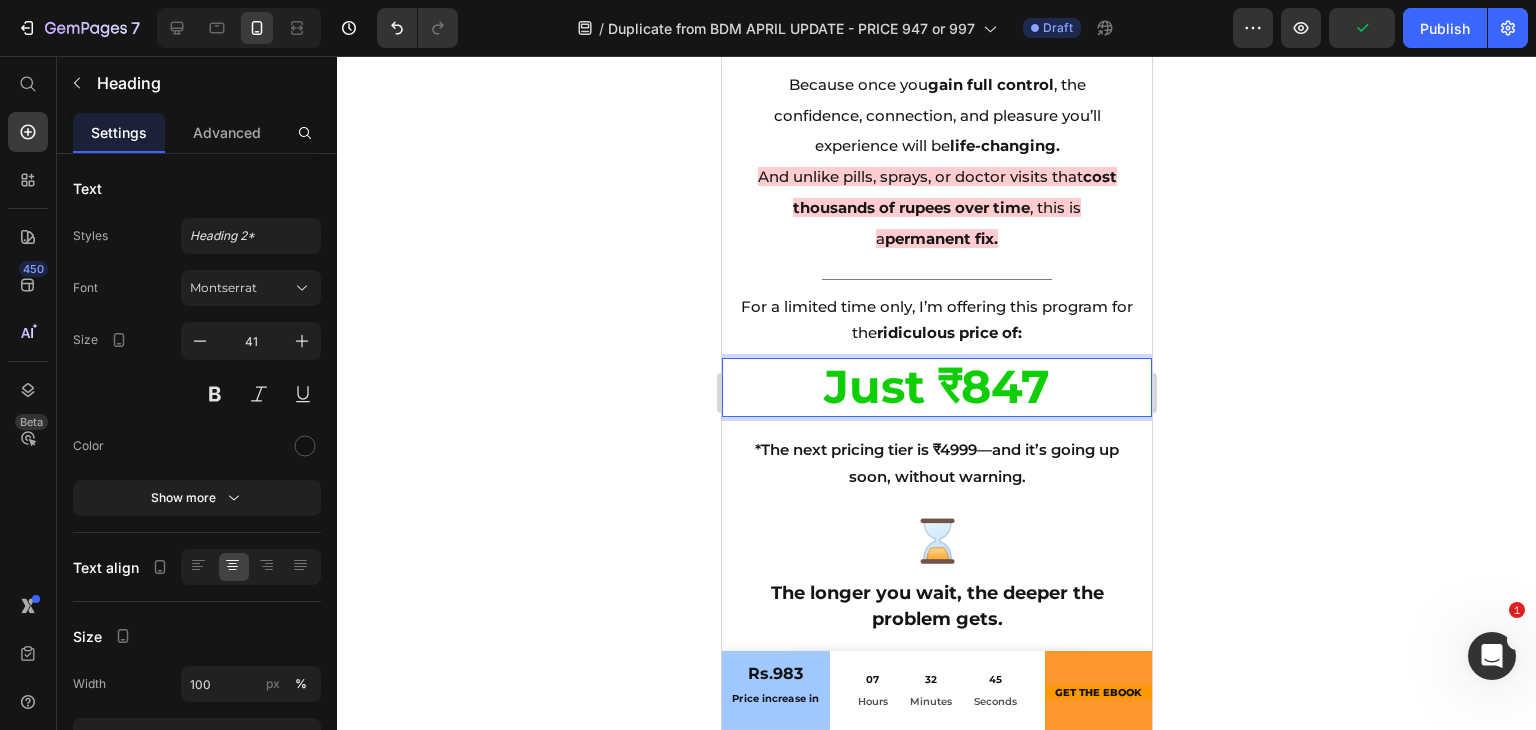 click on "Just ₹847" at bounding box center (936, 386) 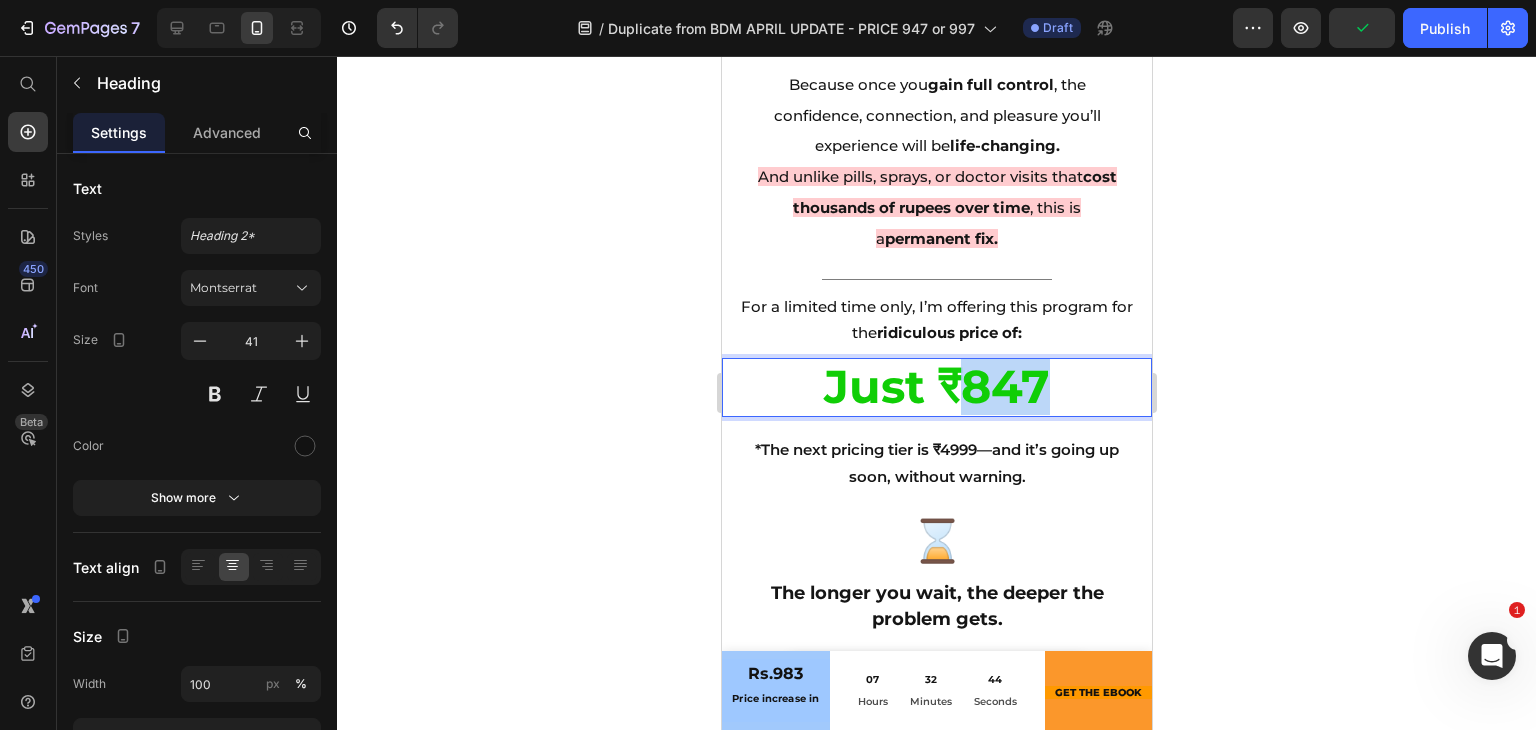 drag, startPoint x: 964, startPoint y: 434, endPoint x: 1037, endPoint y: 436, distance: 73.02739 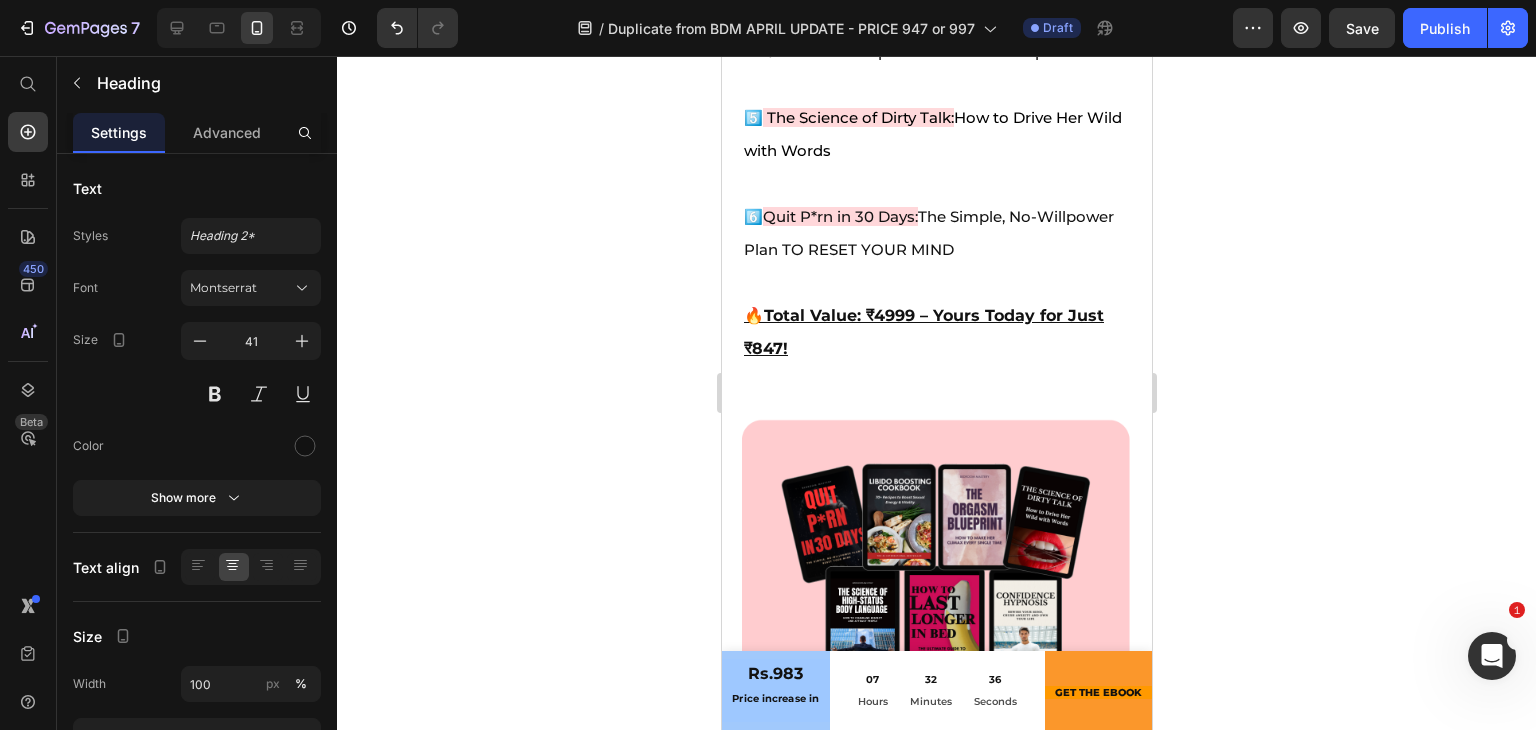 scroll, scrollTop: 21312, scrollLeft: 0, axis: vertical 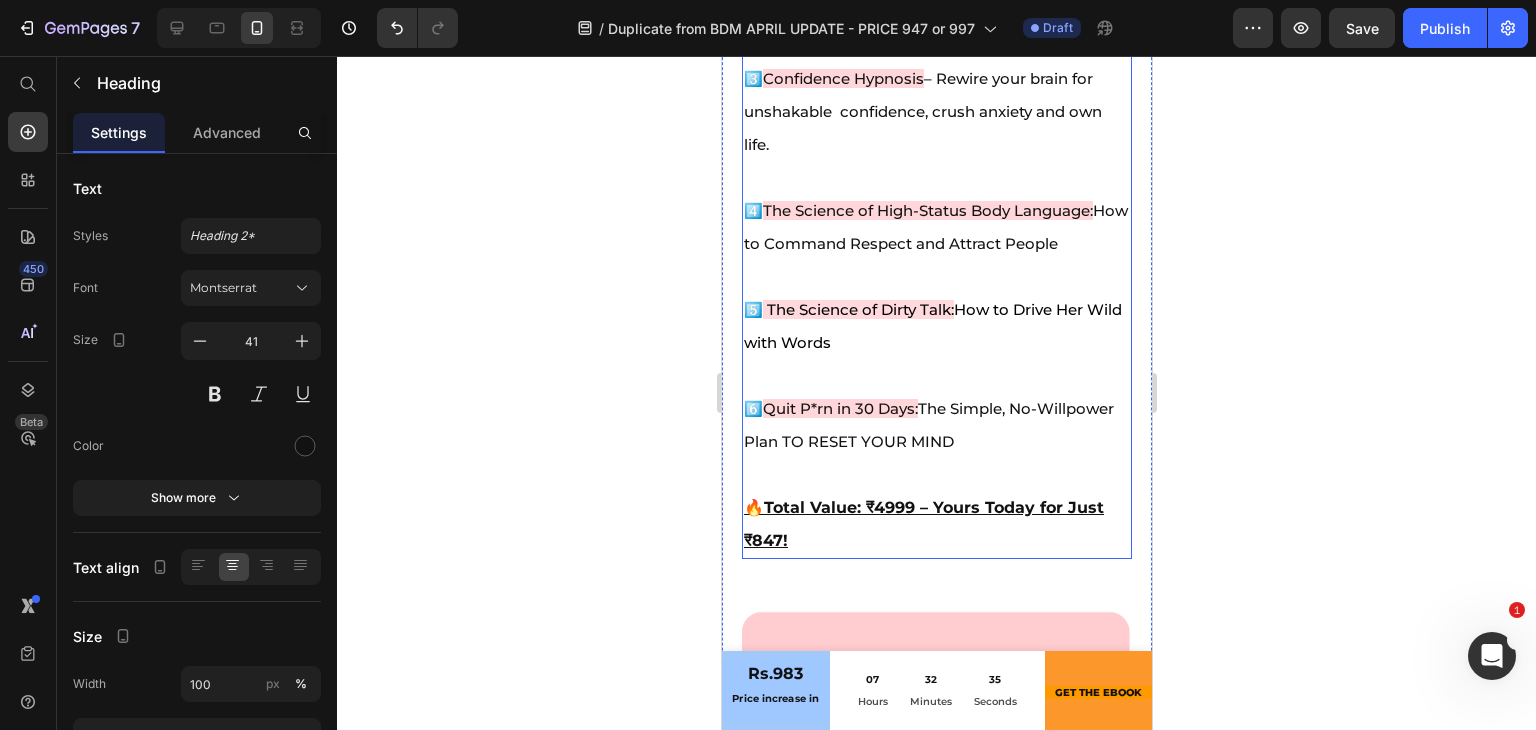 click on "Total Value: ₹4999 – Yours Today for Just ₹847!" at bounding box center [923, 524] 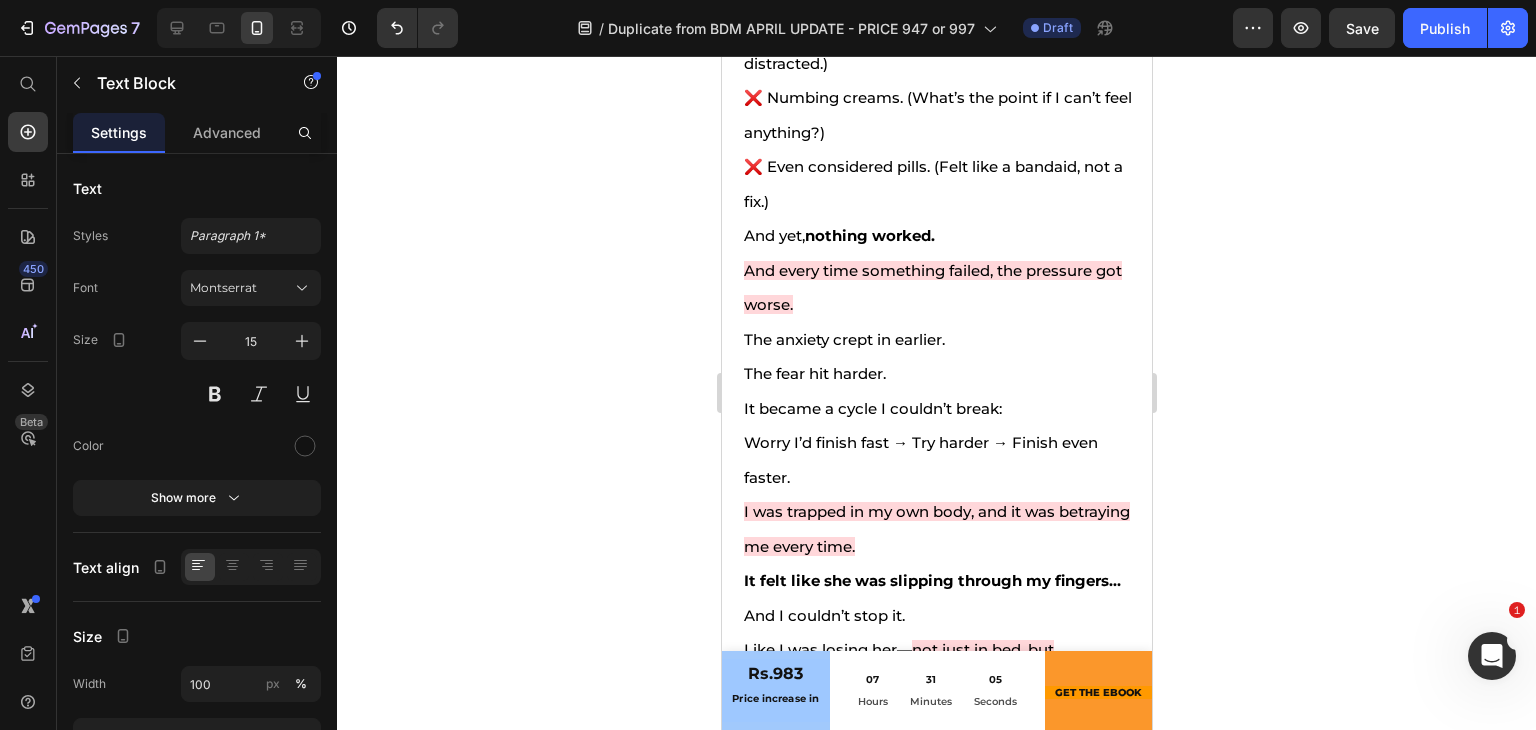 scroll, scrollTop: 4412, scrollLeft: 0, axis: vertical 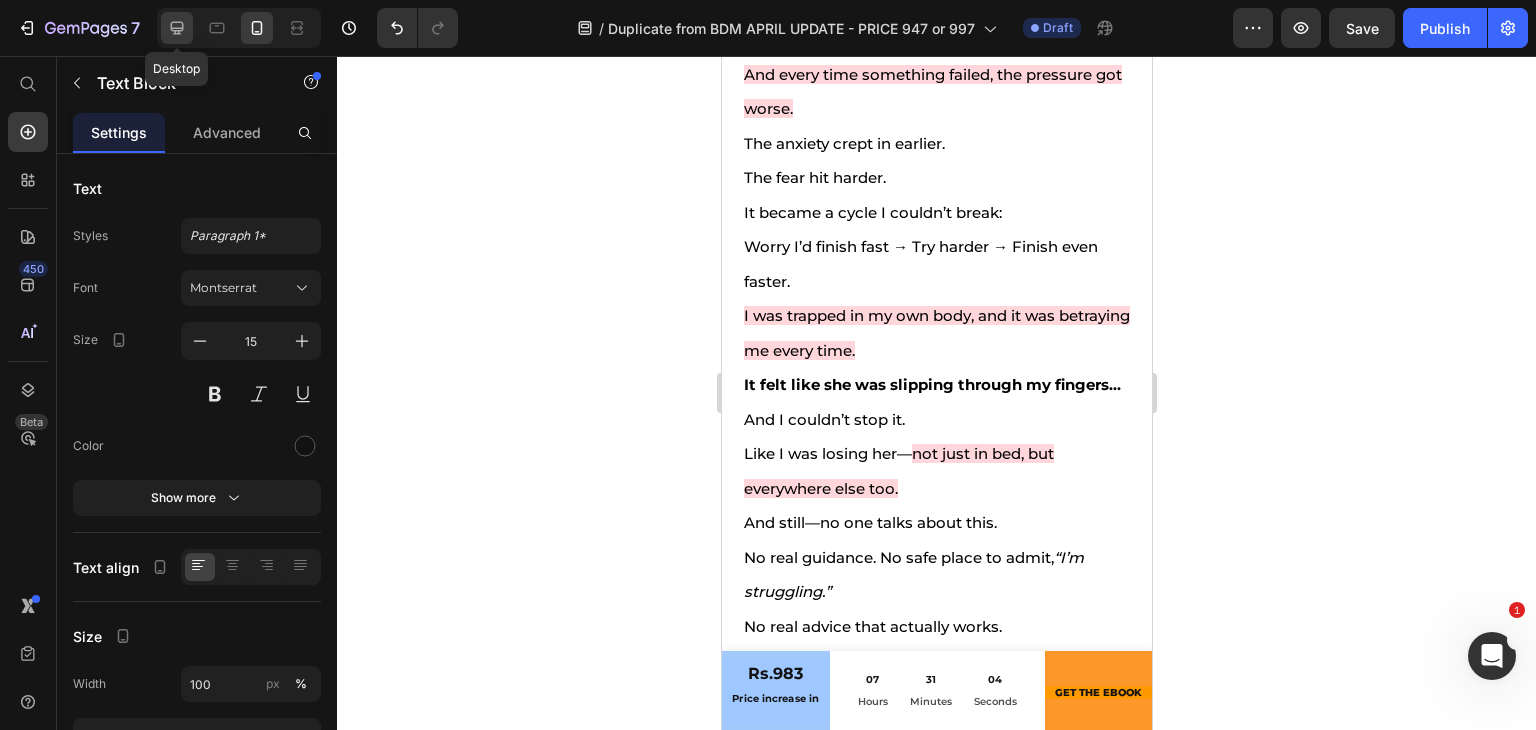 click 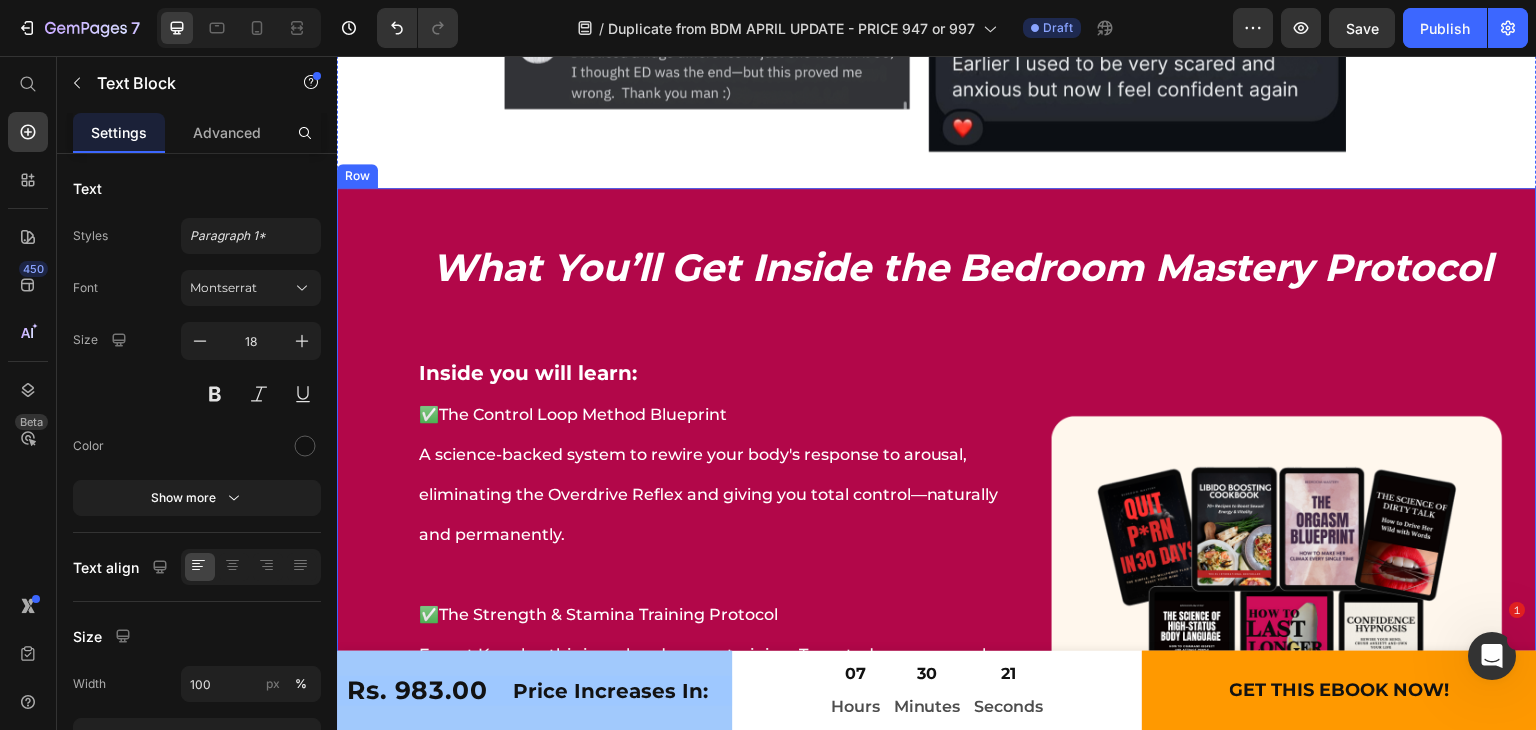 scroll, scrollTop: 16796, scrollLeft: 0, axis: vertical 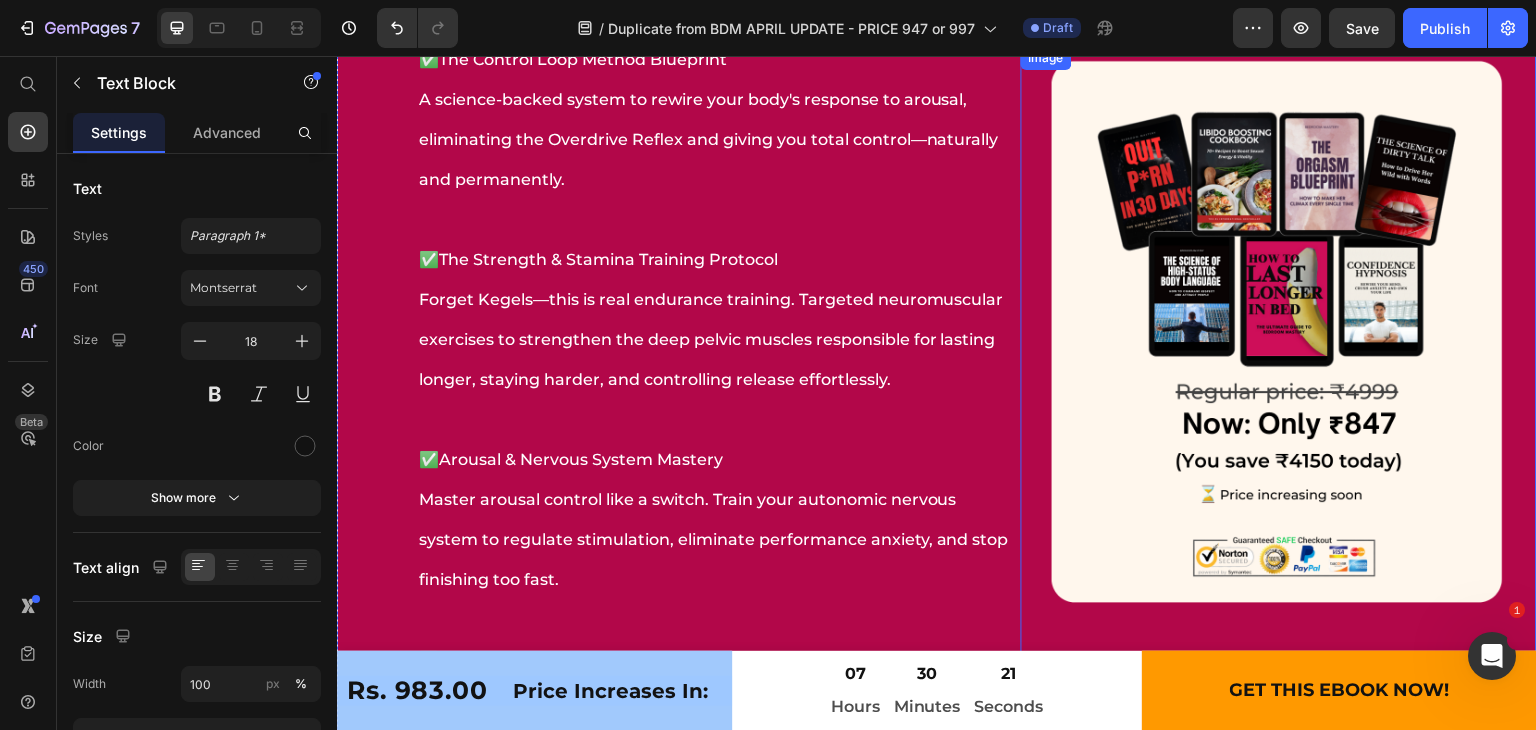 click at bounding box center [1279, 358] 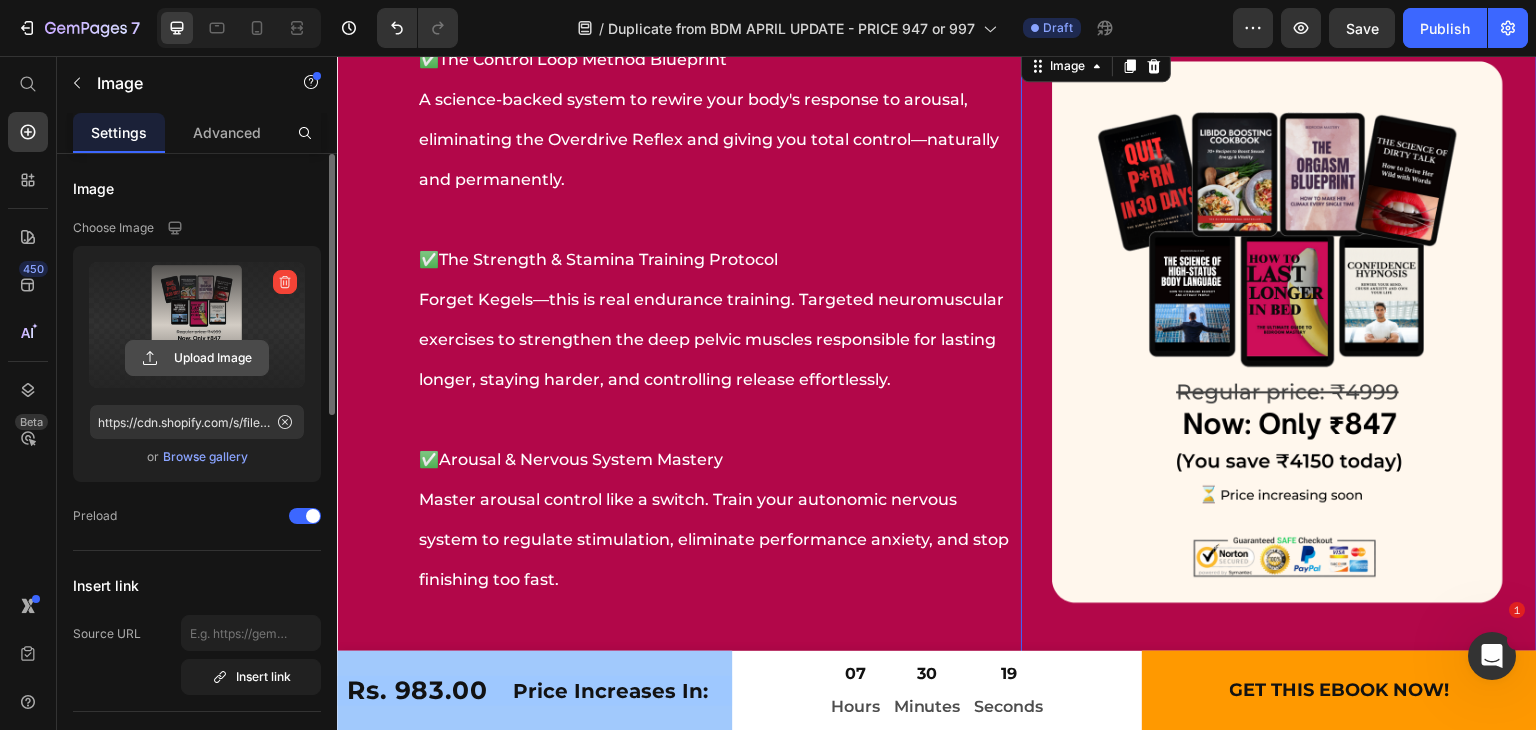 click 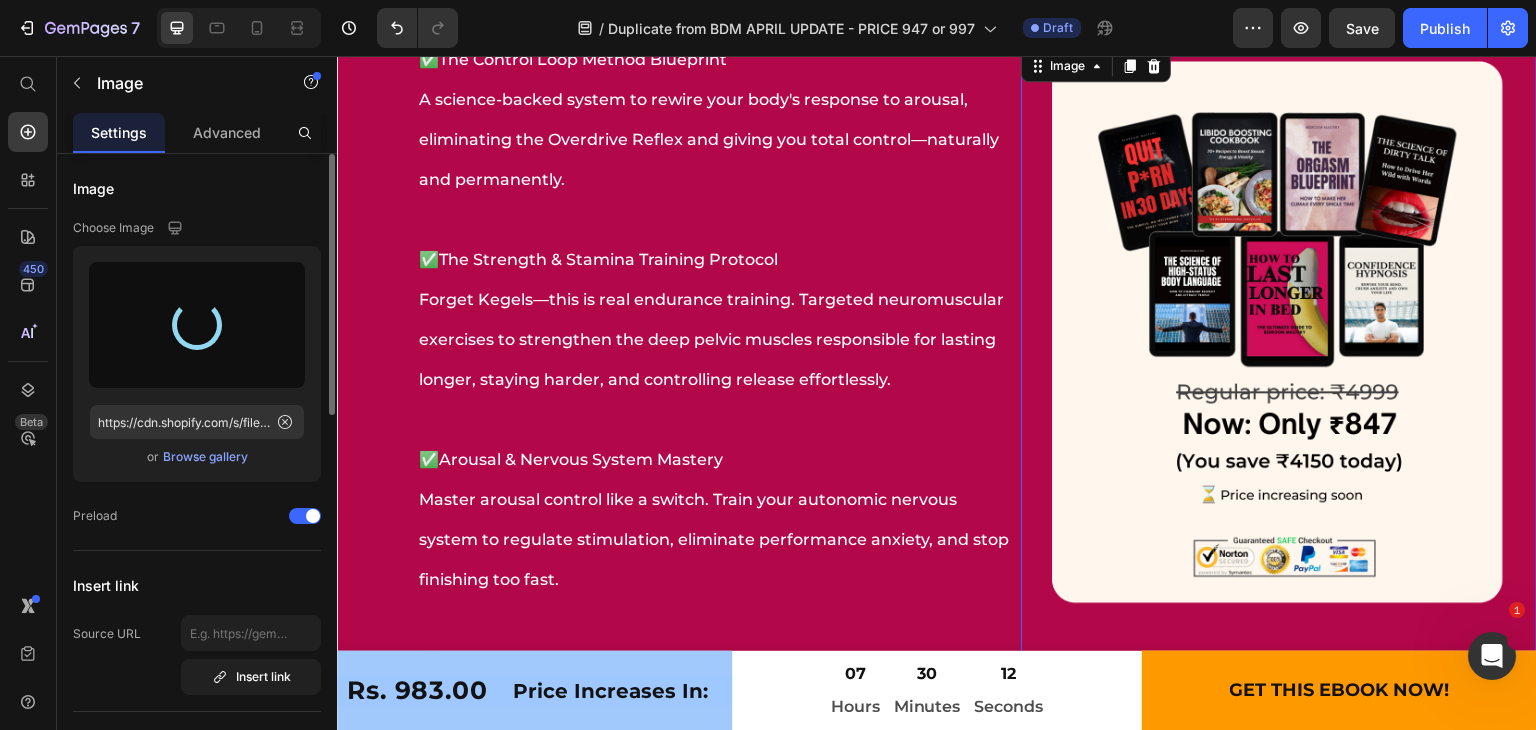 type on "https://cdn.shopify.com/s/files/1/0696/3901/2608/files/gempages_507012693975106439-c04955a9-dd01-40d4-b916-cf62e49dd570.png" 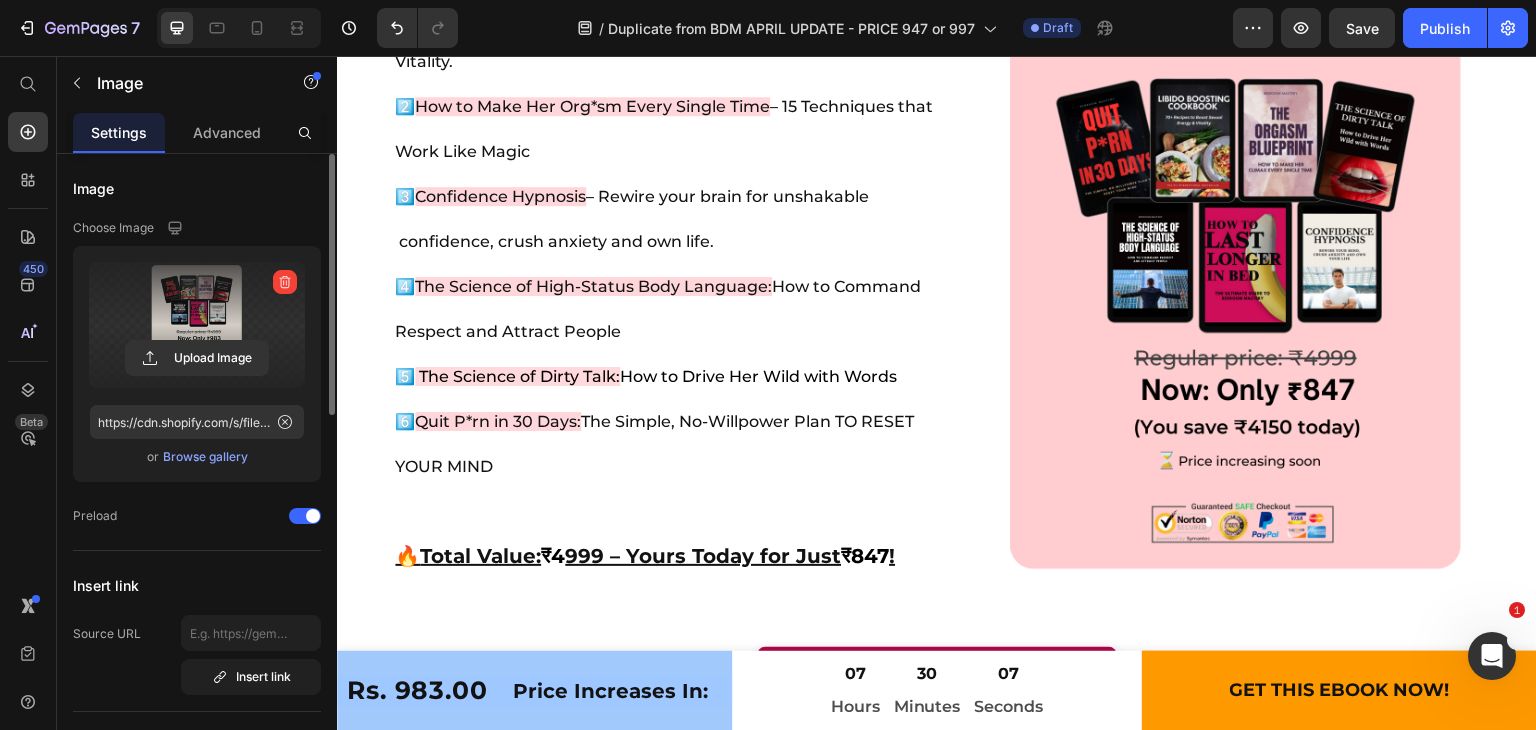 scroll, scrollTop: 18476, scrollLeft: 0, axis: vertical 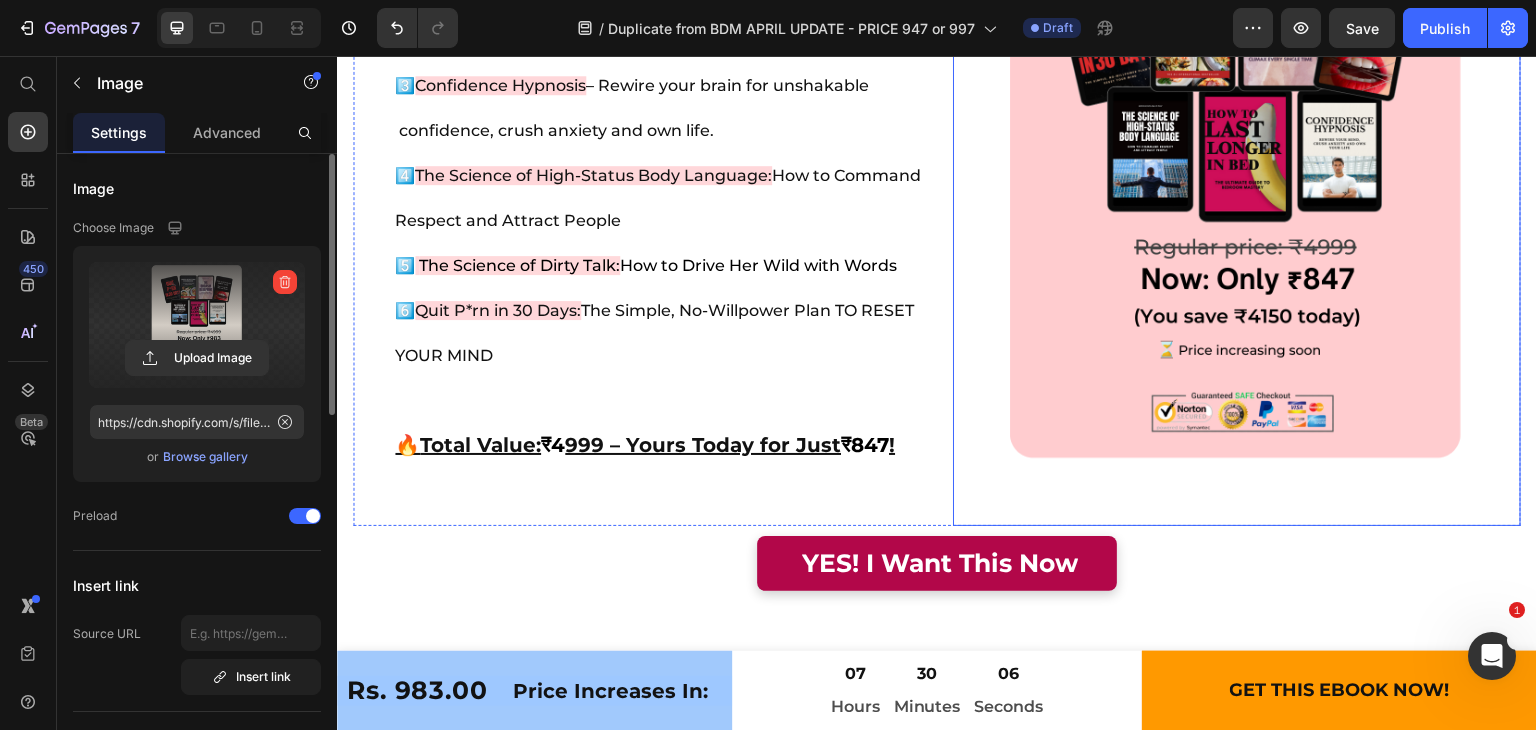 click at bounding box center [1237, 213] 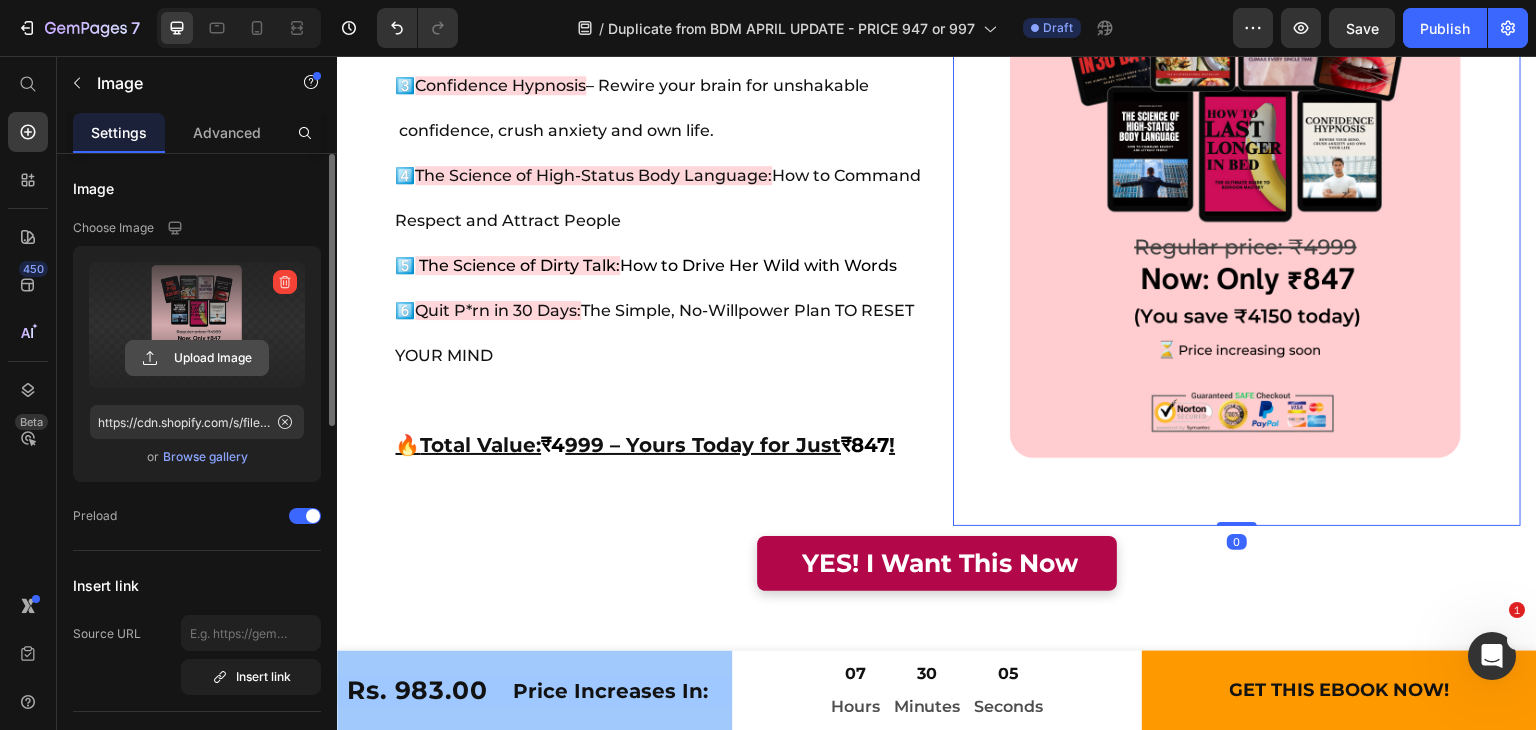 click 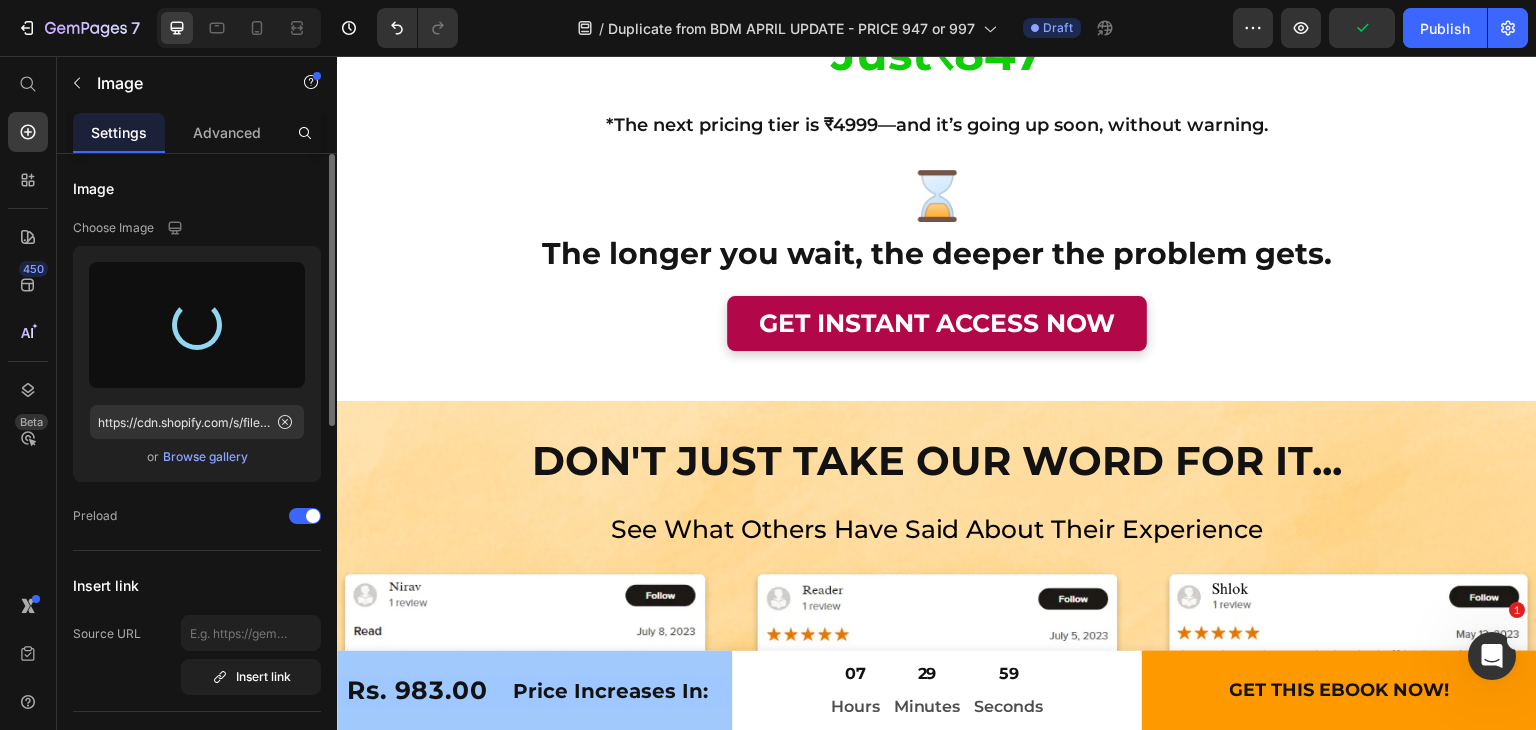 scroll, scrollTop: 19364, scrollLeft: 0, axis: vertical 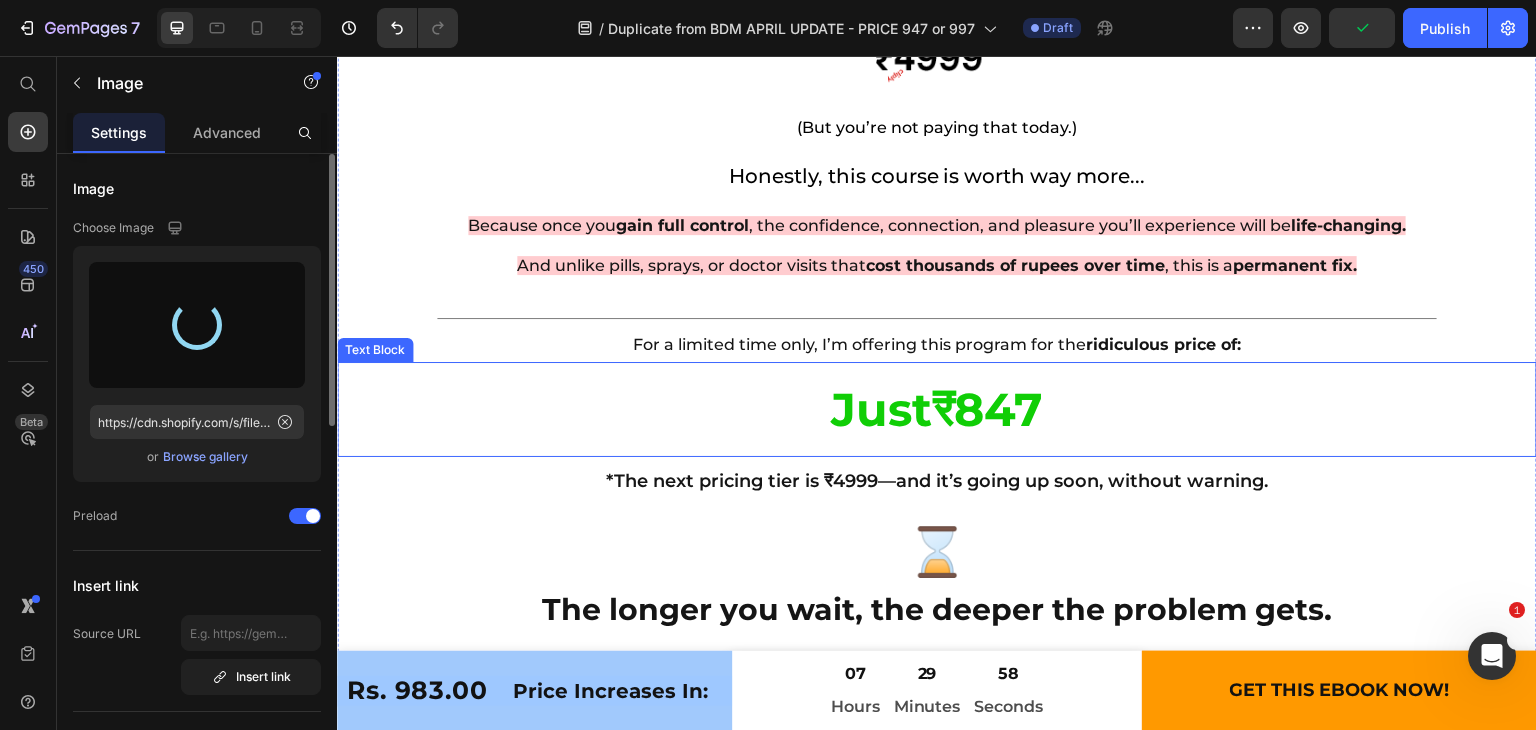type on "https://cdn.shopify.com/s/files/1/0696/3901/2608/files/gempages_507012693975106439-d263a1b7-b113-4a8b-a4c5-ae50e4268f6e.png" 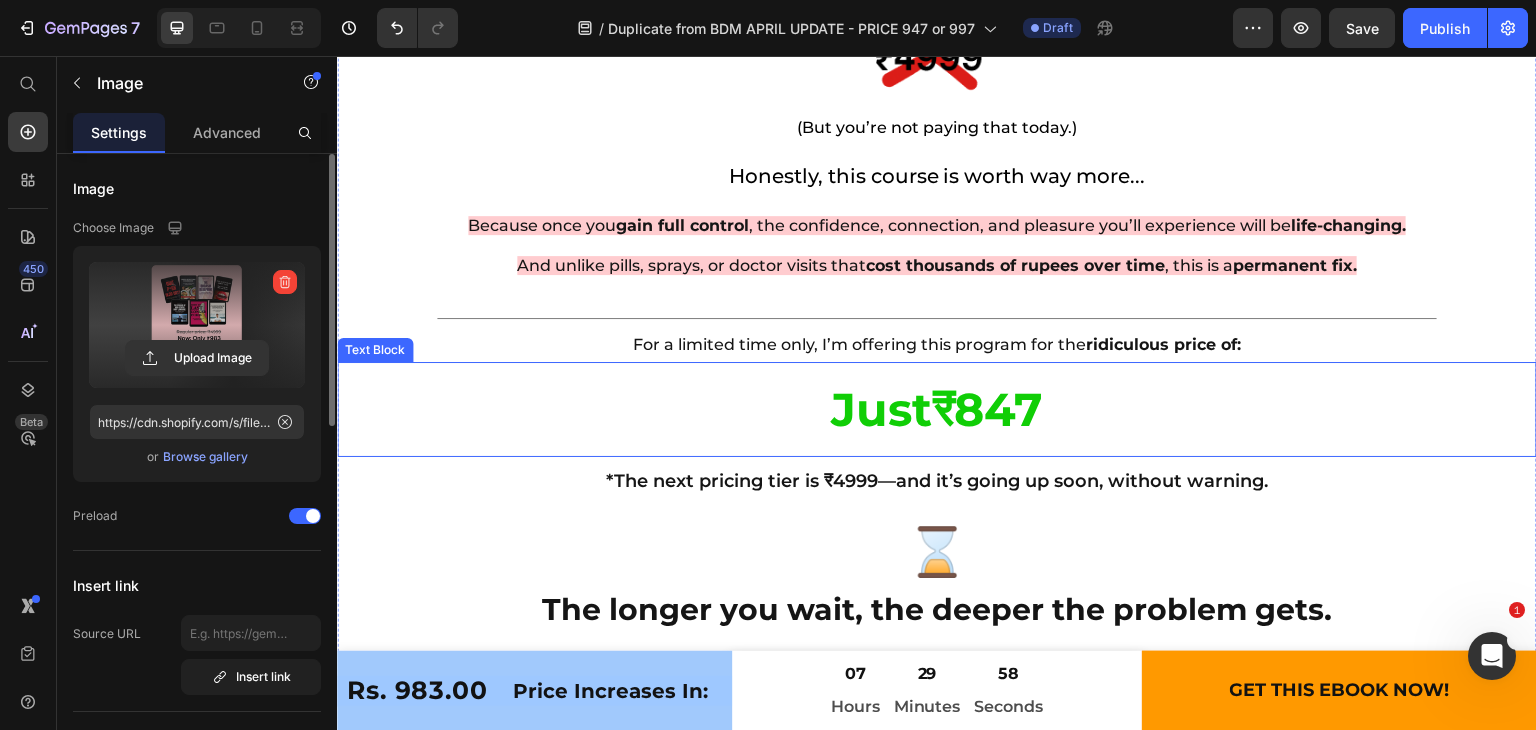 click on "₹847" at bounding box center [988, 409] 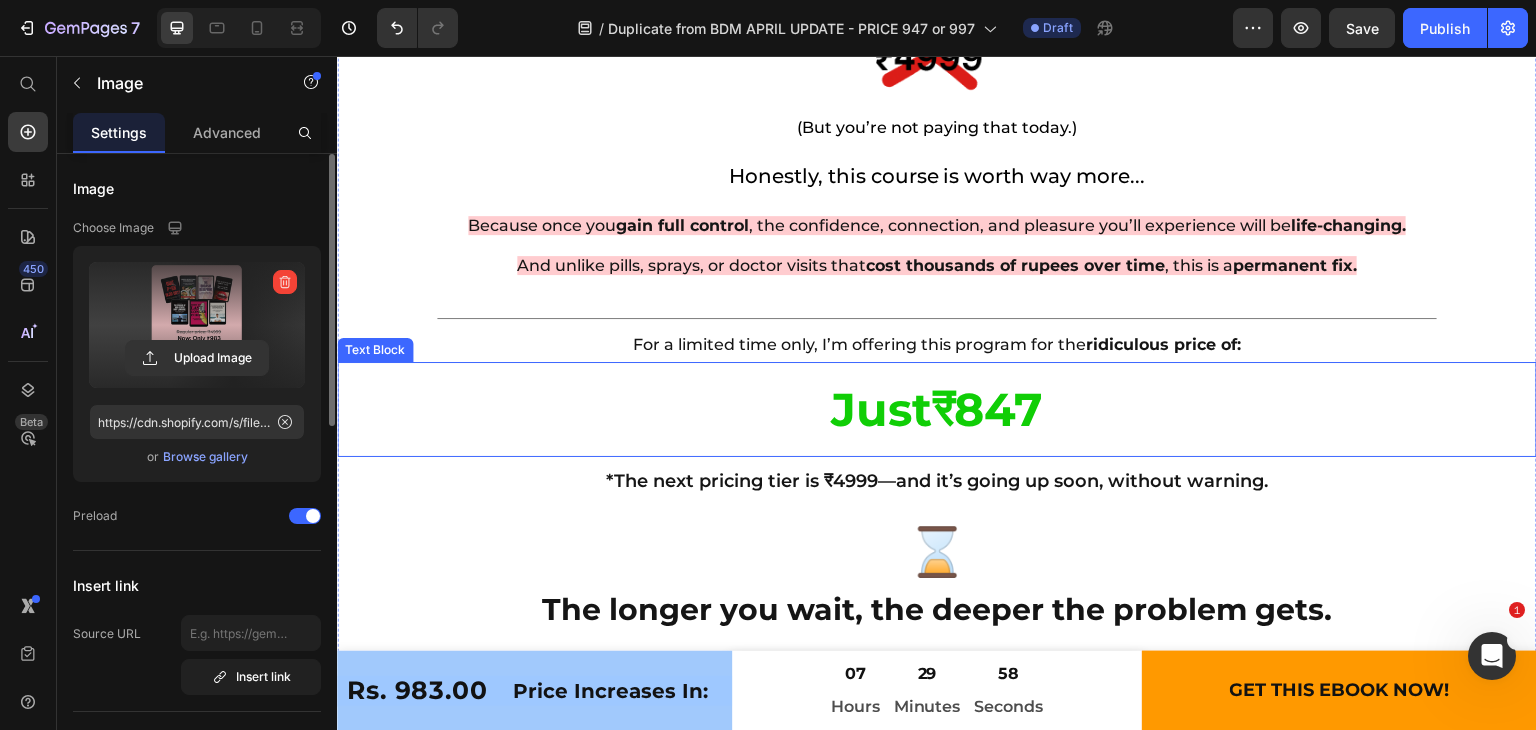 click on "₹847" at bounding box center (988, 409) 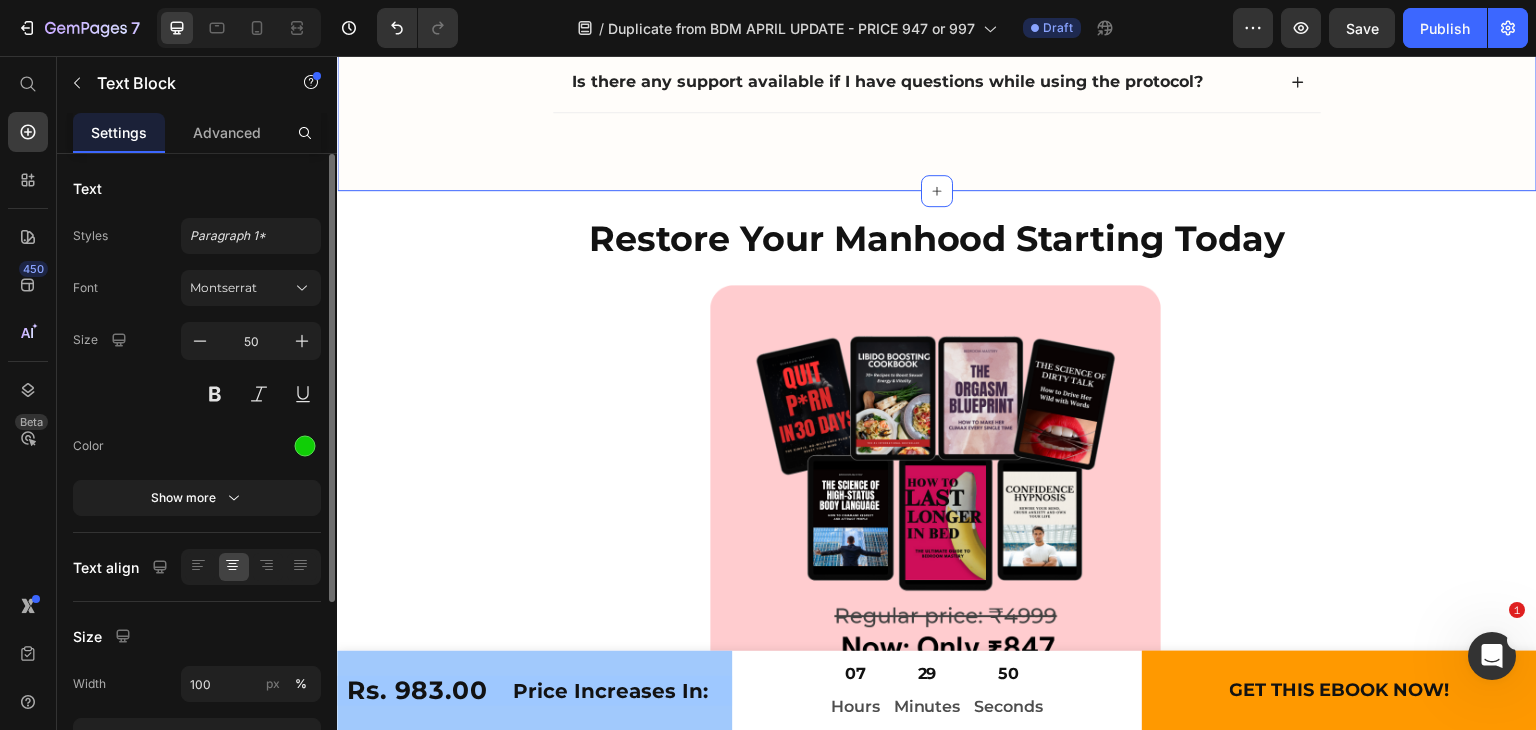 scroll, scrollTop: 23177, scrollLeft: 0, axis: vertical 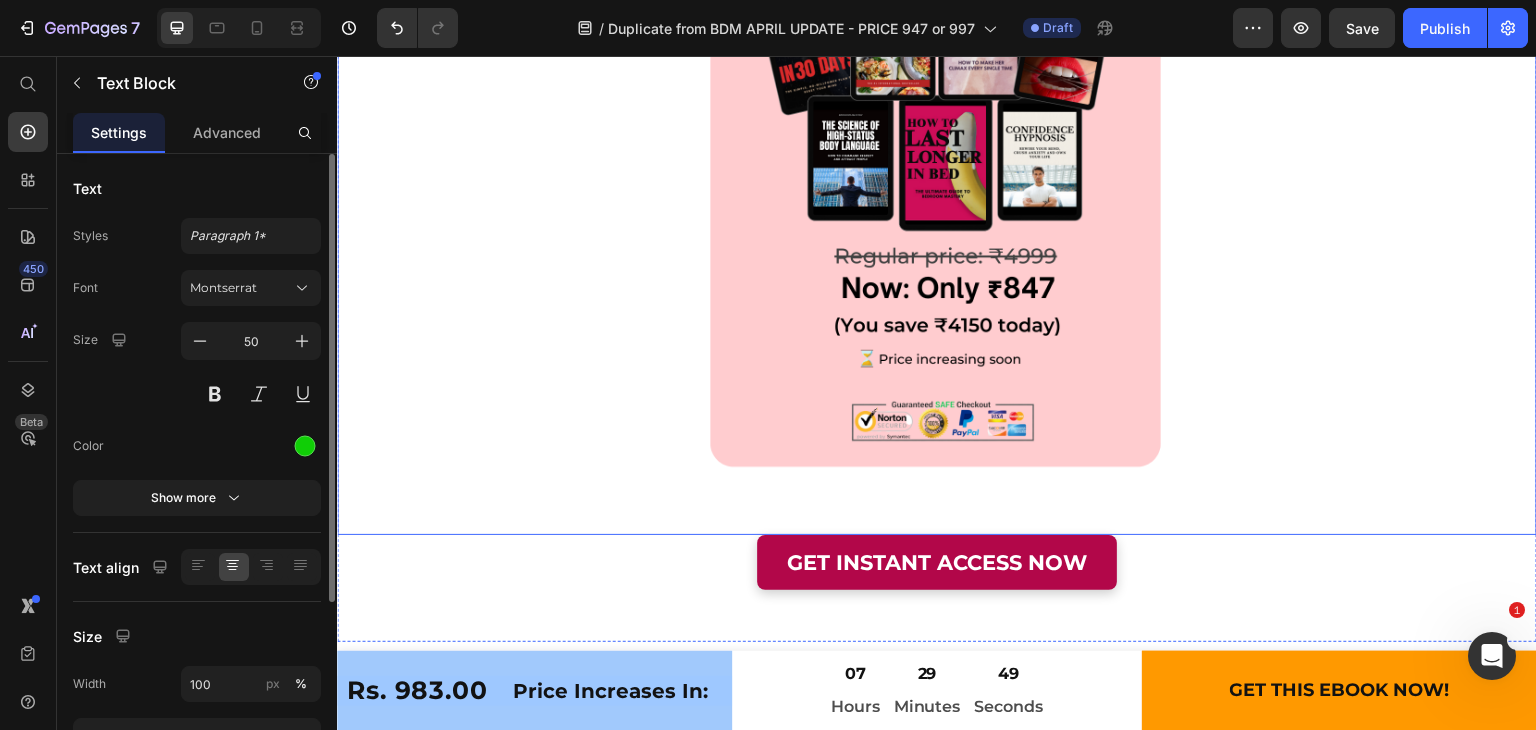 click at bounding box center (937, 222) 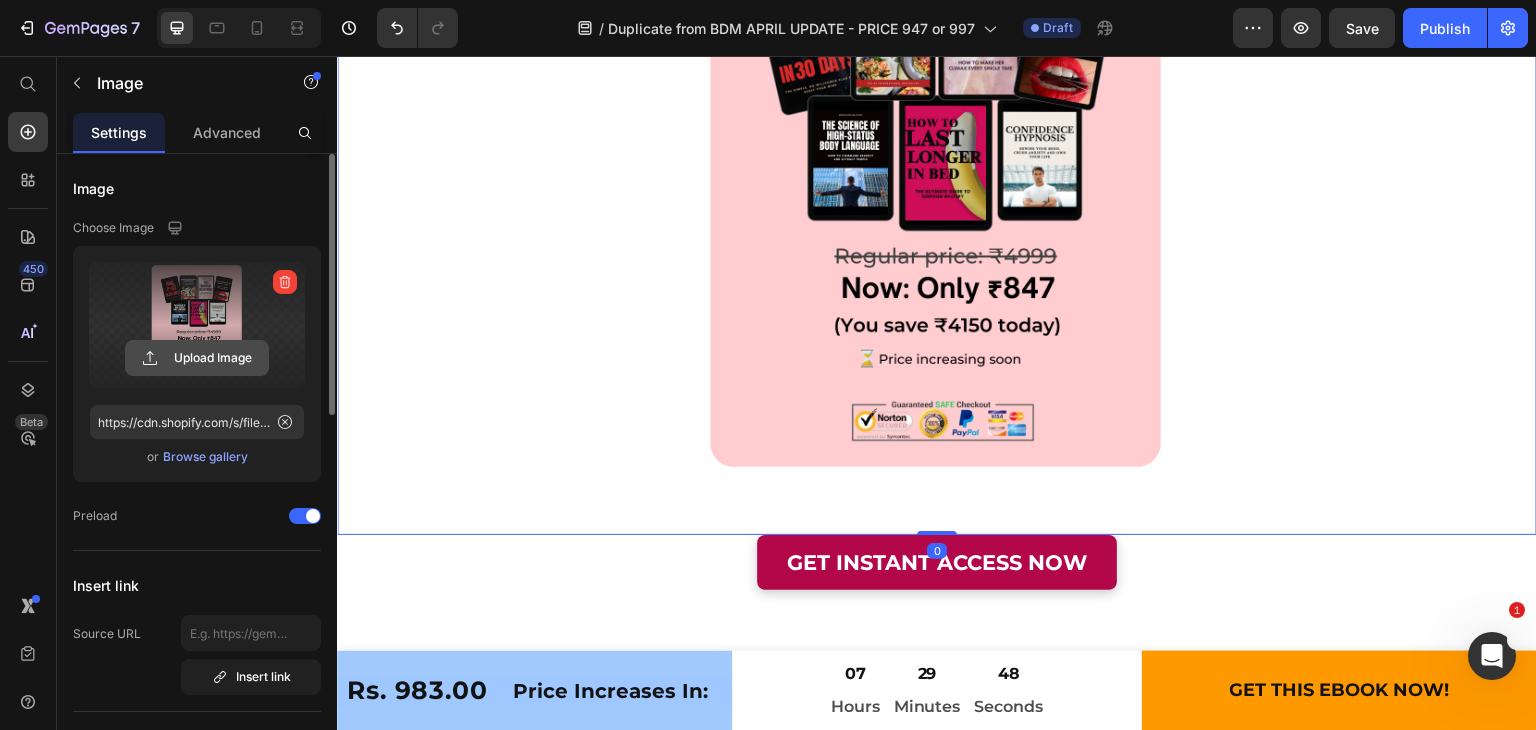 click 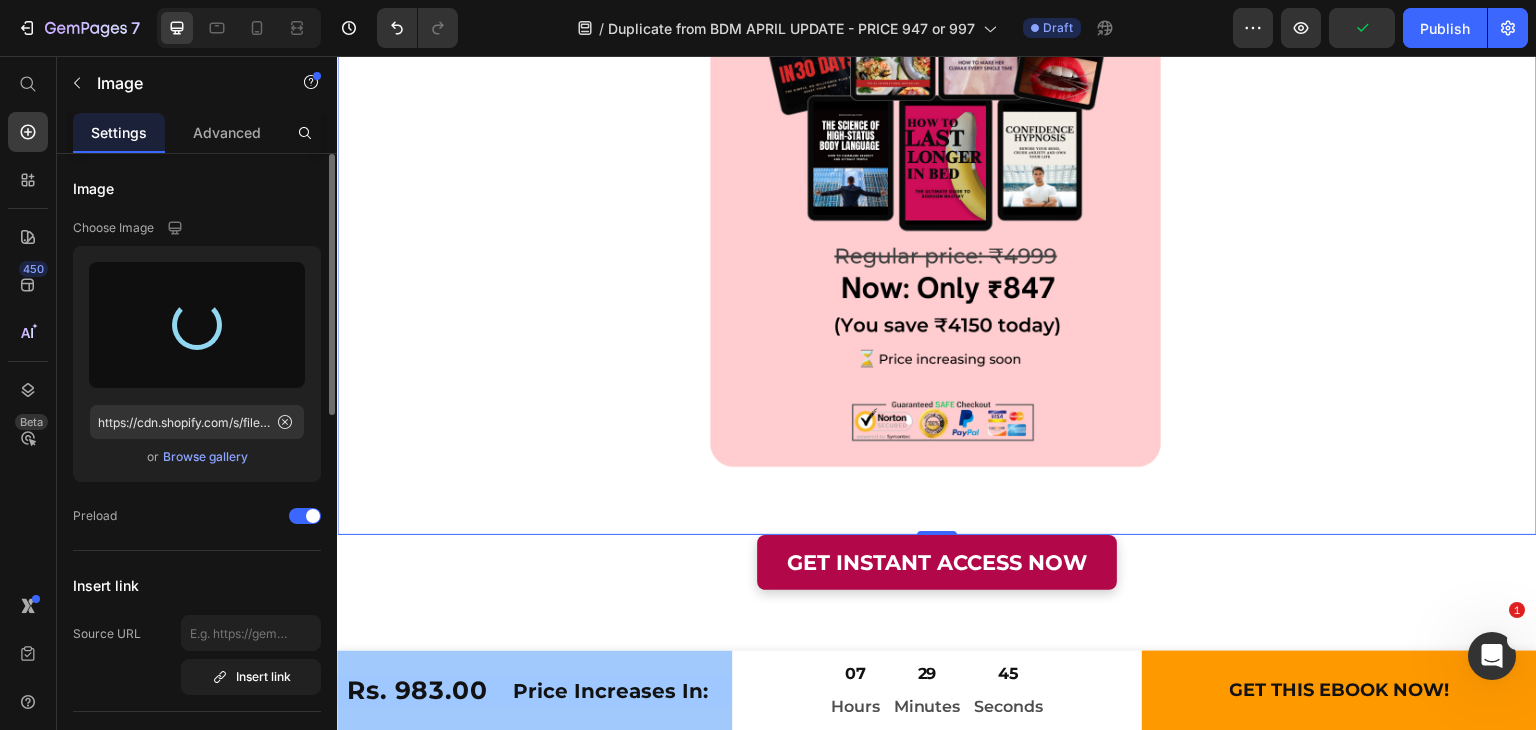 type on "https://cdn.shopify.com/s/files/1/0696/3901/2608/files/gempages_507012693975106439-d263a1b7-b113-4a8b-a4c5-ae50e4268f6e.png" 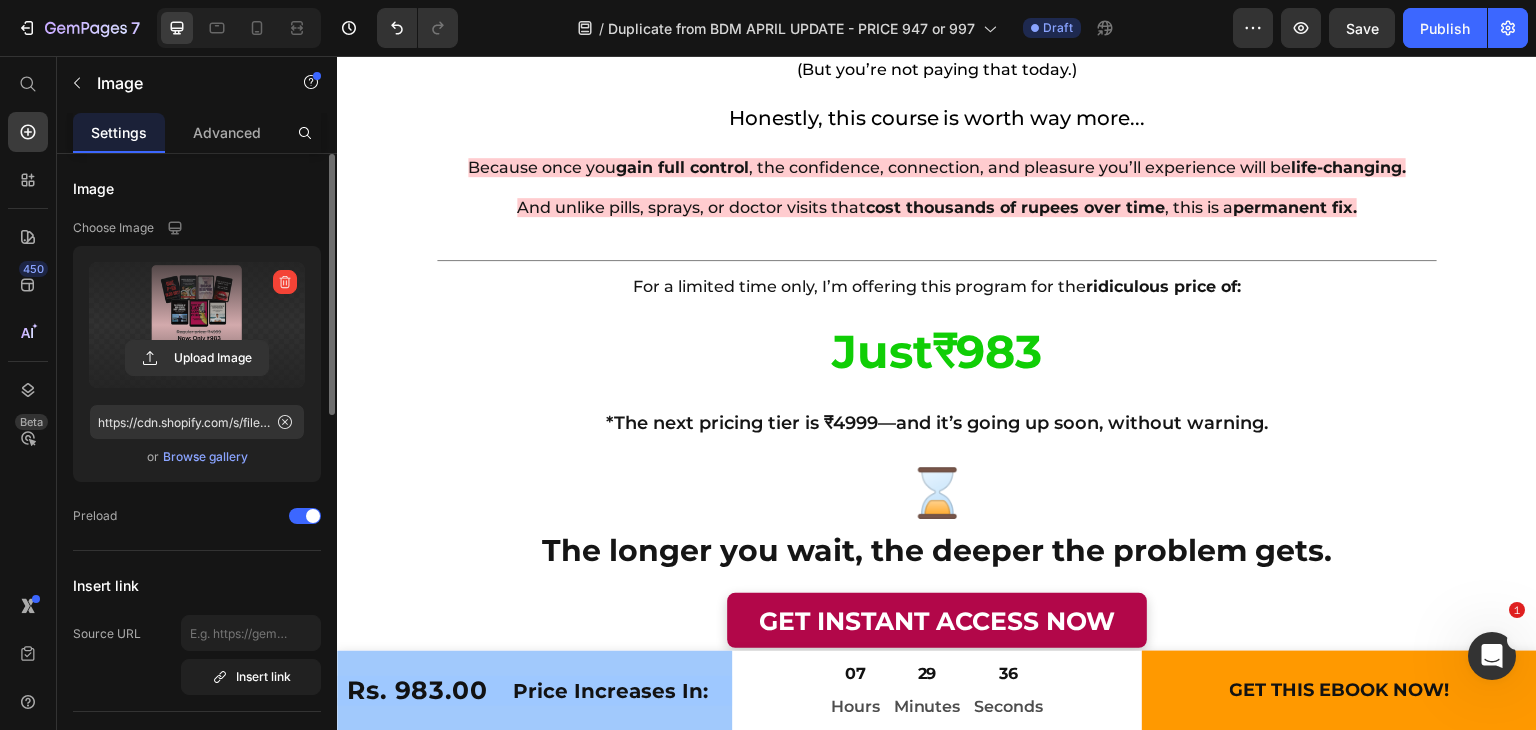 scroll, scrollTop: 19644, scrollLeft: 0, axis: vertical 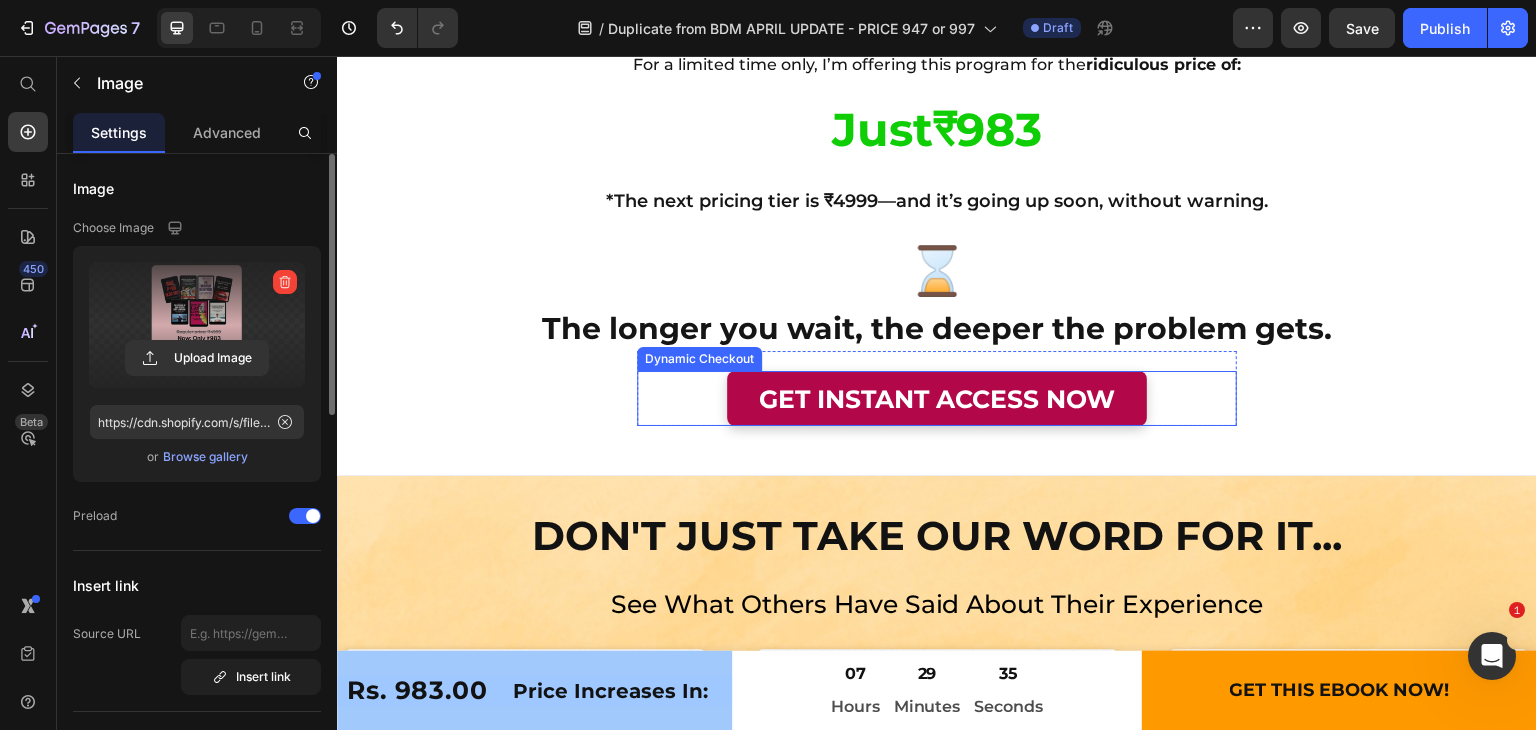 click on "GET INSTANT ACCESS NOW" at bounding box center (937, 398) 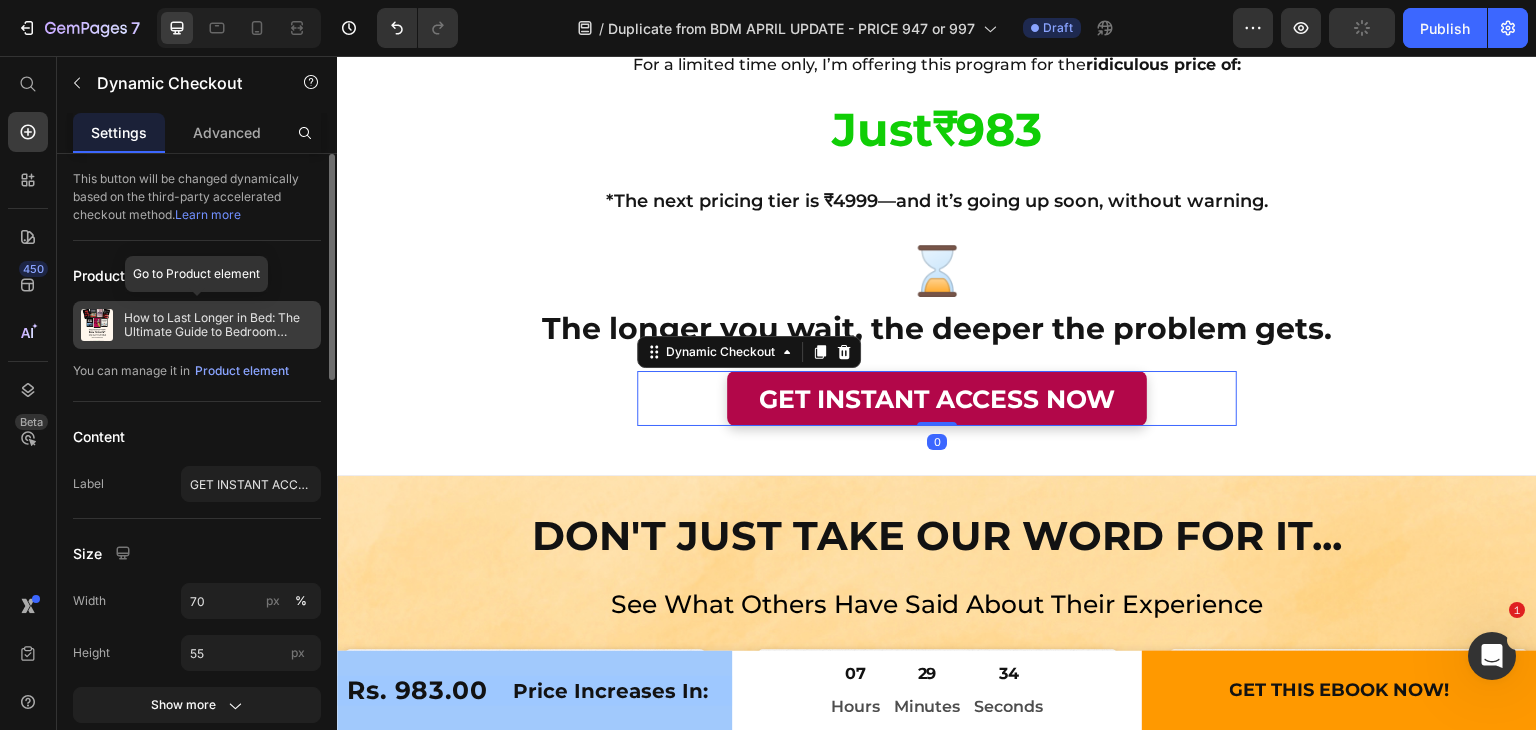 click on "How to Last Longer in Bed: The Ultimate Guide to Bedroom Mastery + Free Bonuses 2" at bounding box center [218, 325] 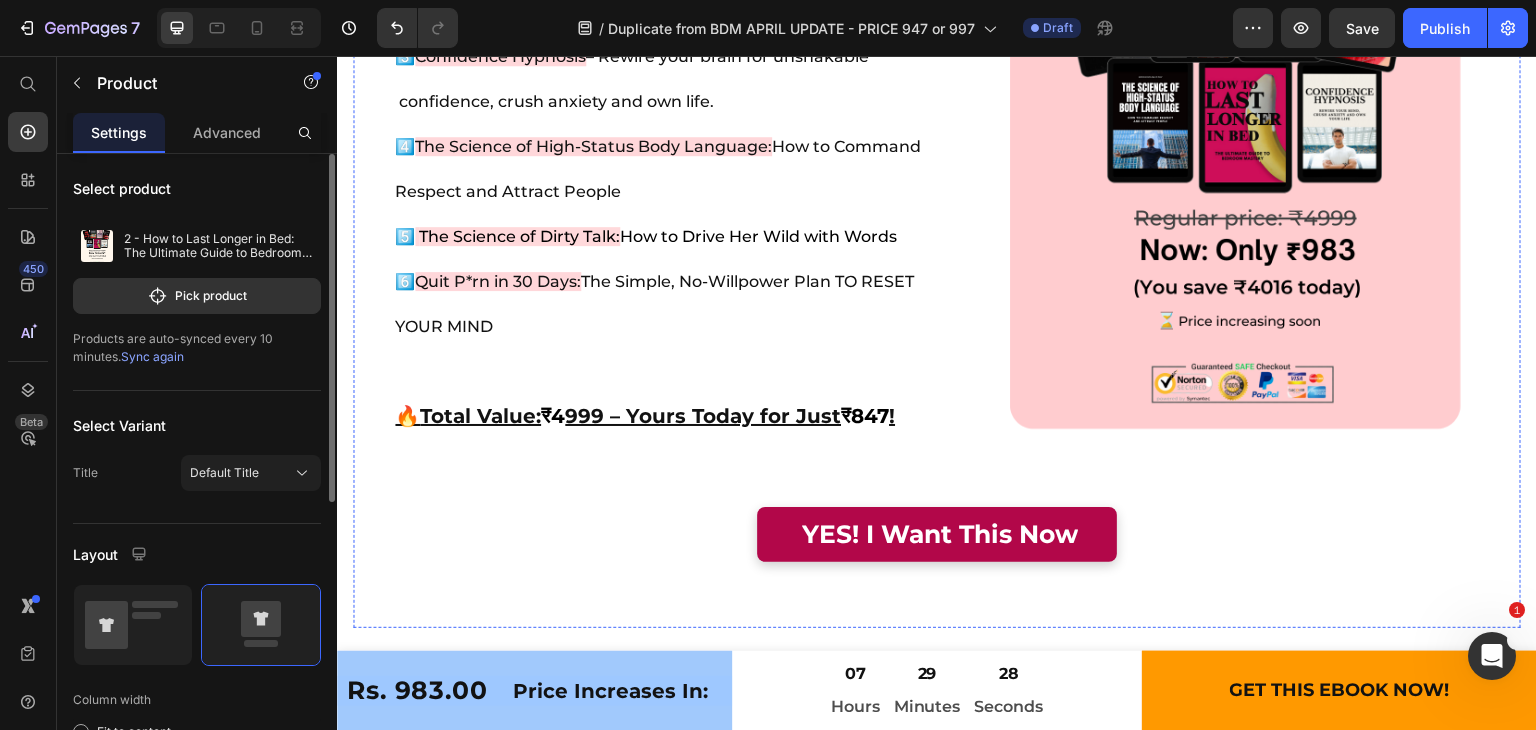scroll, scrollTop: 18587, scrollLeft: 0, axis: vertical 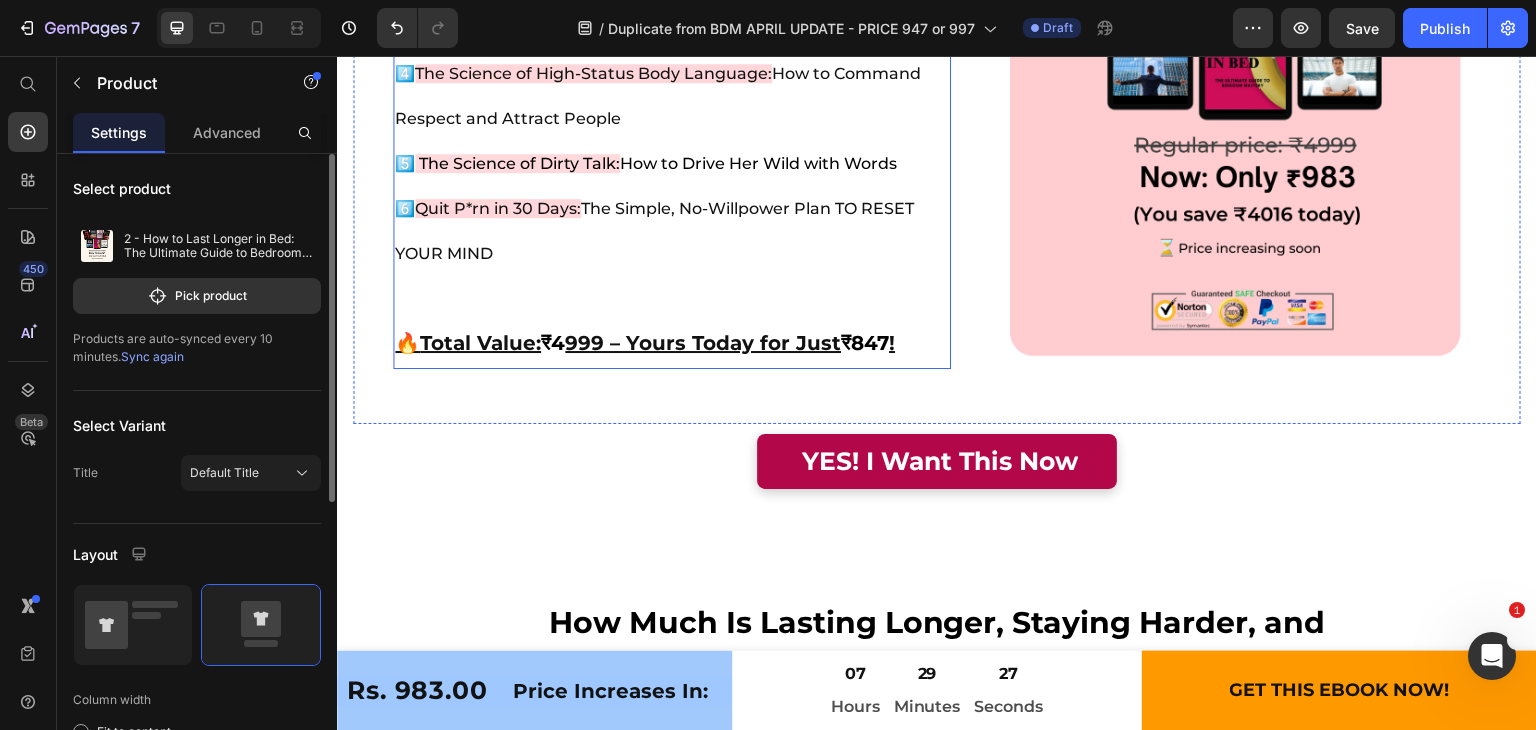 click on "₹847" at bounding box center [865, 343] 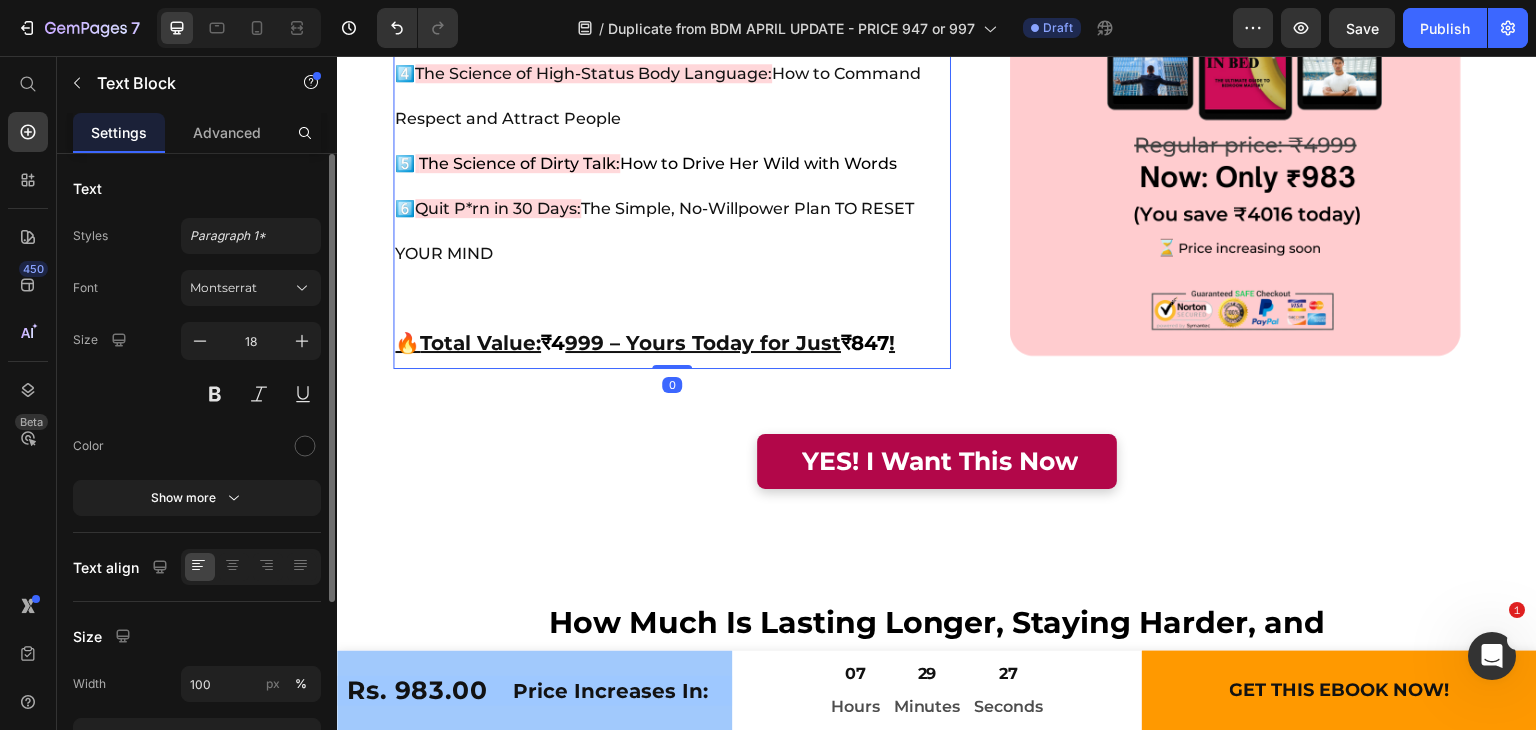 click on "₹847" at bounding box center (865, 343) 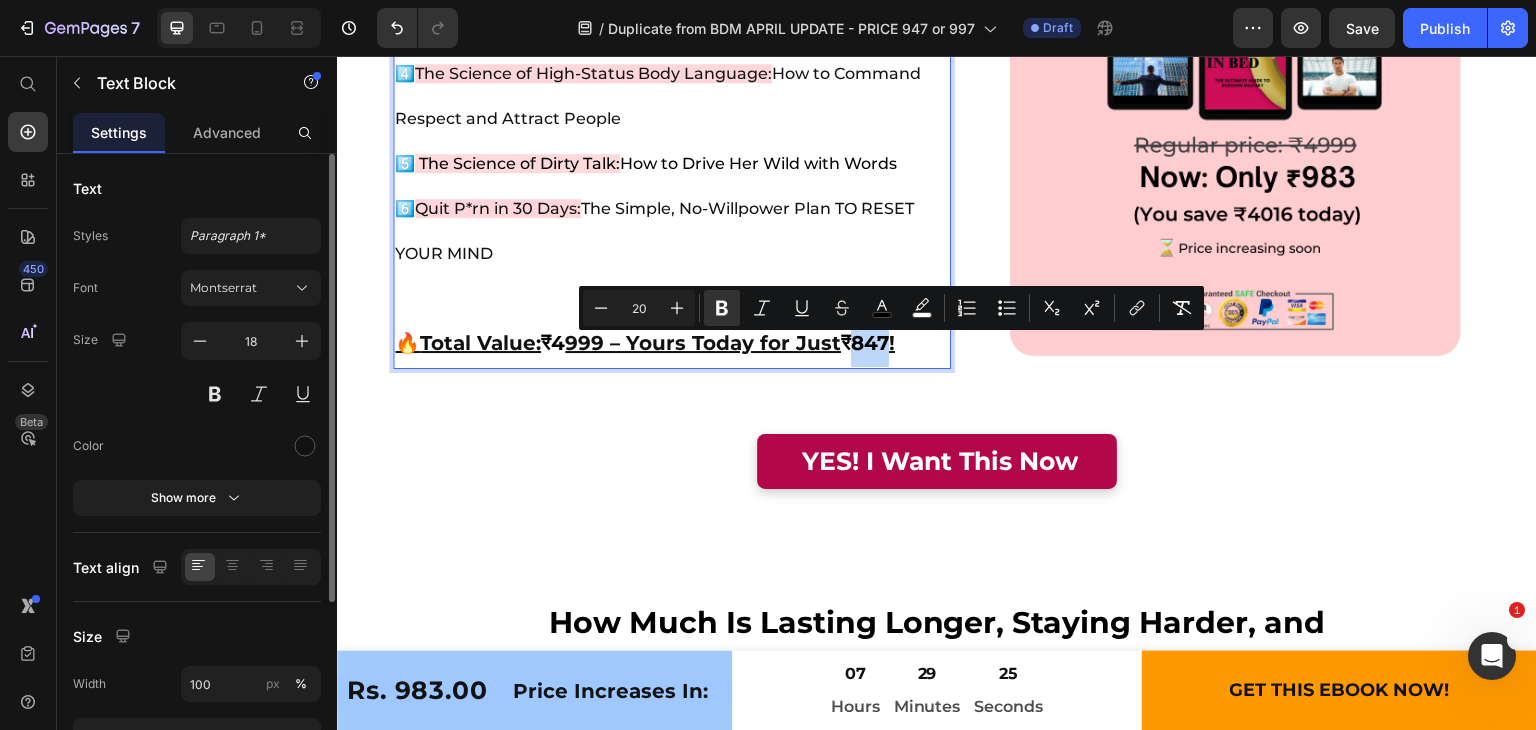 drag, startPoint x: 875, startPoint y: 353, endPoint x: 911, endPoint y: 352, distance: 36.013885 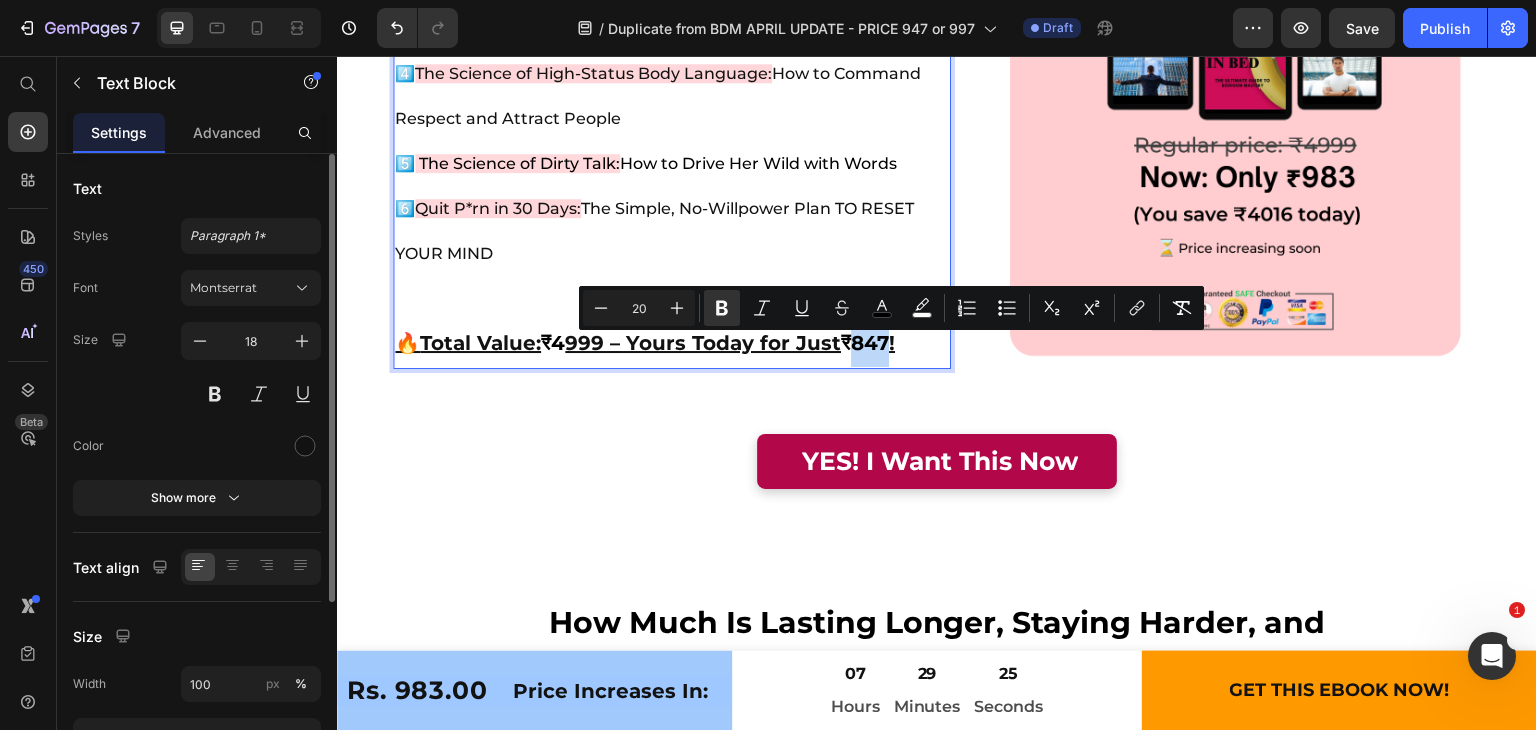 click on "🔥 Total Value: ₹4 999 – Yours Today for Just ₹847 !" at bounding box center (672, 344) 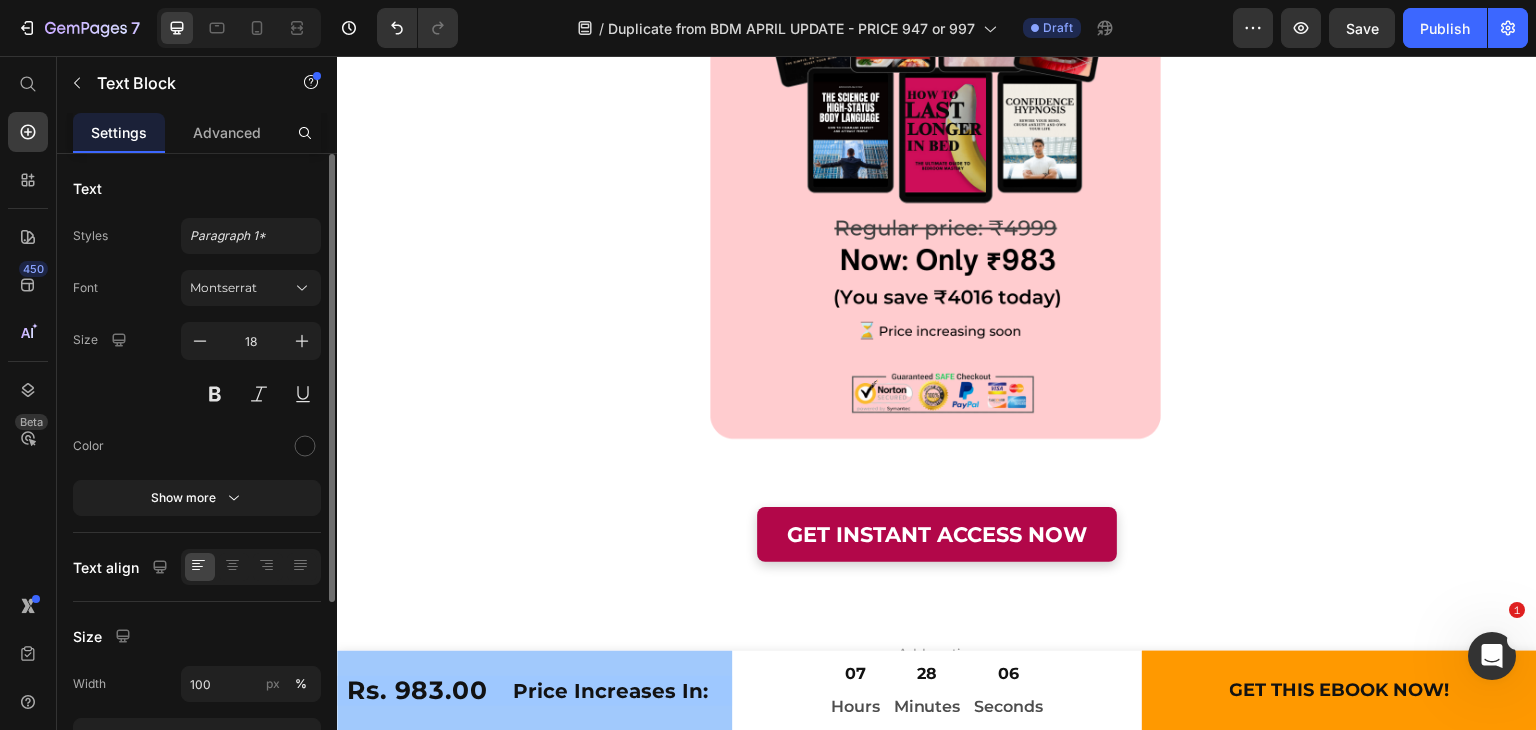 scroll, scrollTop: 23374, scrollLeft: 0, axis: vertical 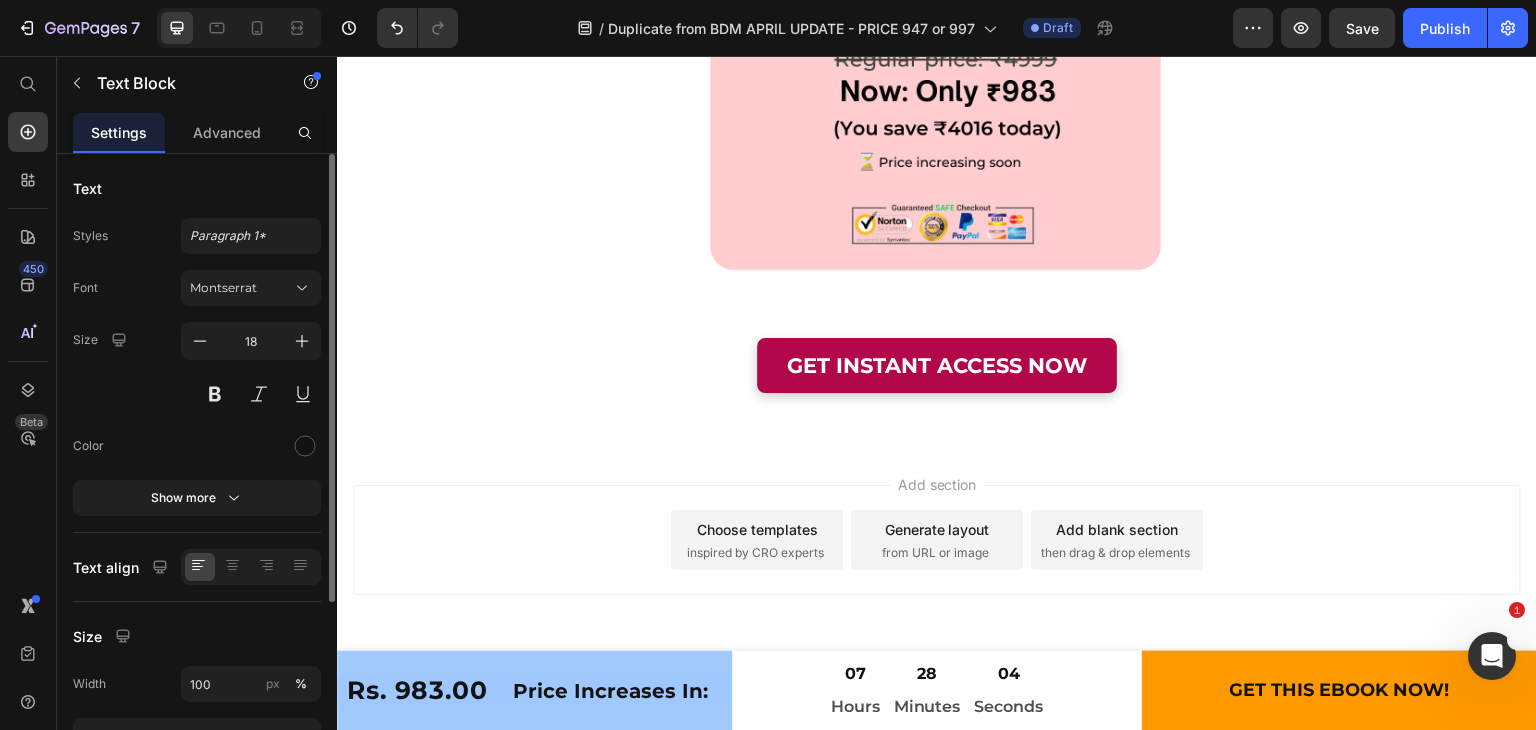 click on "7  Version history  /  Duplicate from BDM APRIL UPDATE - PRICE 947 or 997 Draft Preview  Save   Publish" 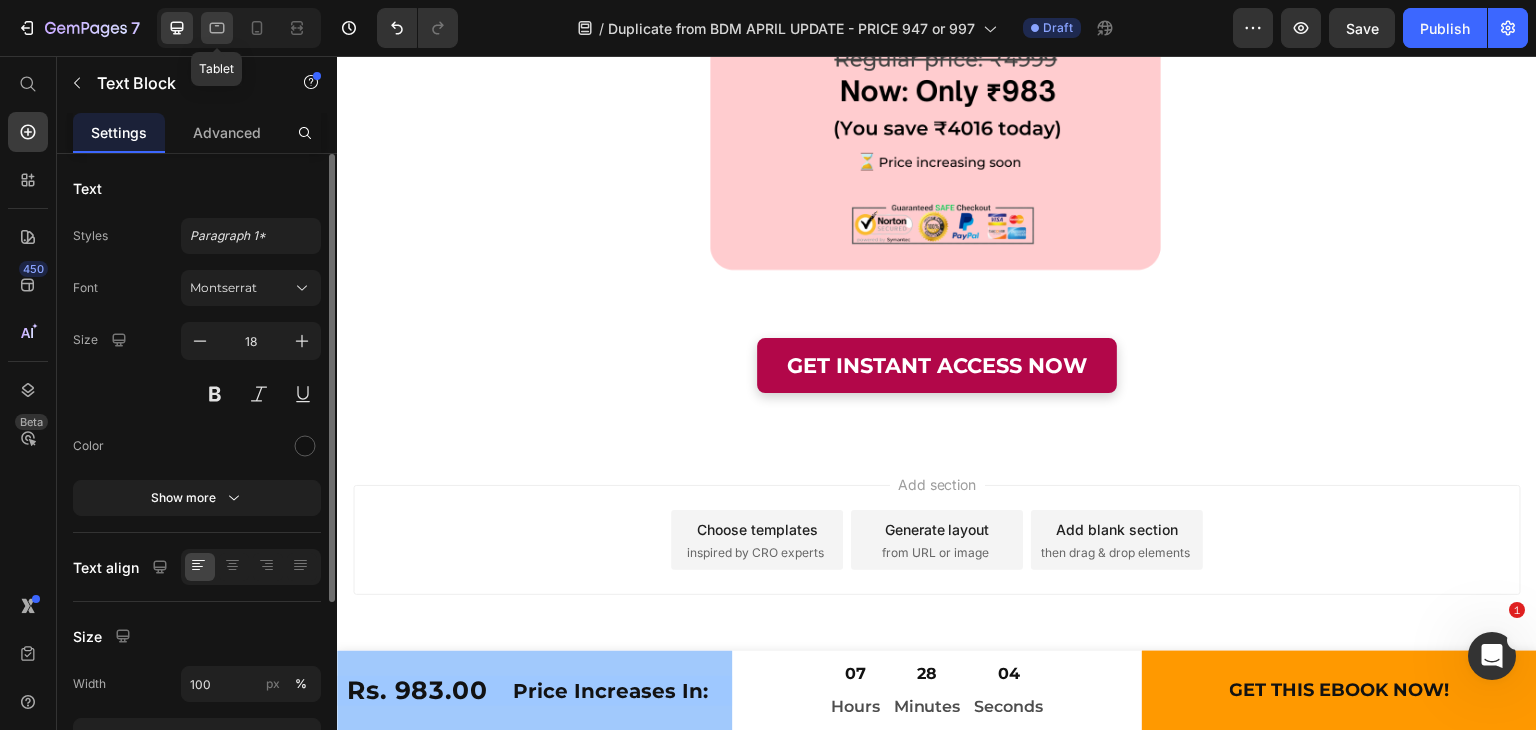 click 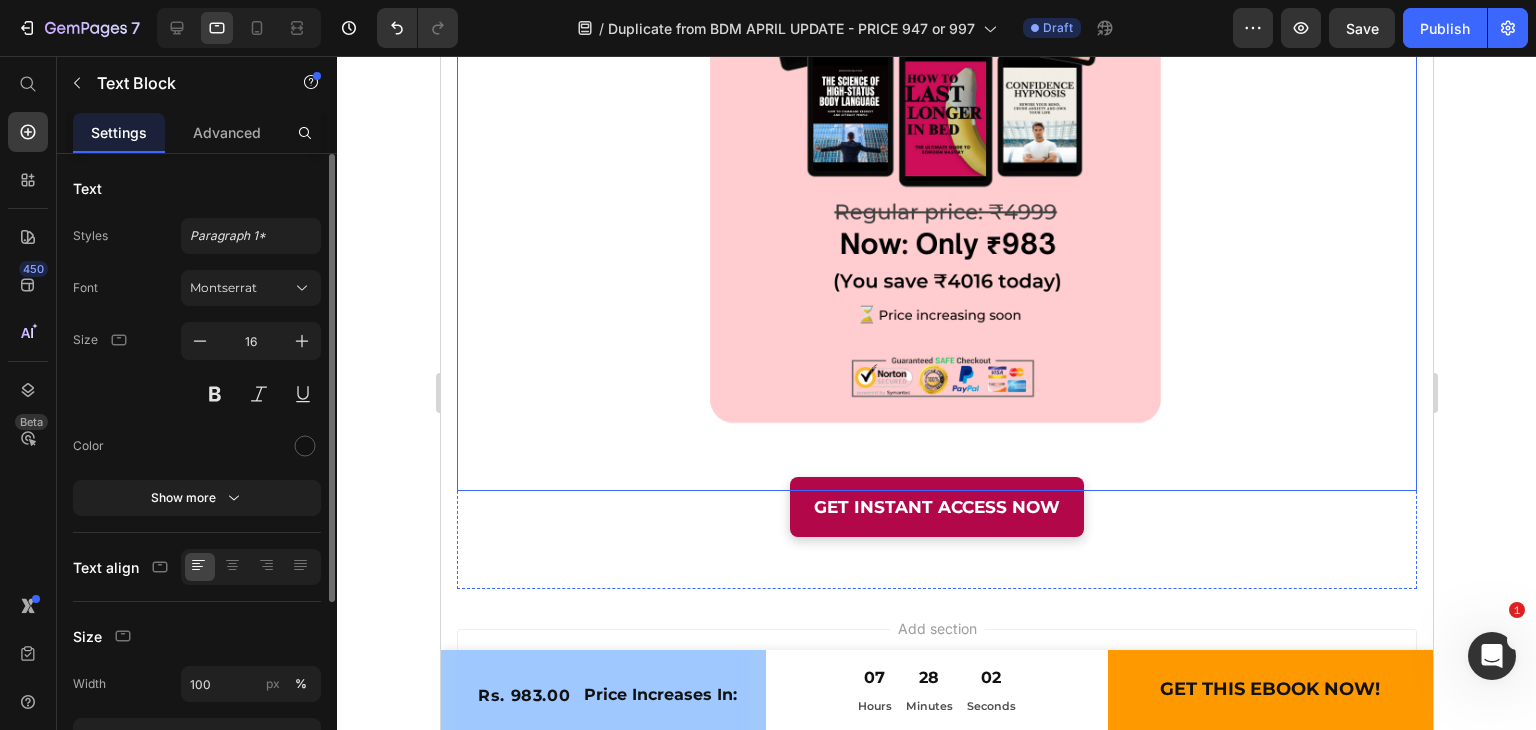 scroll, scrollTop: 23220, scrollLeft: 0, axis: vertical 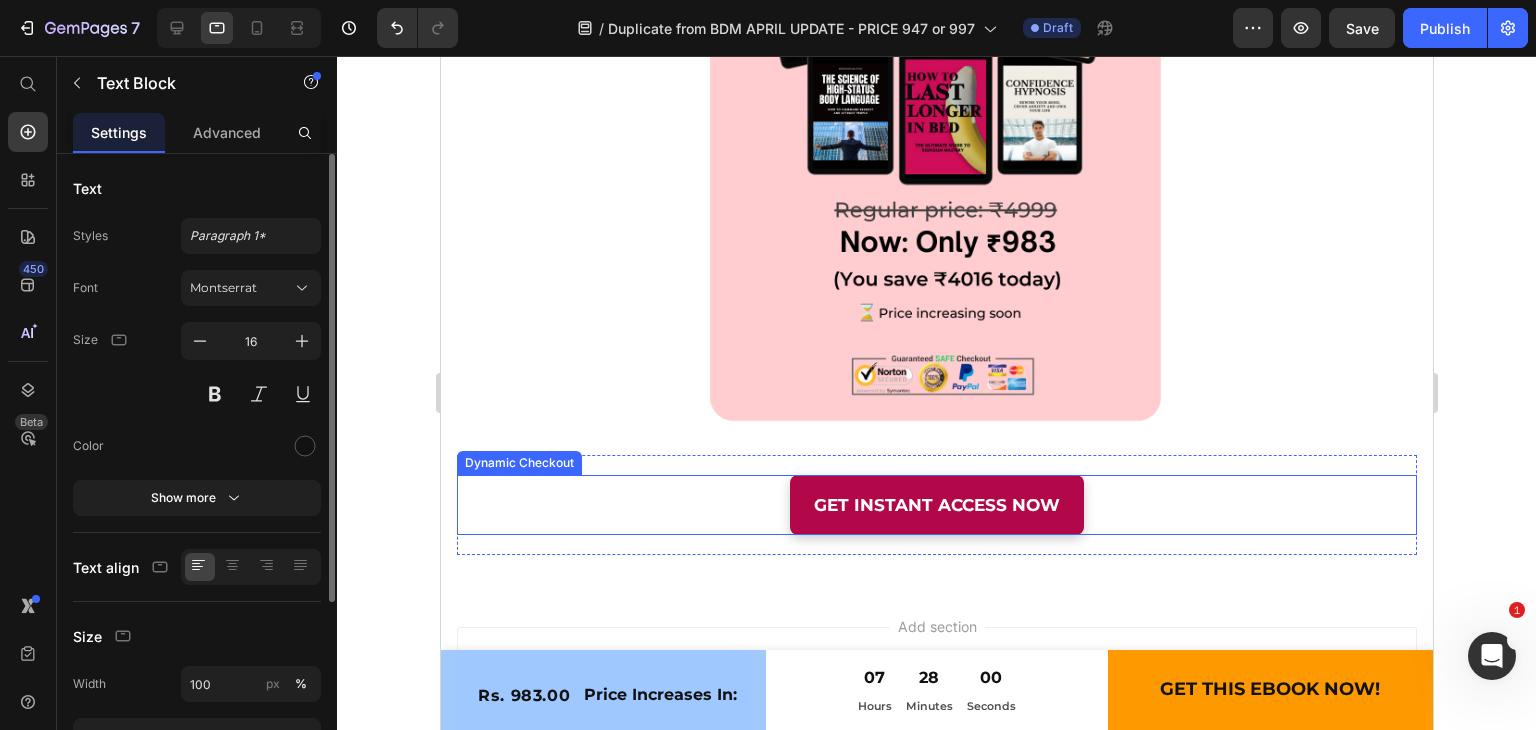 click on "GET INSTANT ACCESS NOW" at bounding box center [936, 505] 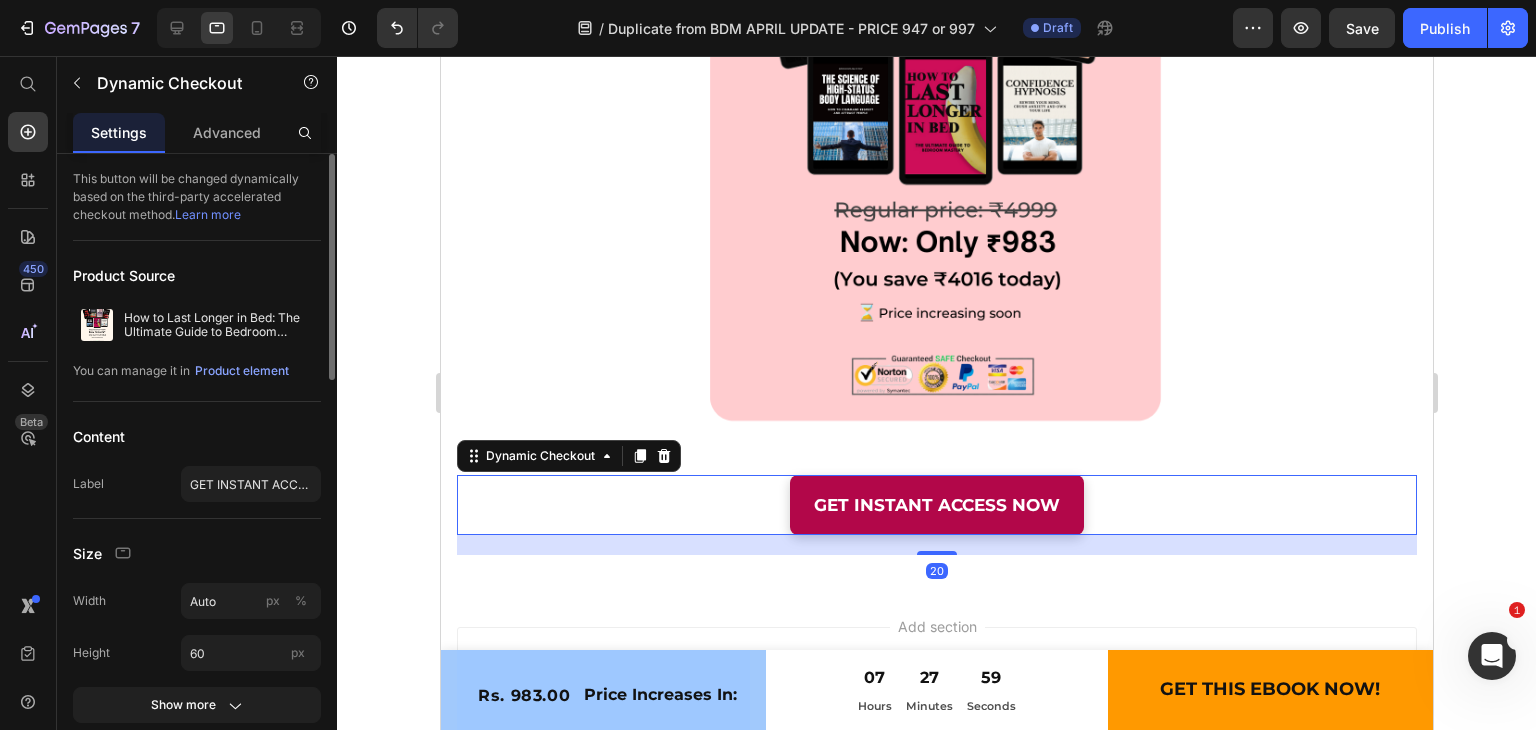 click on "Product Source How to Last Longer in Bed: The Ultimate Guide to Bedroom Mastery + Free Bonuses 2 You can manage it in Product element" at bounding box center [197, 329] 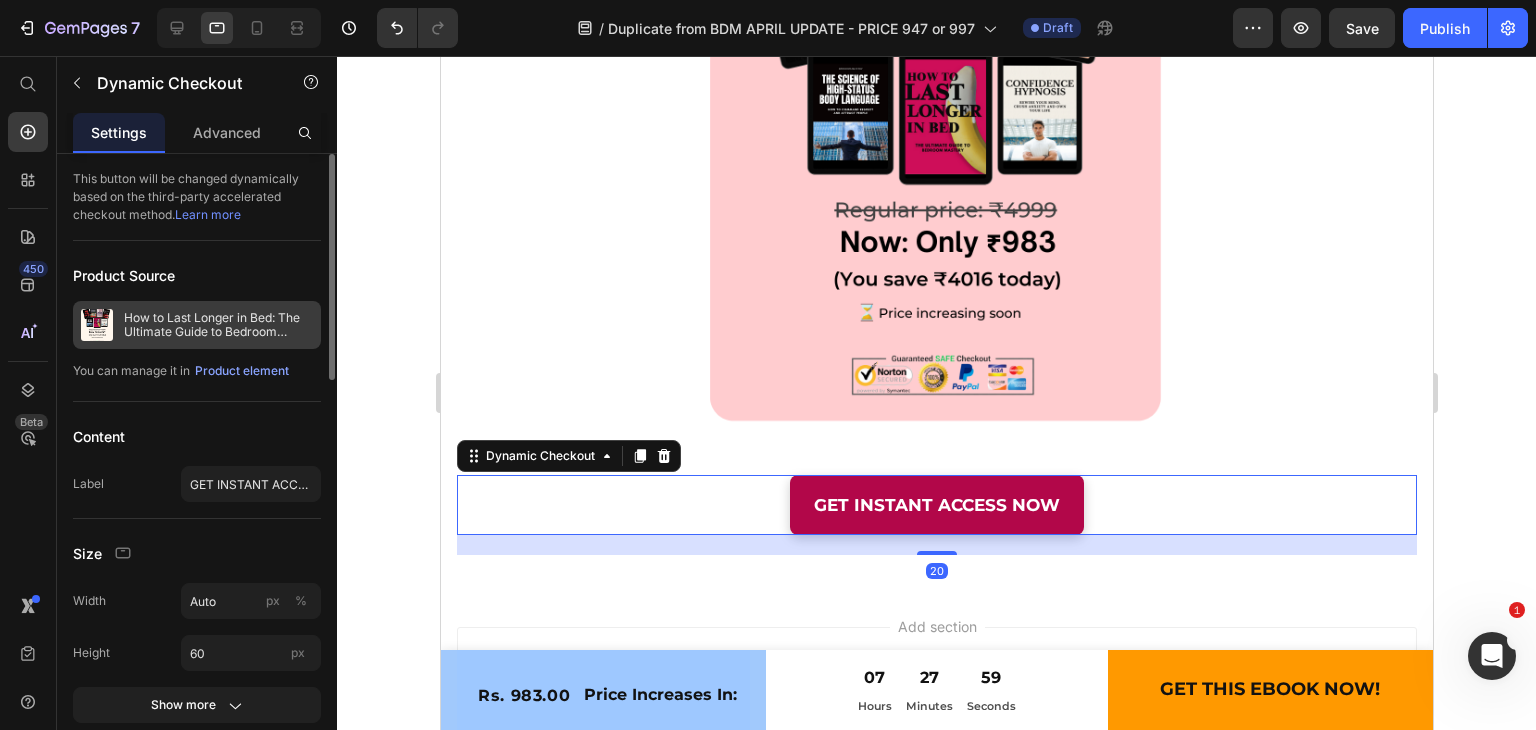 click on "How to Last Longer in Bed: The Ultimate Guide to Bedroom Mastery + Free Bonuses 2" at bounding box center (218, 325) 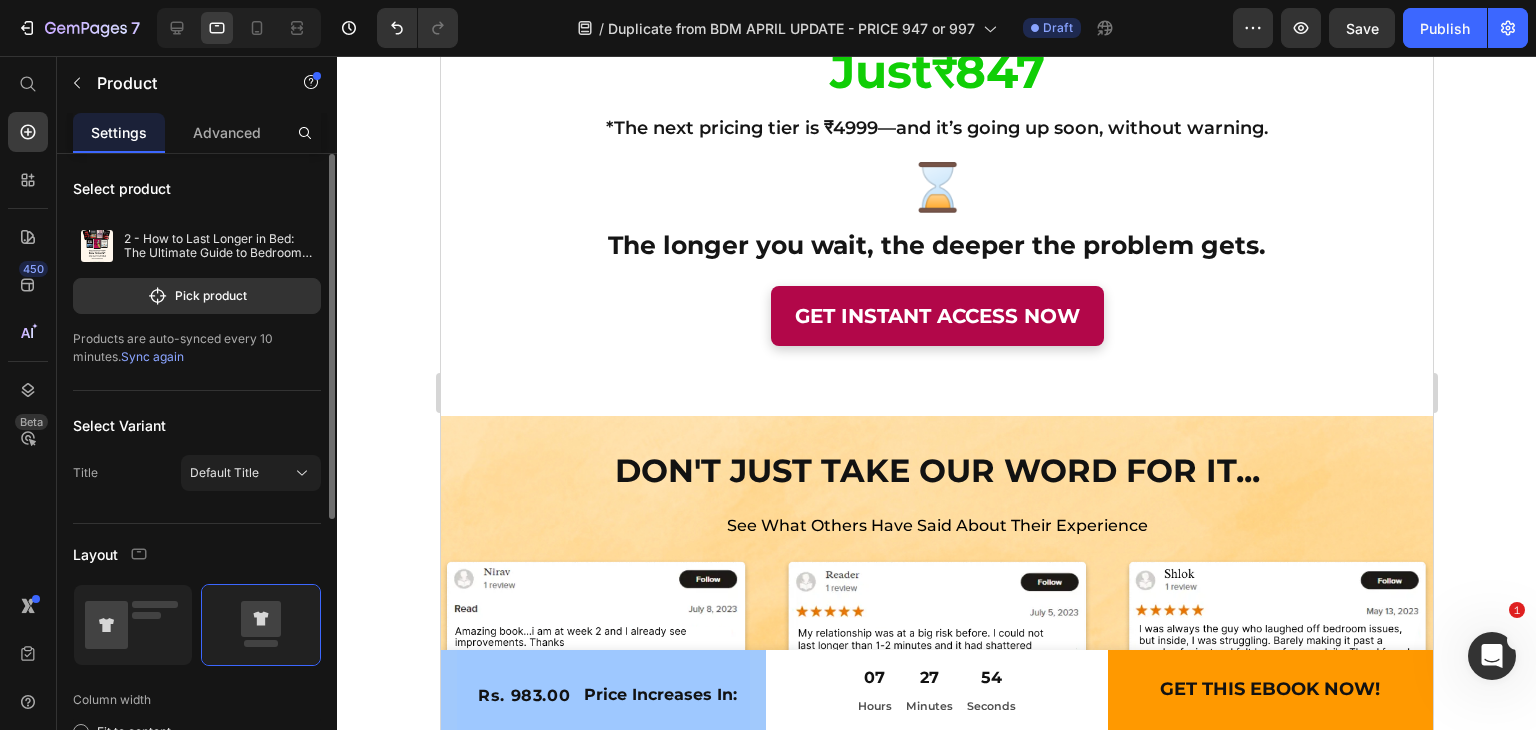 scroll, scrollTop: 19339, scrollLeft: 0, axis: vertical 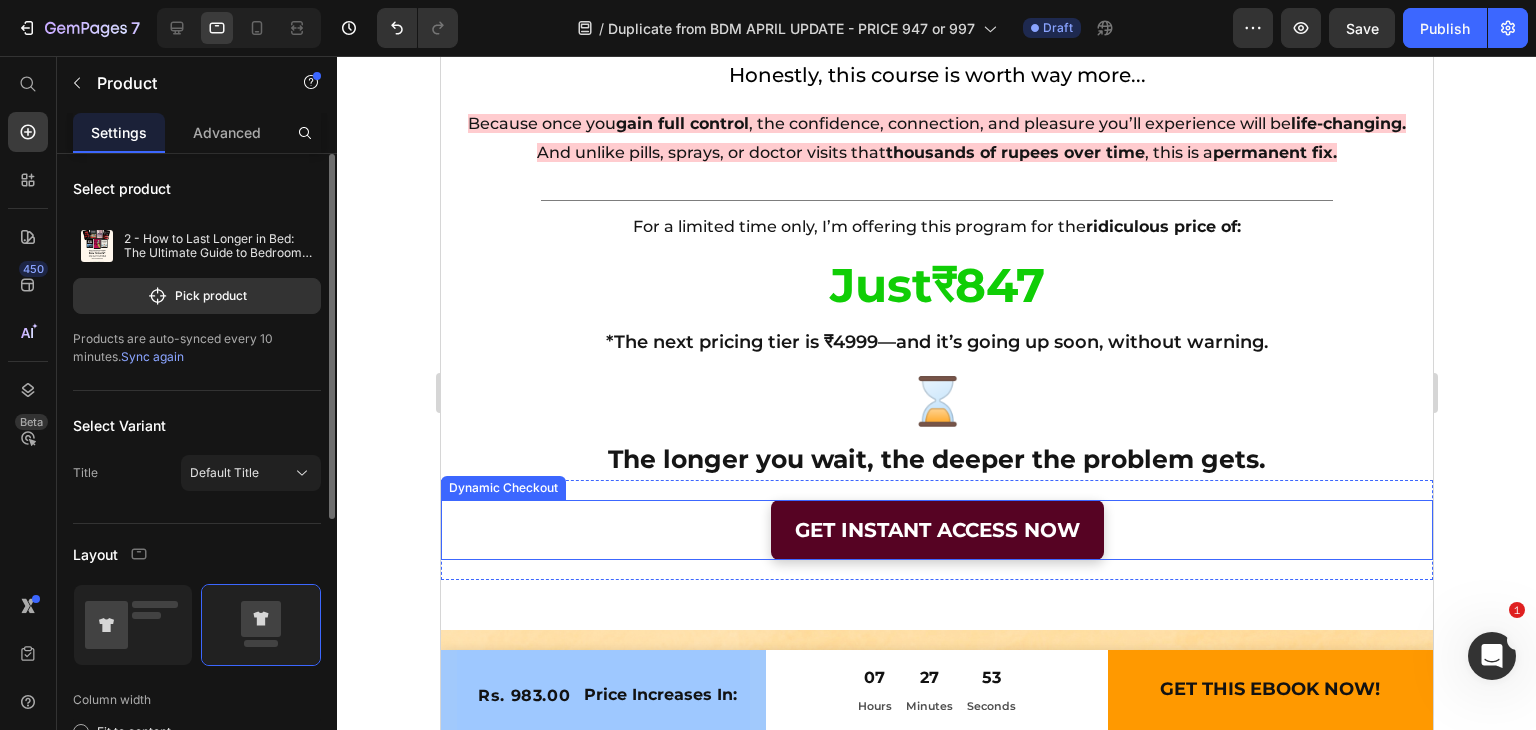 click on "GET INSTANT ACCESS NOW" at bounding box center (936, 530) 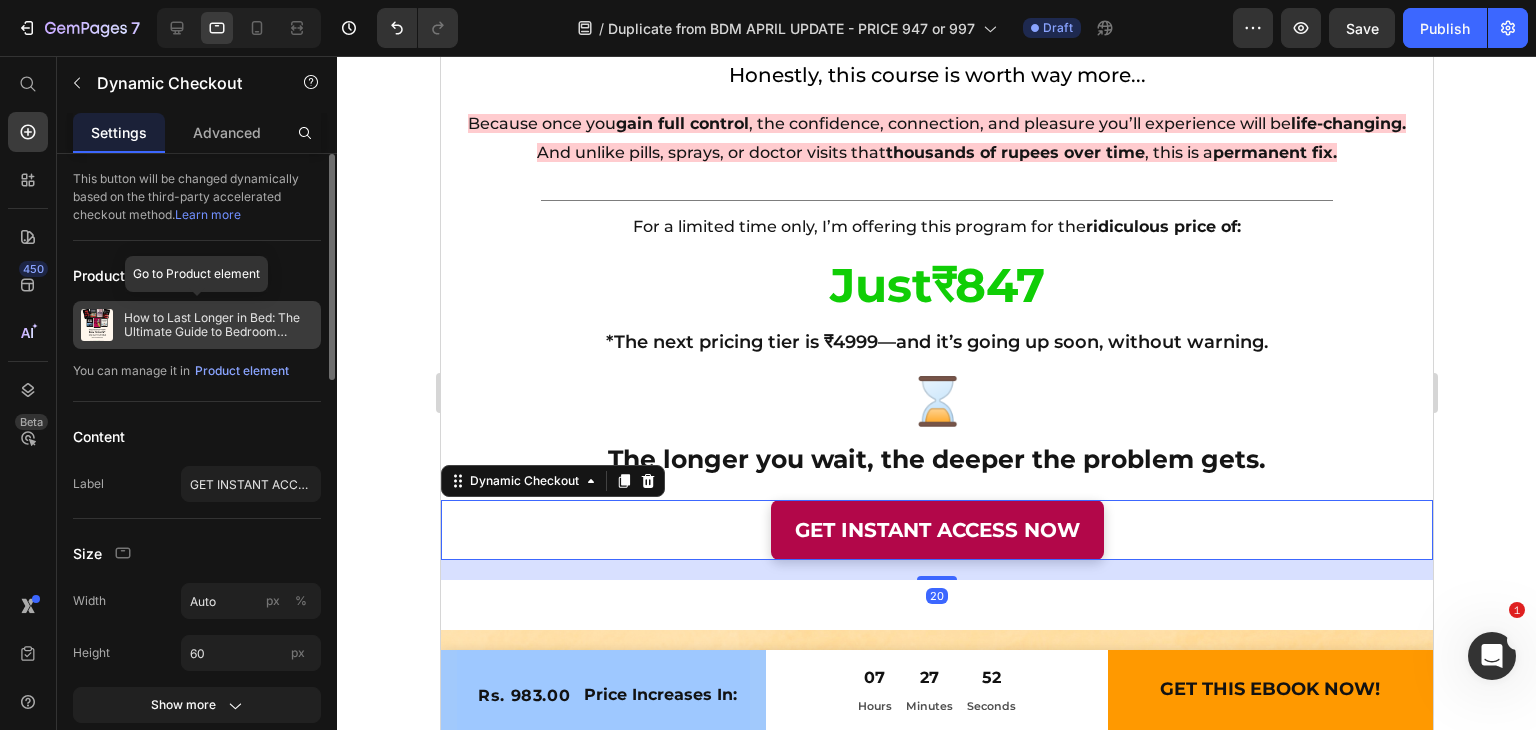 click on "How to Last Longer in Bed: The Ultimate Guide to Bedroom Mastery + Free Bonuses 2" at bounding box center [218, 325] 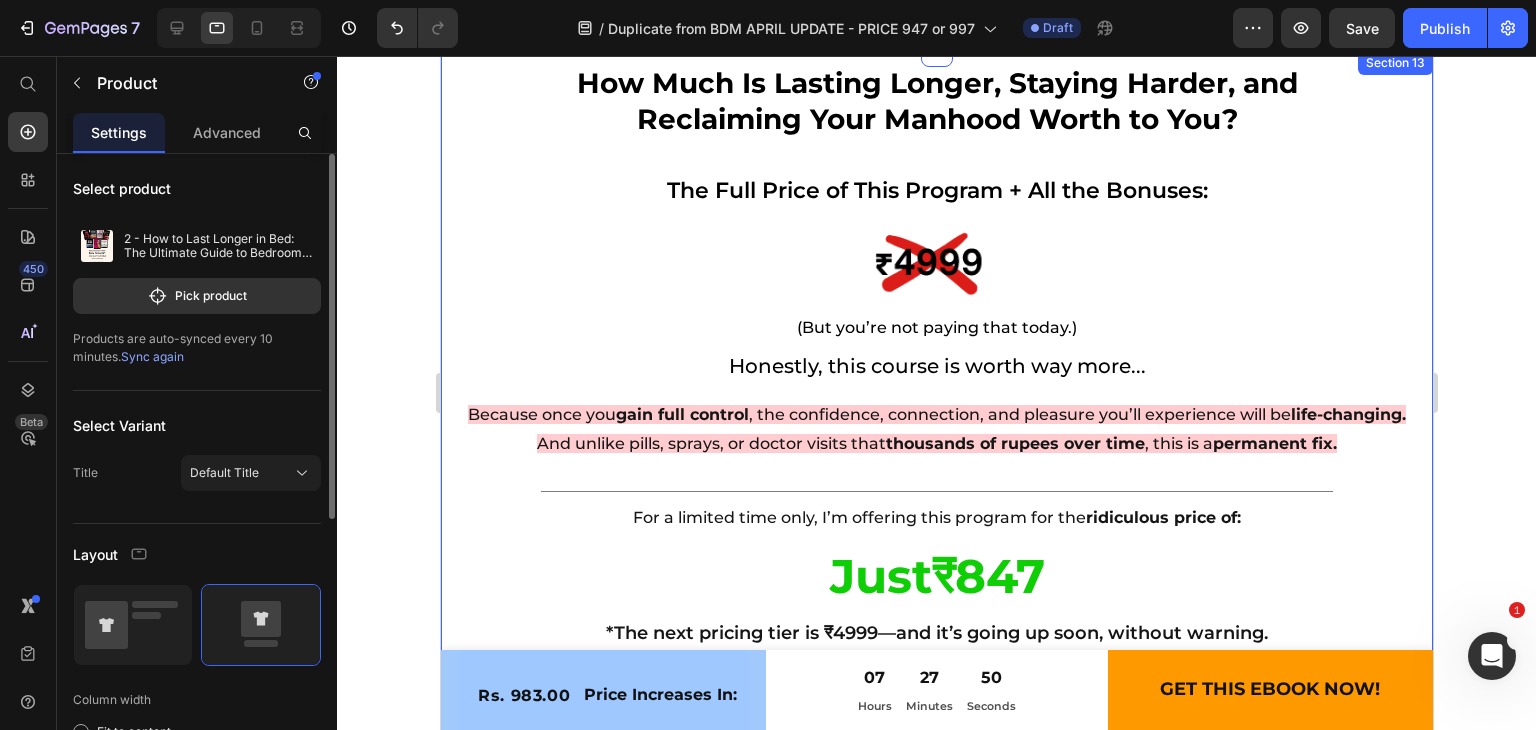 scroll, scrollTop: 19286, scrollLeft: 0, axis: vertical 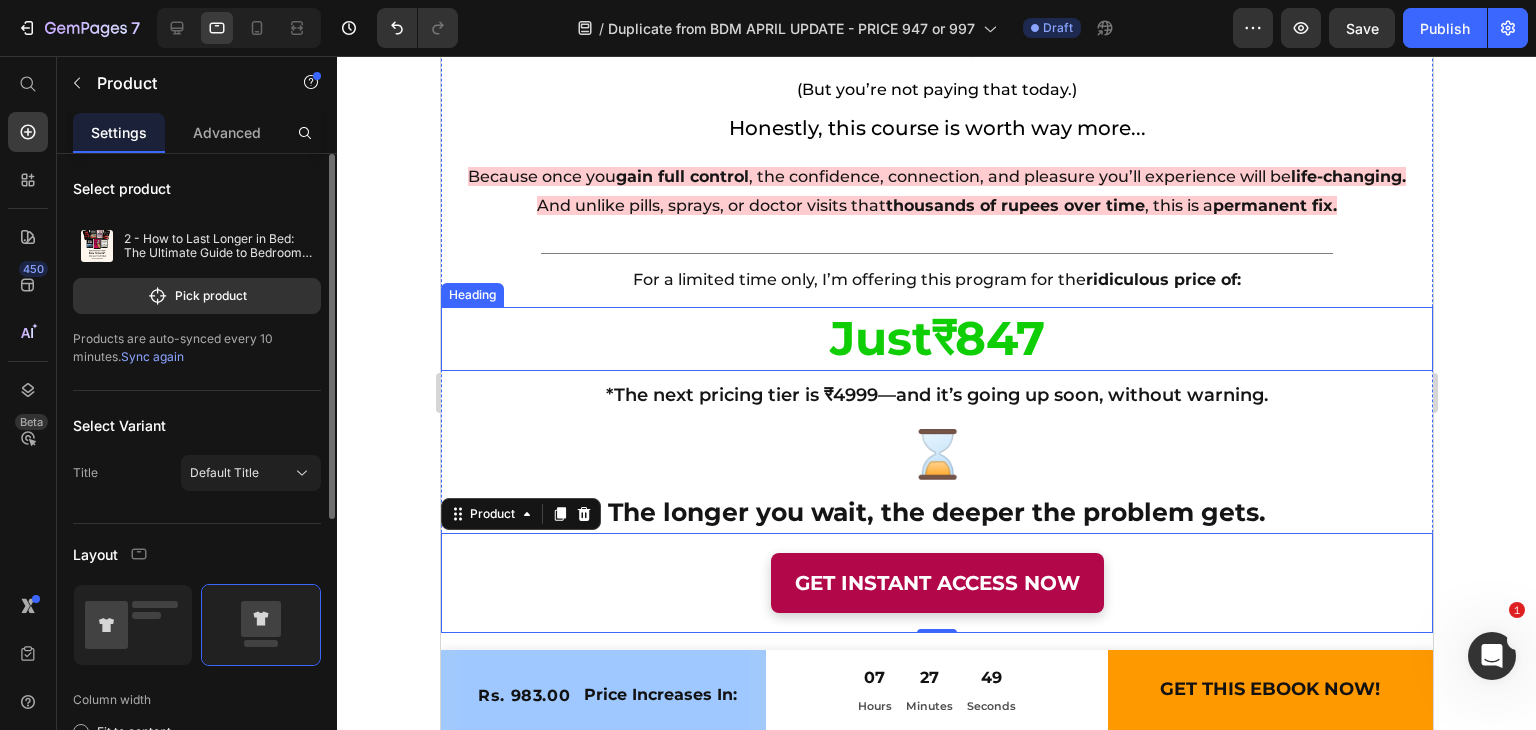 click on "₹847" at bounding box center [987, 338] 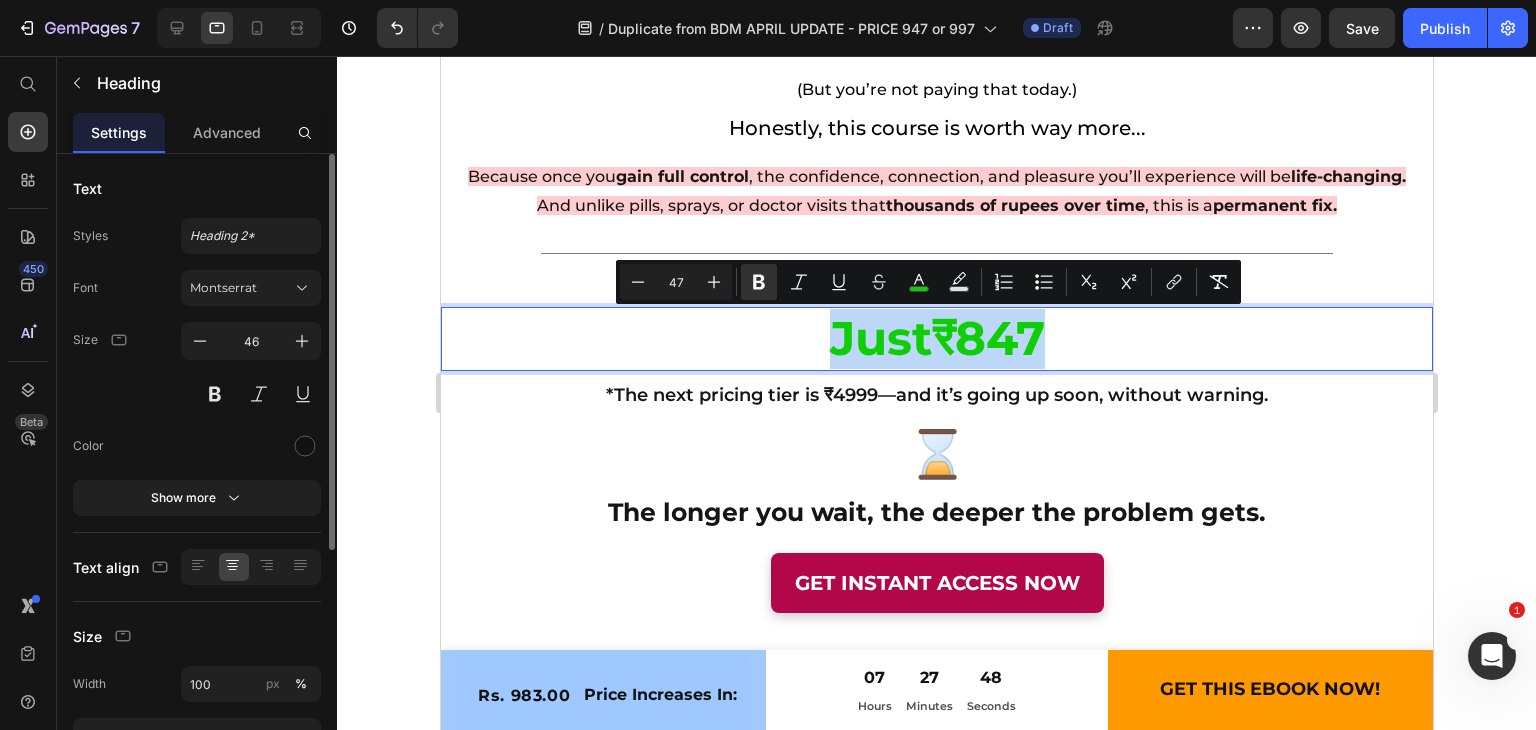 click on "₹847" at bounding box center [987, 338] 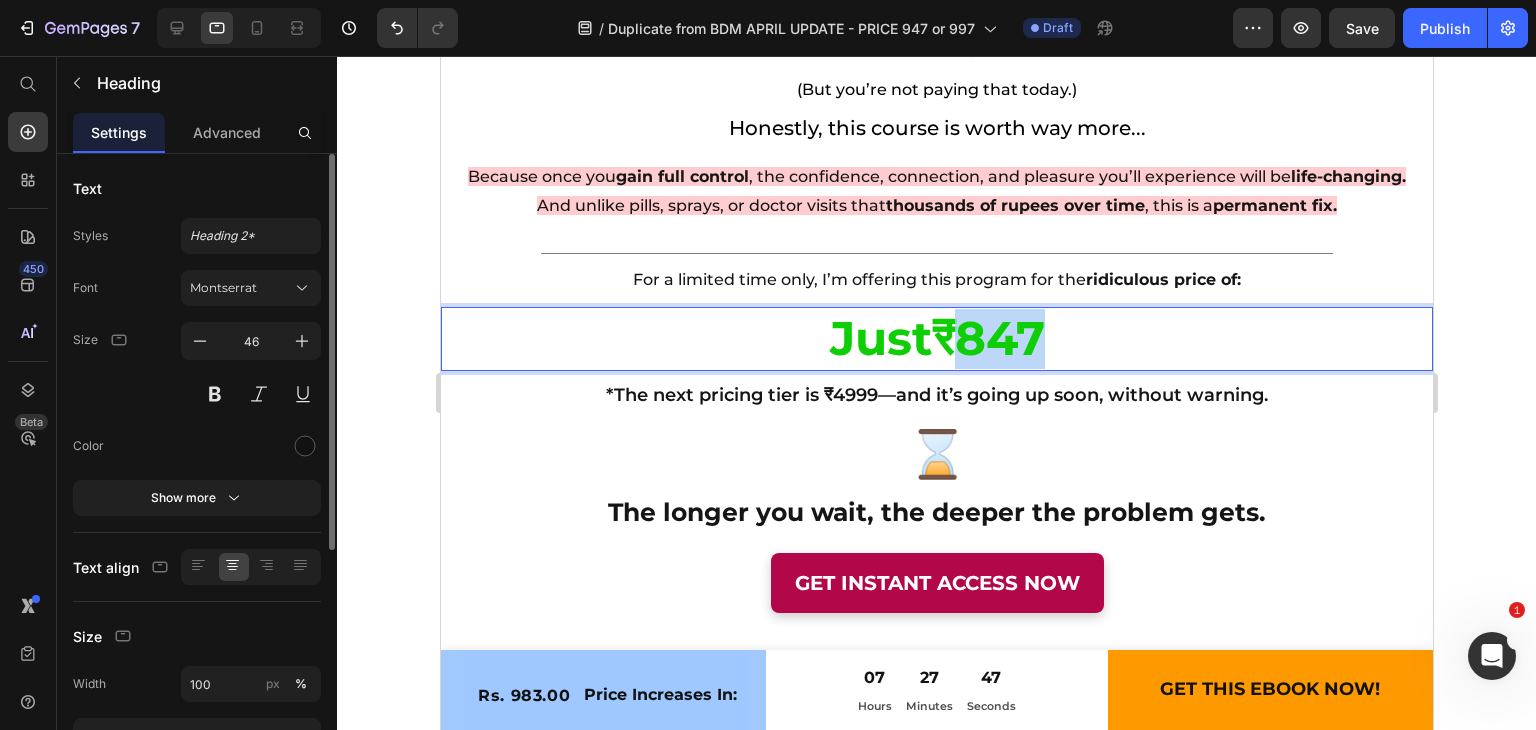 drag, startPoint x: 966, startPoint y: 339, endPoint x: 1041, endPoint y: 338, distance: 75.00667 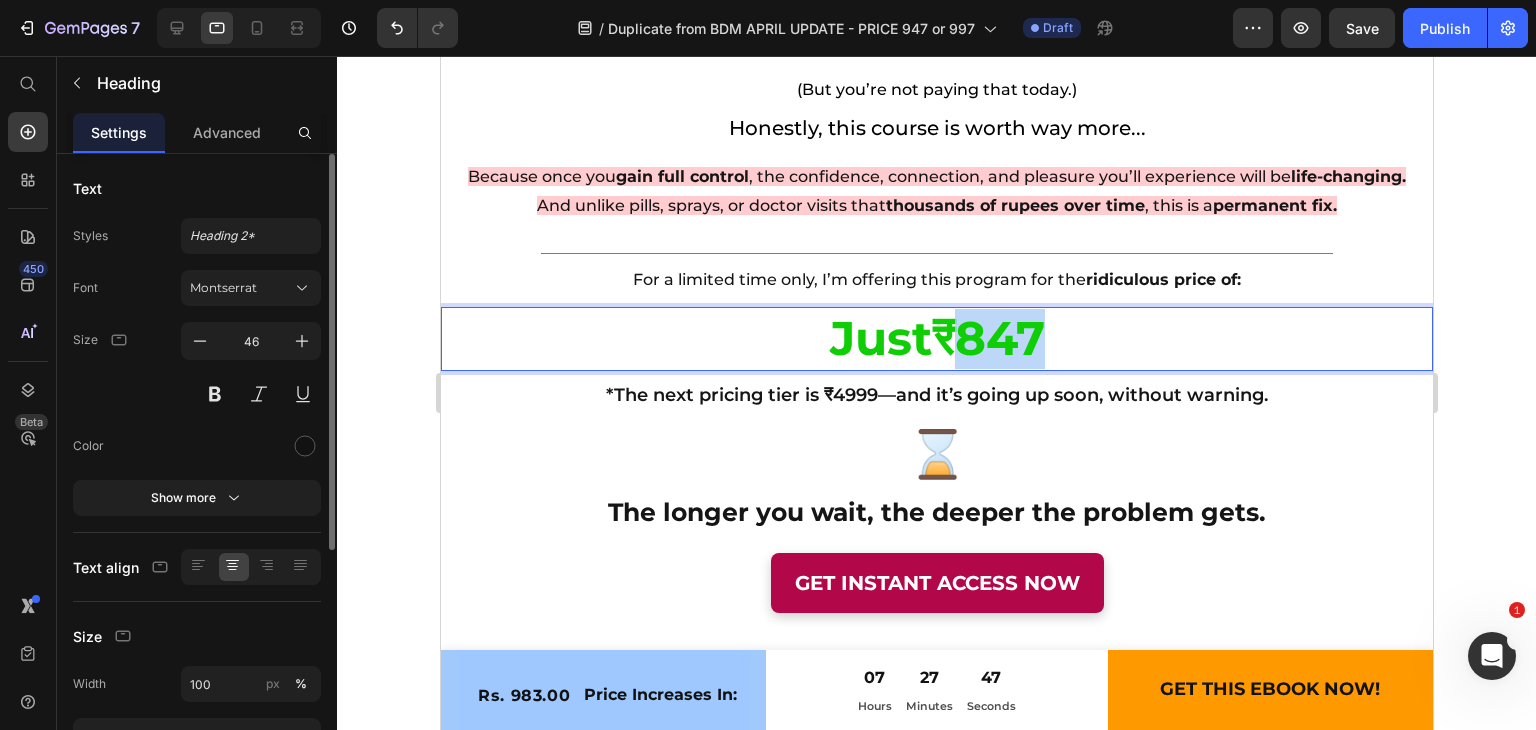 click on "₹847" at bounding box center (987, 338) 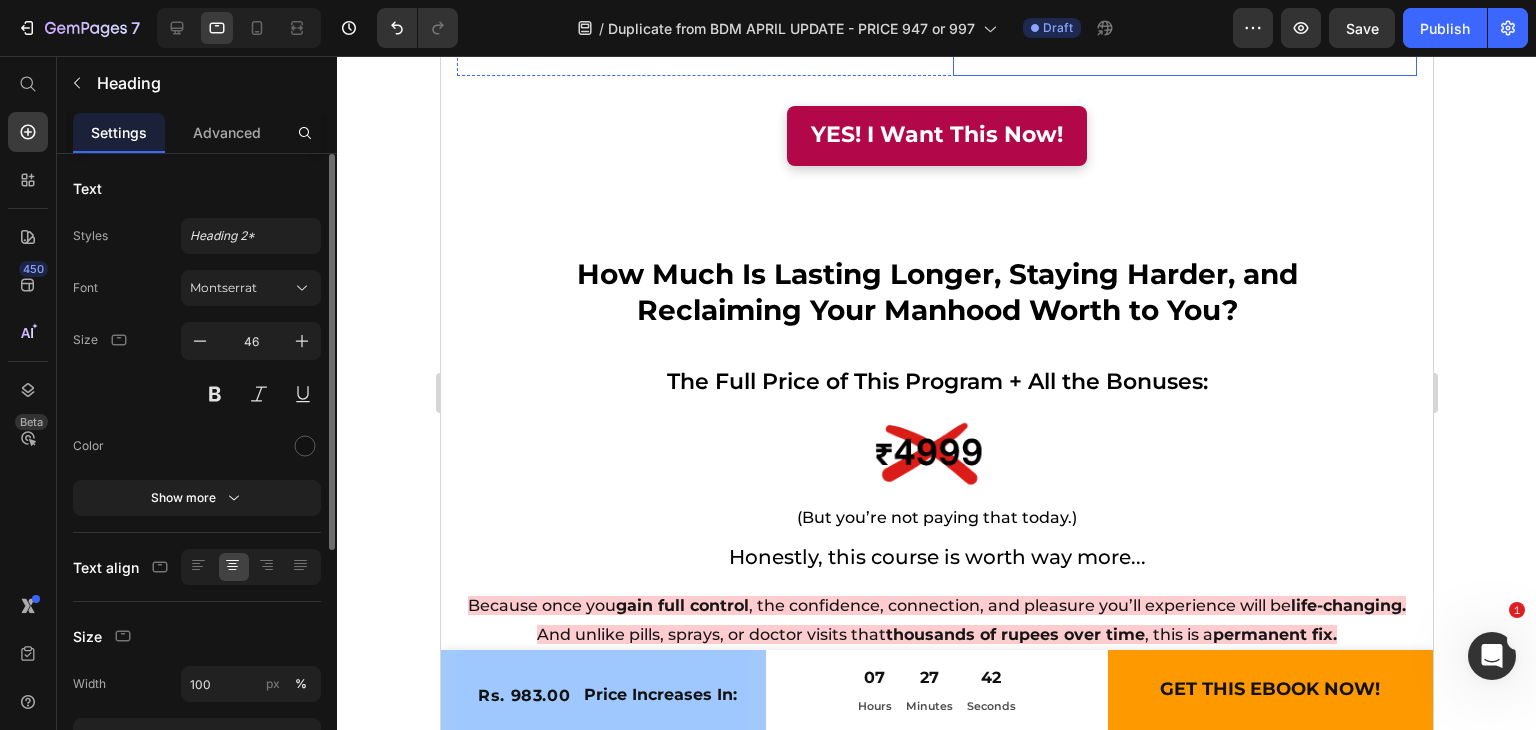 scroll, scrollTop: 18051, scrollLeft: 0, axis: vertical 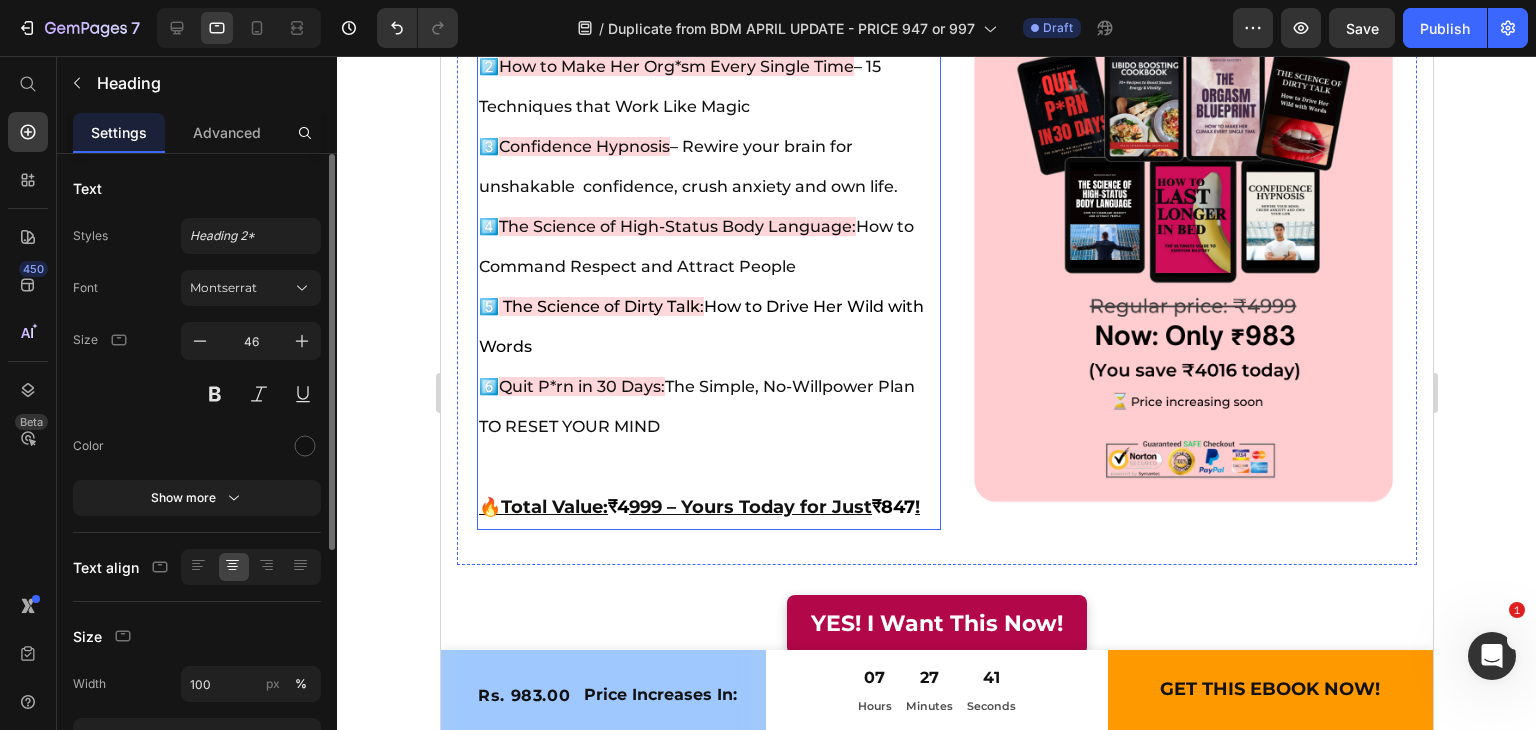 click on "₹847" at bounding box center [892, 507] 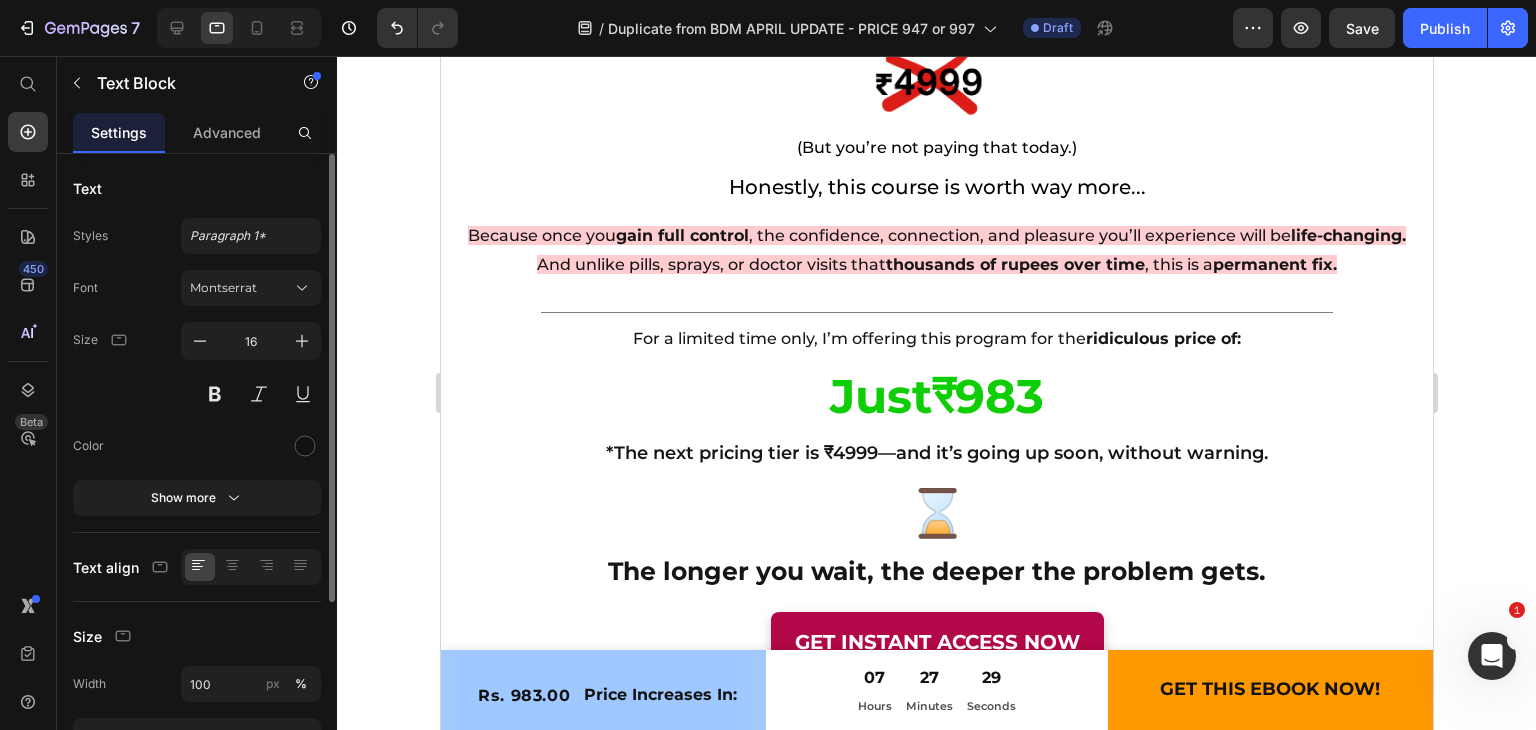 scroll, scrollTop: 19144, scrollLeft: 0, axis: vertical 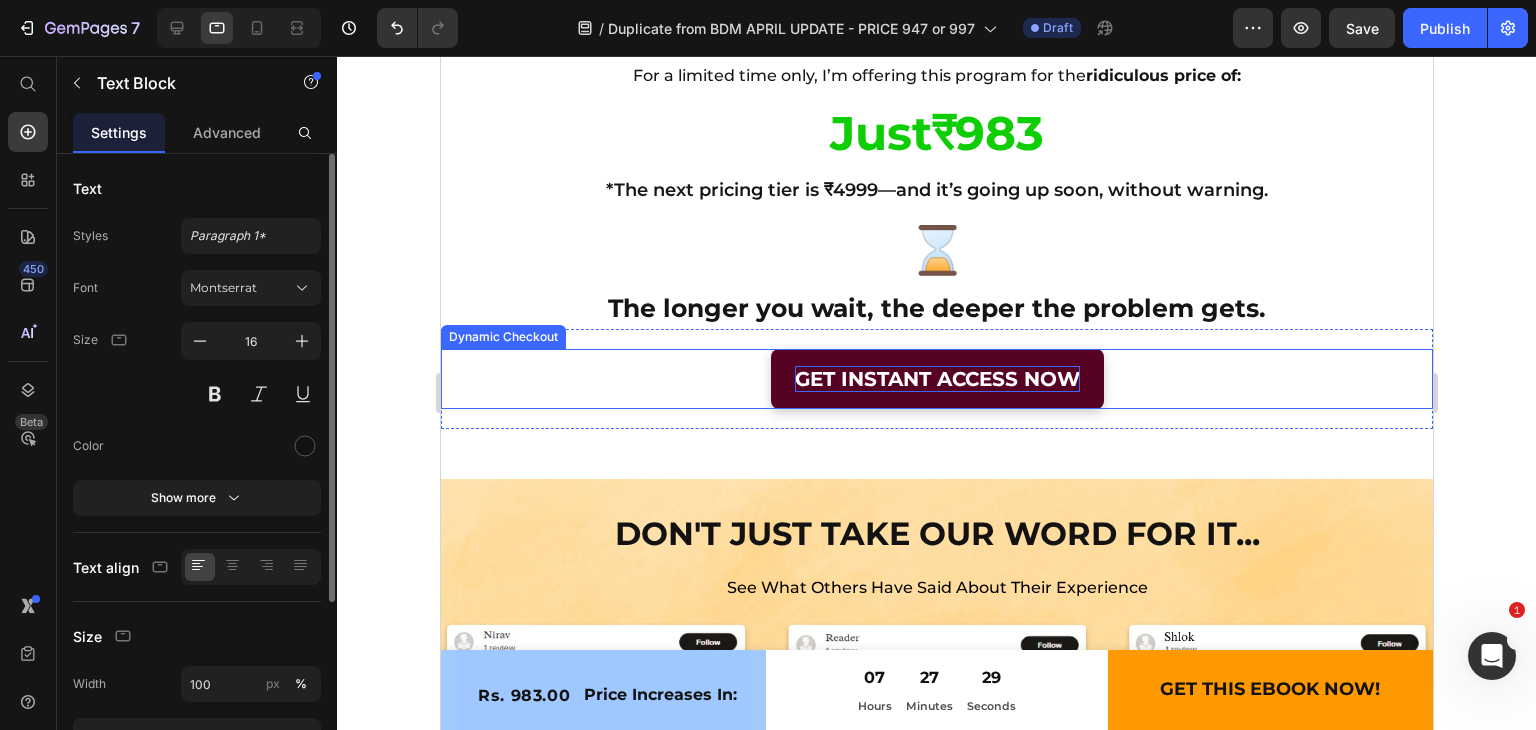 click on "GET INSTANT ACCESS NOW" at bounding box center [936, 379] 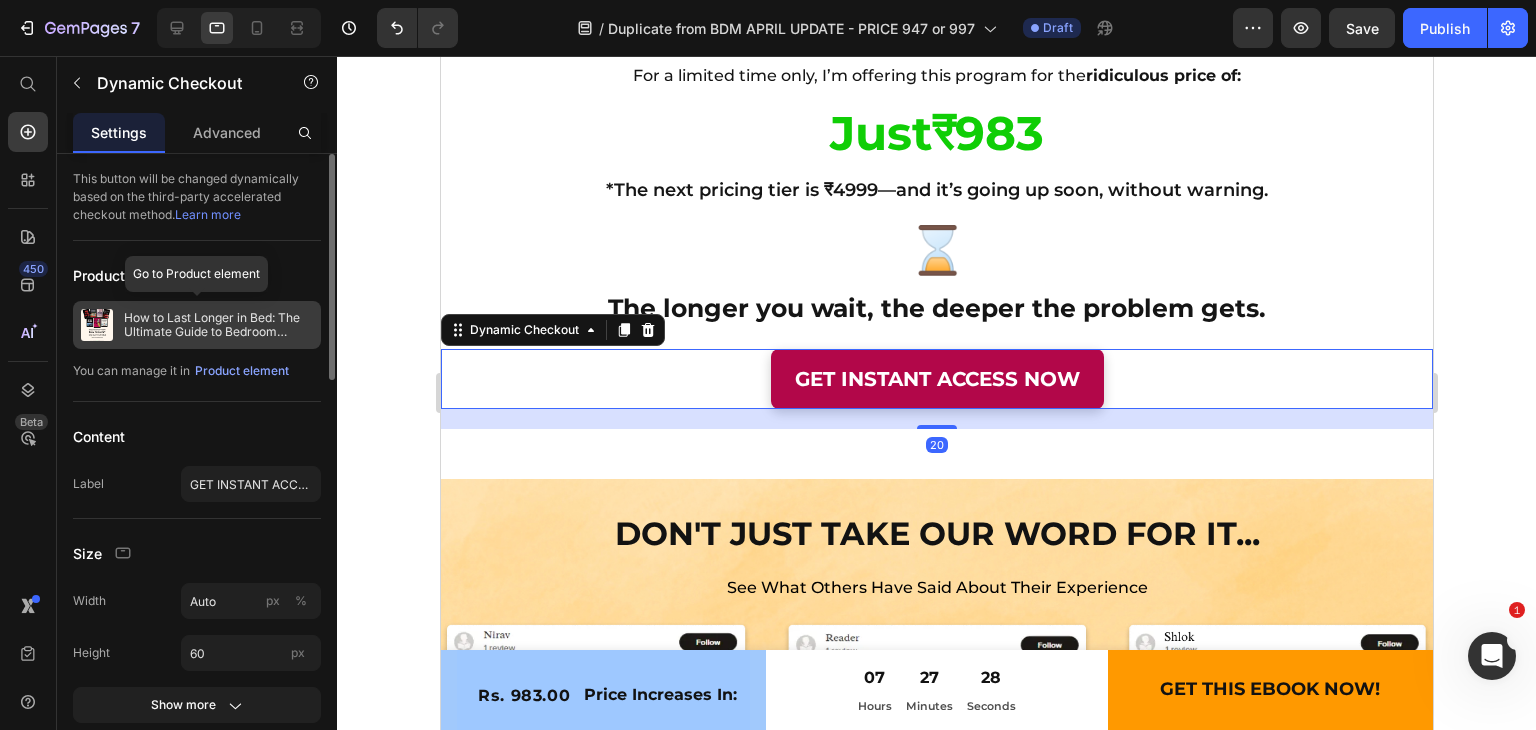 click on "How to Last Longer in Bed: The Ultimate Guide to Bedroom Mastery + Free Bonuses 2" at bounding box center [218, 325] 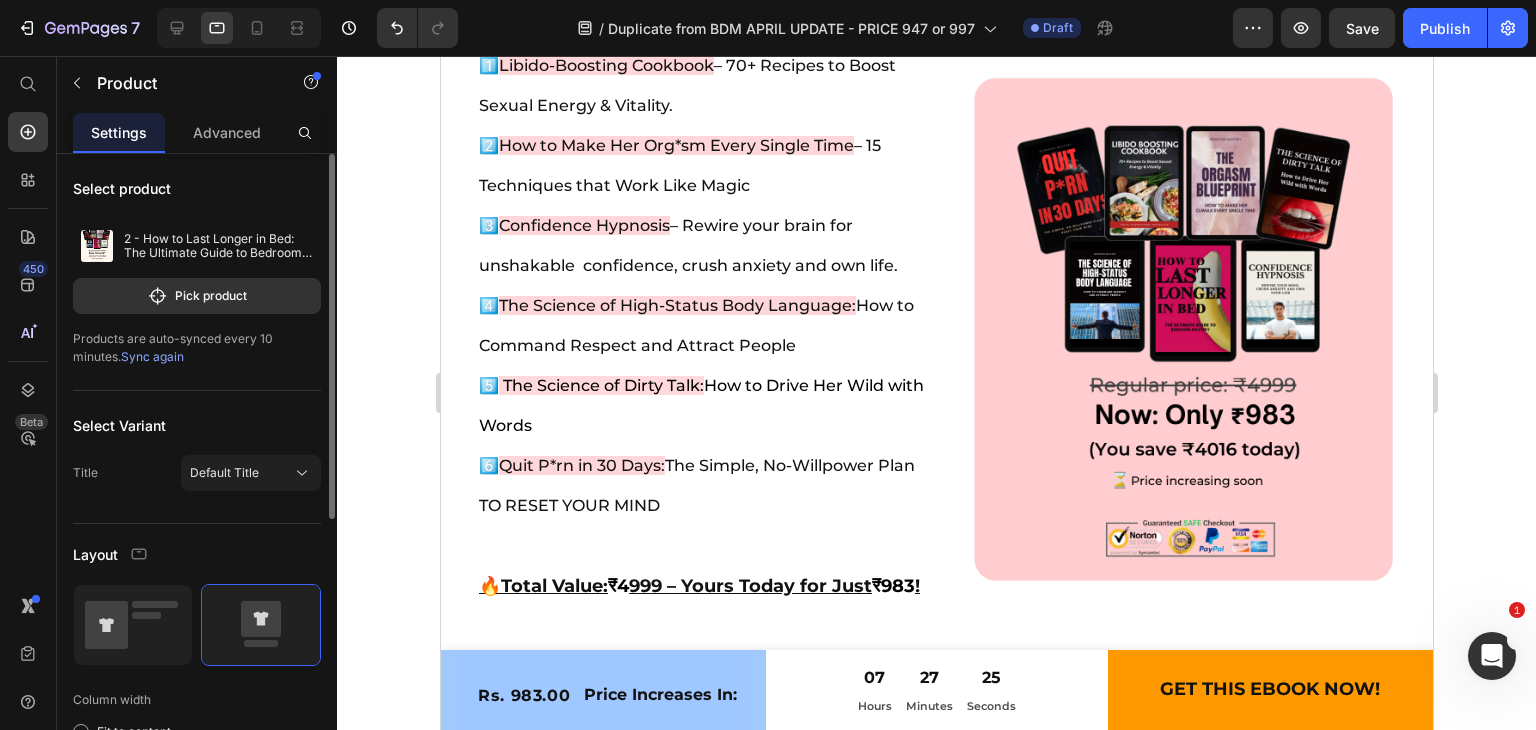 scroll, scrollTop: 18356, scrollLeft: 0, axis: vertical 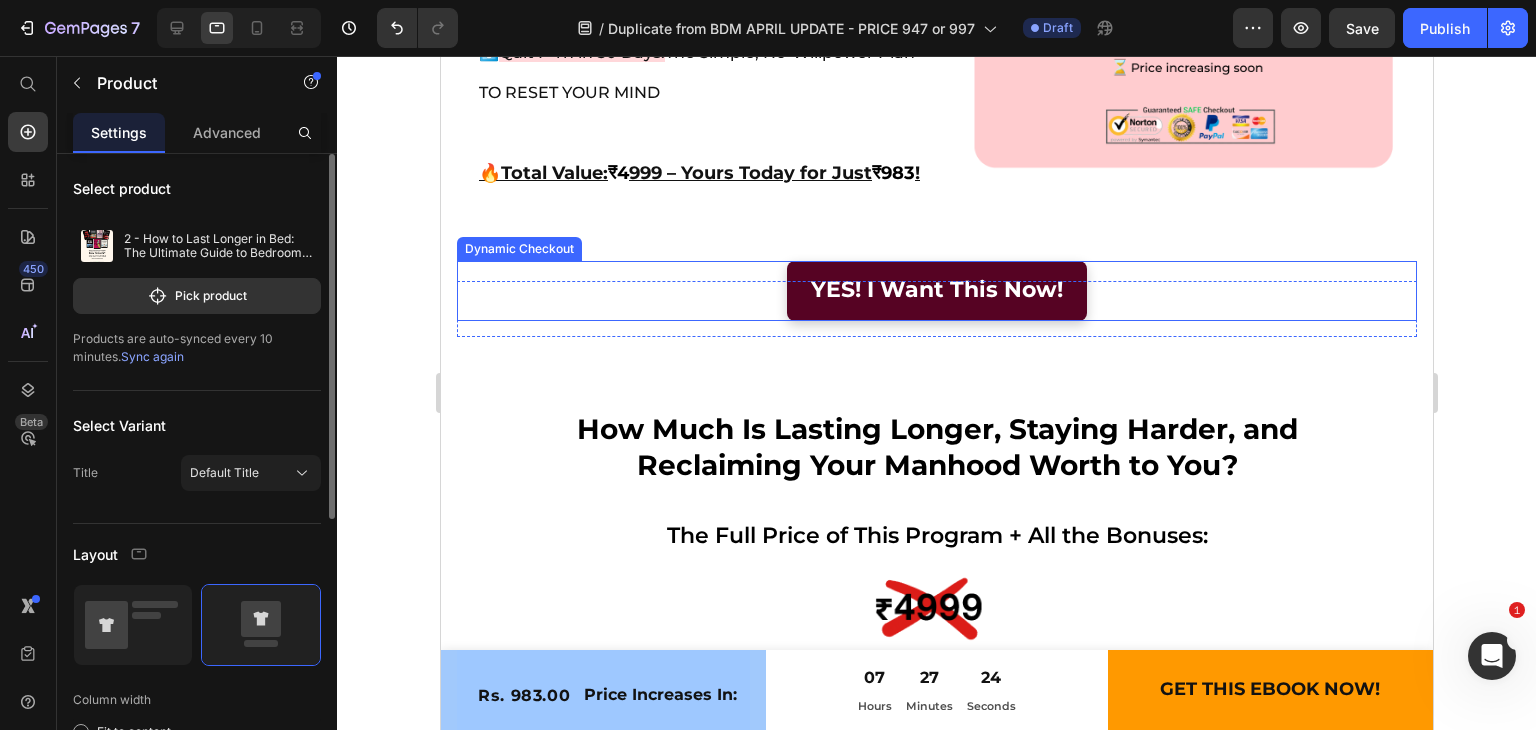 click on "YES! I Want This Now!" at bounding box center (936, 291) 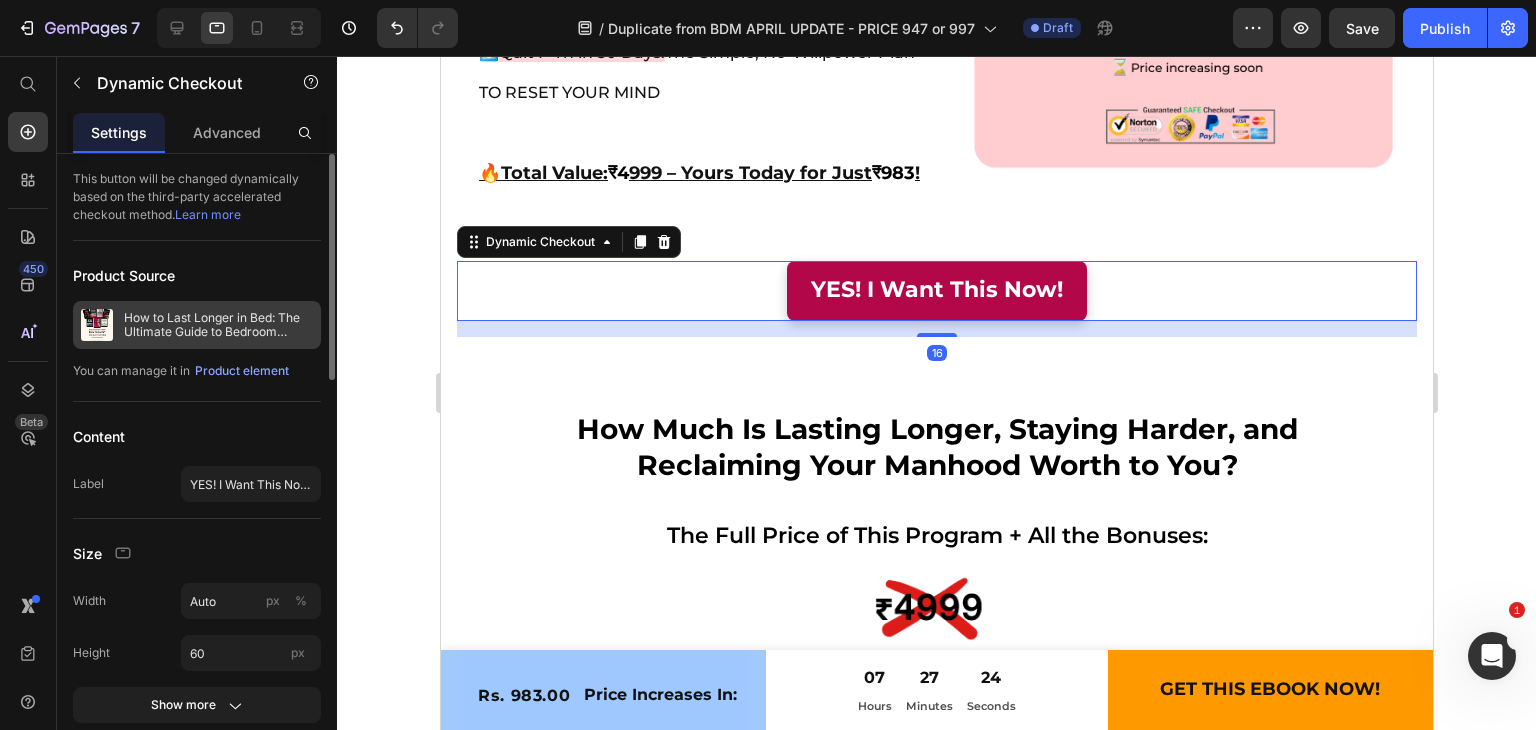 click on "How to Last Longer in Bed: The Ultimate Guide to Bedroom Mastery + Free Bonuses 2" at bounding box center (218, 325) 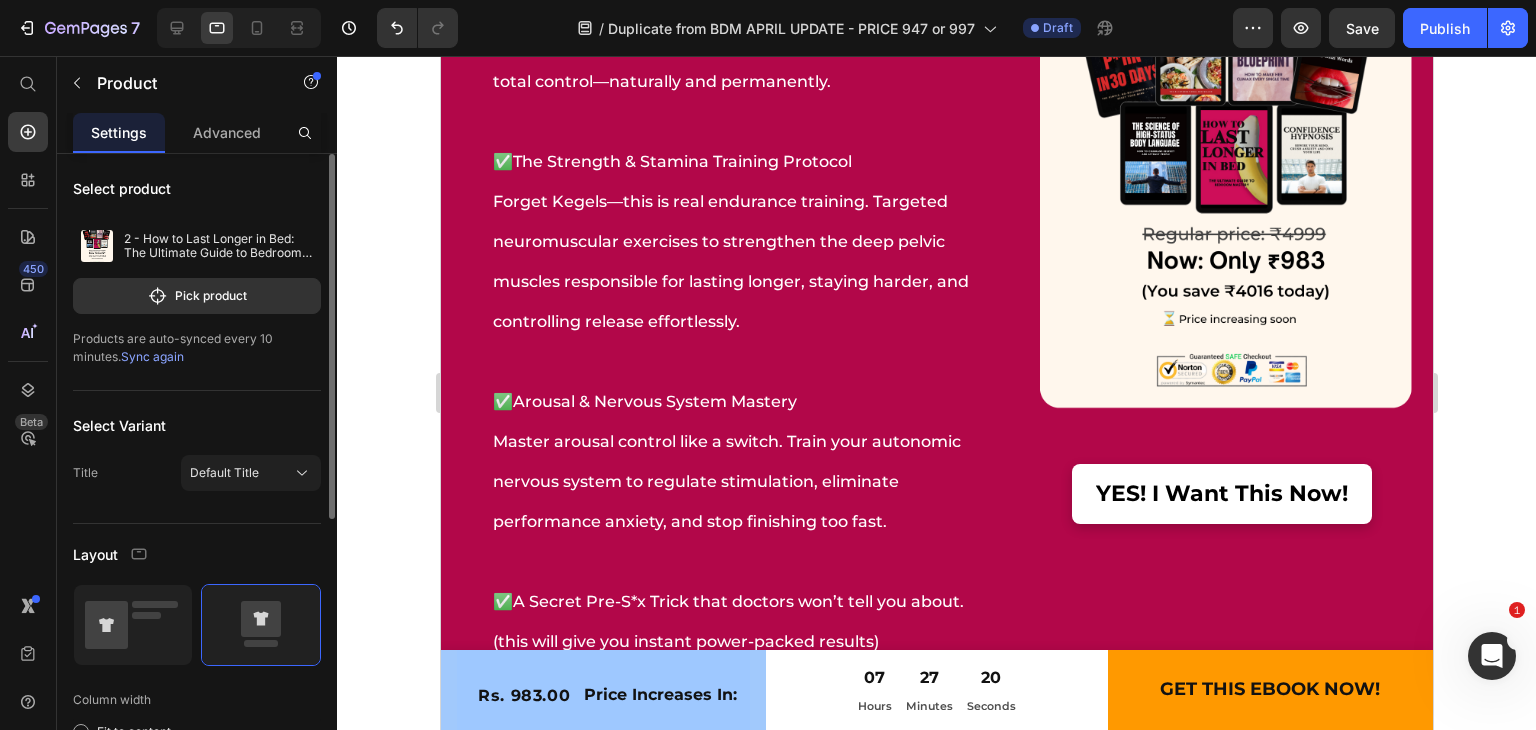 scroll, scrollTop: 16504, scrollLeft: 0, axis: vertical 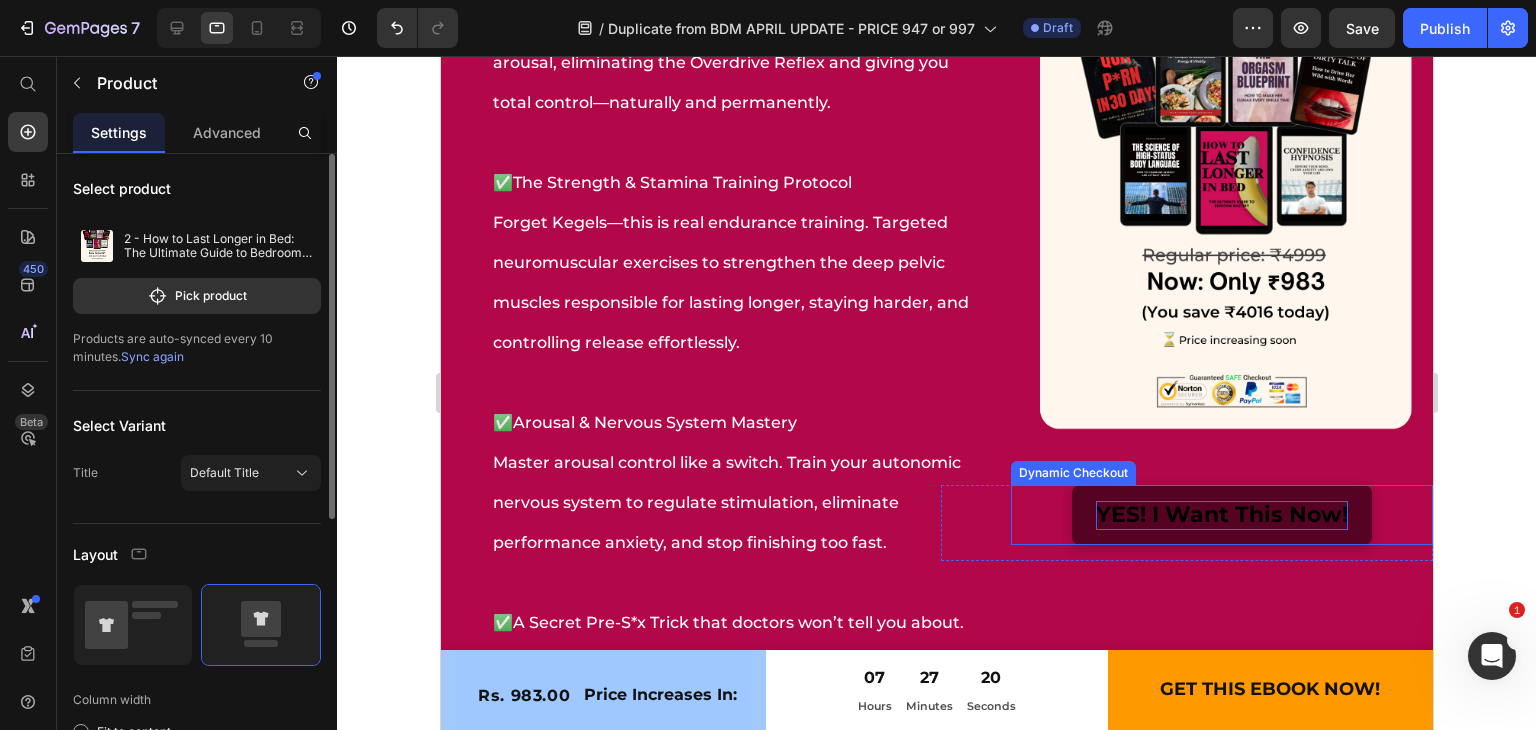 click on "YES! I Want This Now!" at bounding box center (1221, 515) 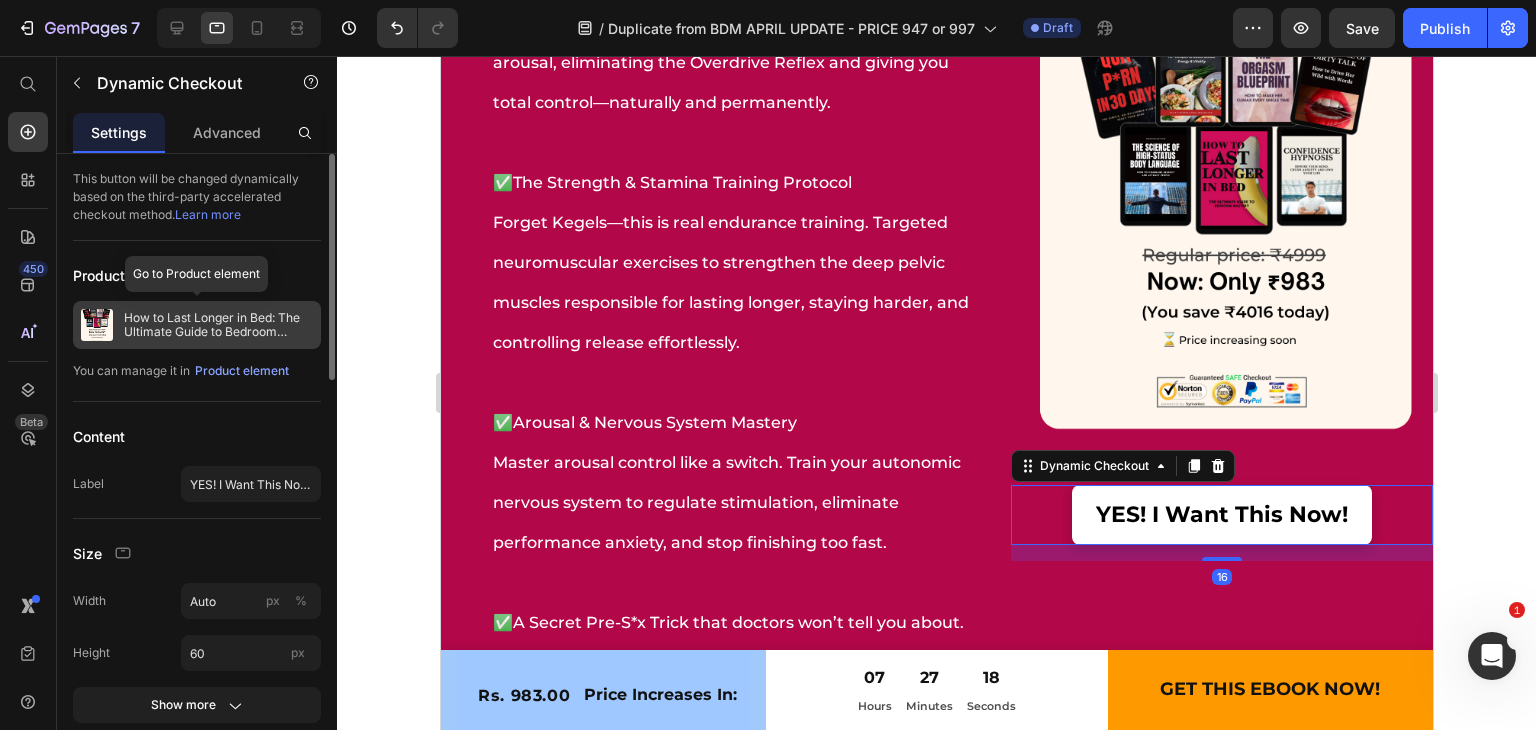 click on "How to Last Longer in Bed: The Ultimate Guide to Bedroom Mastery + Free Bonuses 2" at bounding box center [218, 325] 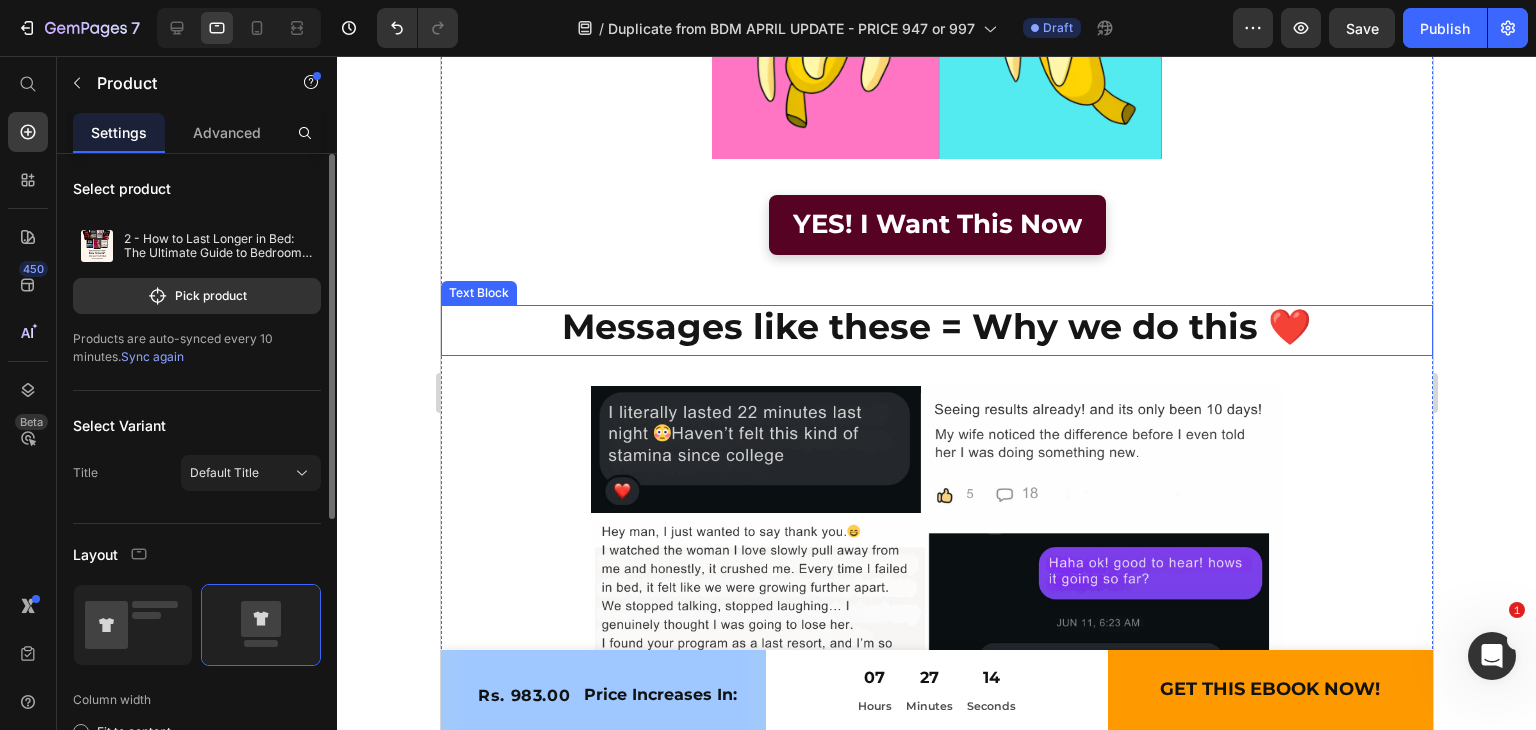 scroll, scrollTop: 14588, scrollLeft: 0, axis: vertical 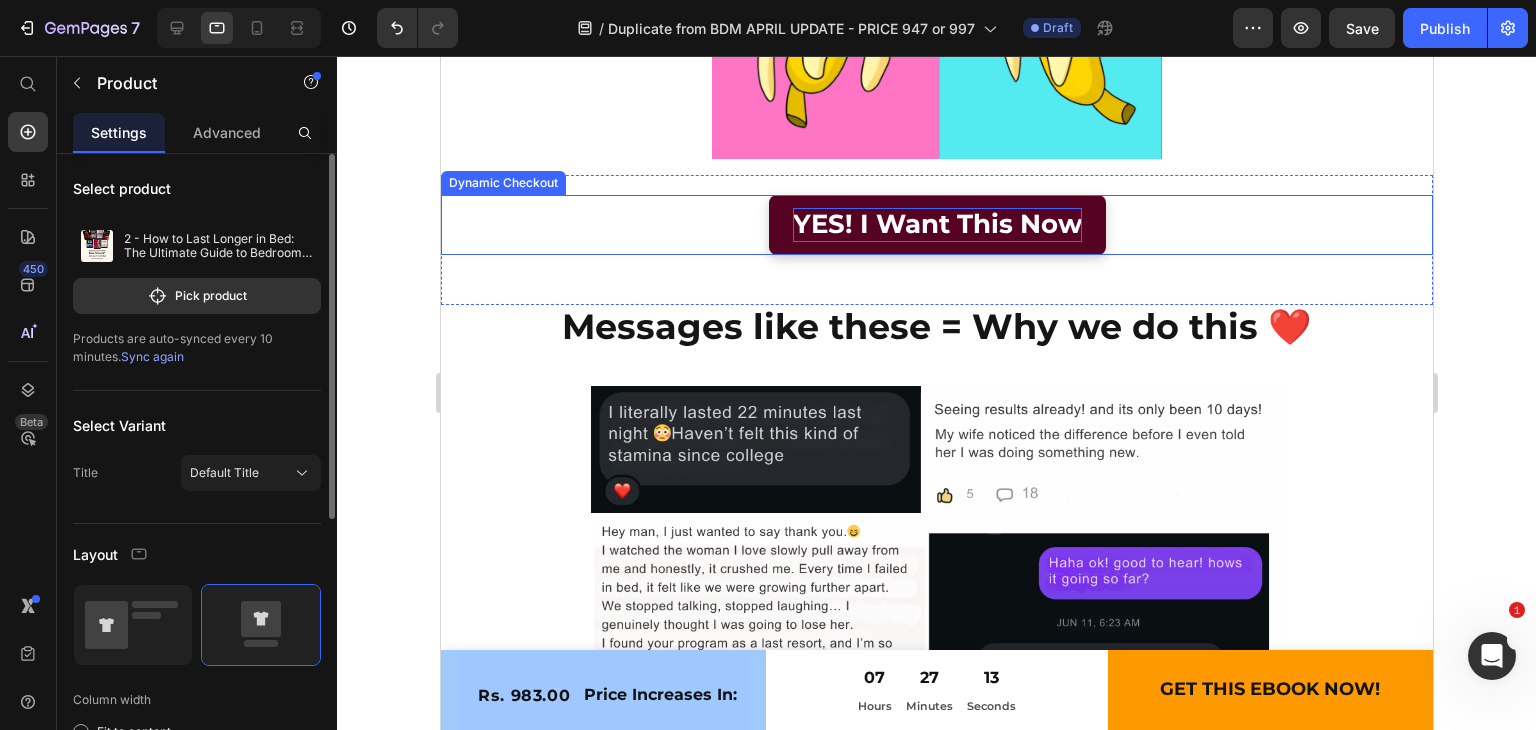 click on "YES! I Want This Now" at bounding box center [936, 225] 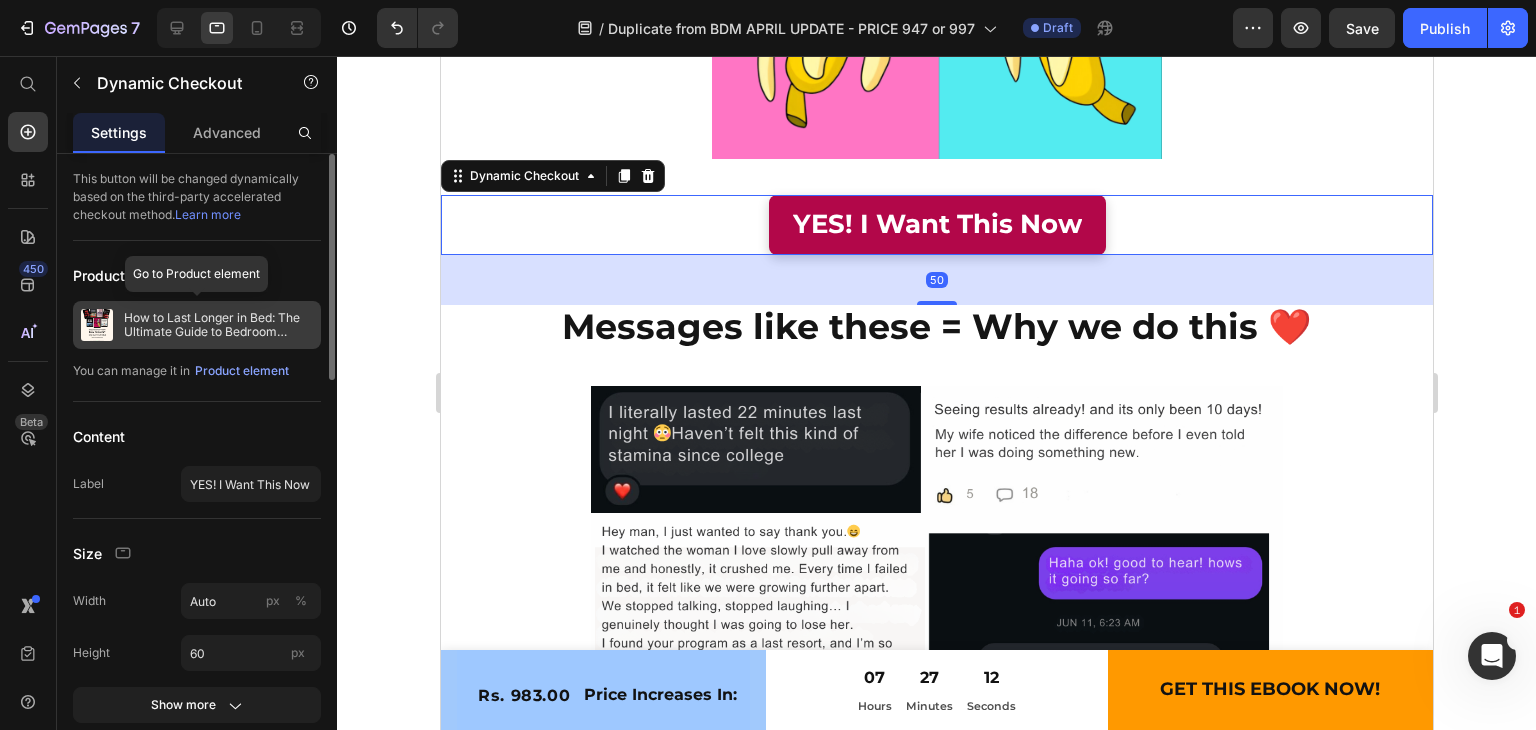 click on "How to Last Longer in Bed: The Ultimate Guide to Bedroom Mastery + Free Bonuses 2" at bounding box center [218, 325] 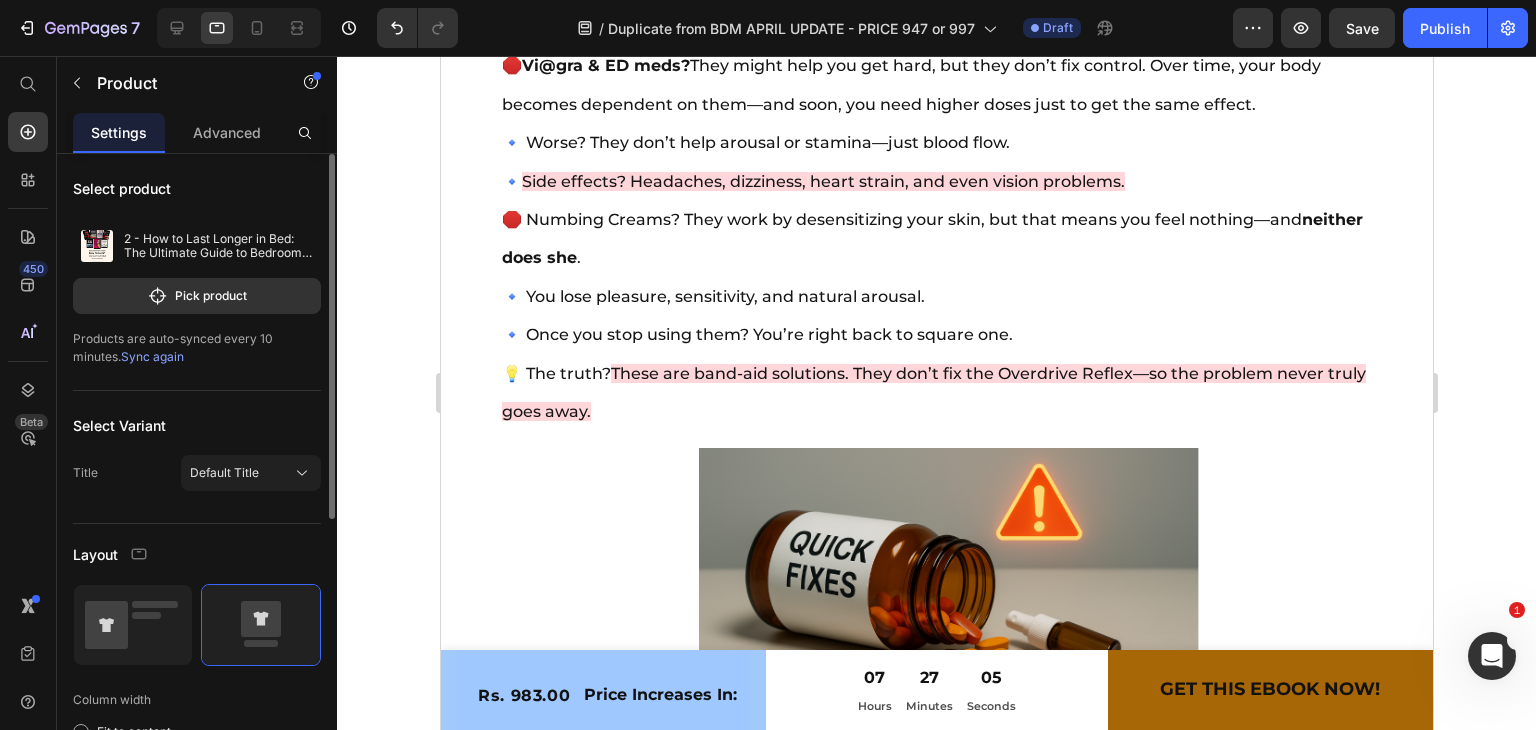 scroll, scrollTop: 6516, scrollLeft: 0, axis: vertical 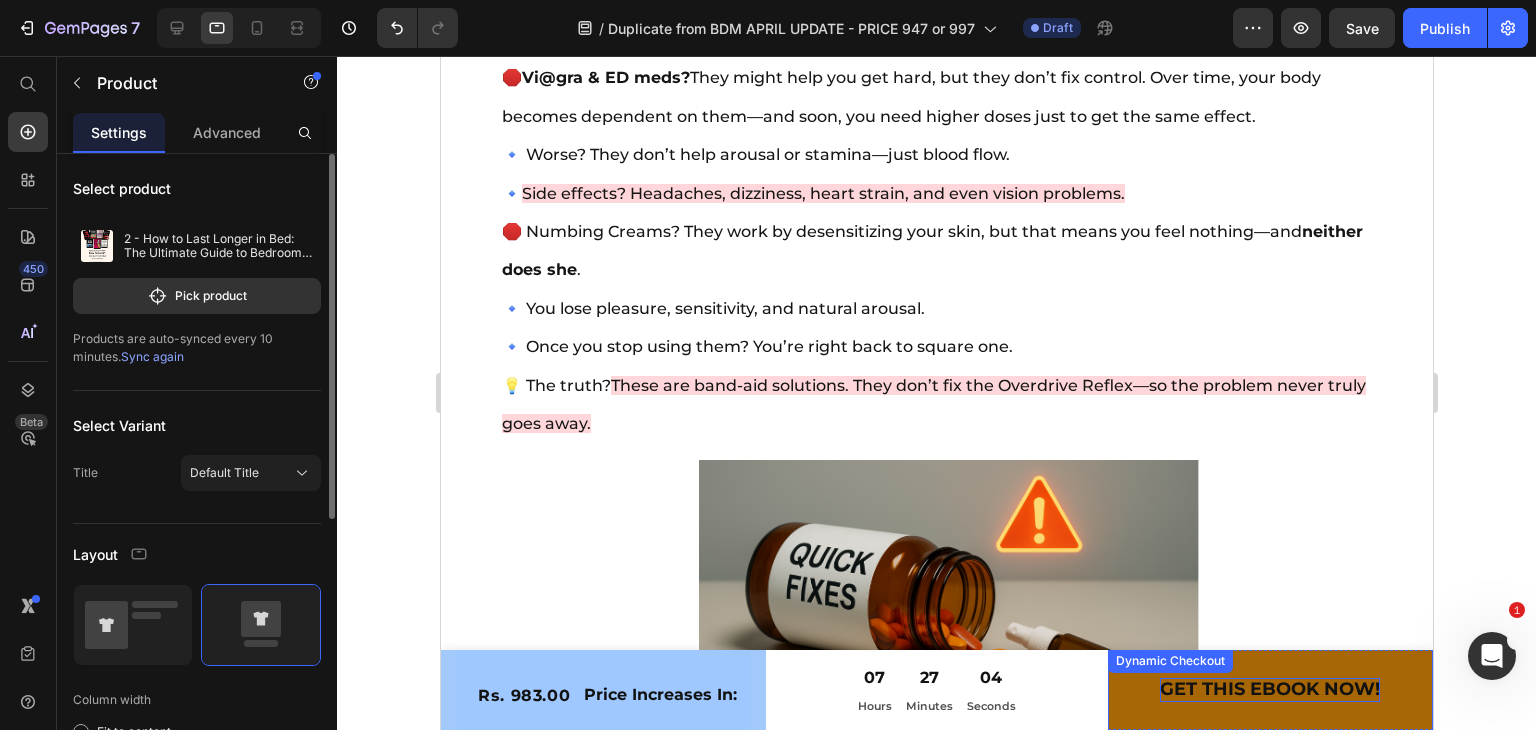 click on "GET THIS EBOOK NOW!" at bounding box center [1269, 689] 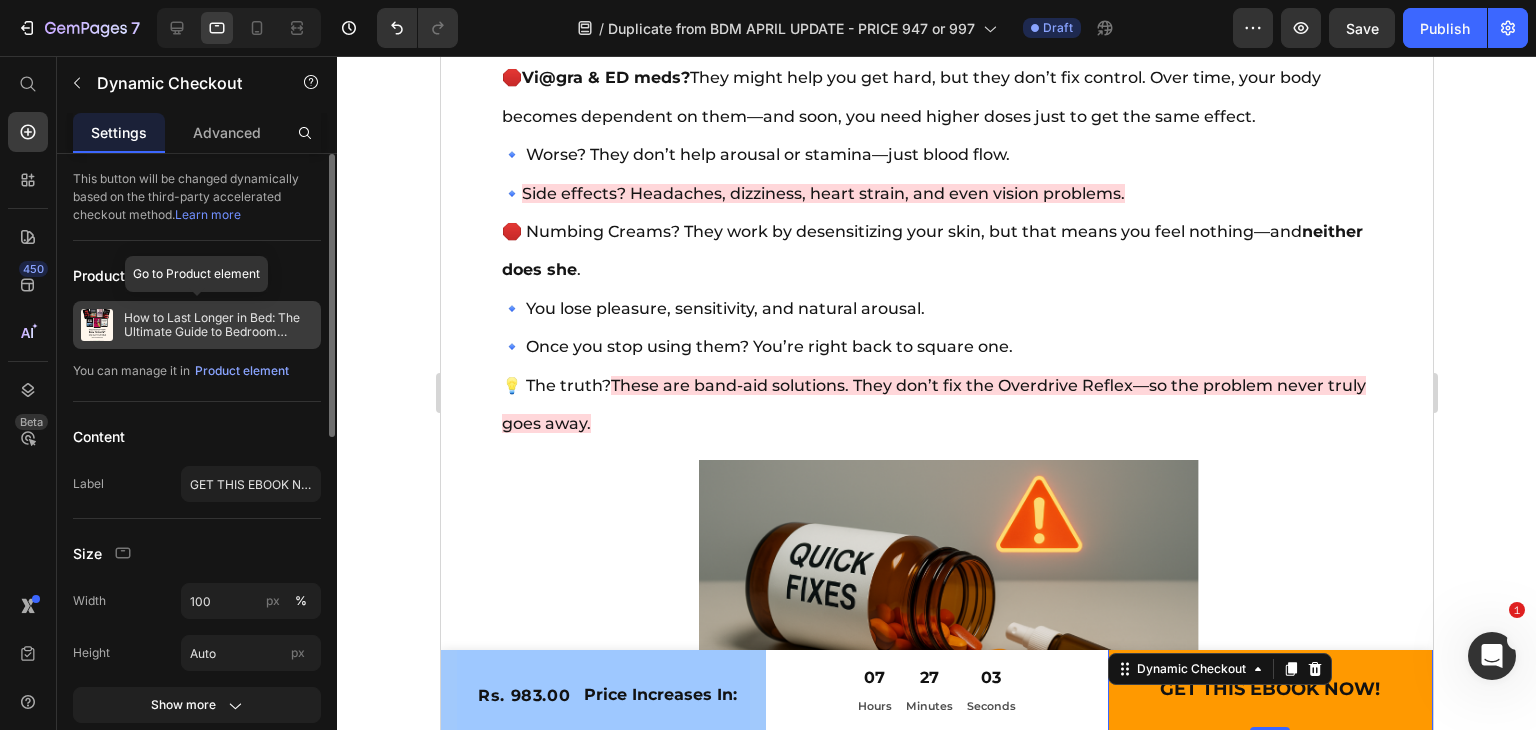 click on "How to Last Longer in Bed: The Ultimate Guide to Bedroom Mastery + Free Bonuses 2" at bounding box center [218, 325] 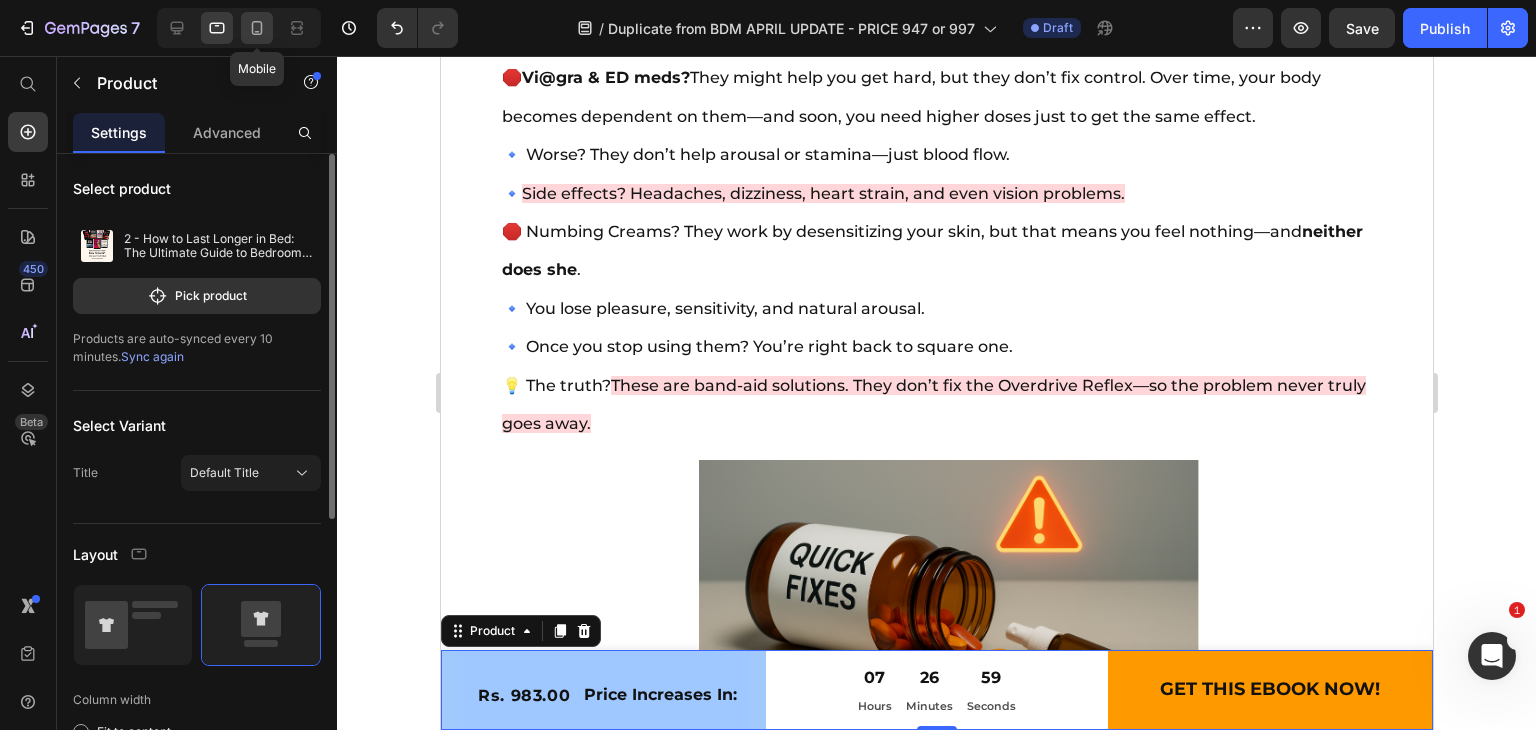 click 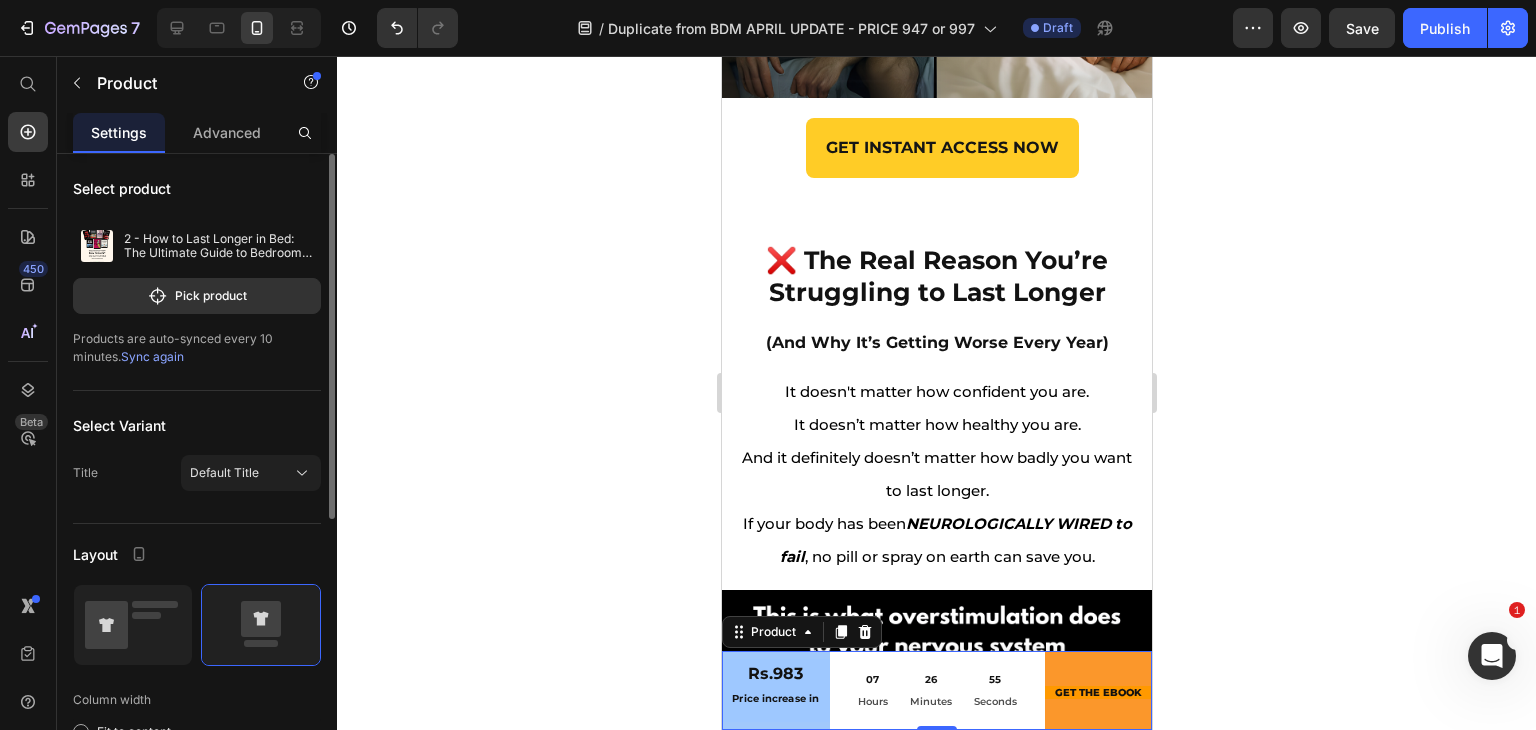 scroll, scrollTop: 10241, scrollLeft: 0, axis: vertical 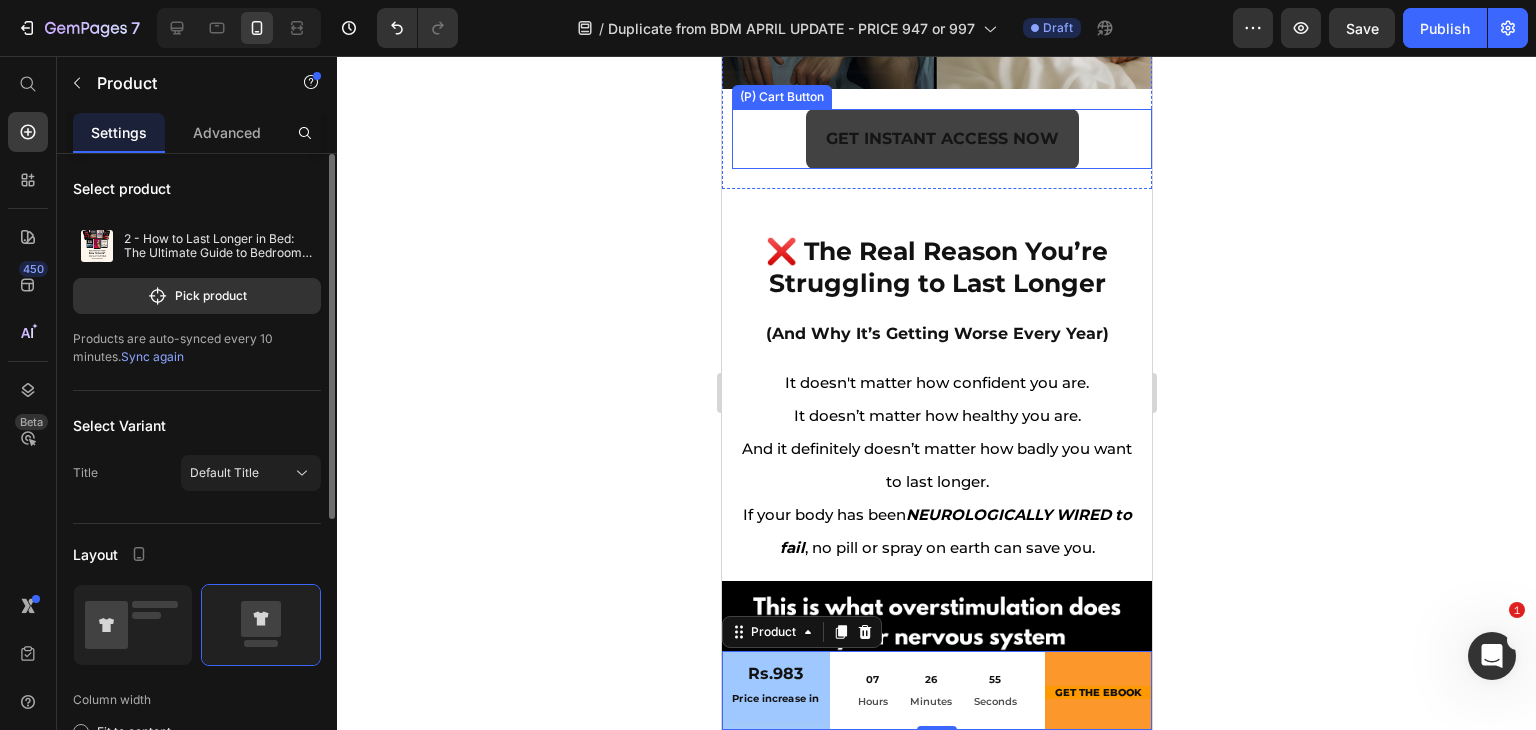 click on "GET INSTANT ACCESS NOW" at bounding box center (941, 139) 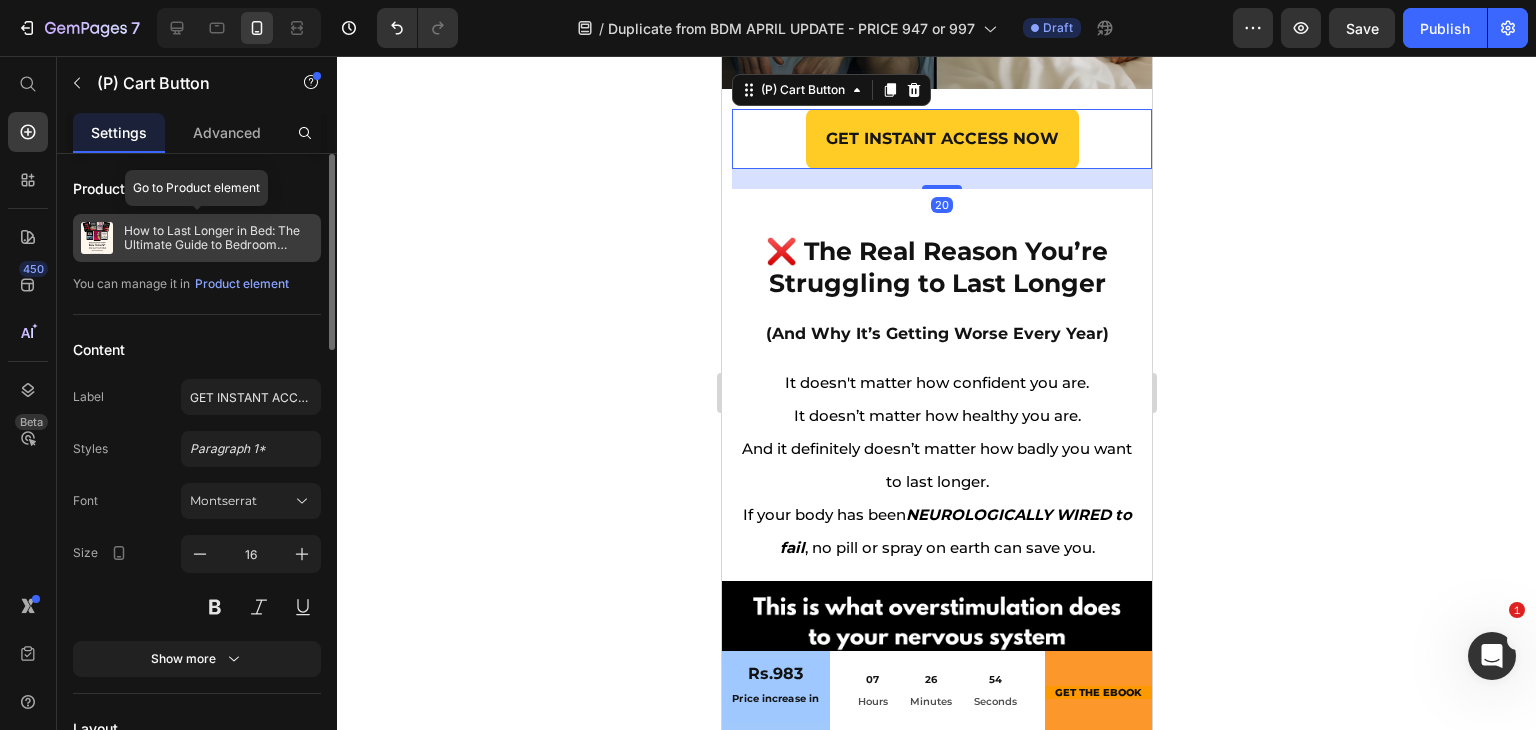 click on "How to Last Longer in Bed: The Ultimate Guide to Bedroom Mastery + Free Bonuses 2" at bounding box center [218, 238] 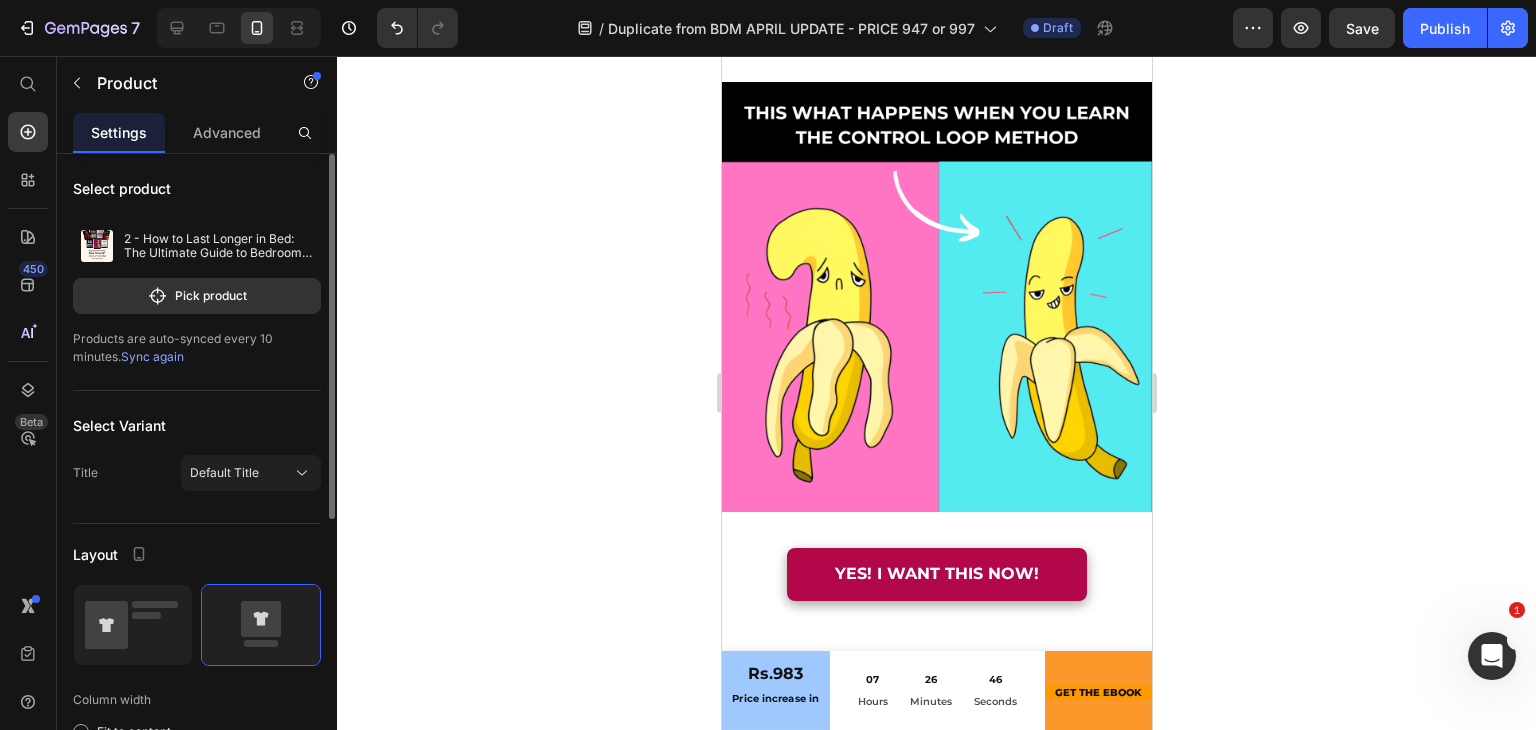 scroll, scrollTop: 16727, scrollLeft: 0, axis: vertical 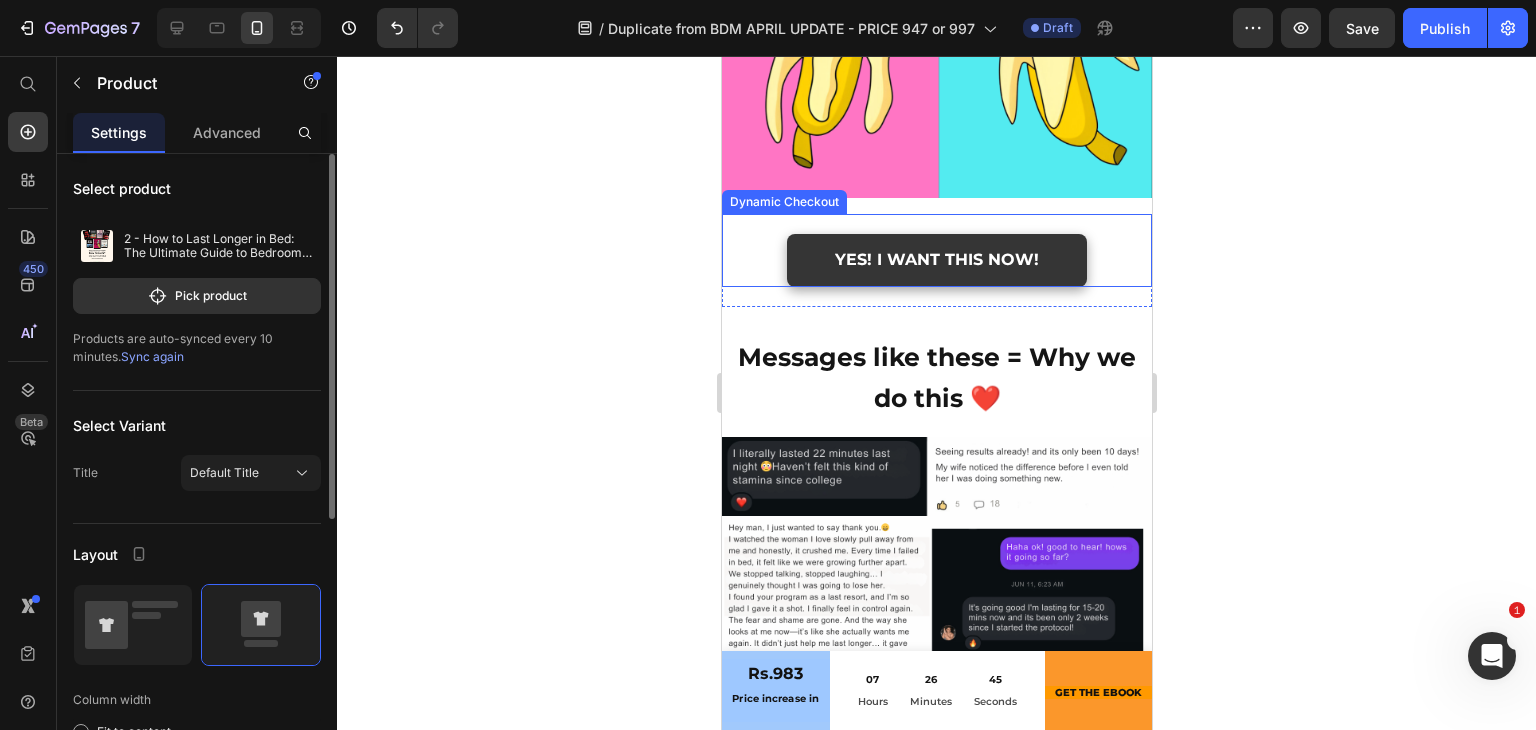 click on "YES! I WANT THIS NOW!" at bounding box center [936, 260] 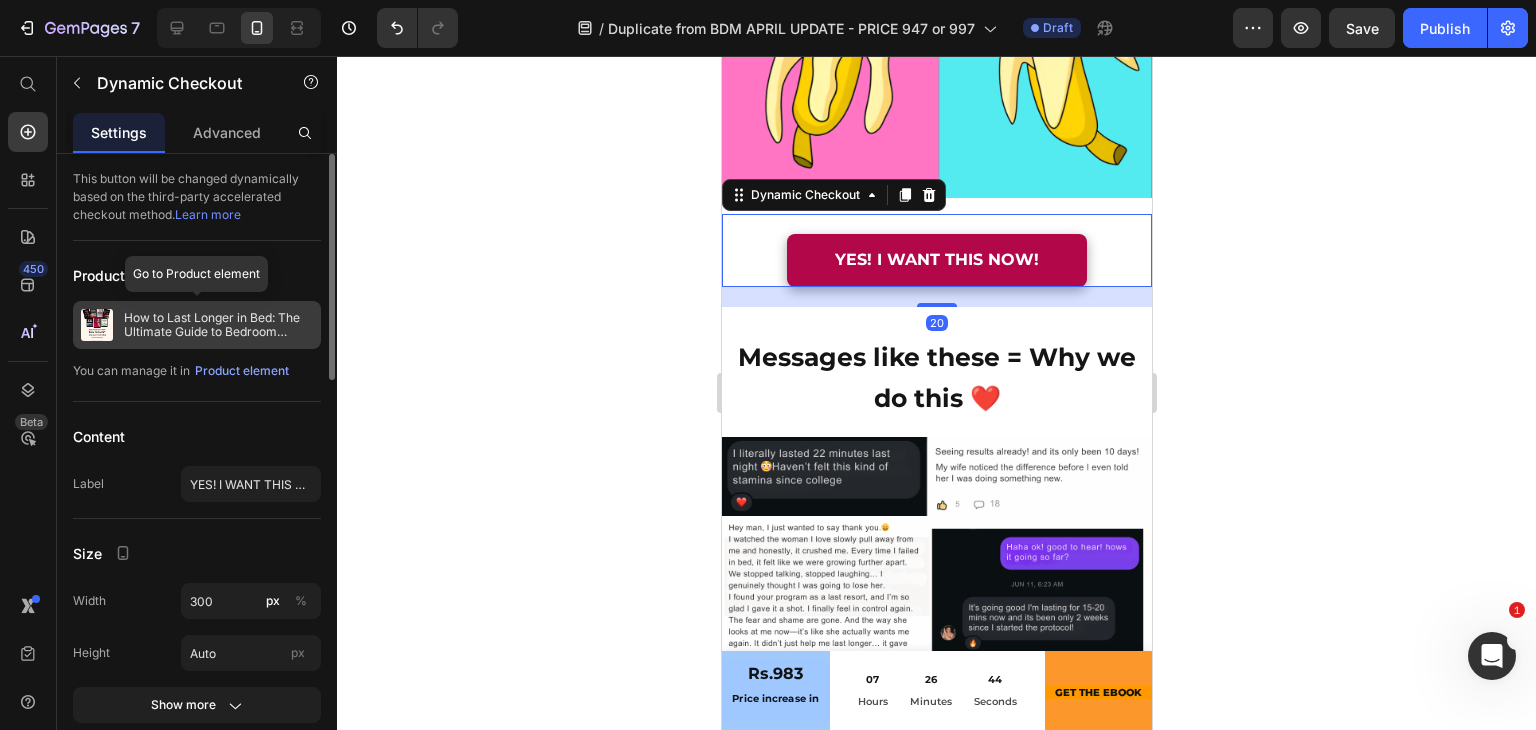 click on "How to Last Longer in Bed: The Ultimate Guide to Bedroom Mastery + Free Bonuses 2" at bounding box center (218, 325) 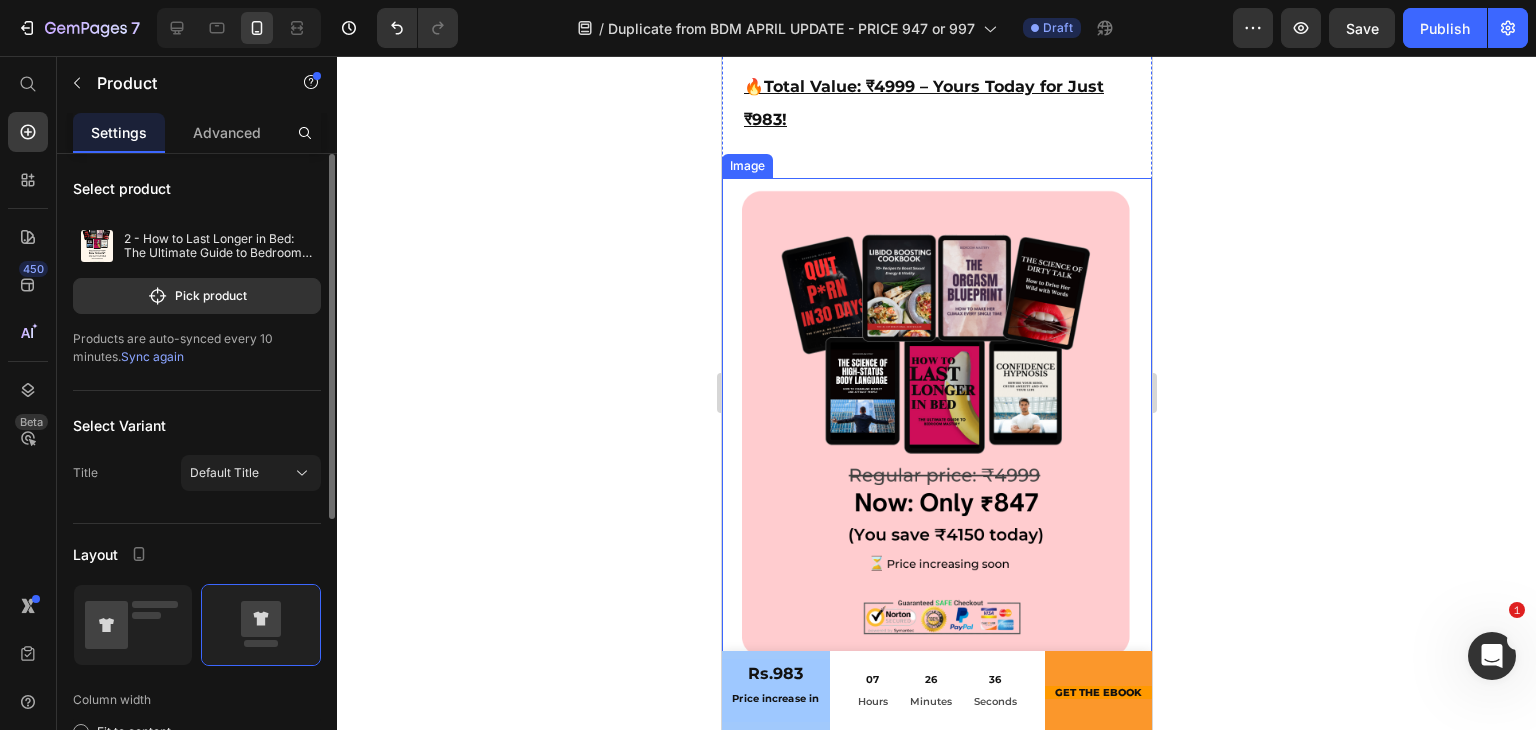 scroll, scrollTop: 20368, scrollLeft: 0, axis: vertical 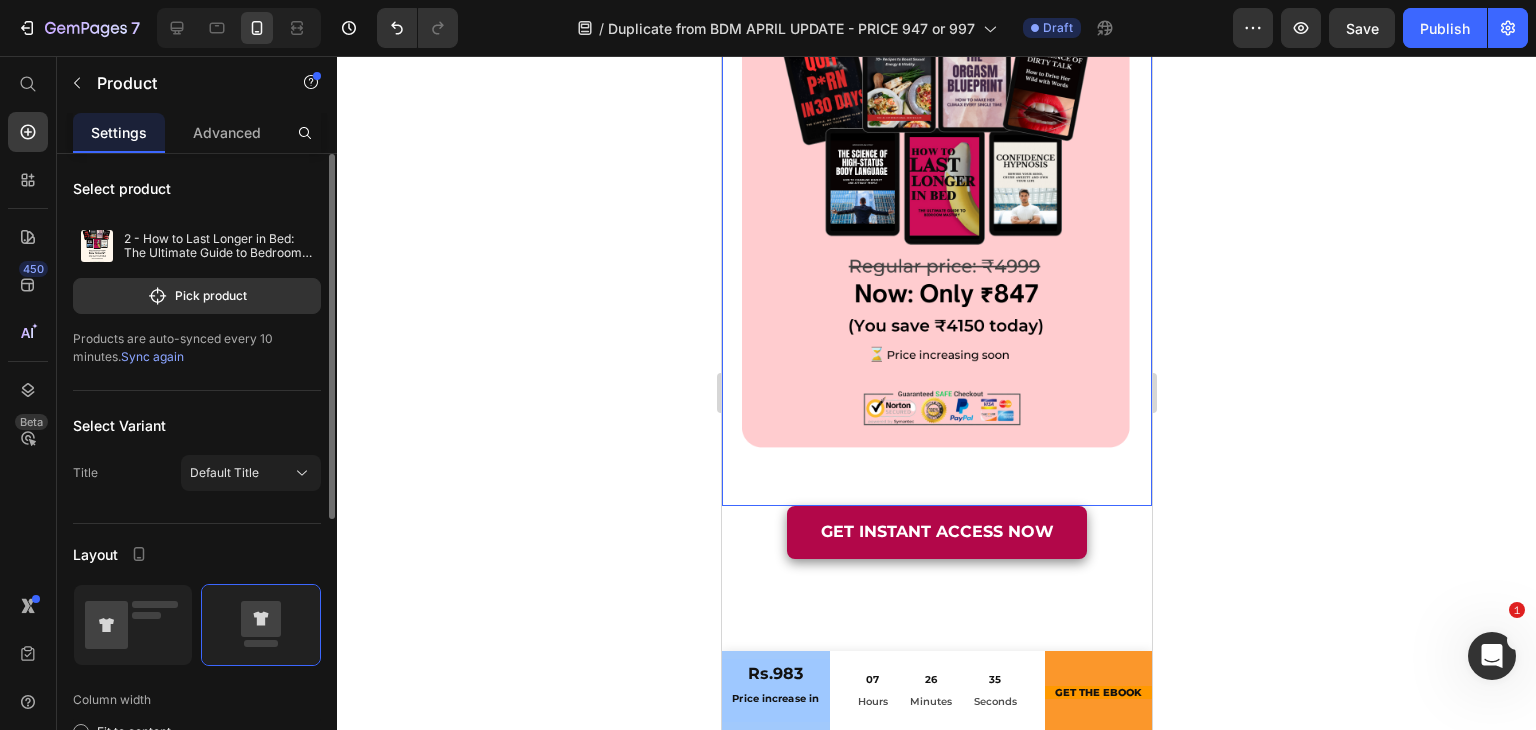 click at bounding box center [936, 238] 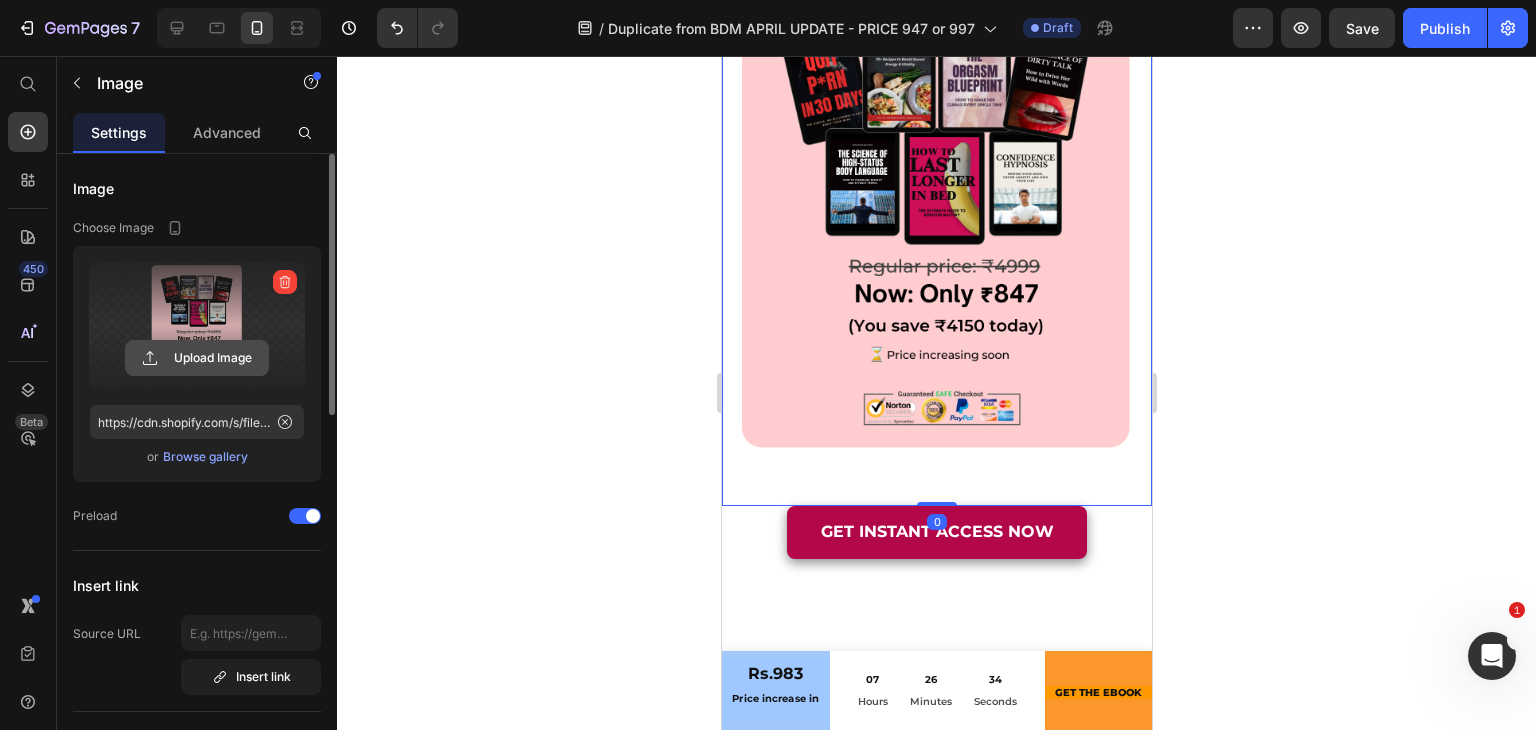 click 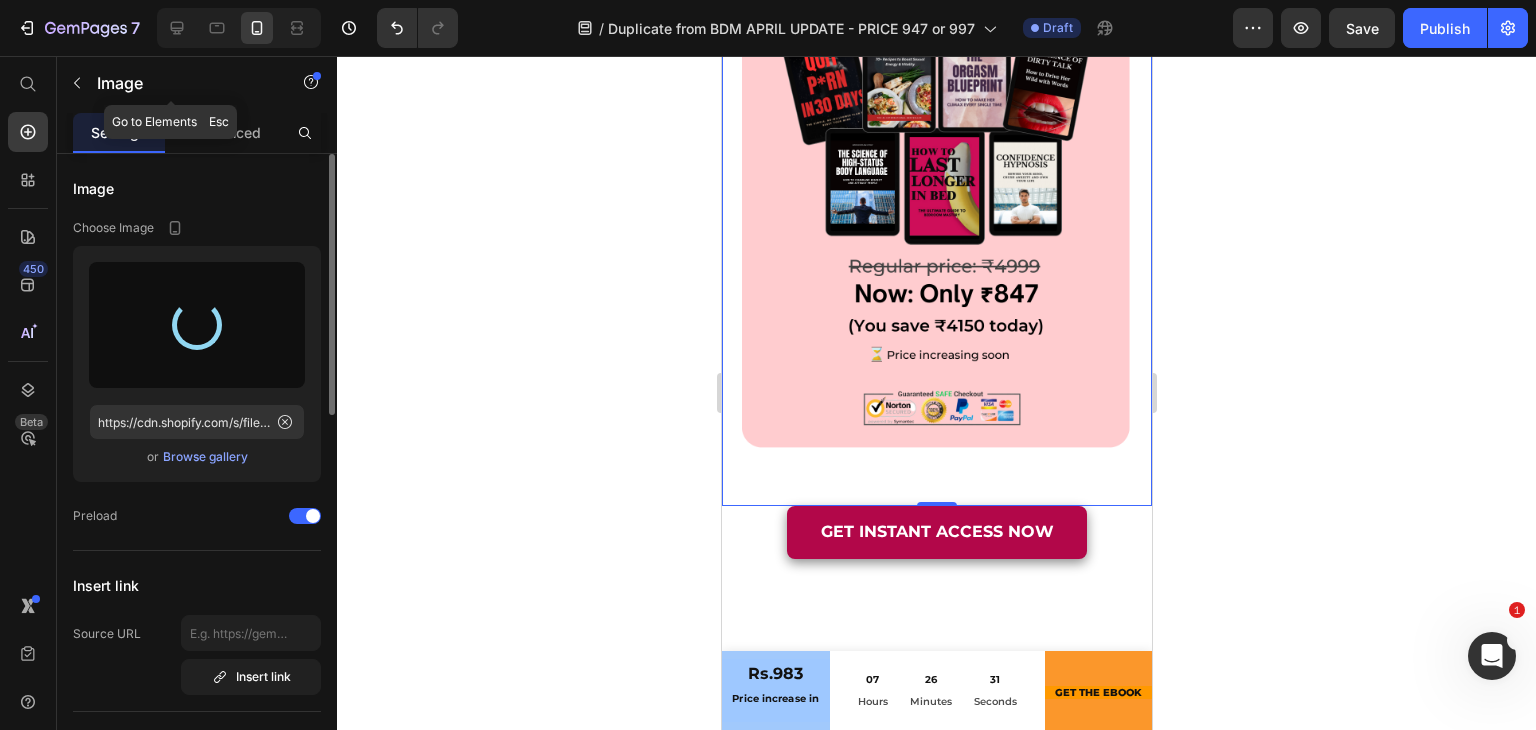 type on "https://cdn.shopify.com/s/files/1/0696/3901/2608/files/gempages_507012693975106439-d263a1b7-b113-4a8b-a4c5-ae50e4268f6e.png" 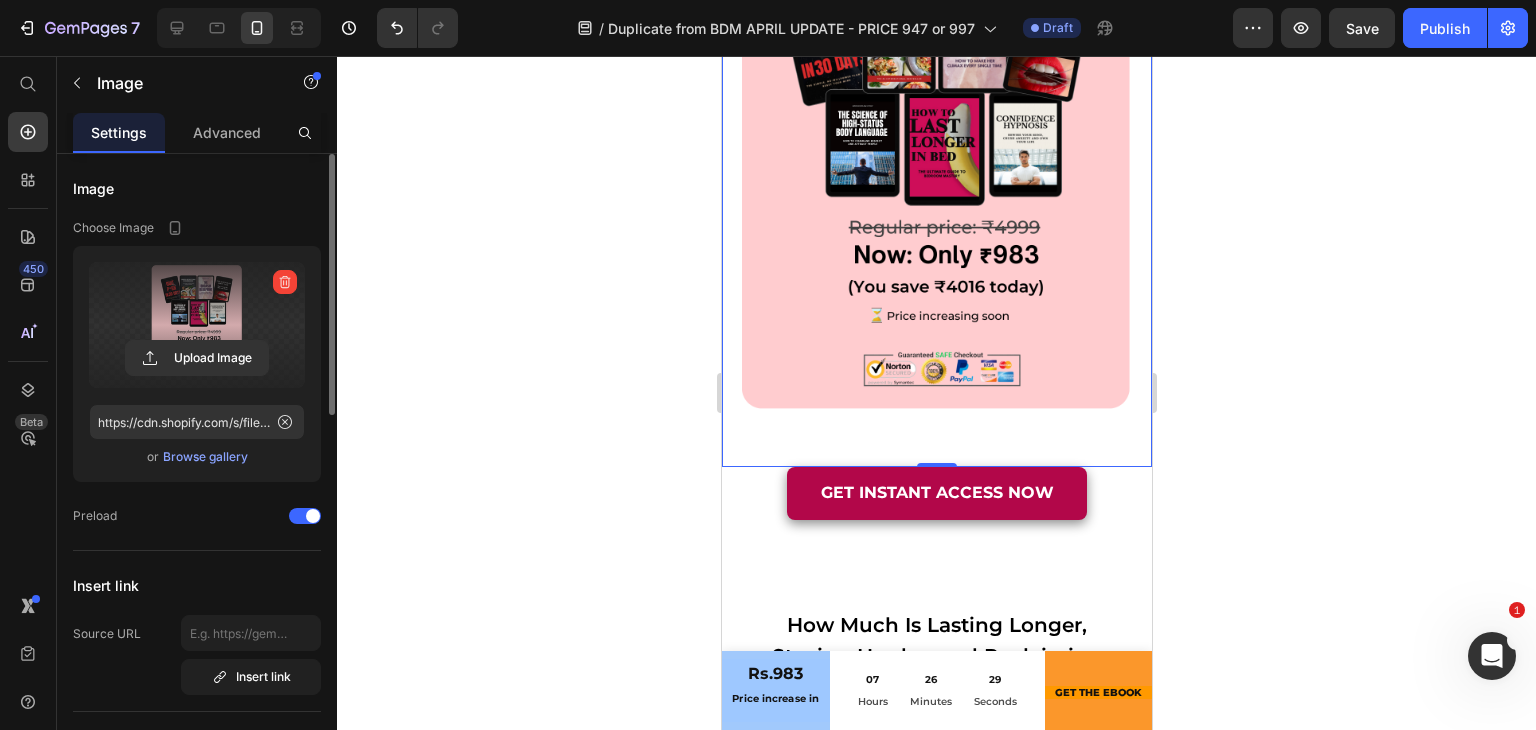 scroll, scrollTop: 20421, scrollLeft: 0, axis: vertical 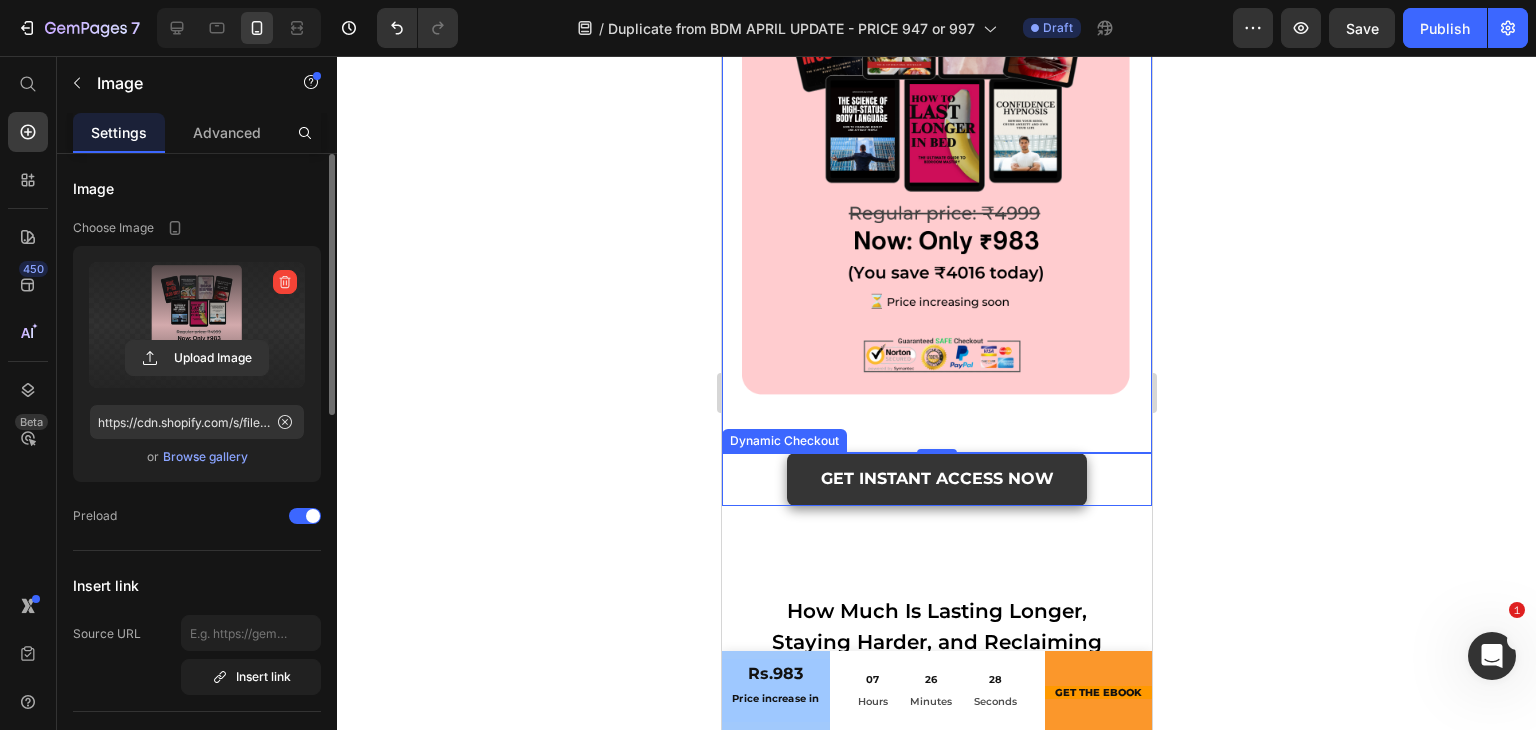 click on "GET INSTANT ACCESS NOW" at bounding box center [936, 479] 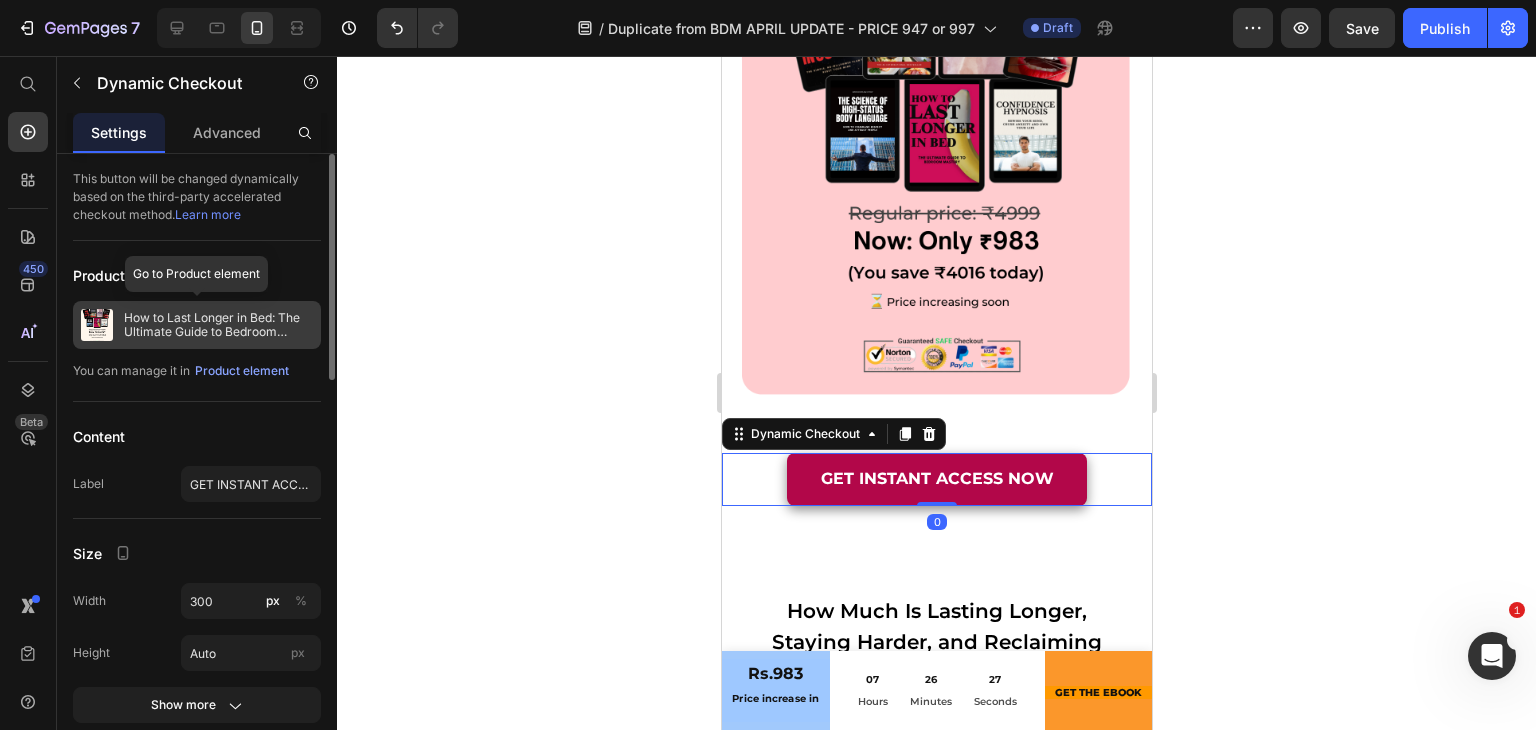 click on "How to Last Longer in Bed: The Ultimate Guide to Bedroom Mastery + Free Bonuses 2" at bounding box center [218, 325] 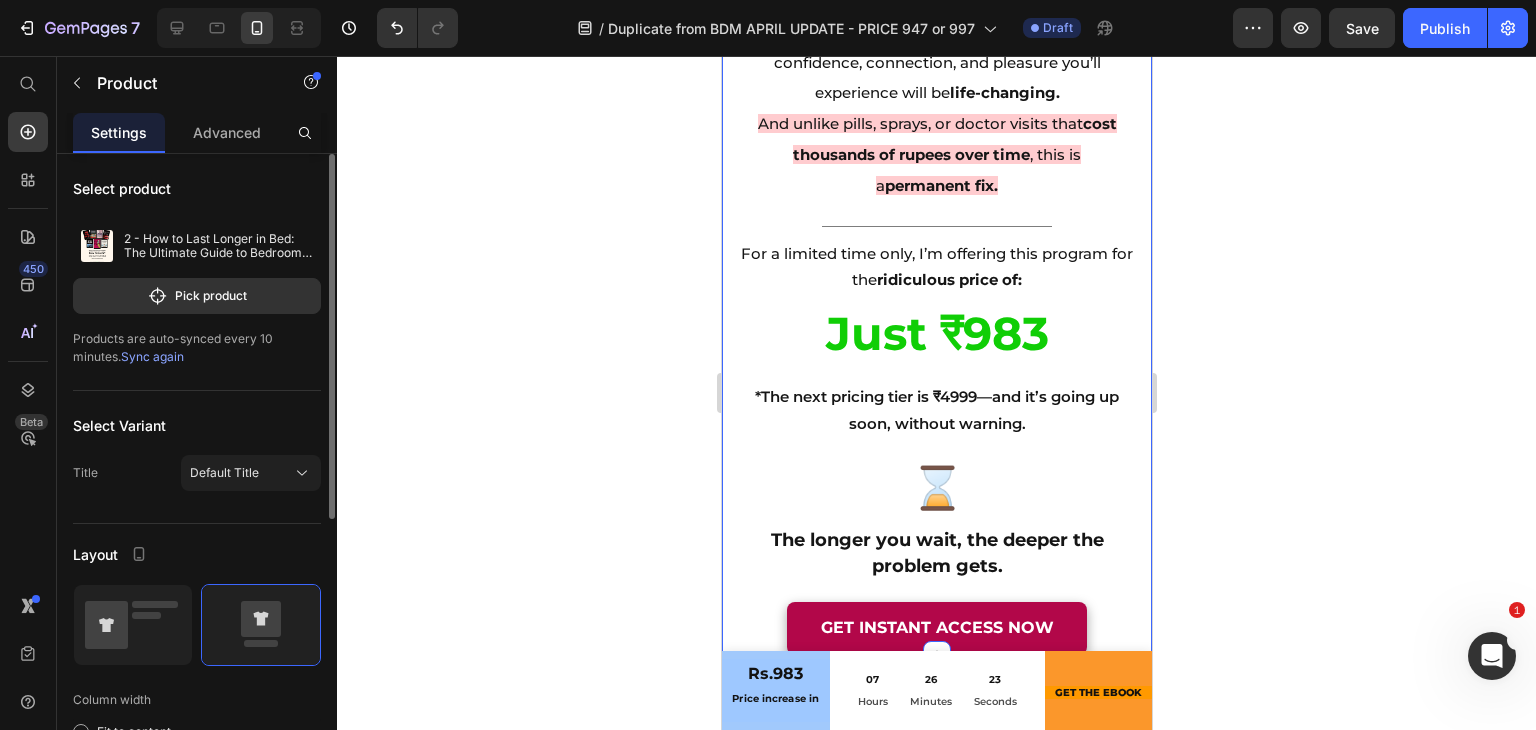 scroll, scrollTop: 21633, scrollLeft: 0, axis: vertical 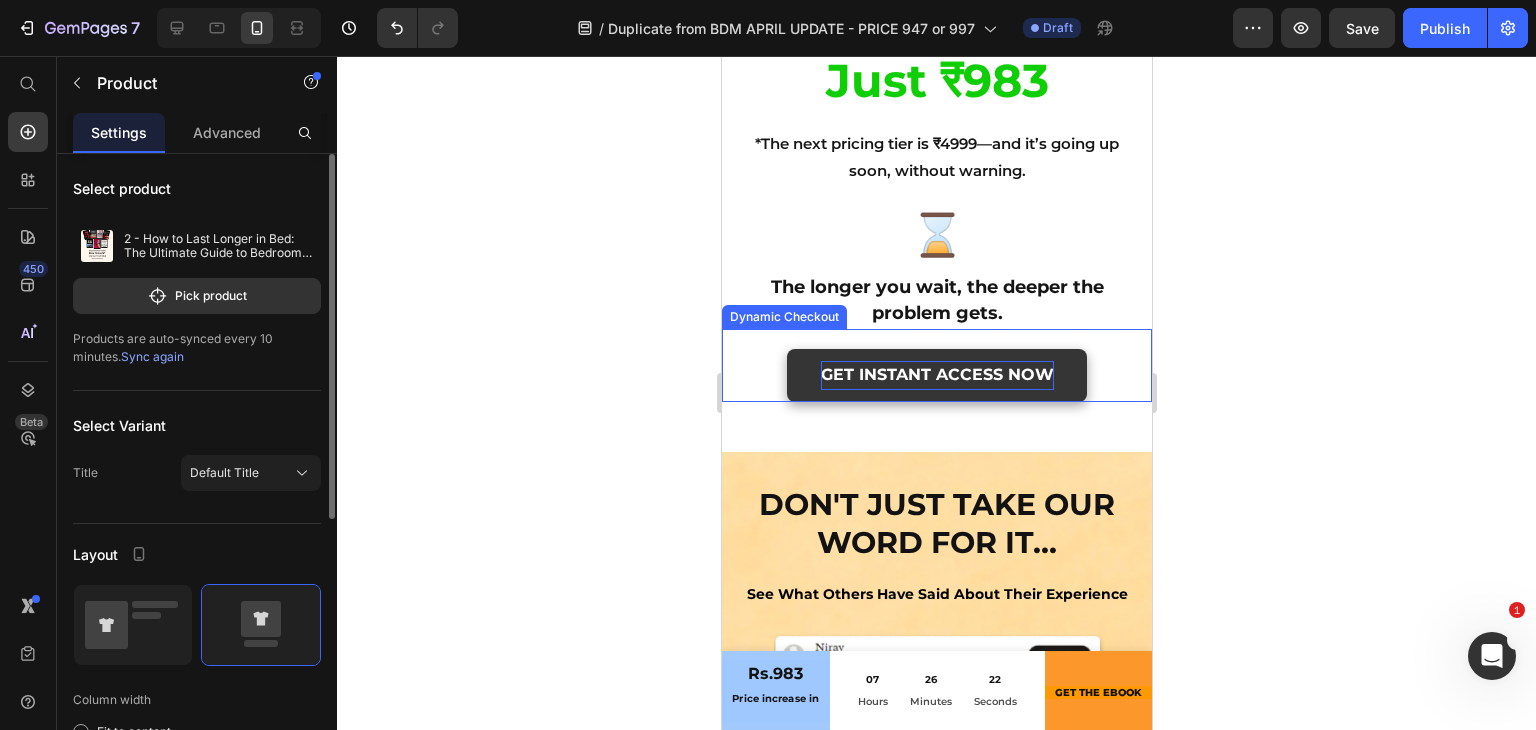 click on "GET INSTANT ACCESS NOW" at bounding box center [936, 375] 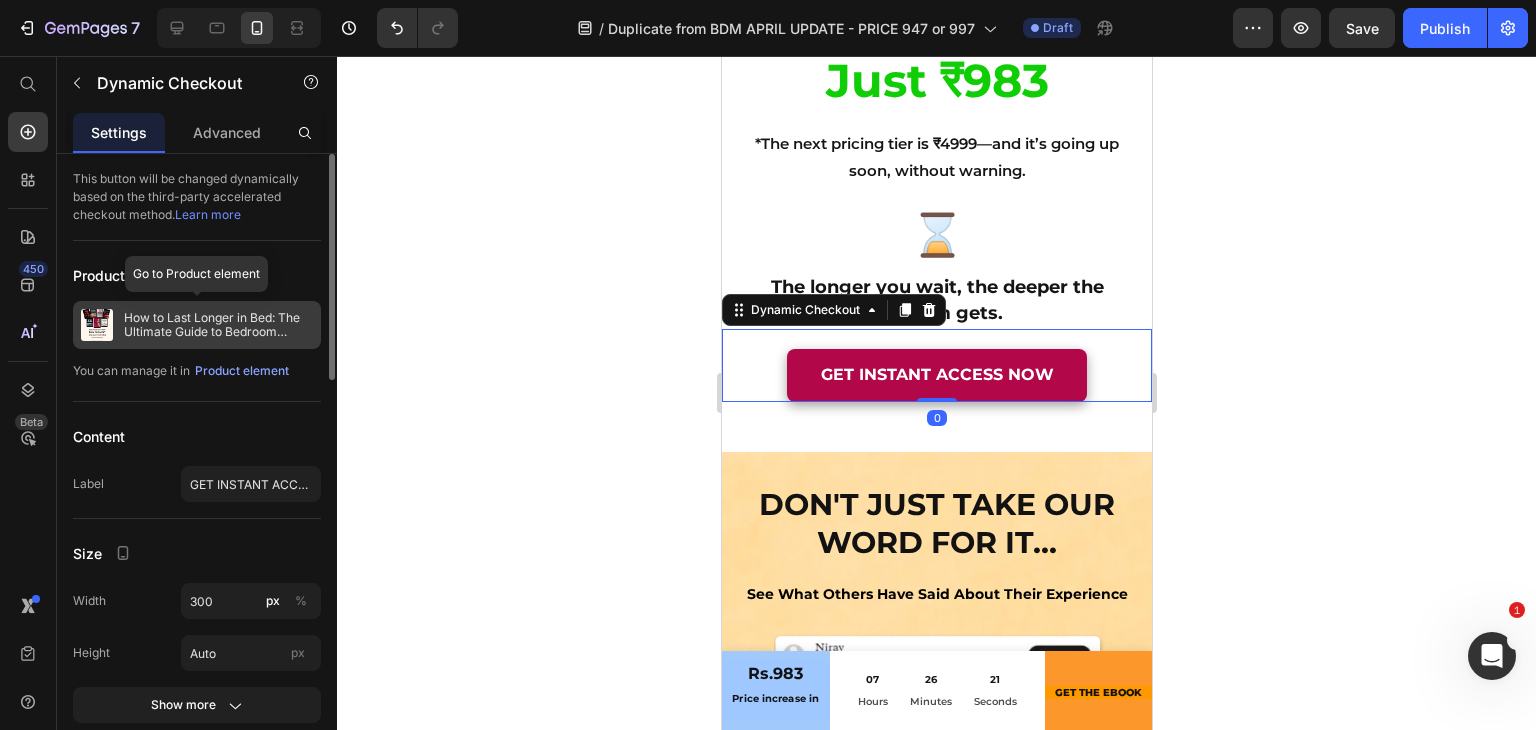 click on "How to Last Longer in Bed: The Ultimate Guide to Bedroom Mastery + Free Bonuses 2" at bounding box center (218, 325) 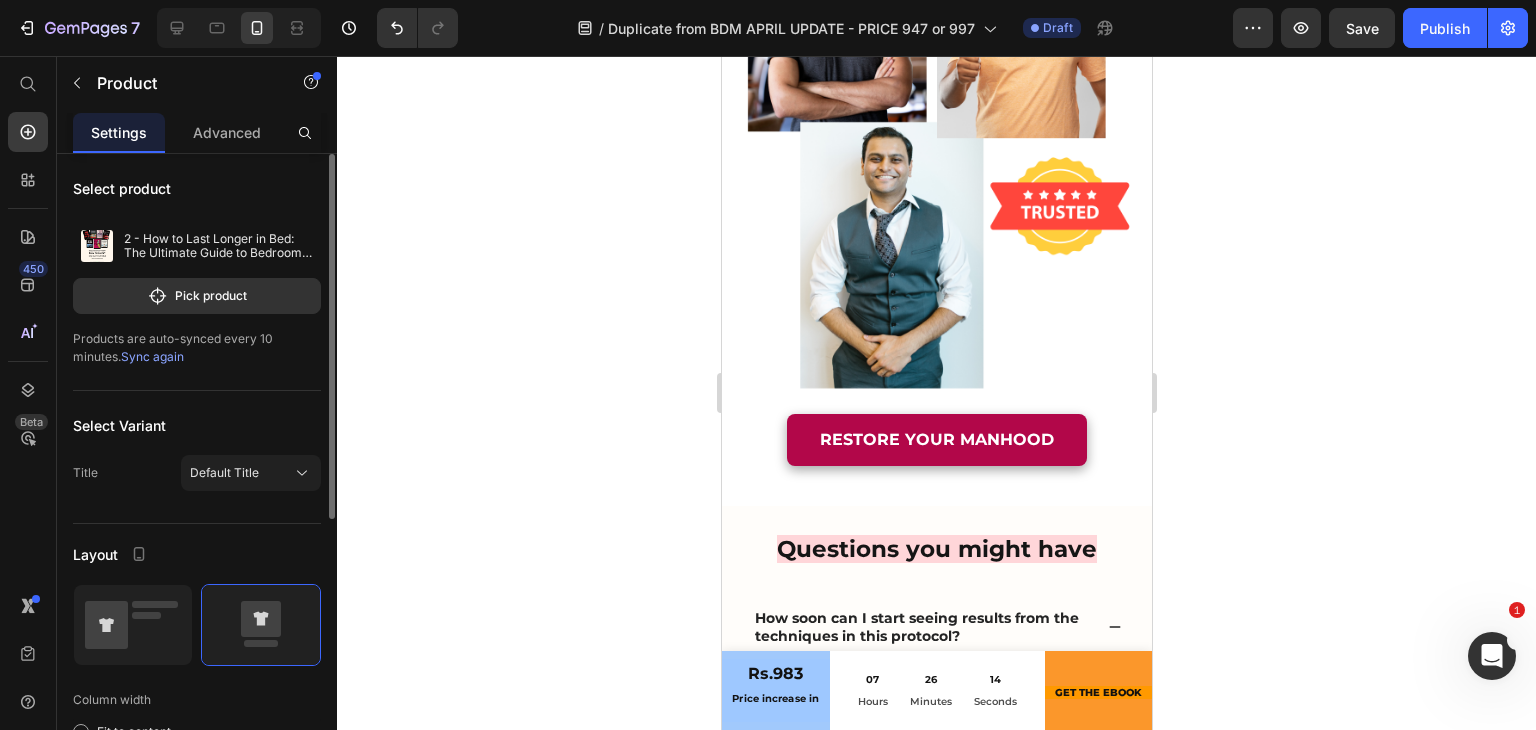 scroll, scrollTop: 26131, scrollLeft: 0, axis: vertical 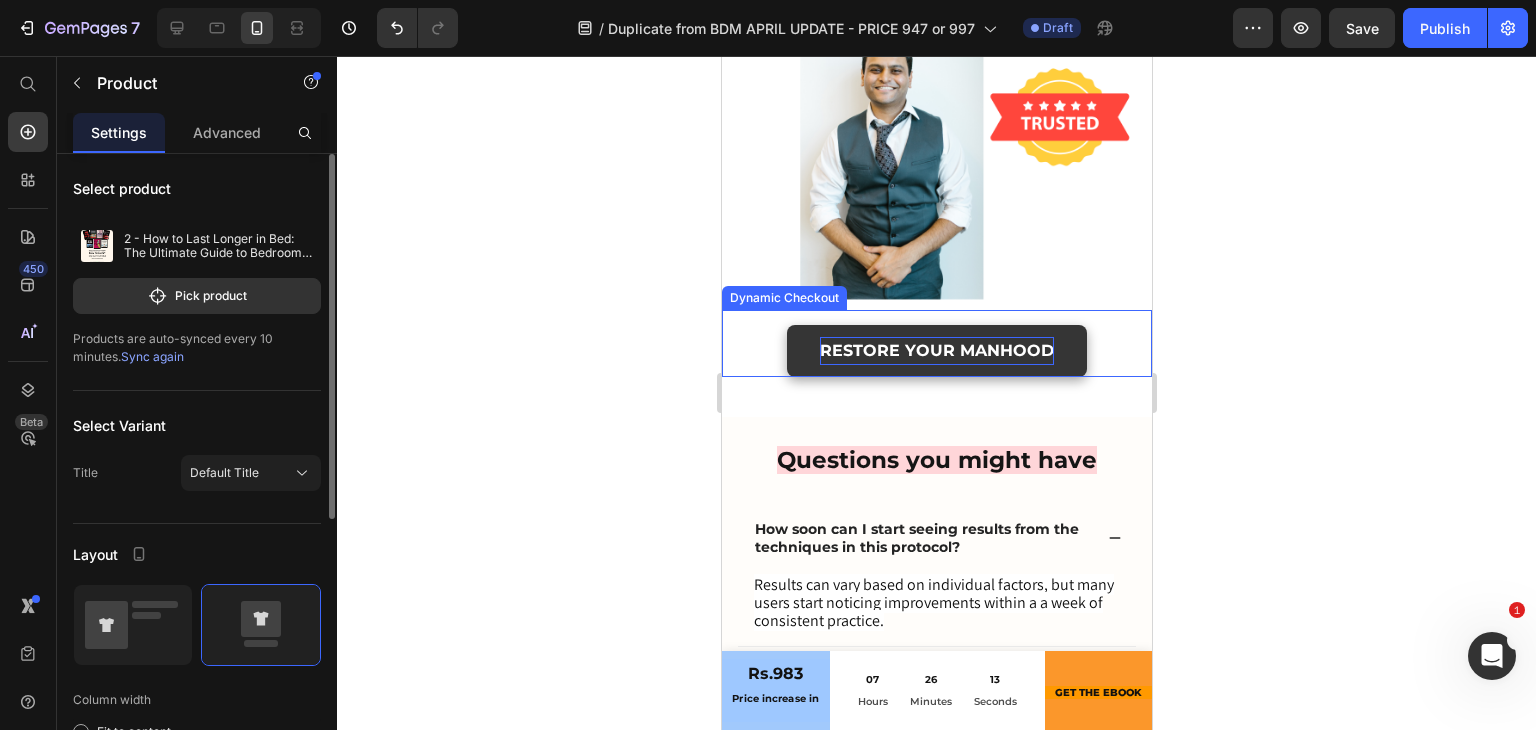 click on "RESTORE YOUR MANHOOD" at bounding box center (936, 351) 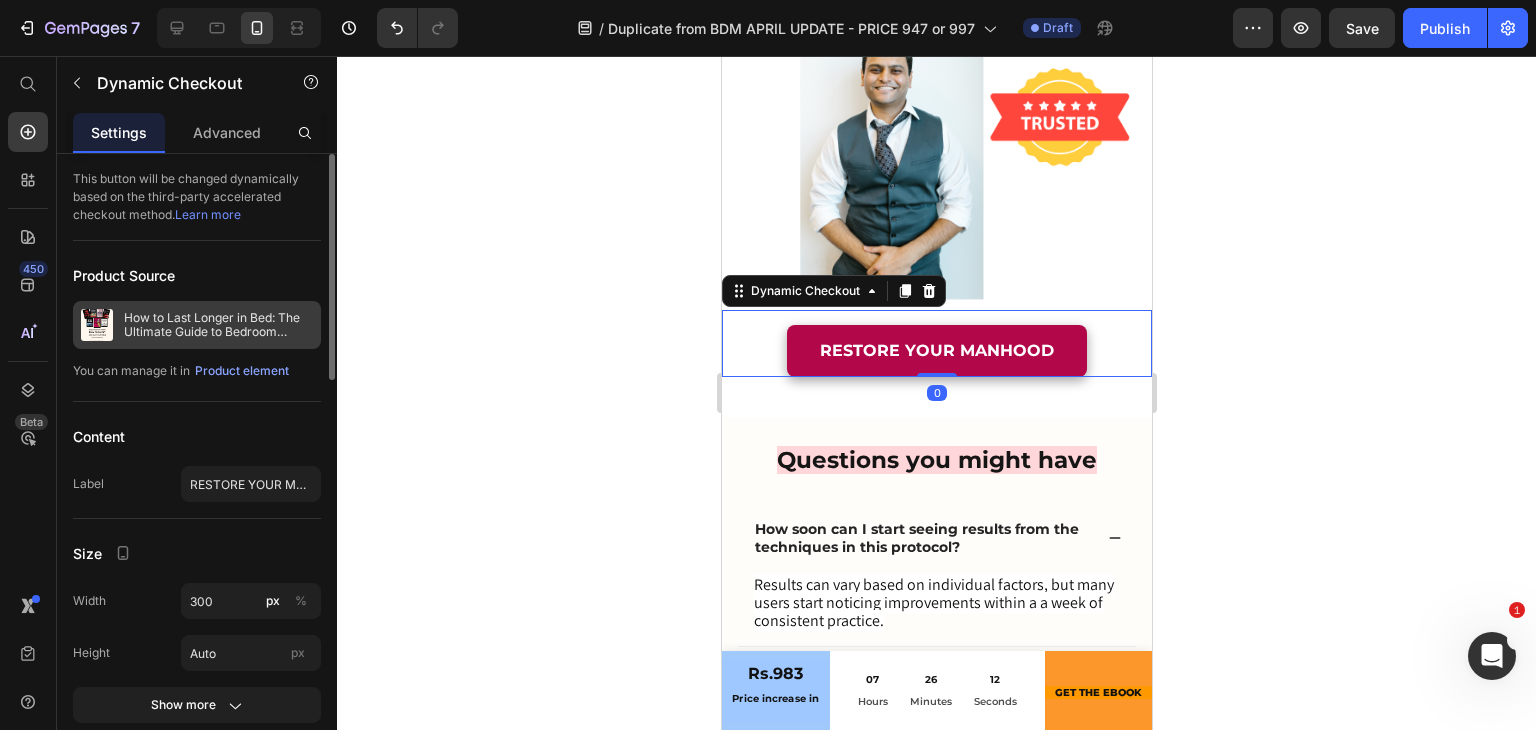click on "How to Last Longer in Bed: The Ultimate Guide to Bedroom Mastery + Free Bonuses 2" at bounding box center [218, 325] 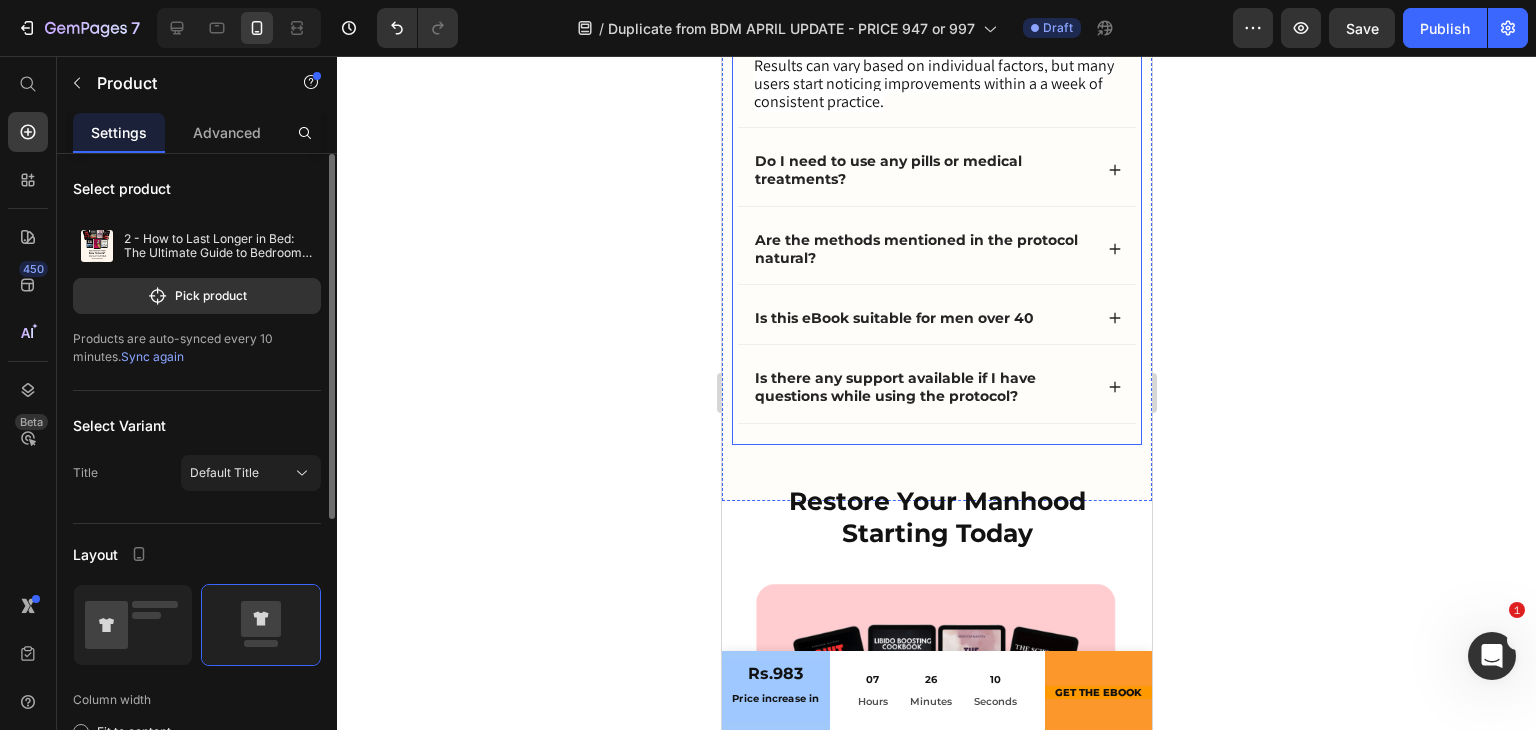 scroll, scrollTop: 27090, scrollLeft: 0, axis: vertical 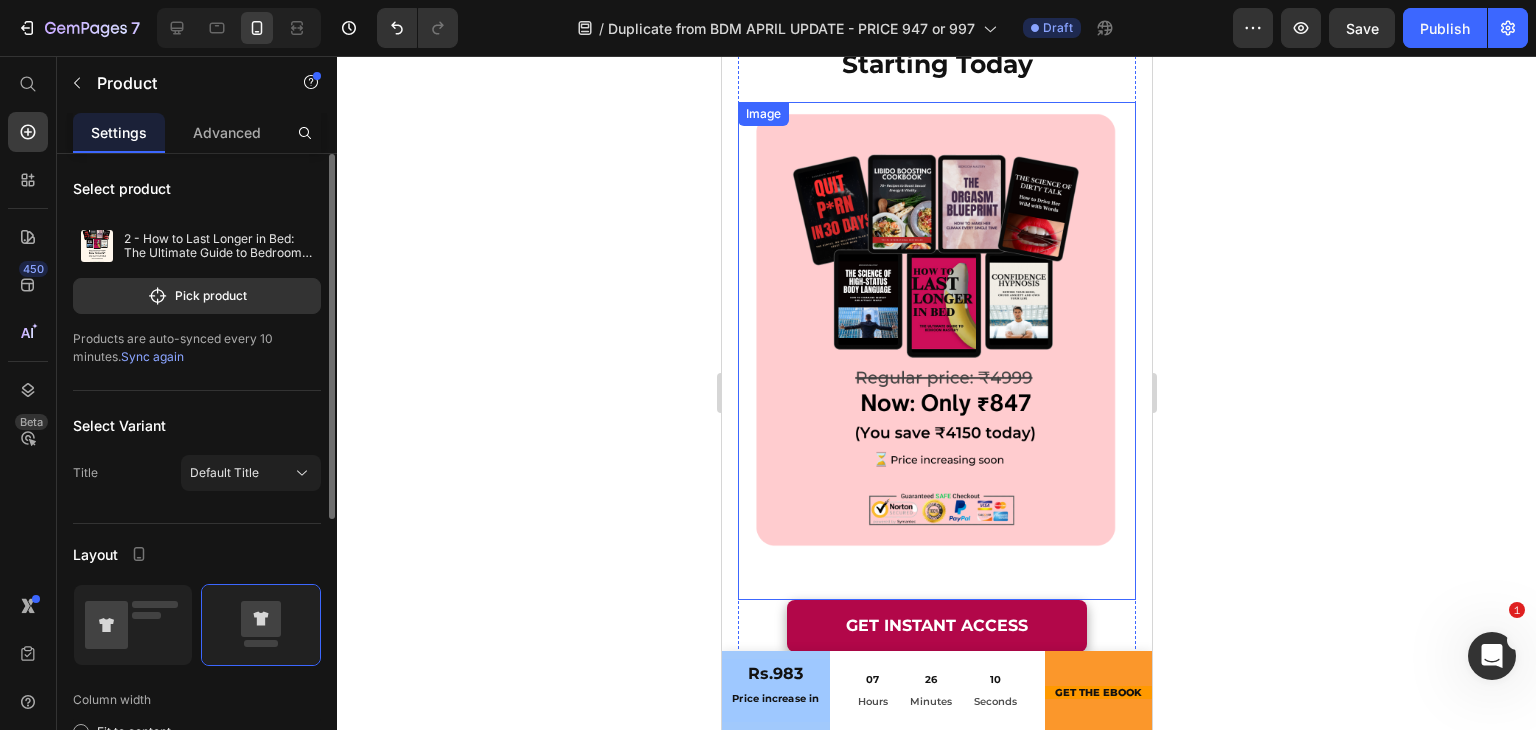 click at bounding box center (936, 351) 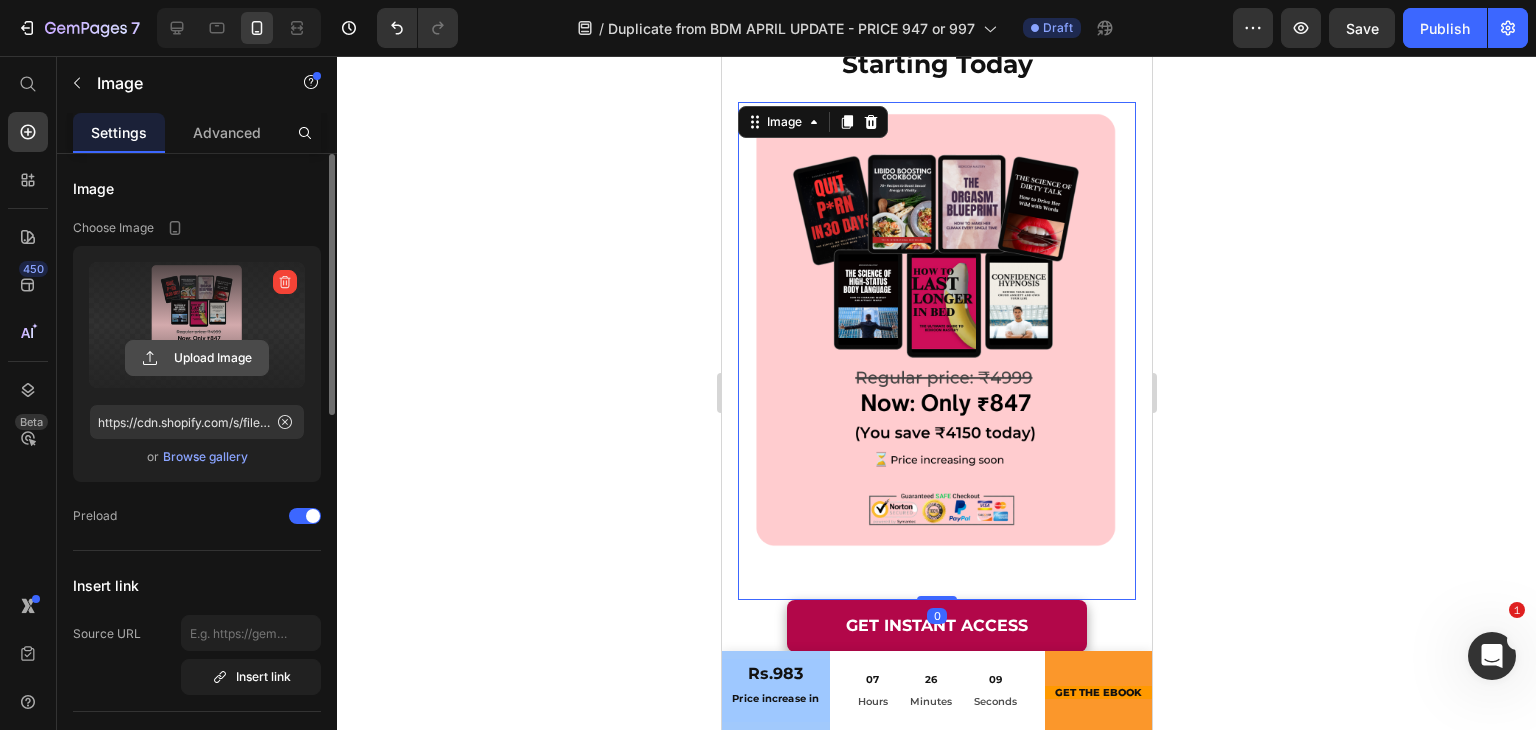 click 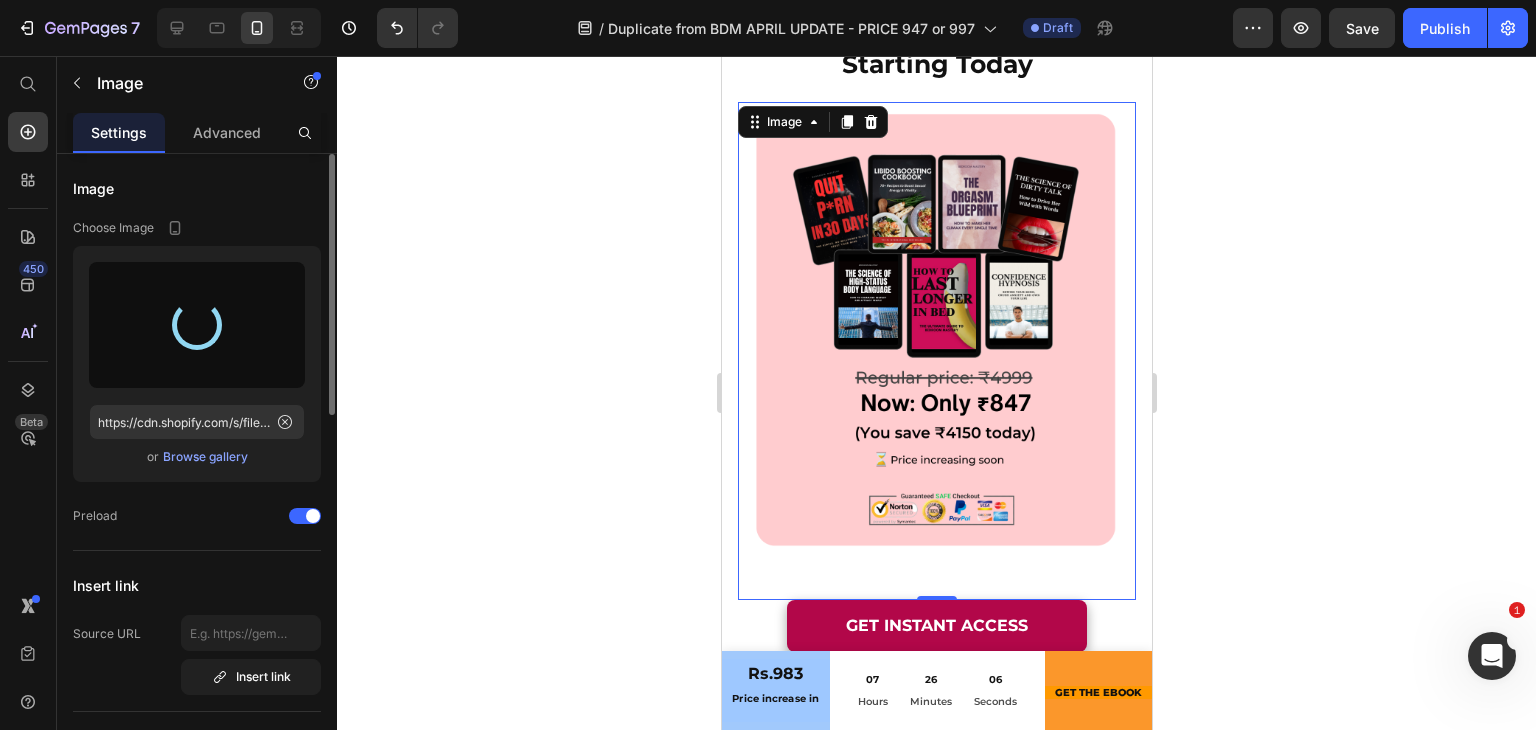 type on "https://cdn.shopify.com/s/files/1/0696/3901/2608/files/gempages_507012693975106439-d263a1b7-b113-4a8b-a4c5-ae50e4268f6e.png" 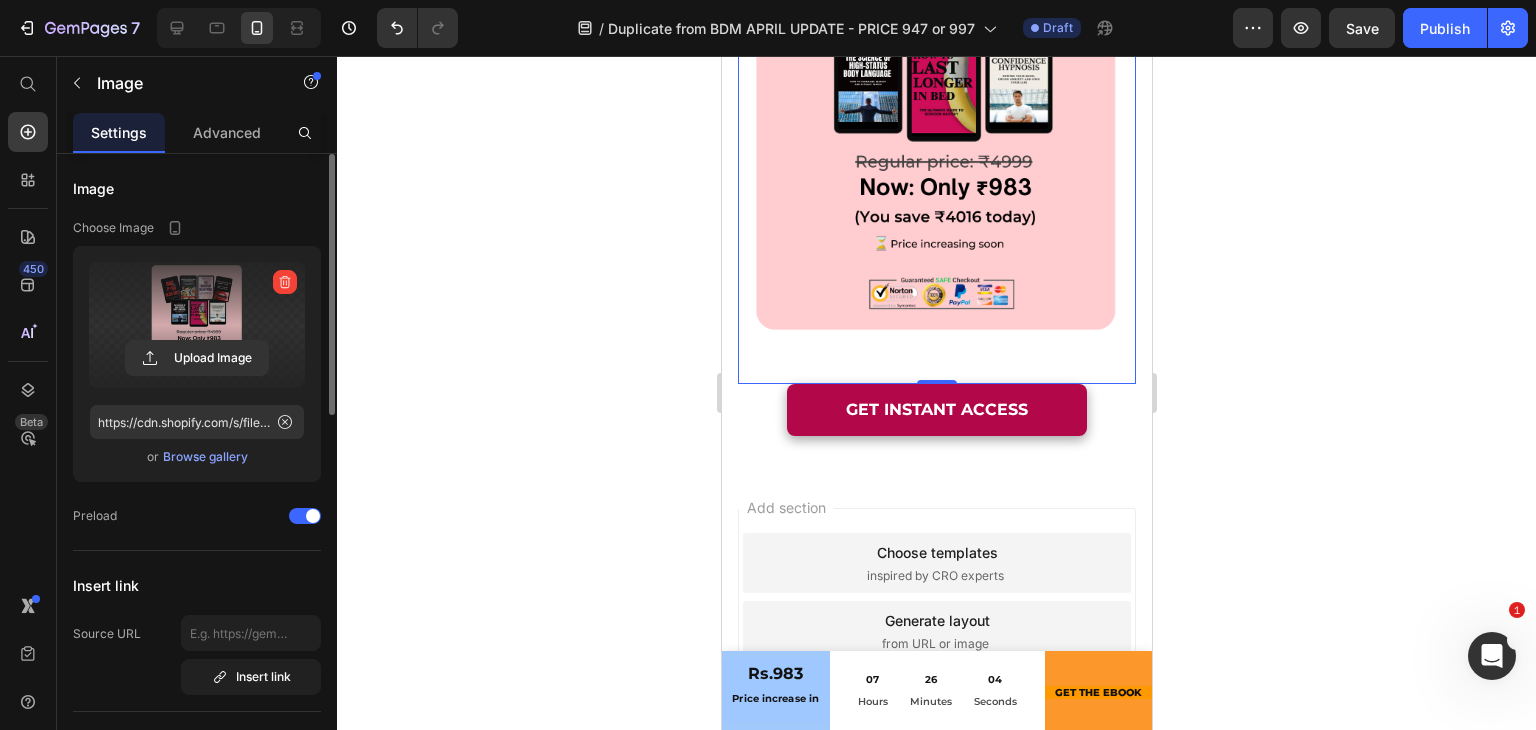 scroll, scrollTop: 27447, scrollLeft: 0, axis: vertical 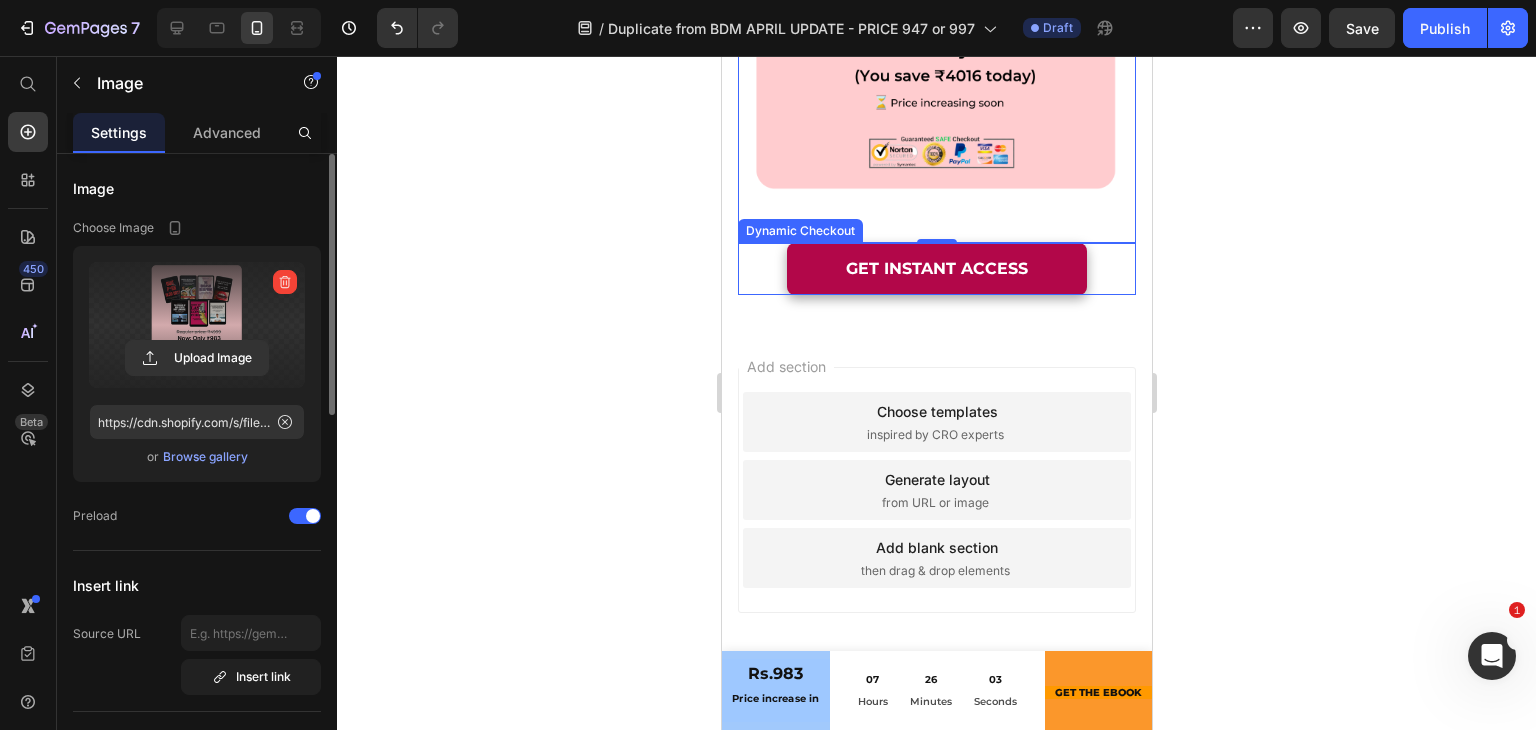 click on "GET INSTANT ACCESS" at bounding box center [936, 269] 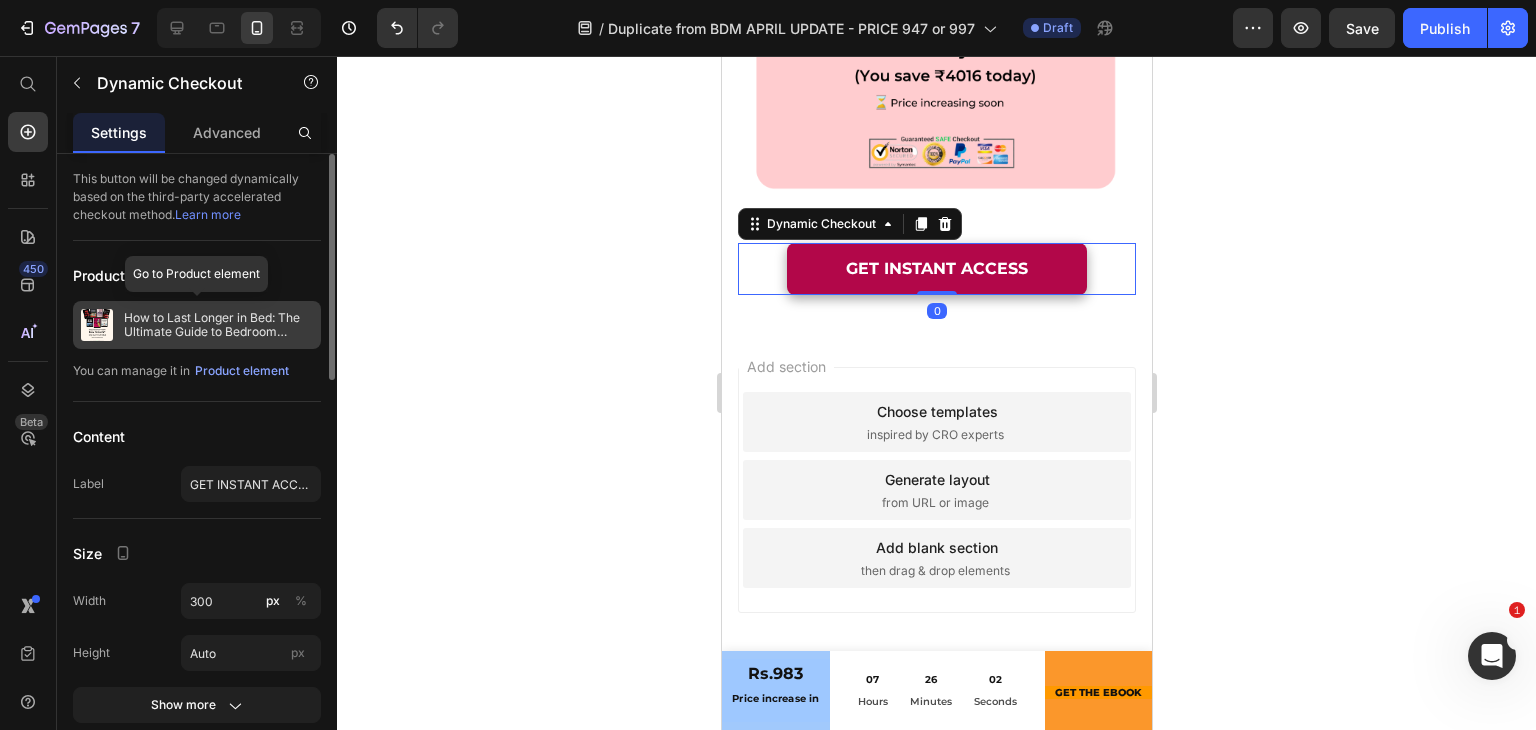 click on "How to Last Longer in Bed: The Ultimate Guide to Bedroom Mastery + Free Bonuses 2" 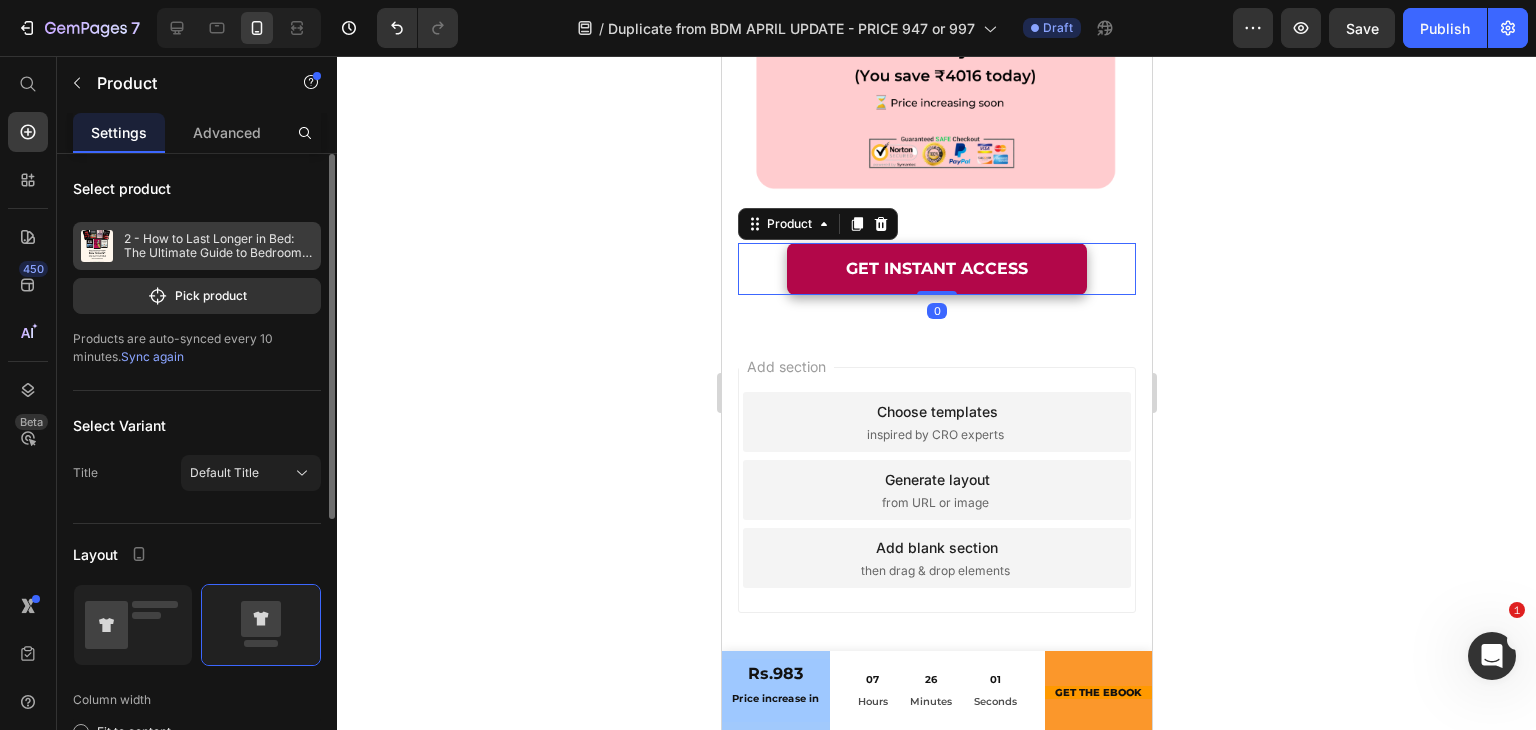 click on "2 - How to Last Longer in Bed: The Ultimate Guide to Bedroom Mastery + Free Bonuses" at bounding box center [218, 246] 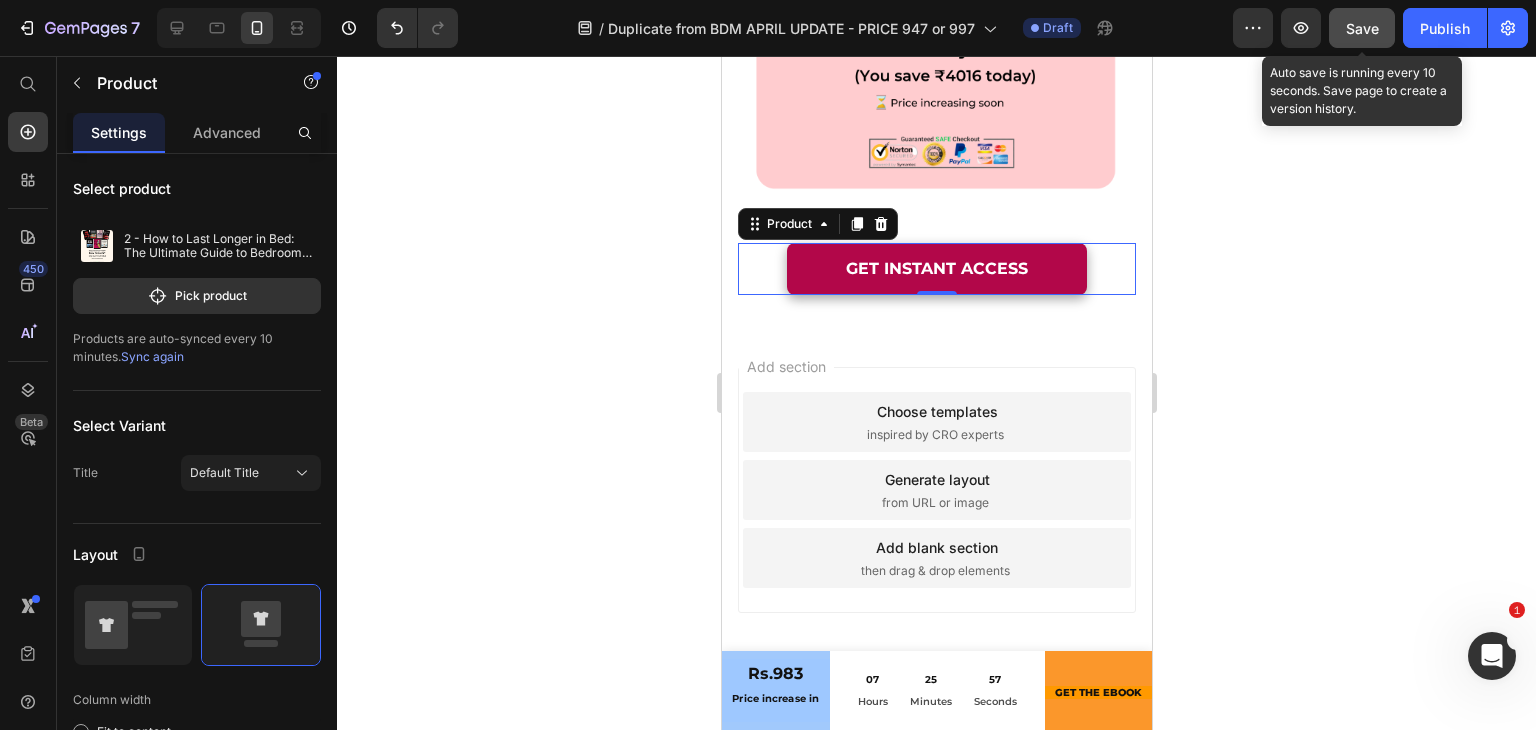 click on "Save" at bounding box center (1362, 28) 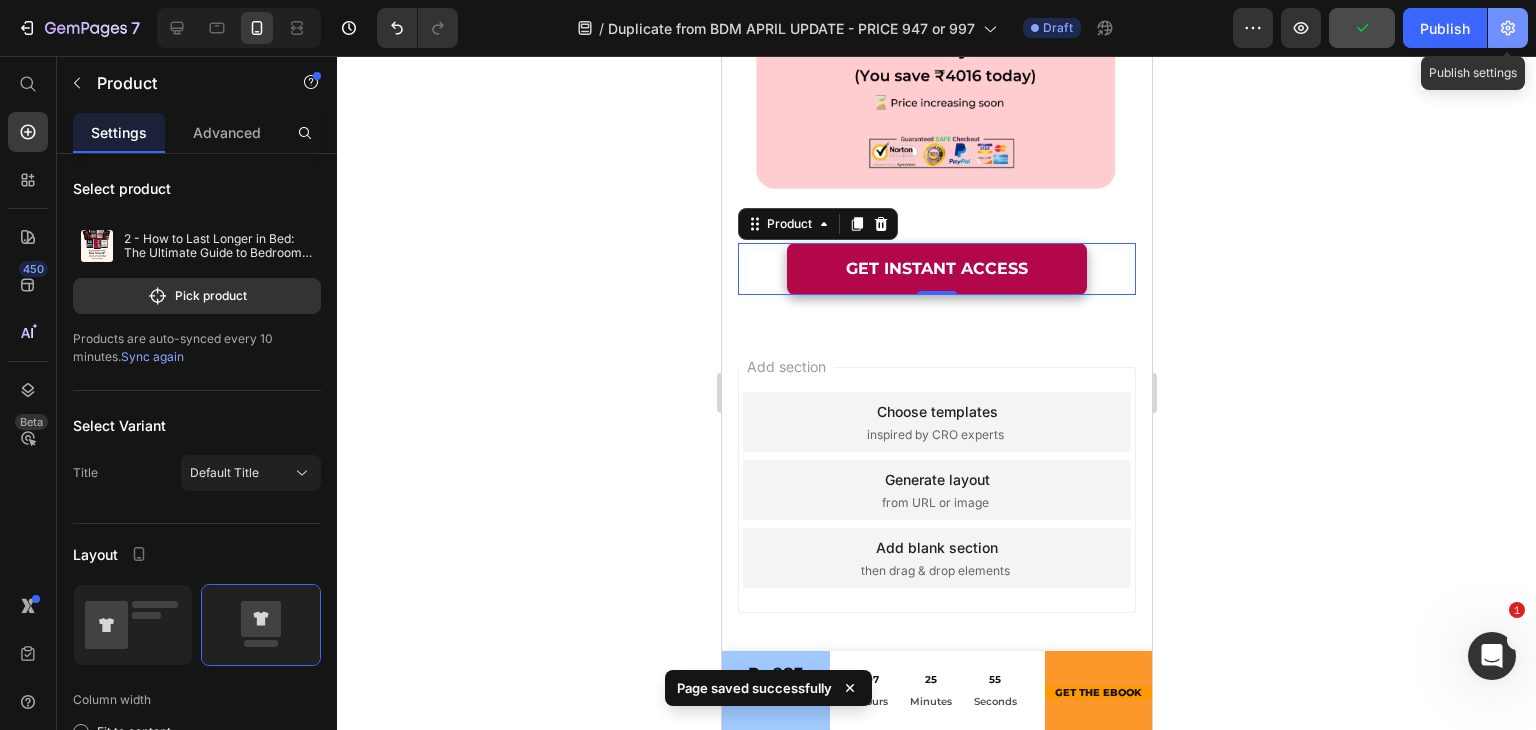 click 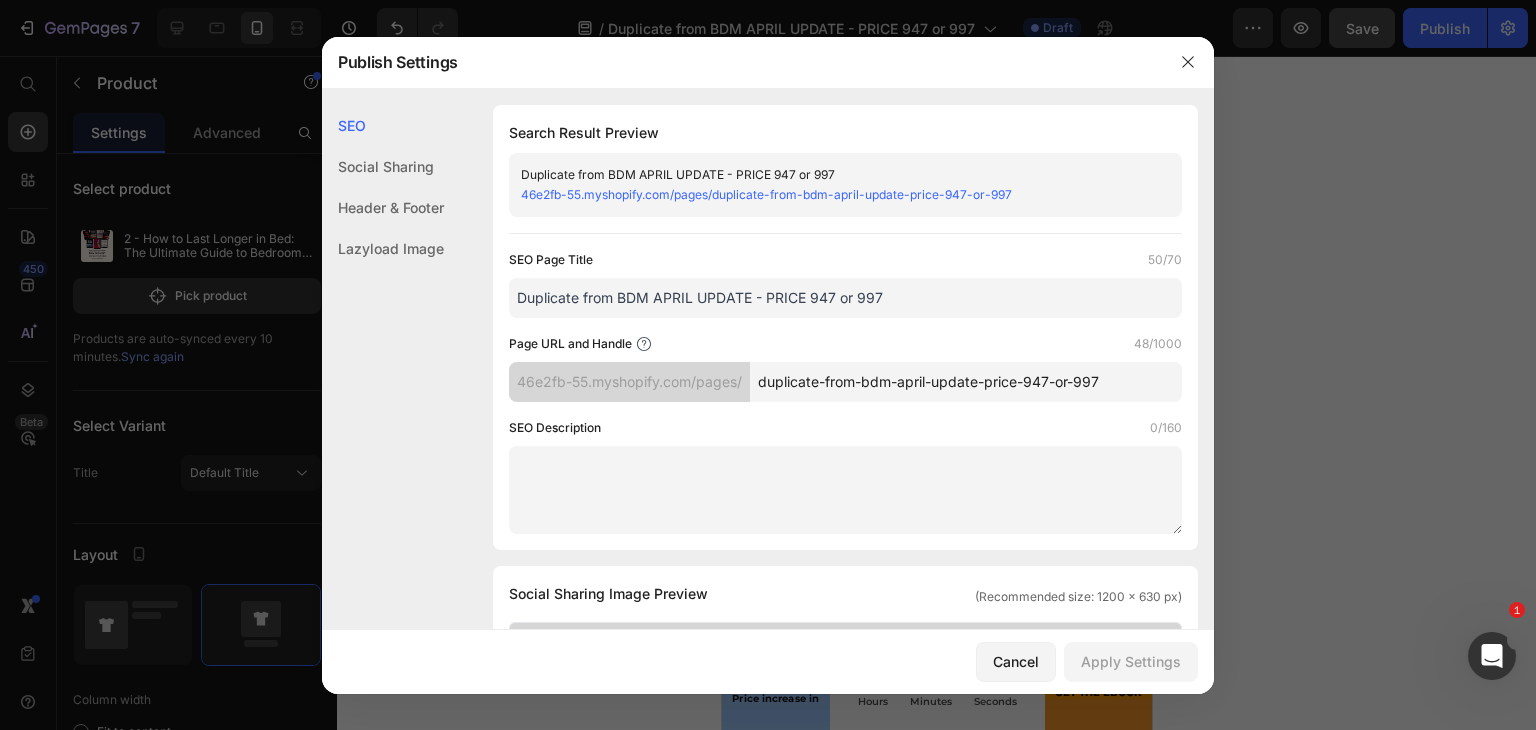 click on "duplicate-from-bdm-april-update-price-947-or-997" at bounding box center (966, 382) 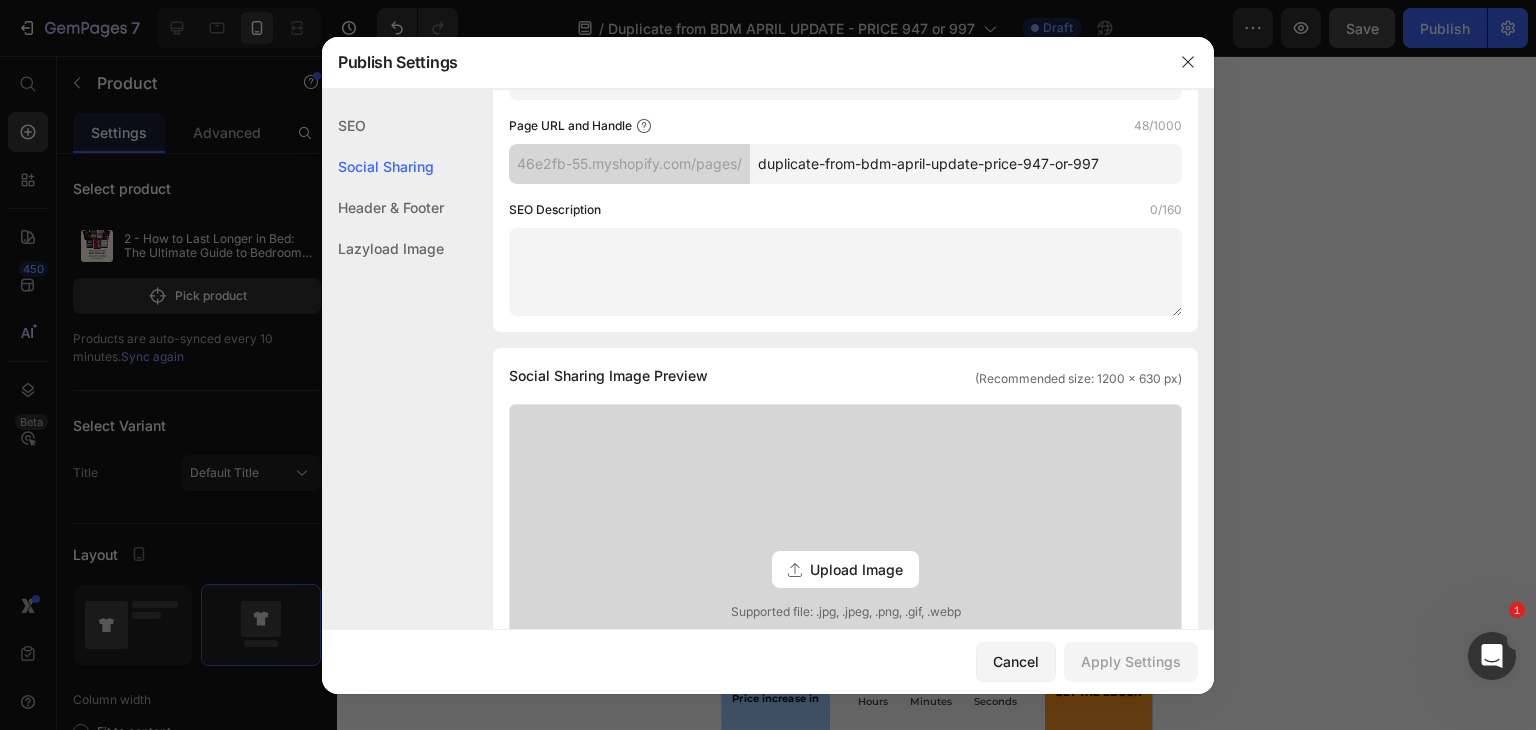 scroll, scrollTop: 0, scrollLeft: 0, axis: both 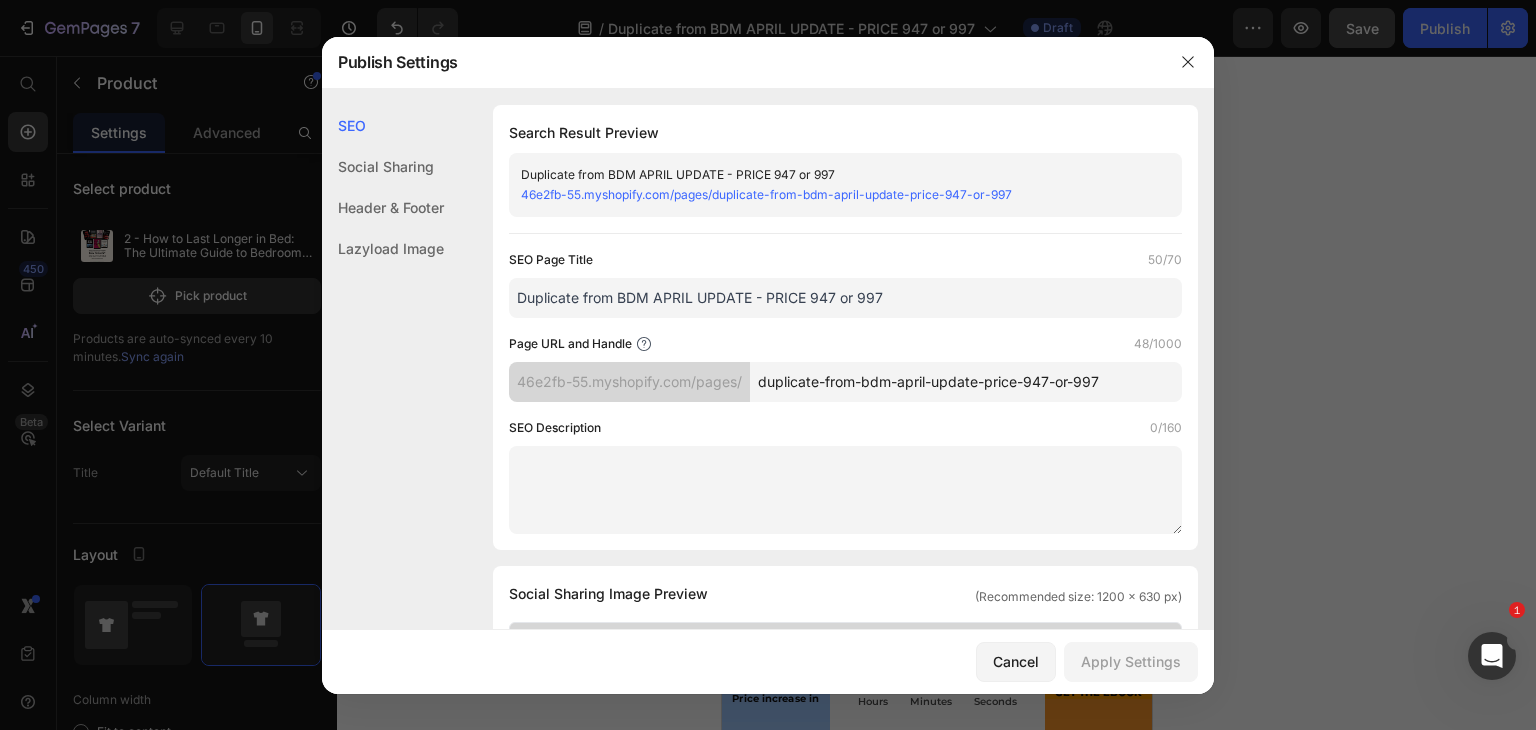 drag, startPoint x: 760, startPoint y: 385, endPoint x: 1154, endPoint y: 393, distance: 394.0812 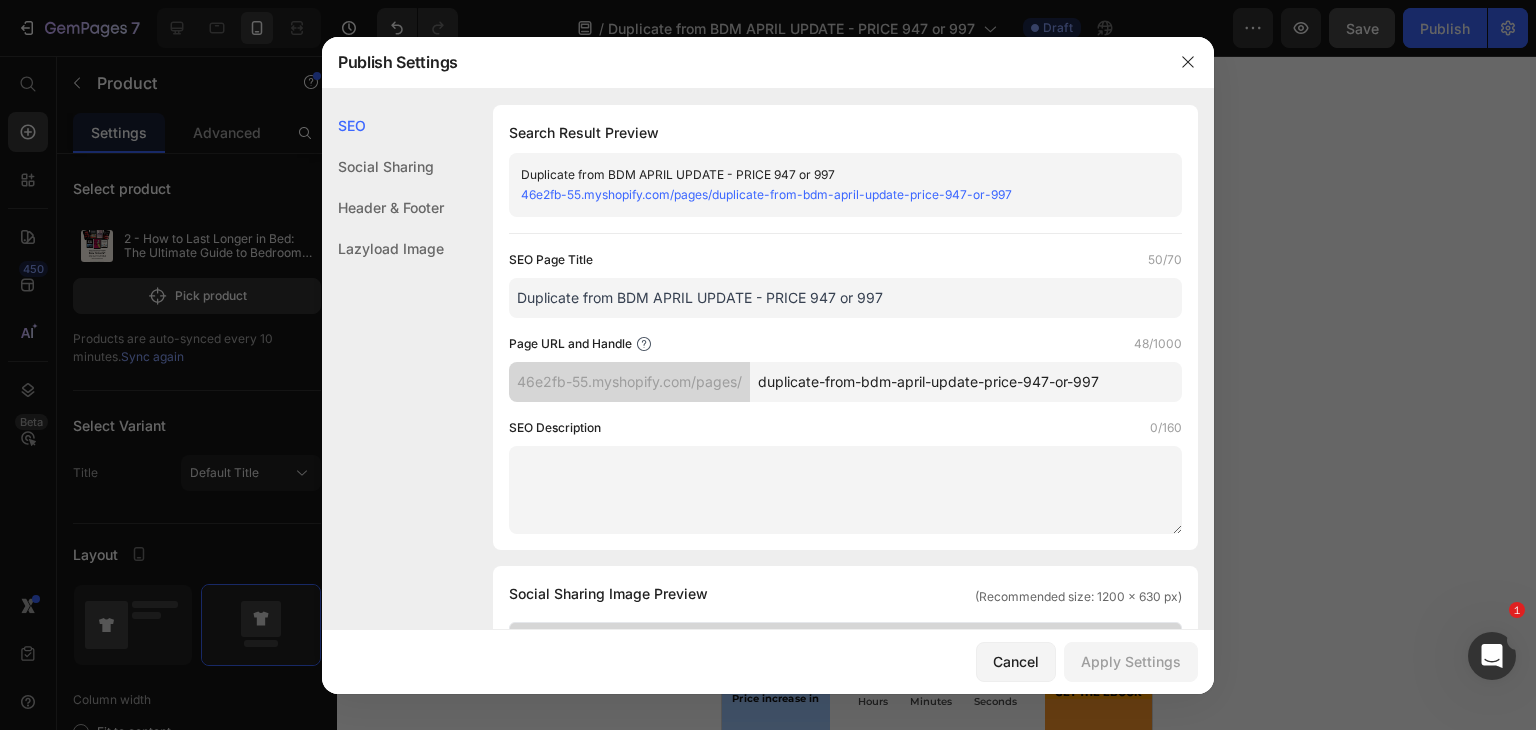 click on "duplicate-from-bdm-april-update-price-947-or-997" at bounding box center [966, 382] 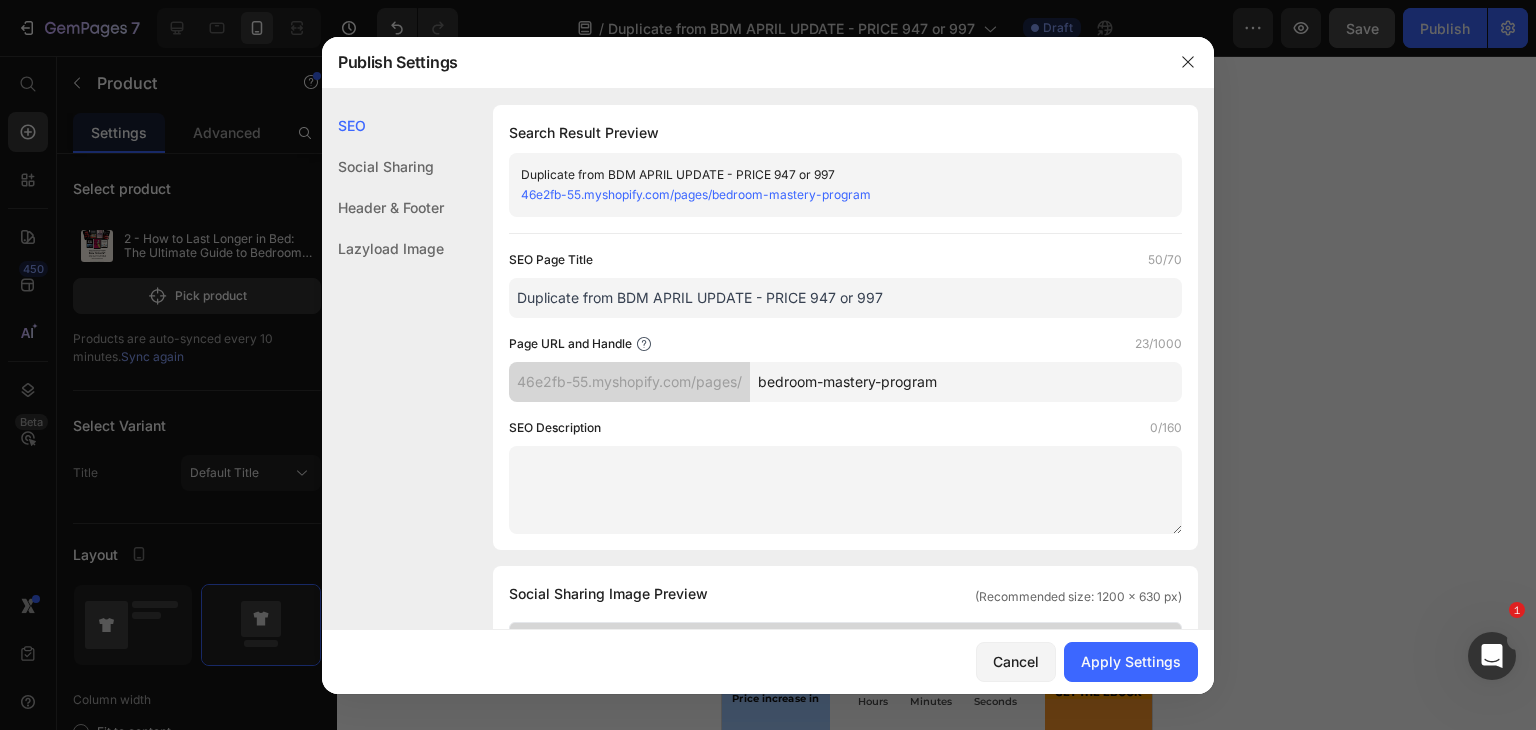 drag, startPoint x: 966, startPoint y: 381, endPoint x: 761, endPoint y: 387, distance: 205.08778 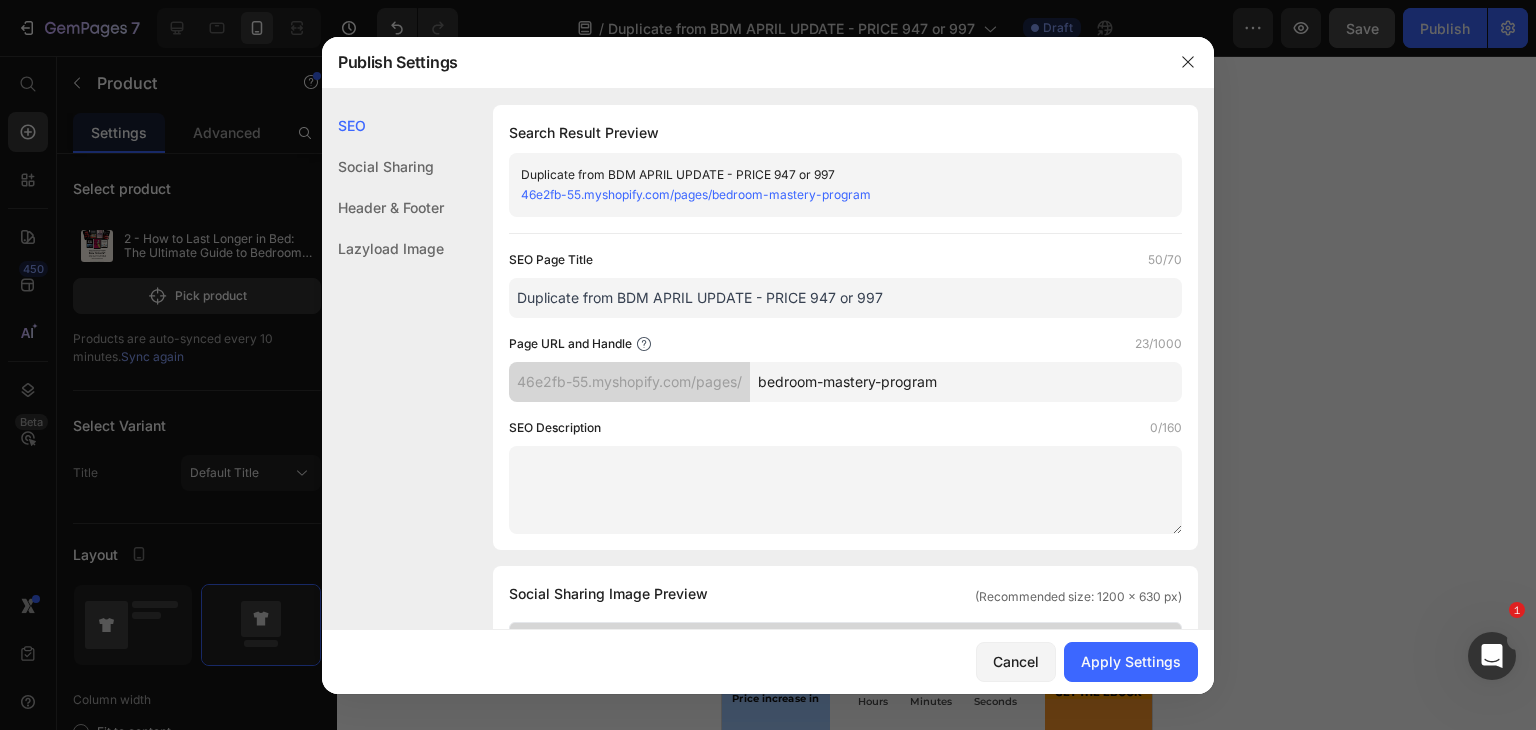 click on "bedroom-mastery-program" at bounding box center [966, 382] 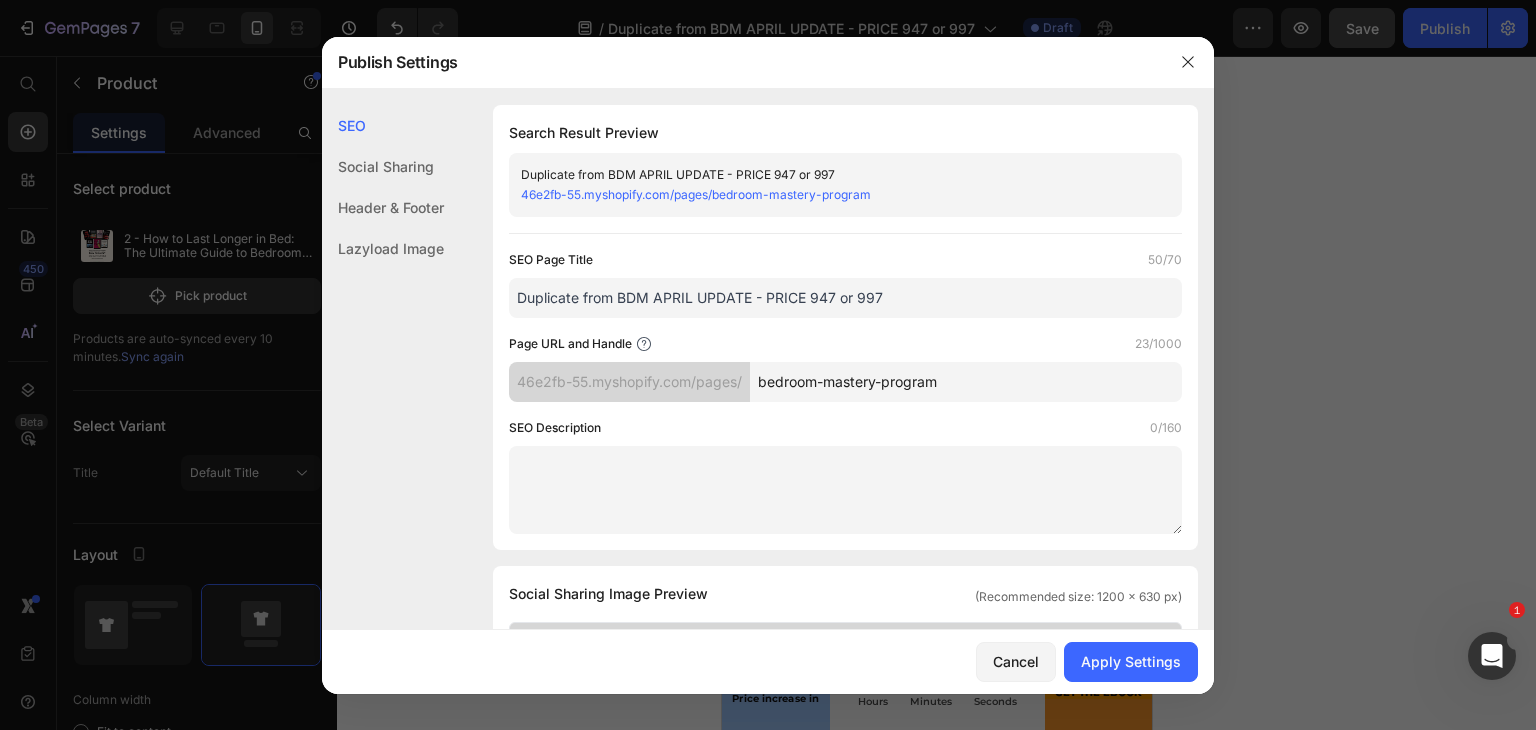 type on "1" 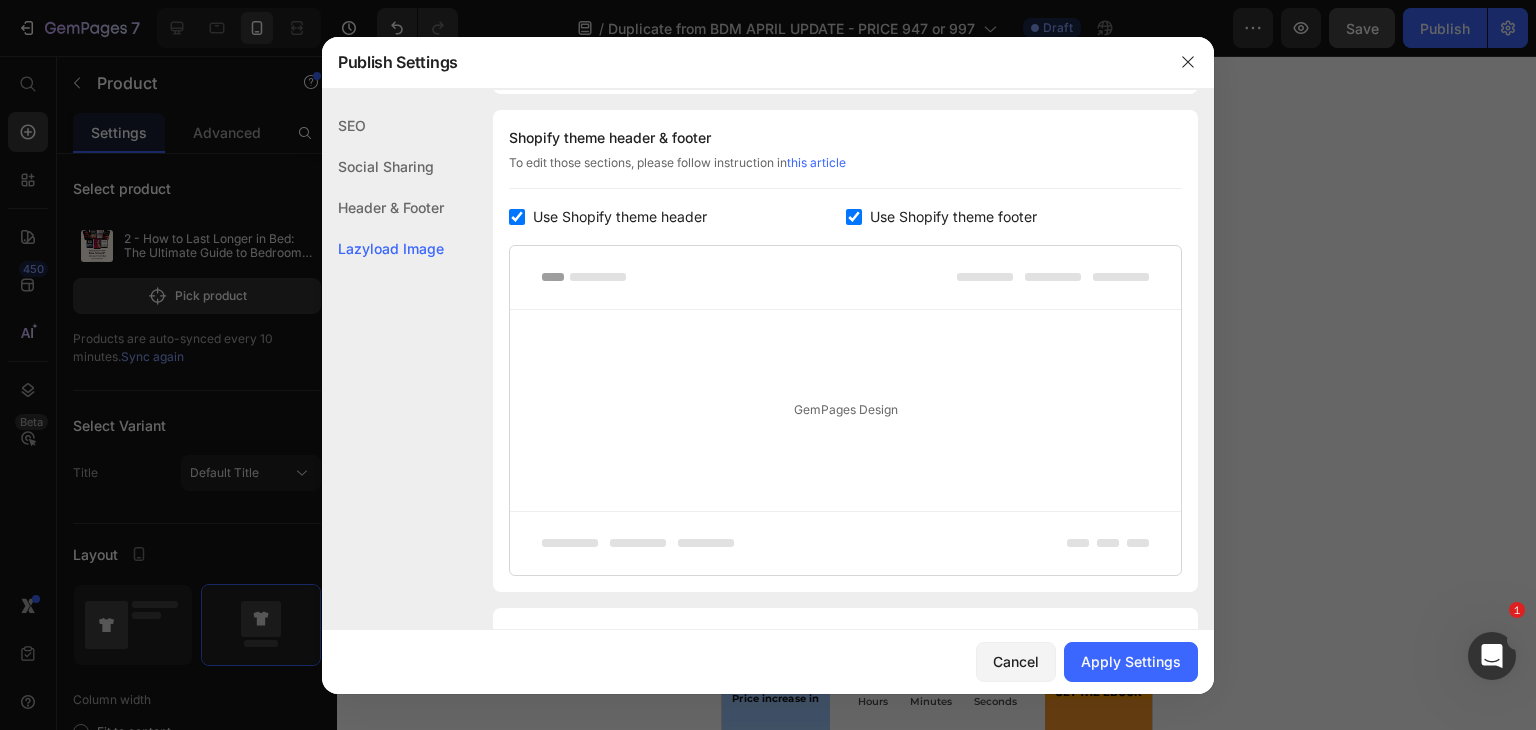 scroll, scrollTop: 1044, scrollLeft: 0, axis: vertical 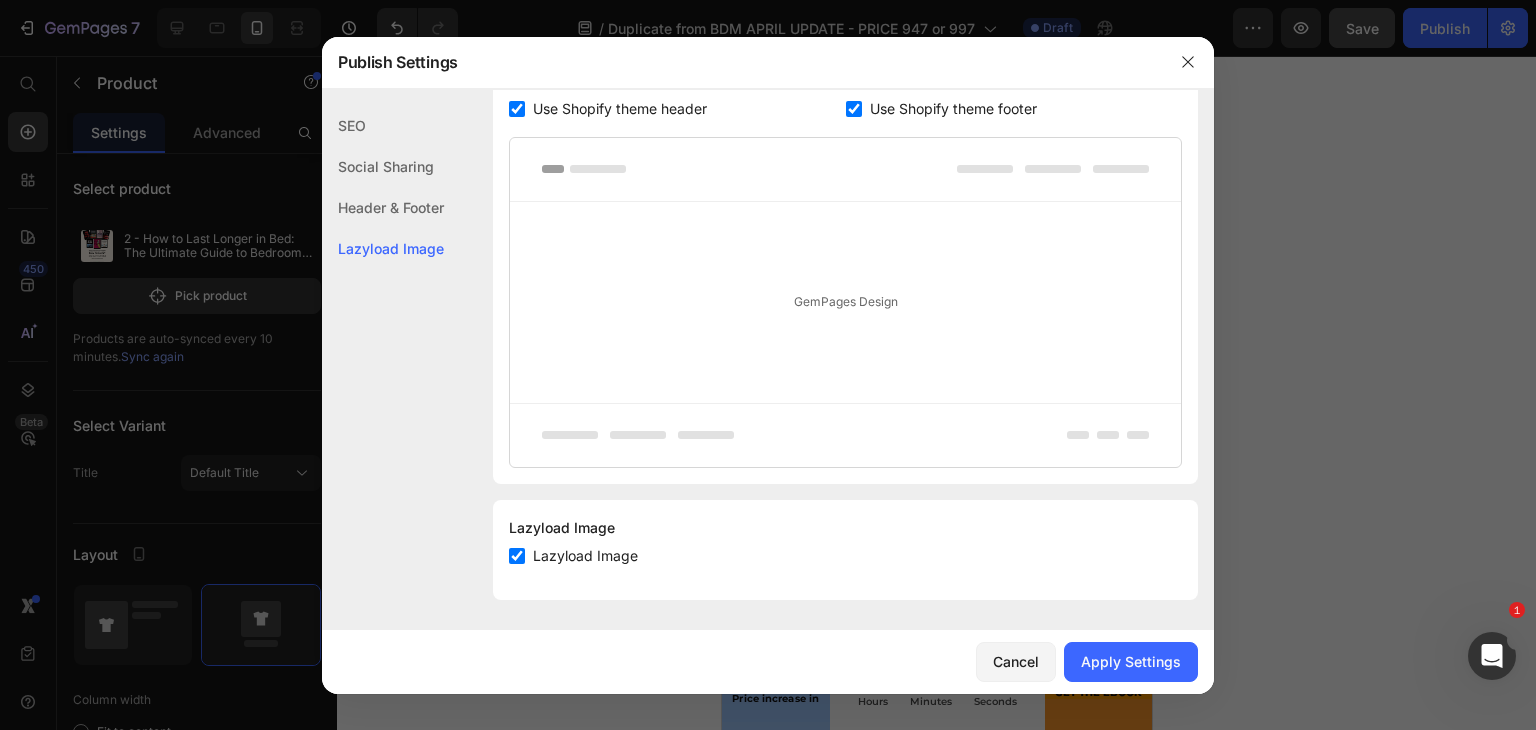 type on "program" 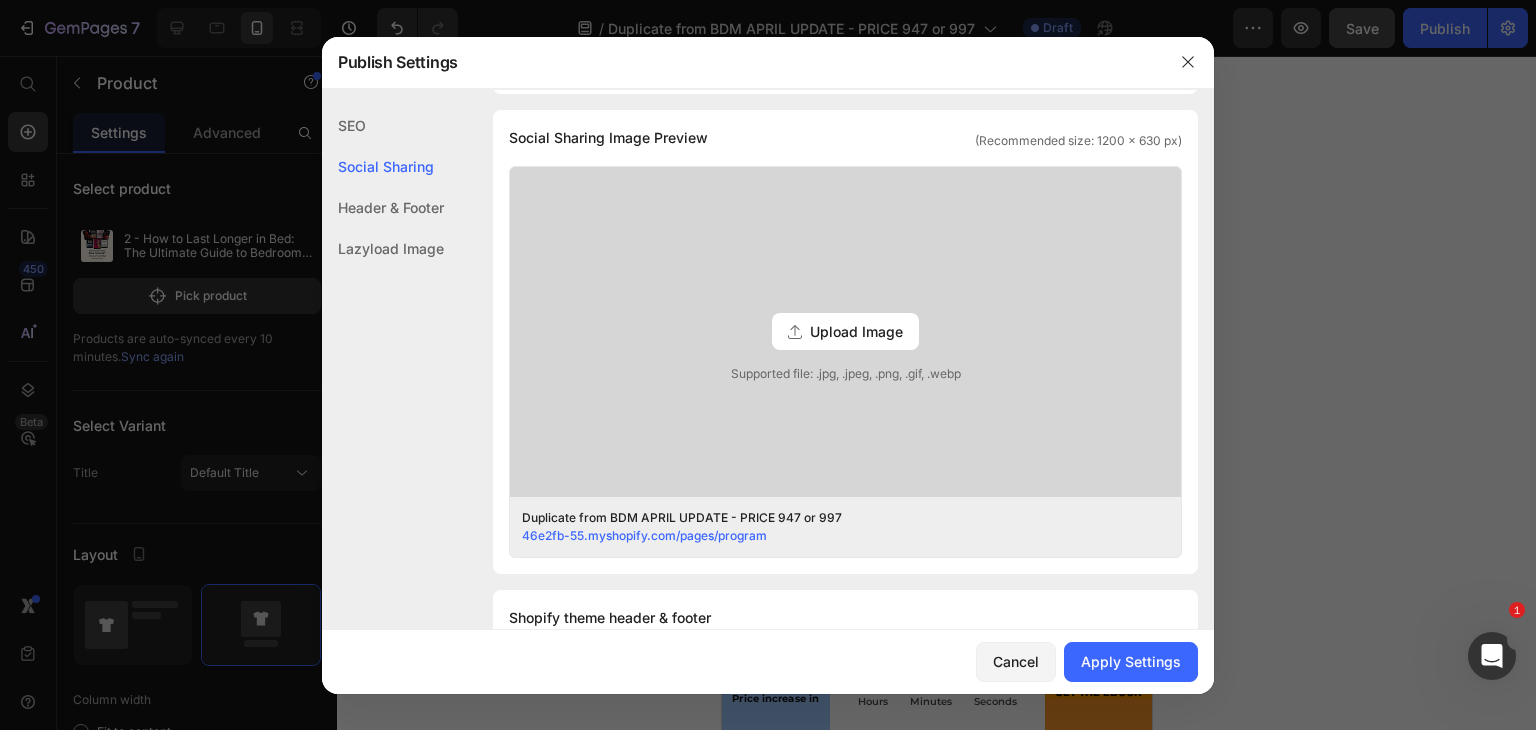 click on "SEO" 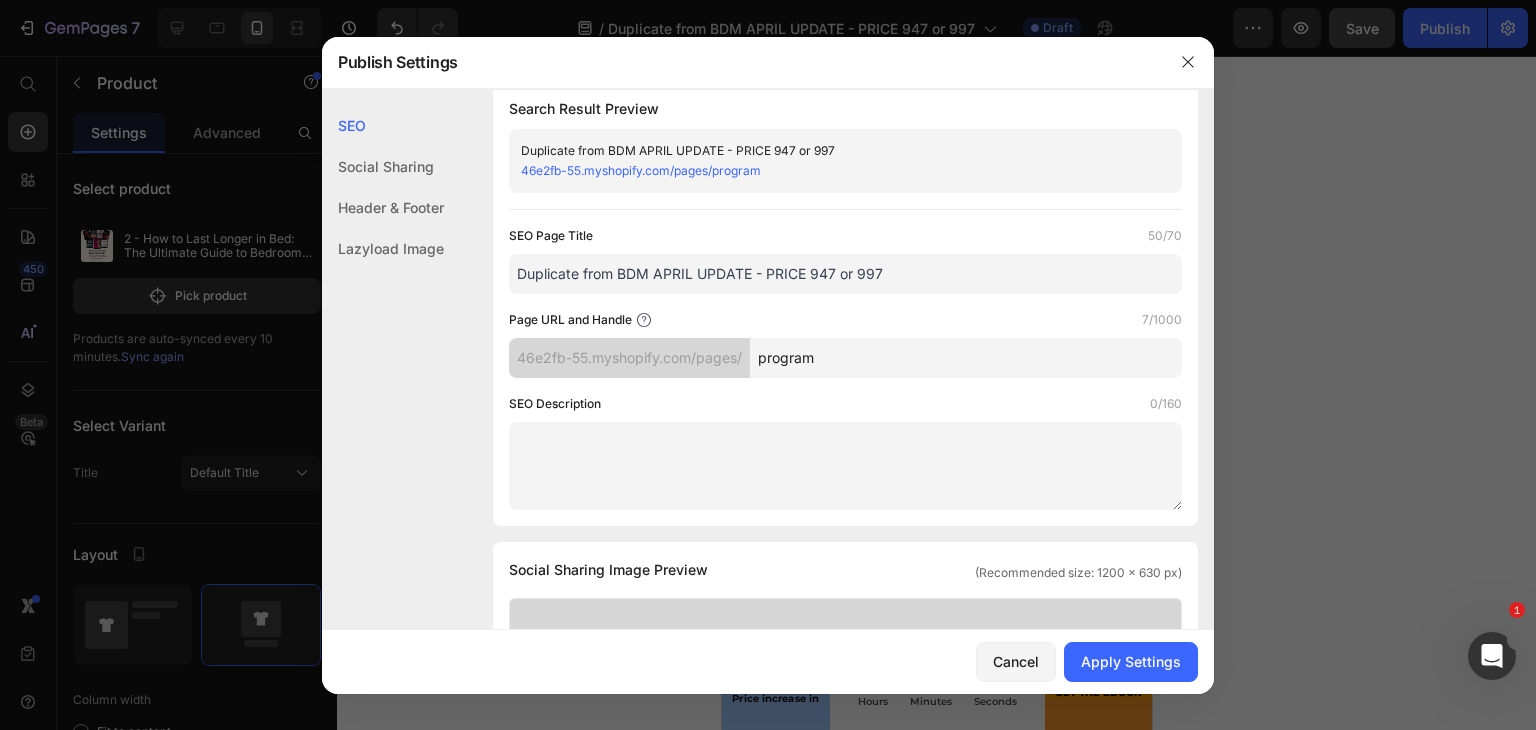 scroll, scrollTop: 0, scrollLeft: 0, axis: both 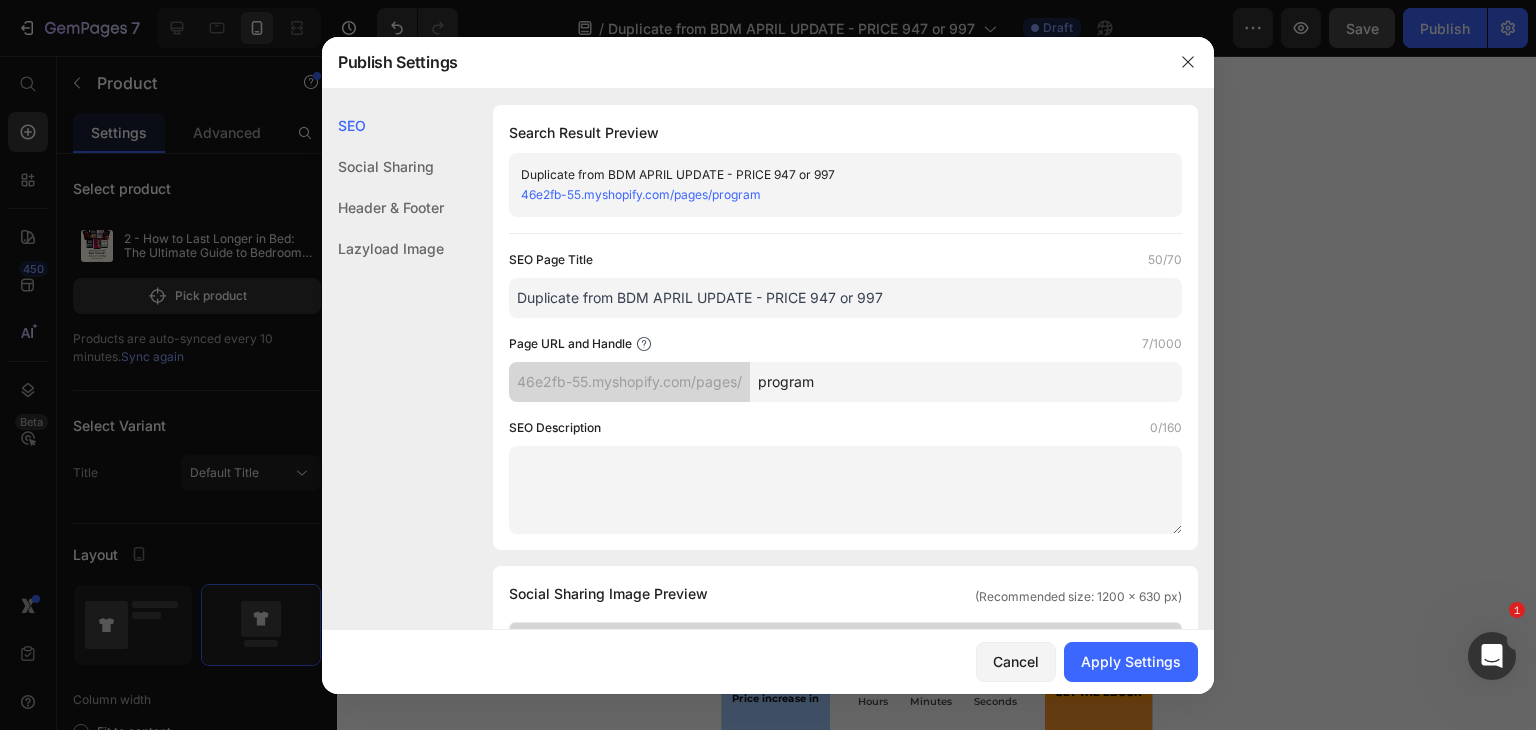 click on "Header & Footer" 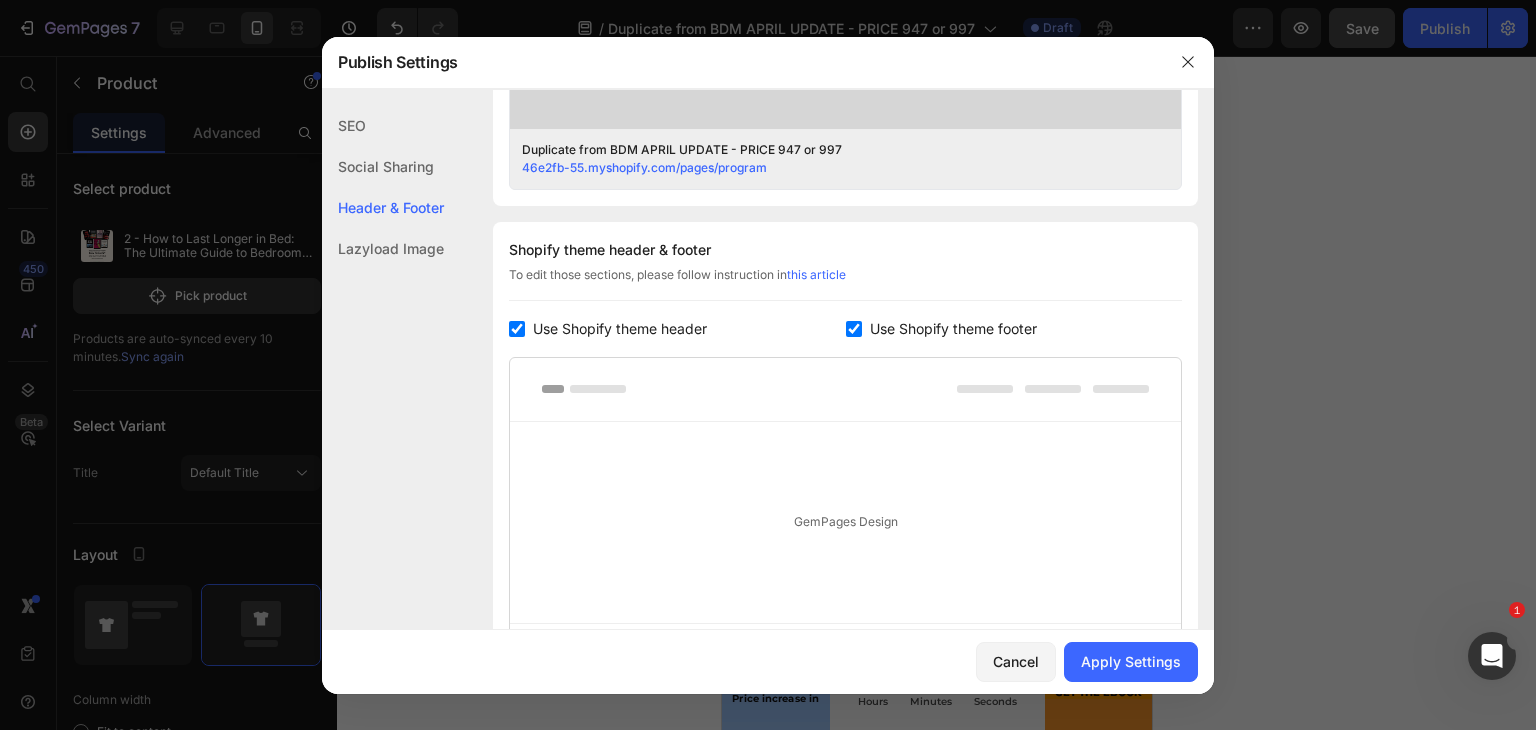 click on "Lazyload Image" 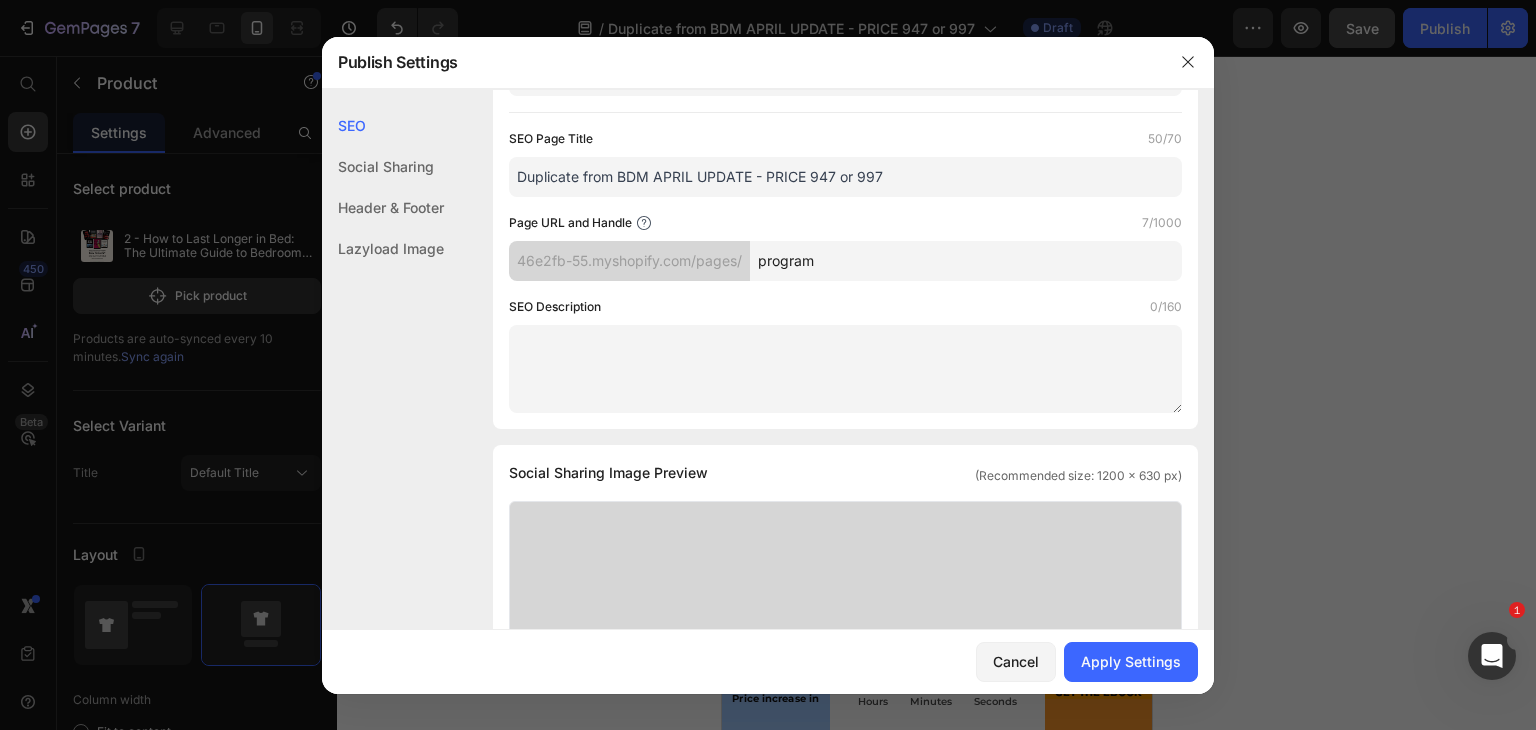 scroll, scrollTop: 0, scrollLeft: 0, axis: both 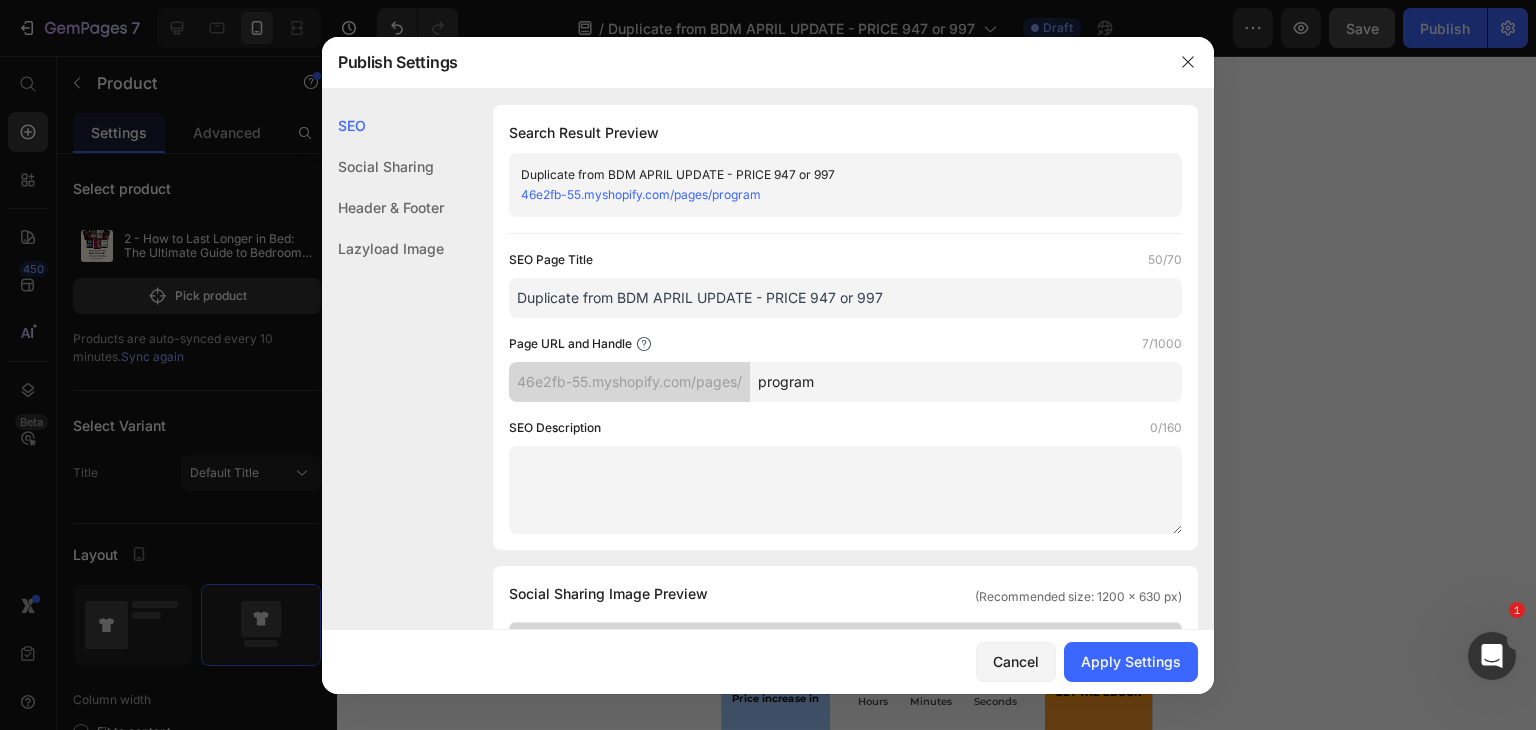 drag, startPoint x: 912, startPoint y: 297, endPoint x: 520, endPoint y: 302, distance: 392.0319 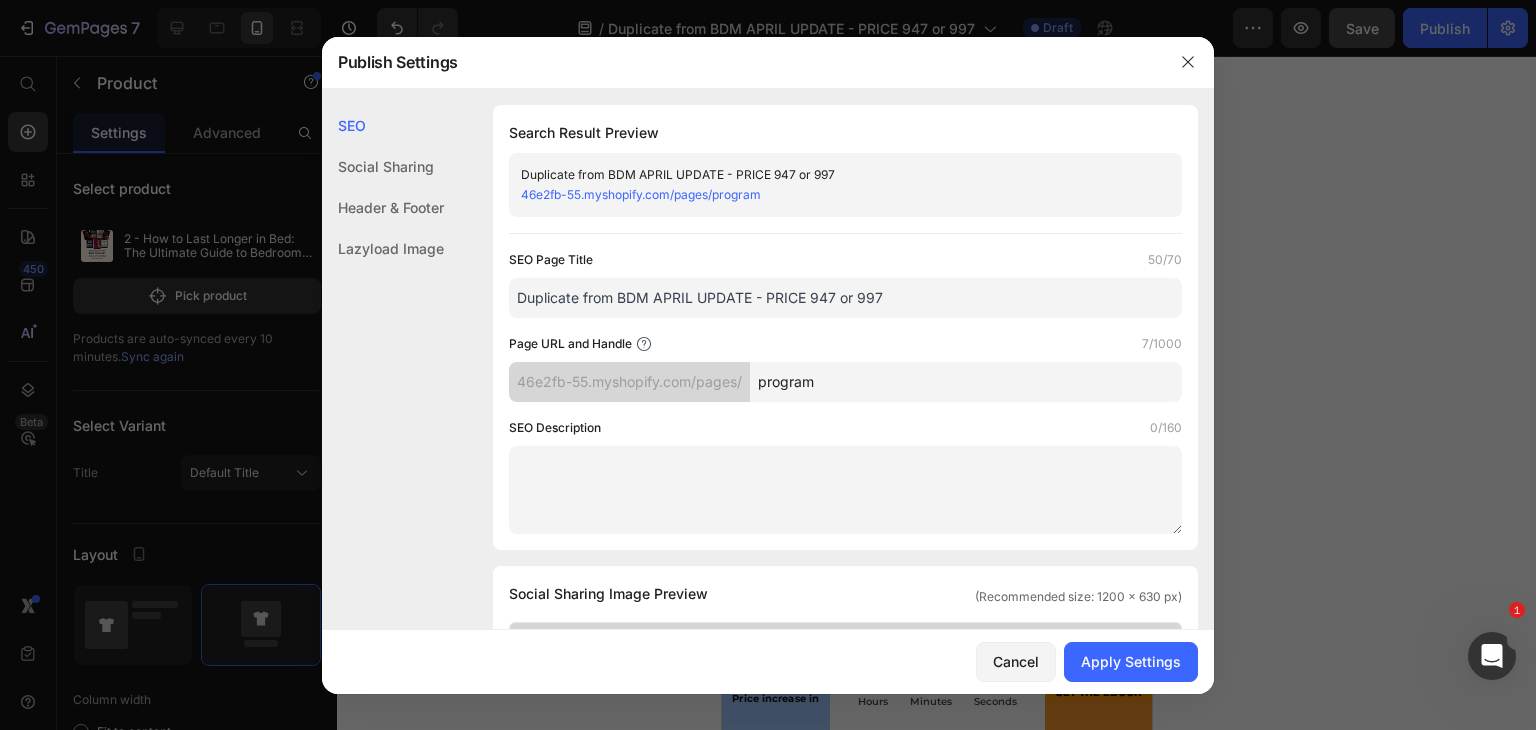 click on "Duplicate from BDM APRIL UPDATE - PRICE 947 or 997" at bounding box center (845, 298) 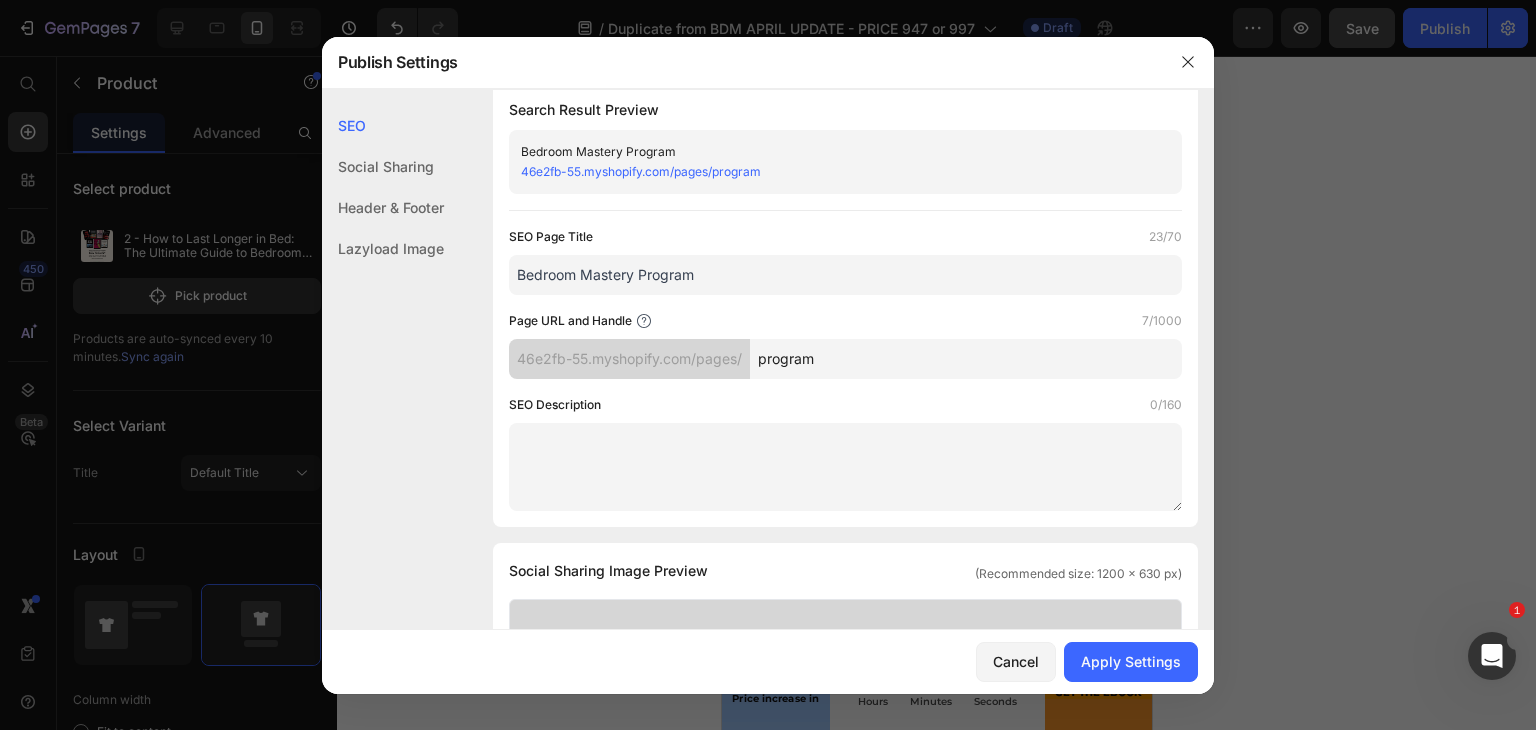 scroll, scrollTop: 24, scrollLeft: 0, axis: vertical 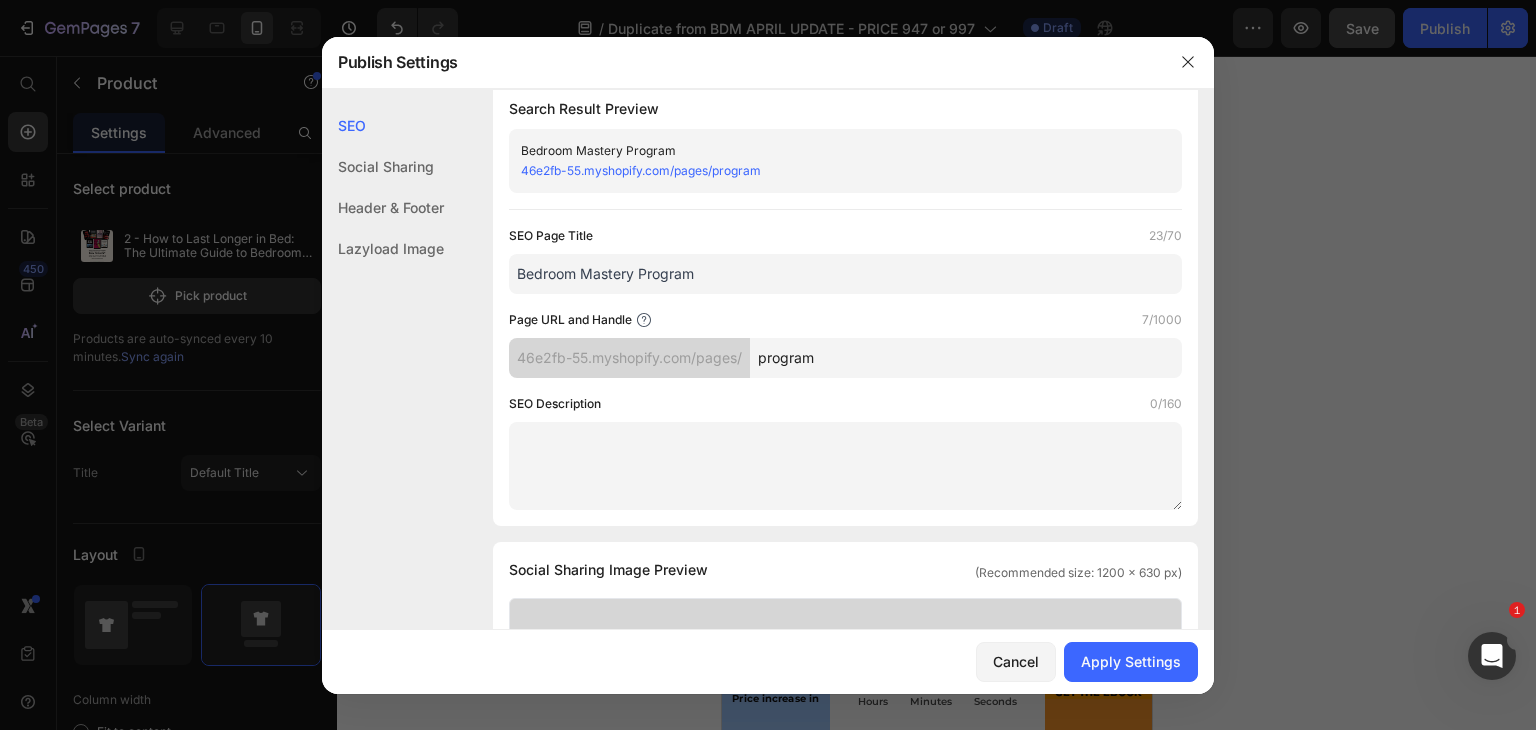 type on "Bedroom Mastery Program" 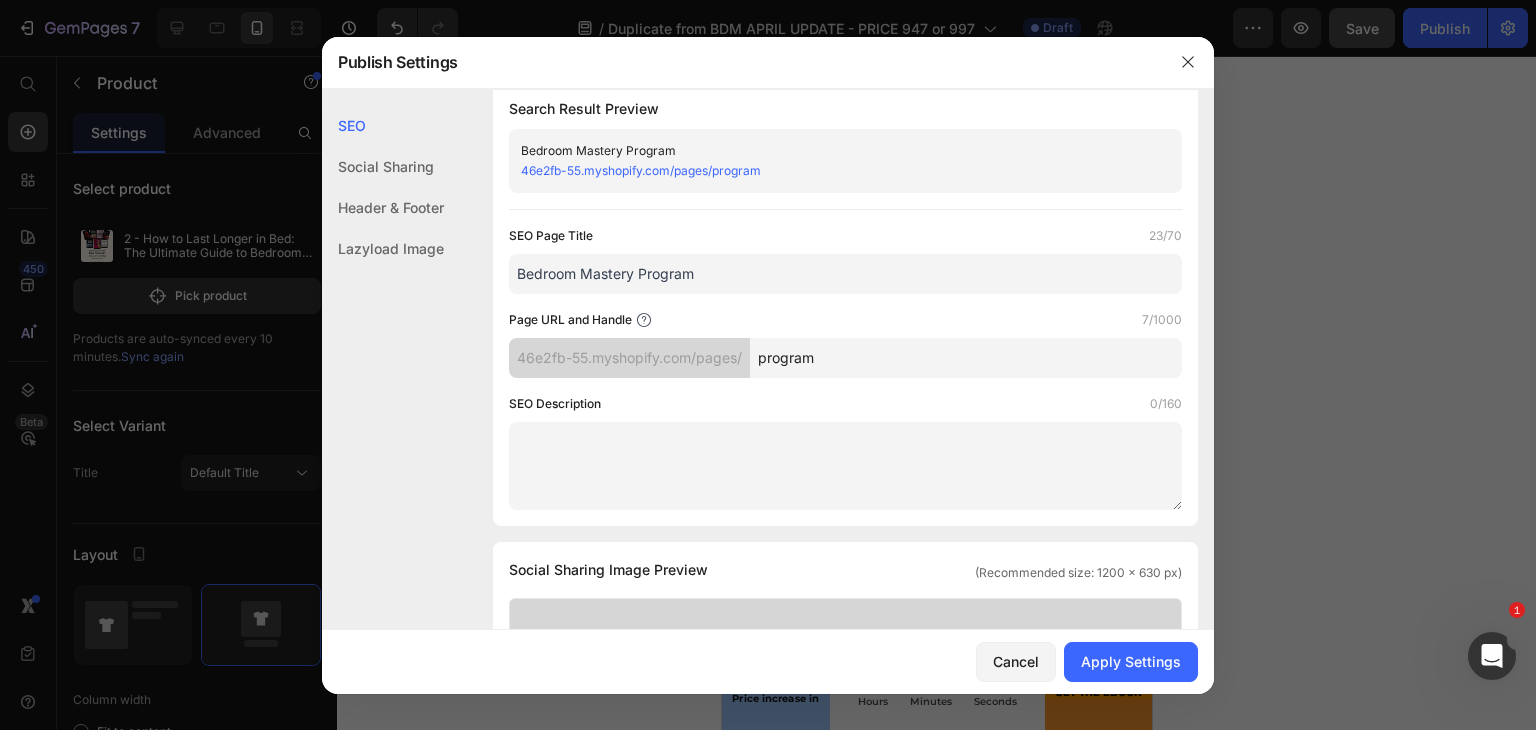 click on "46e2fb-55.myshopify.com/pages/ program" at bounding box center [845, 358] 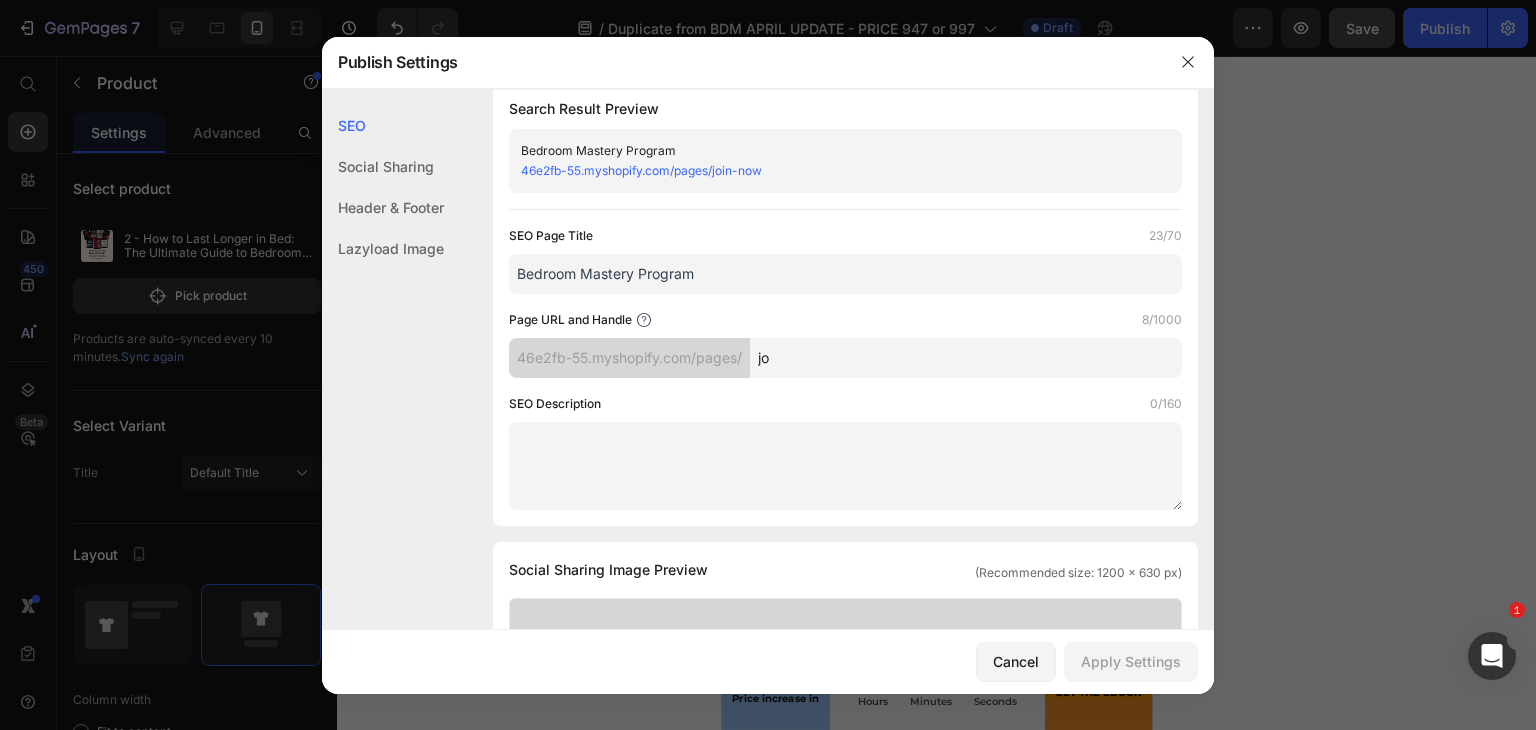 type on "j" 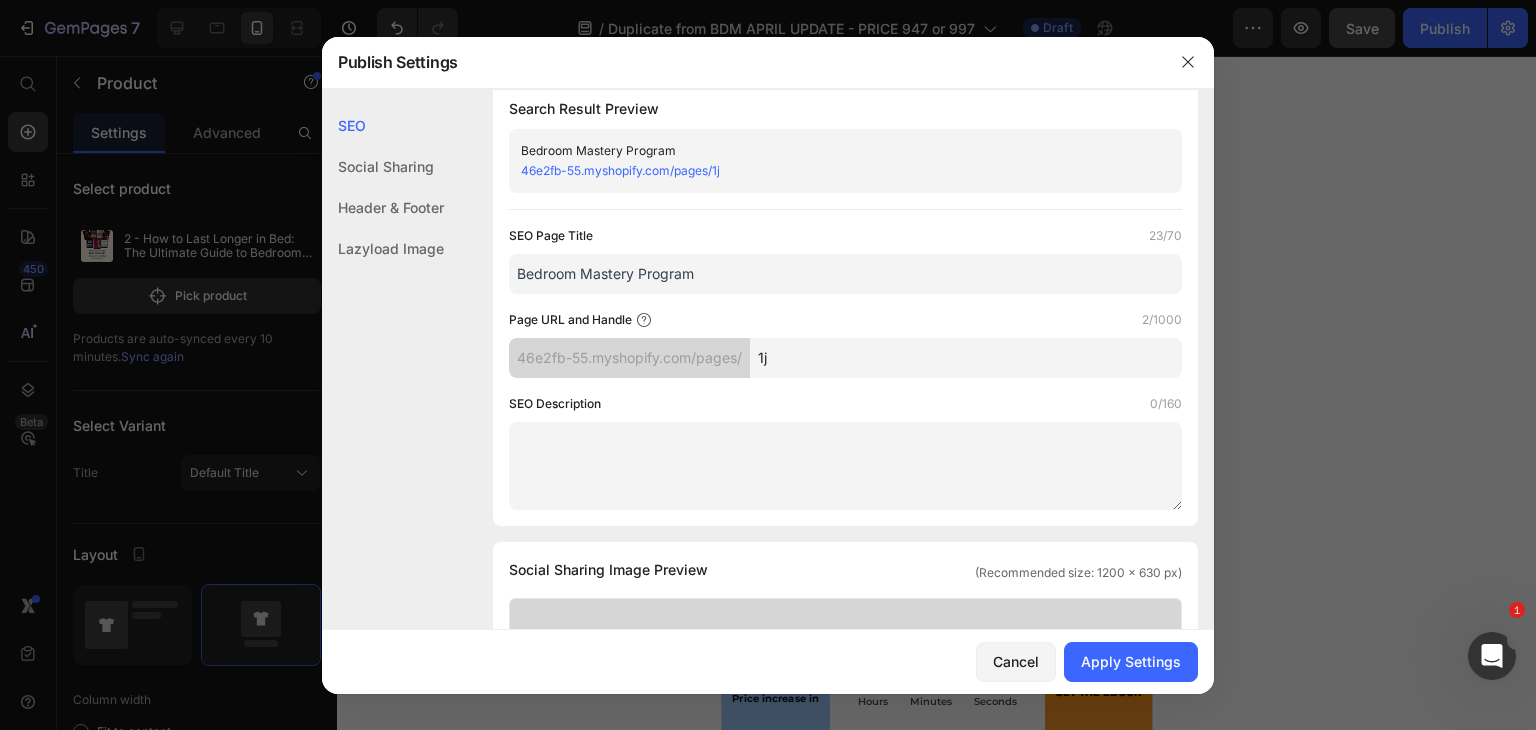 type on "1" 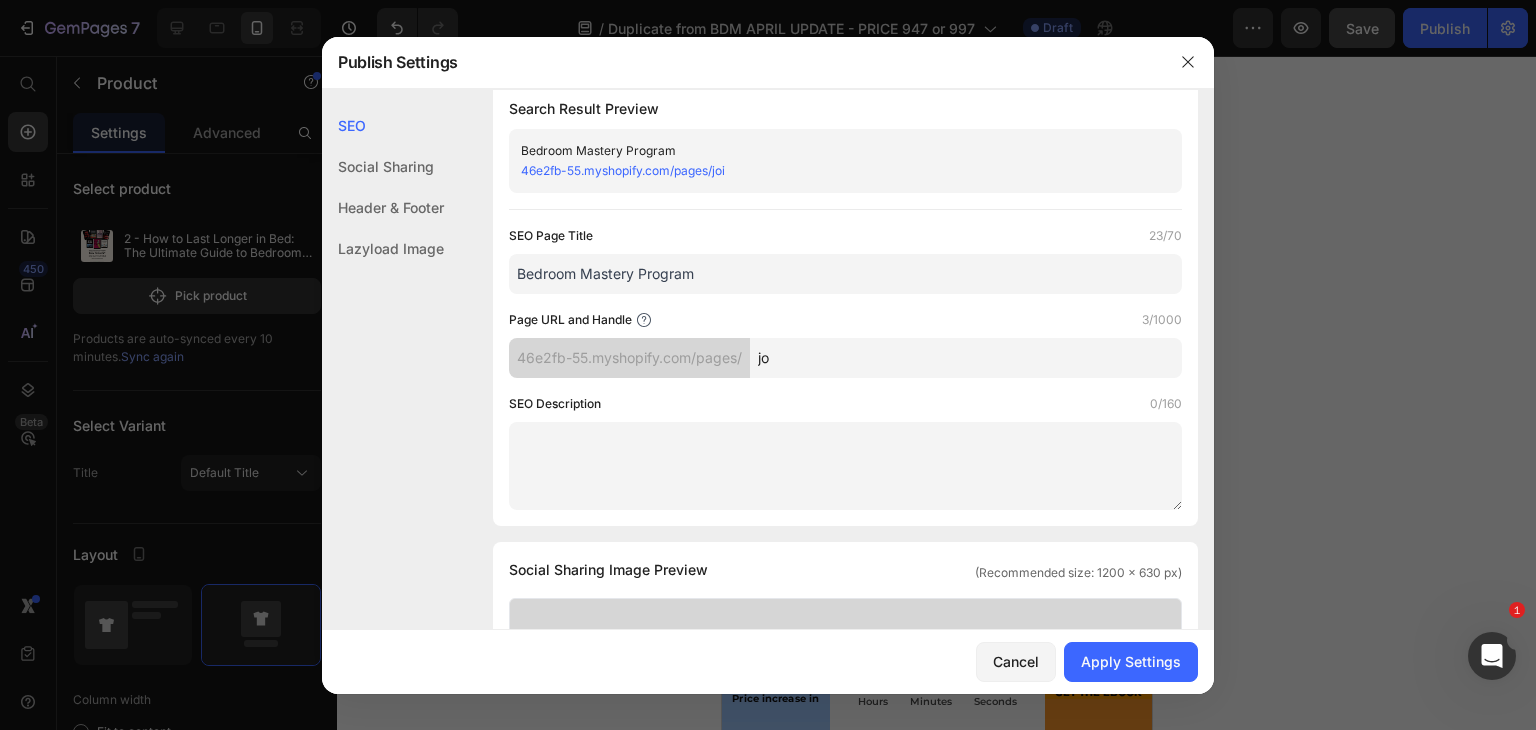 type on "j" 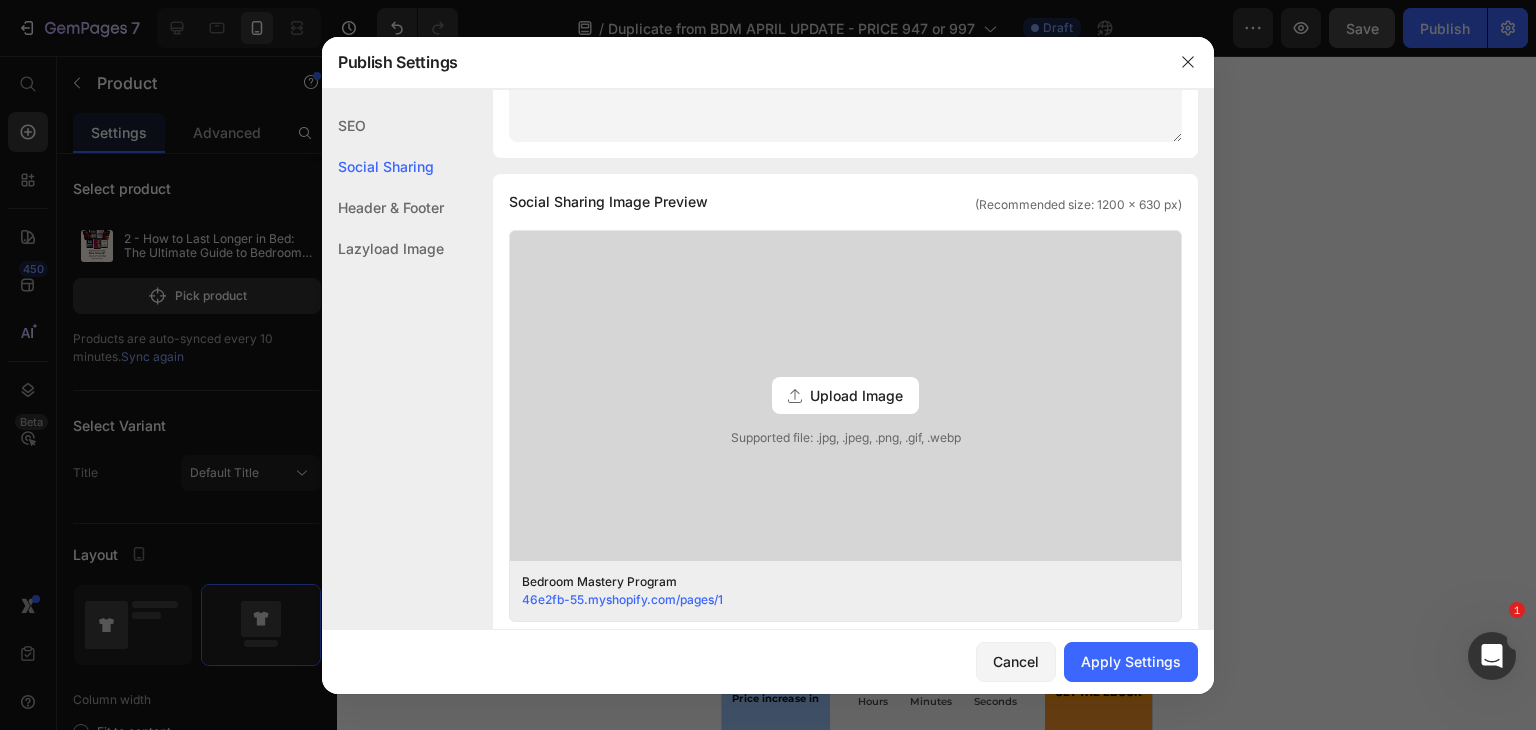 scroll, scrollTop: 0, scrollLeft: 0, axis: both 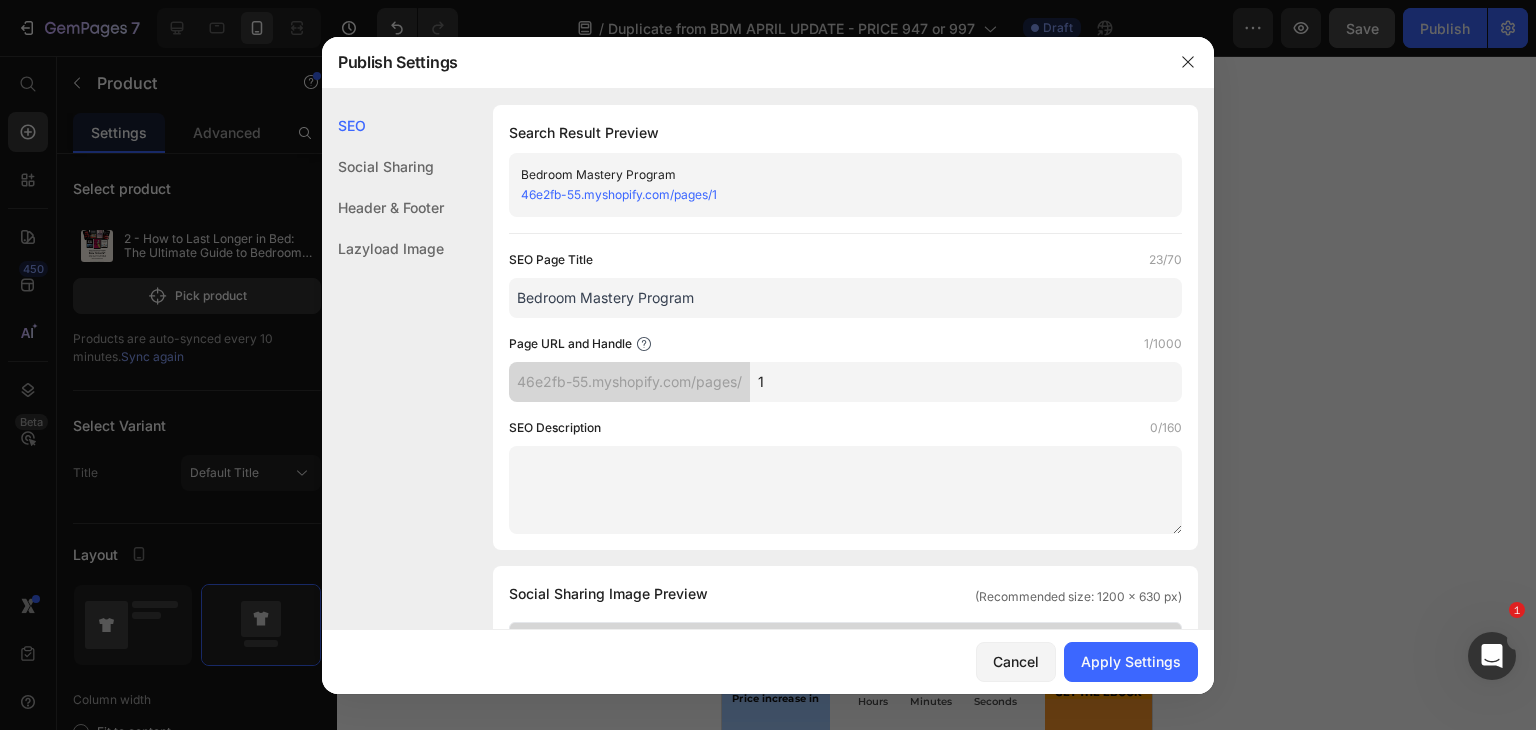 type on "1" 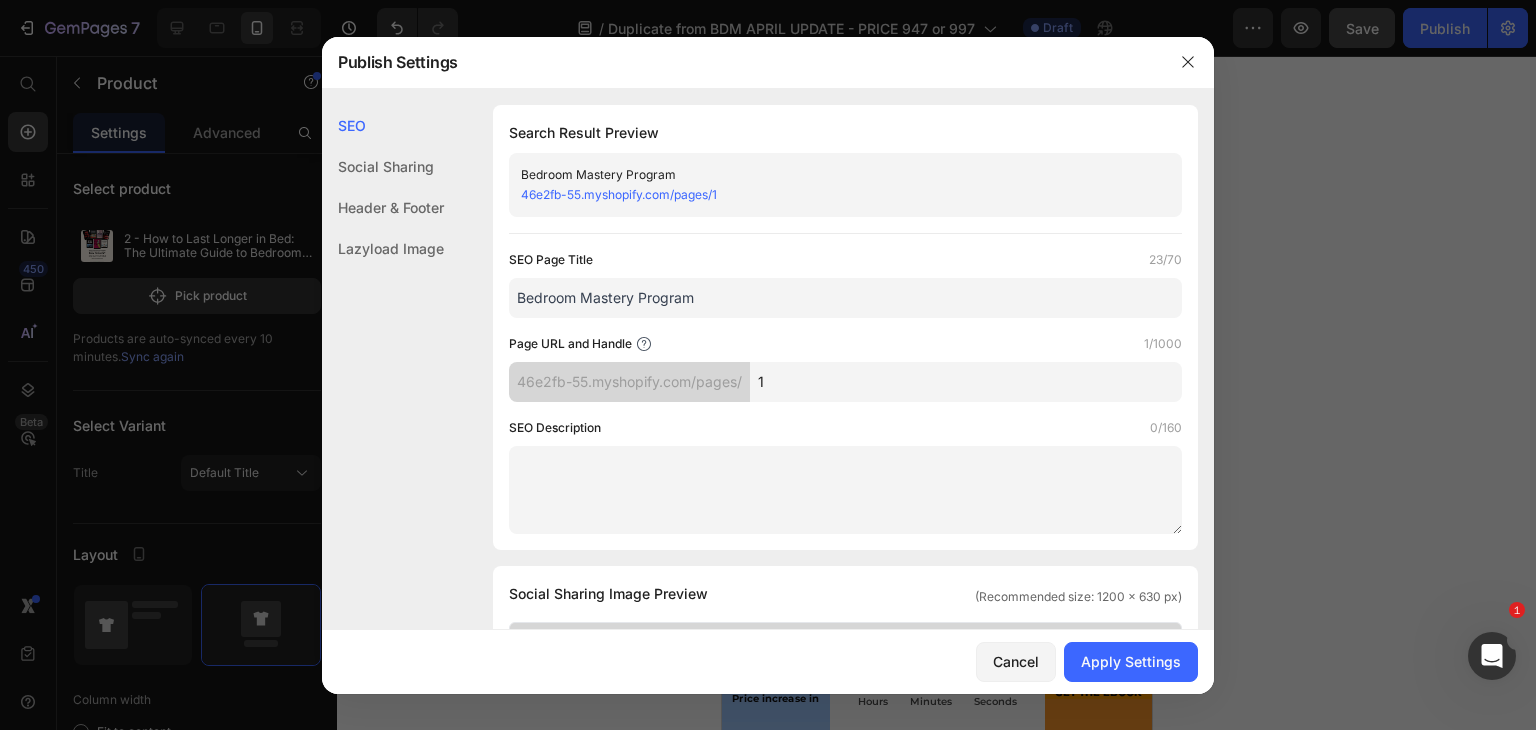 click on "Social Sharing" 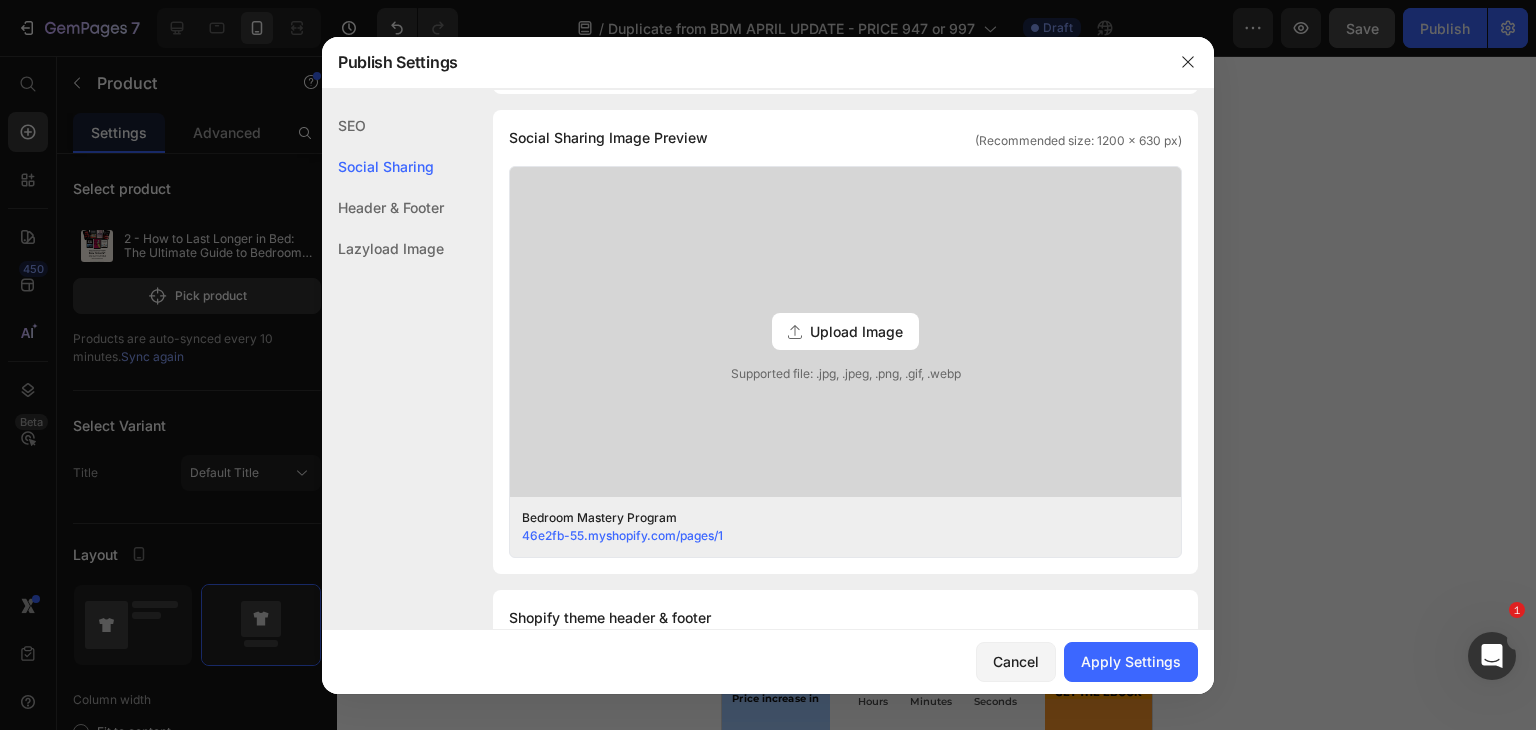 click on "Header & Footer" 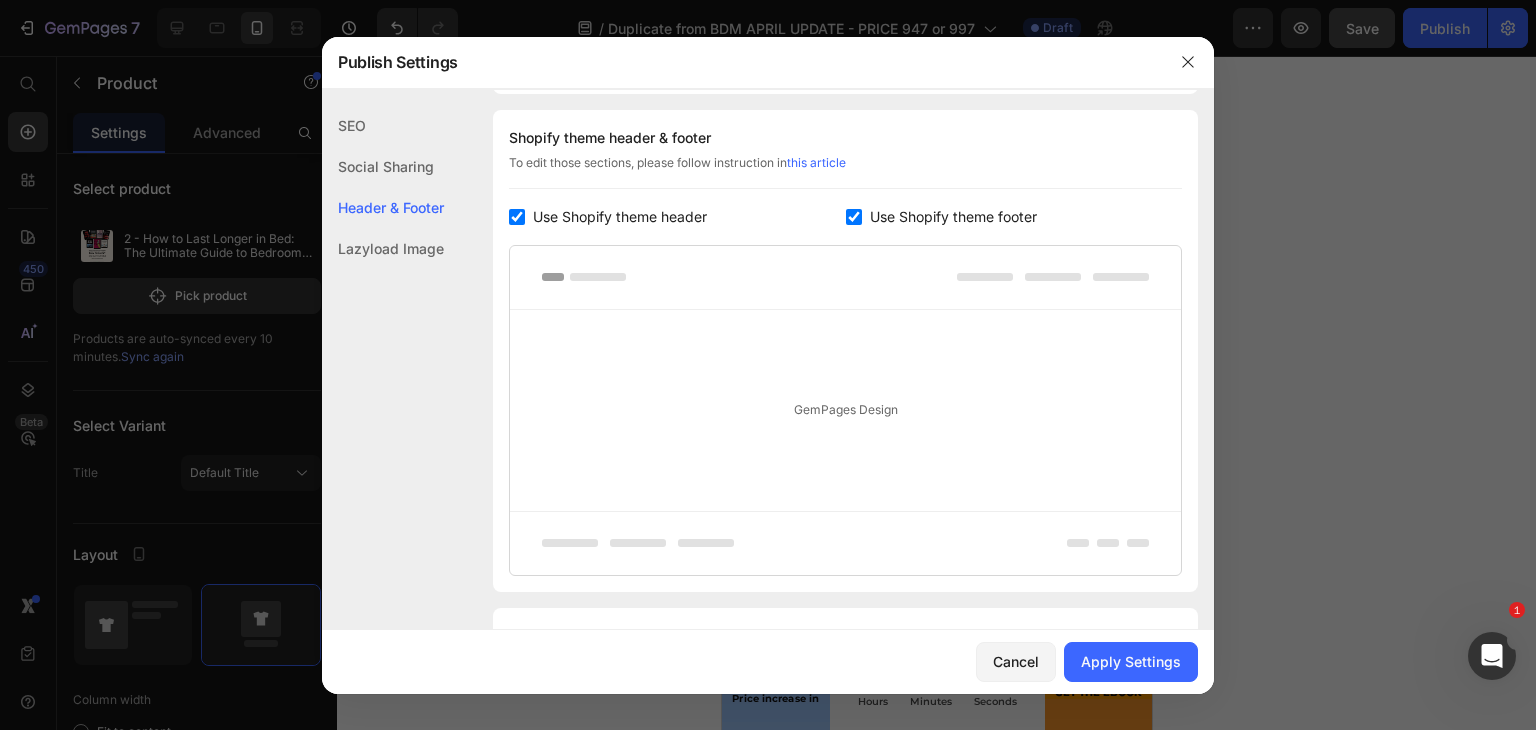 click on "Lazyload Image" 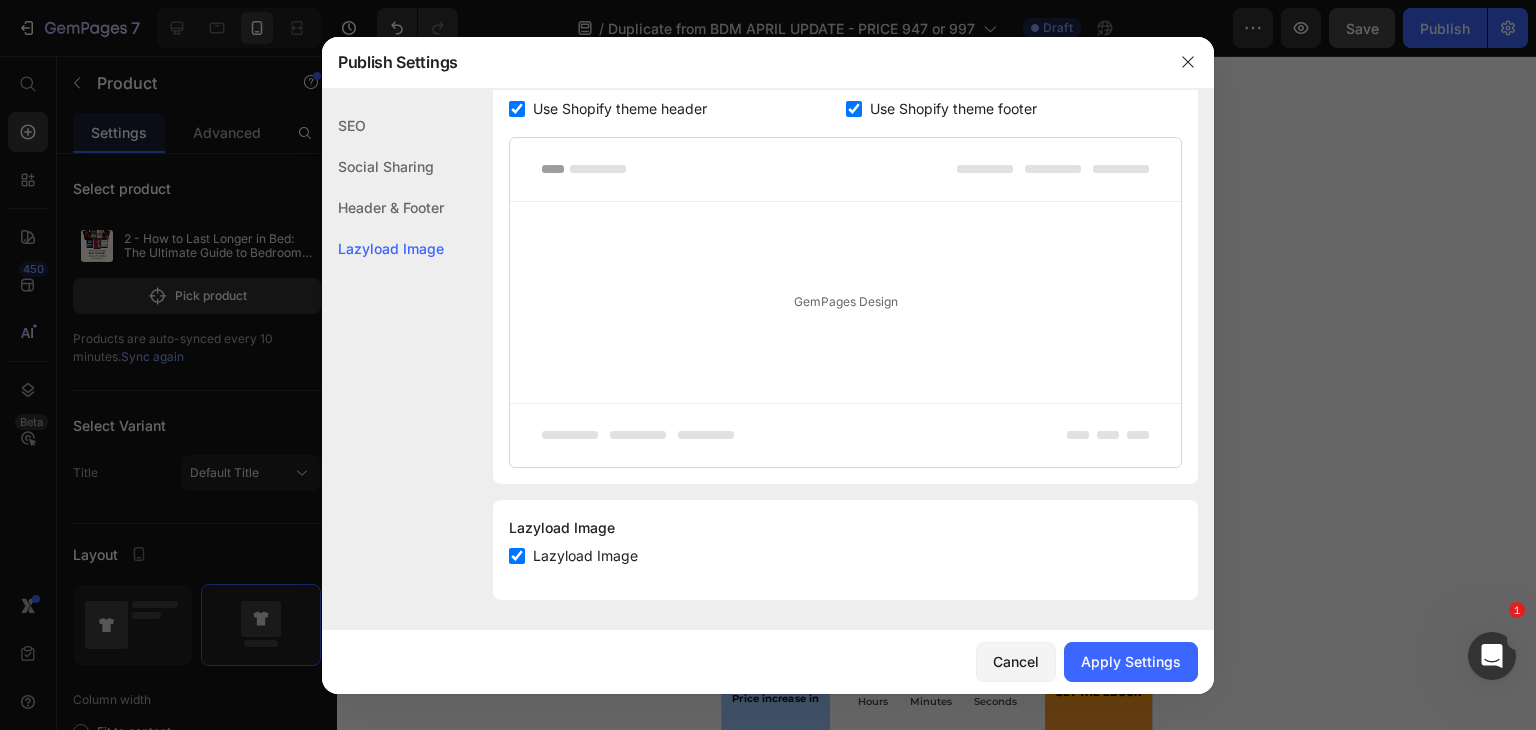 click on "Header & Footer" 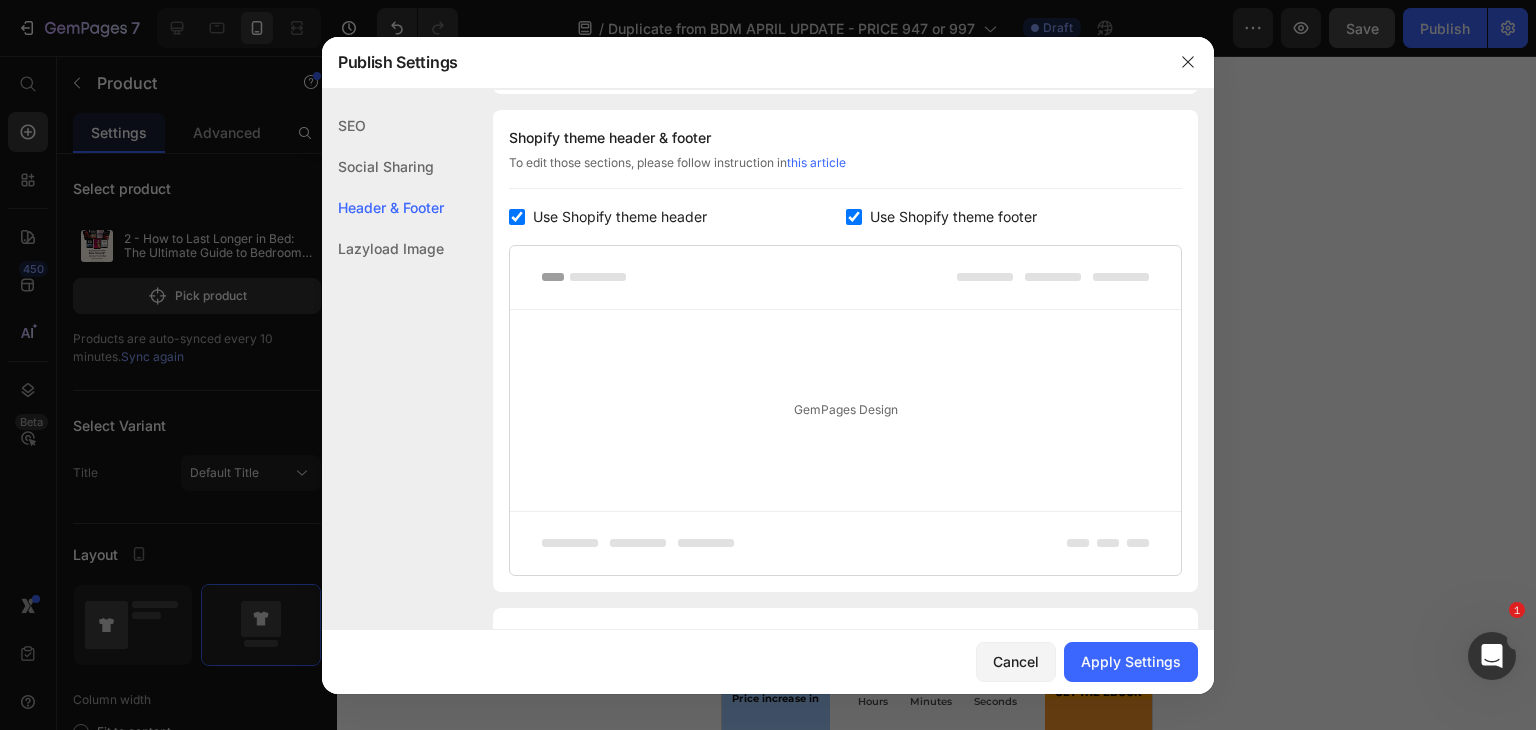click on "SEO" 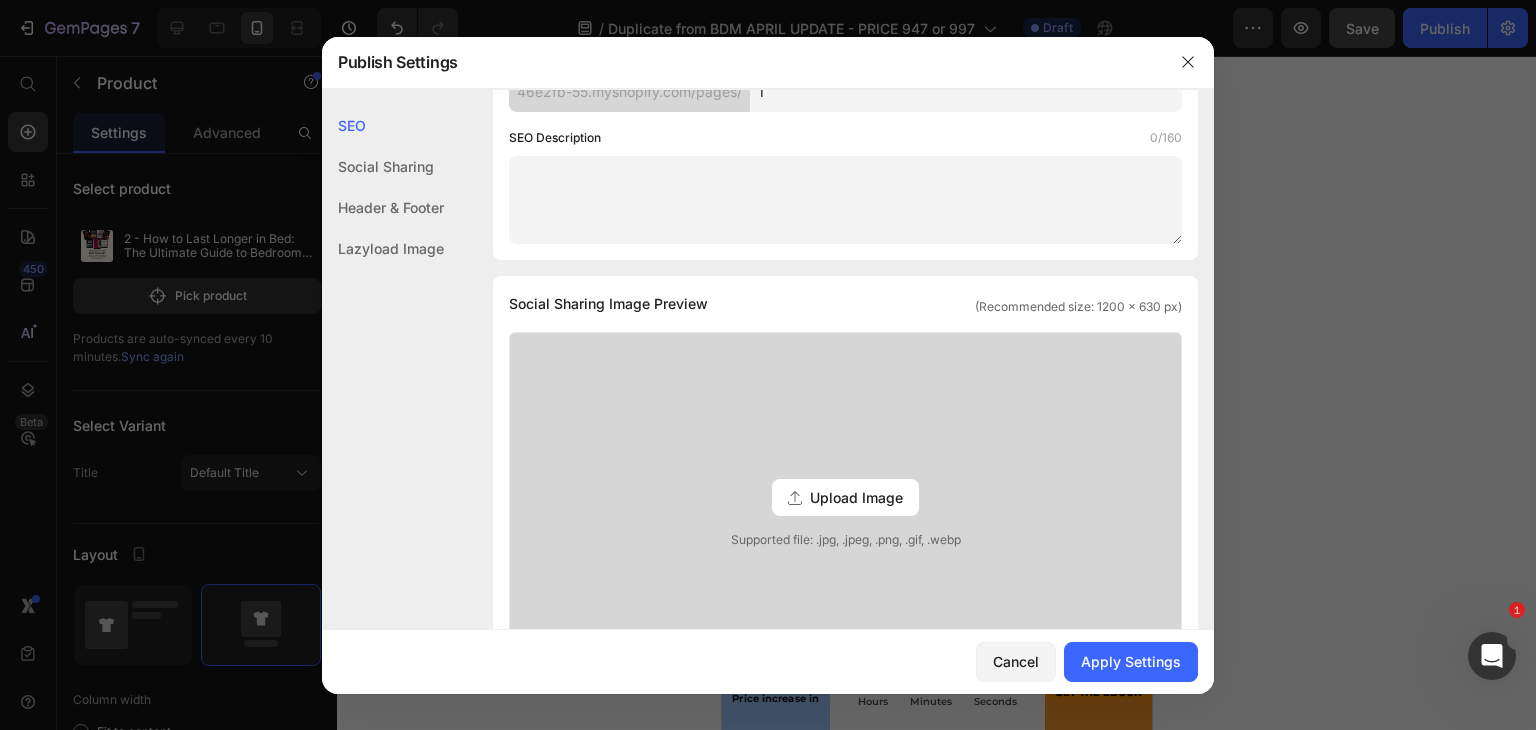 scroll, scrollTop: 0, scrollLeft: 0, axis: both 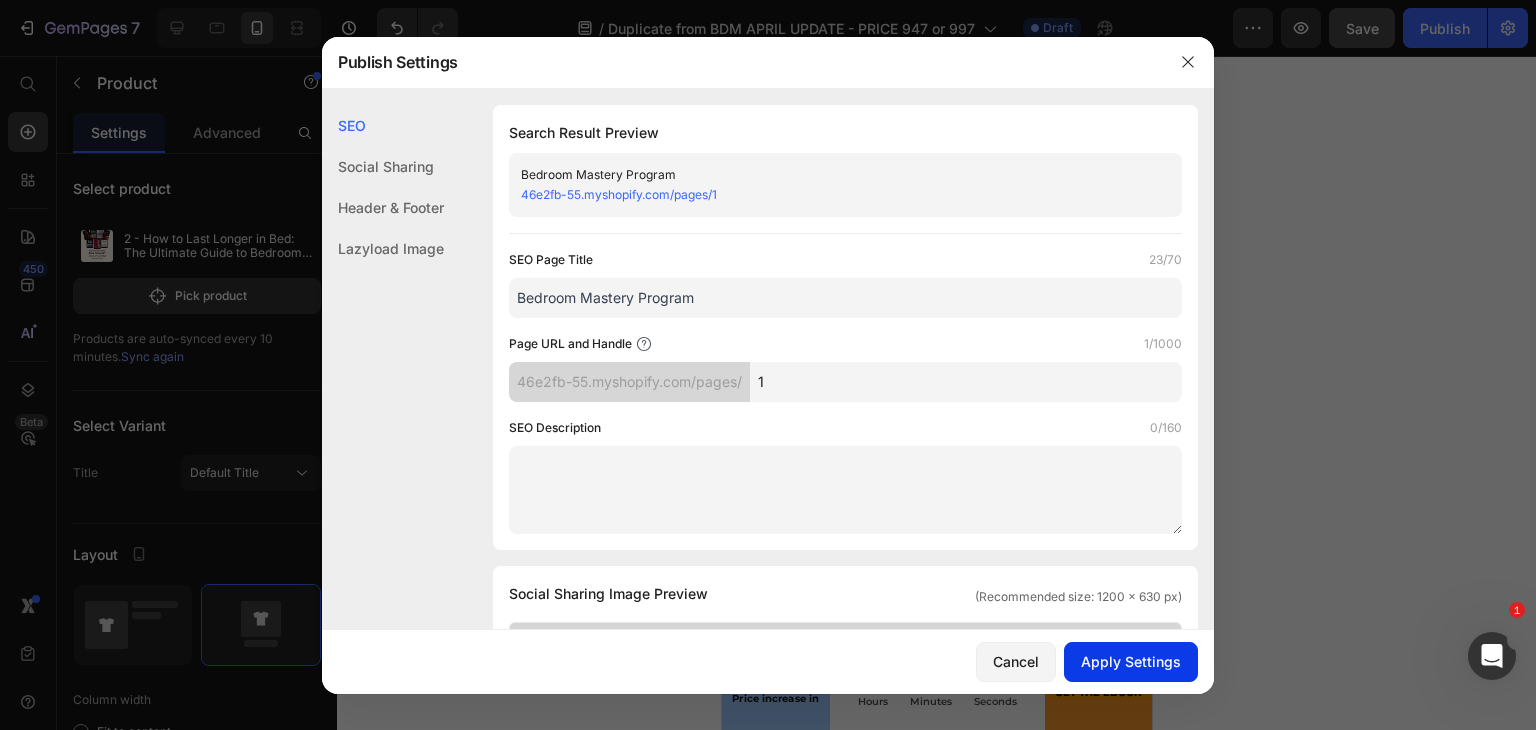click on "Apply Settings" at bounding box center [1131, 661] 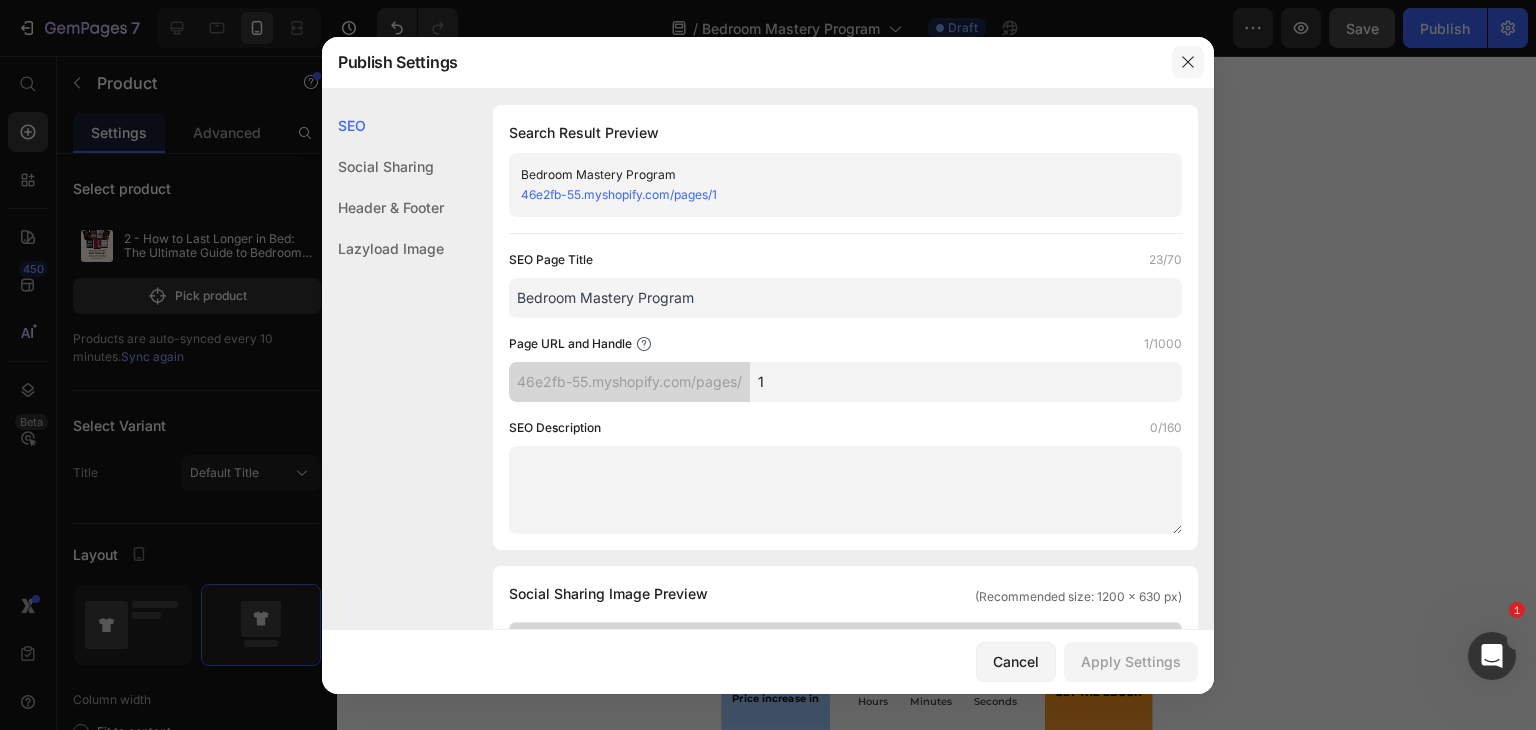 click 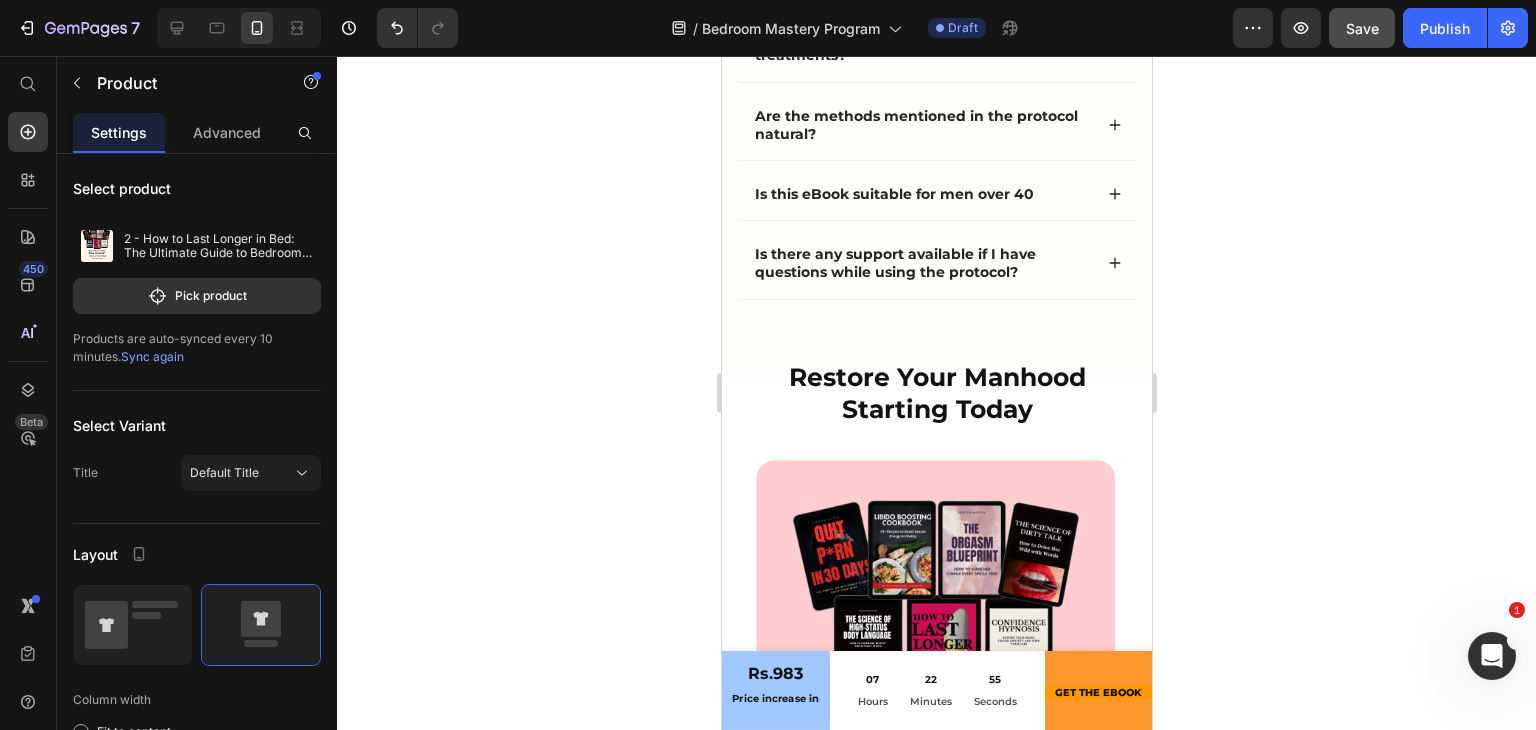 scroll, scrollTop: 26203, scrollLeft: 0, axis: vertical 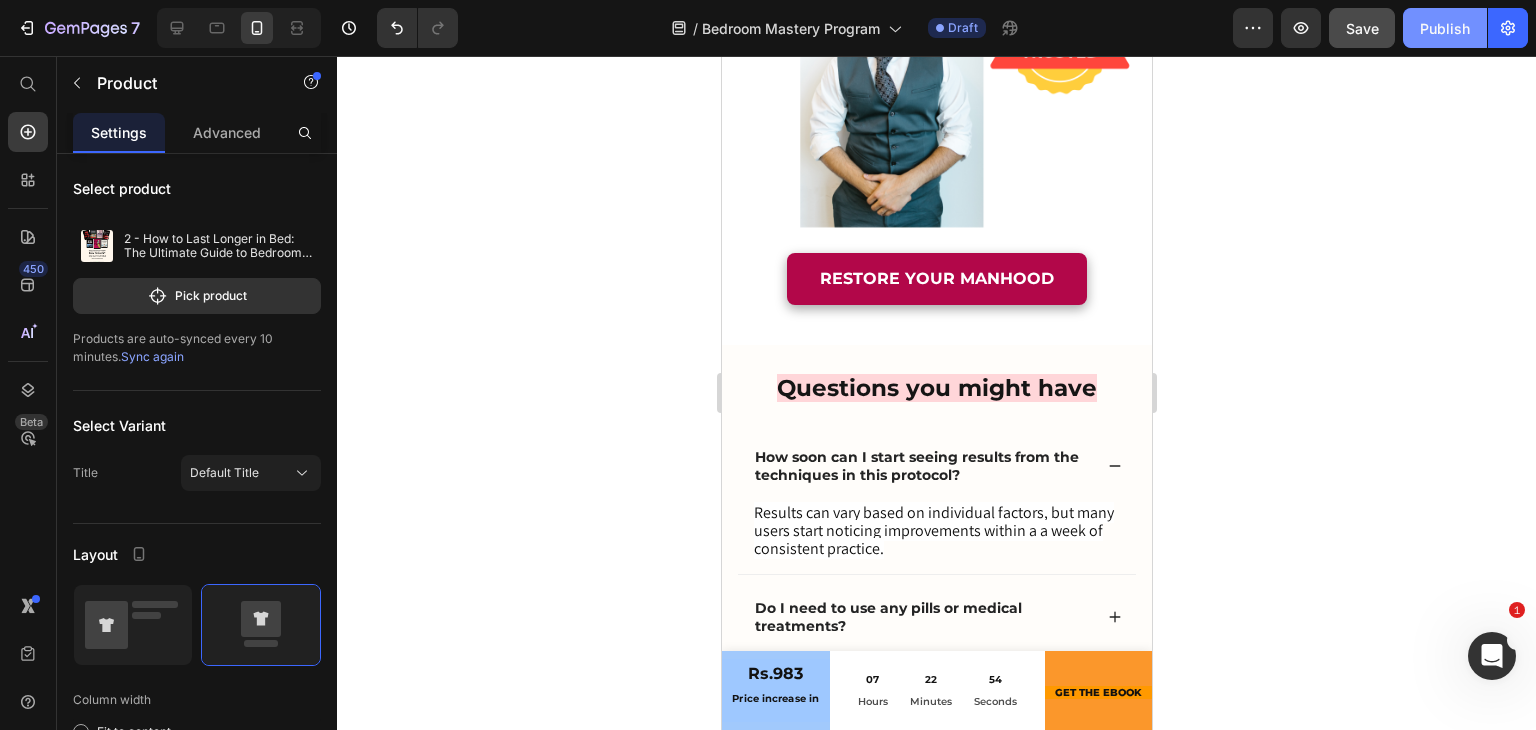 click on "Publish" at bounding box center [1445, 28] 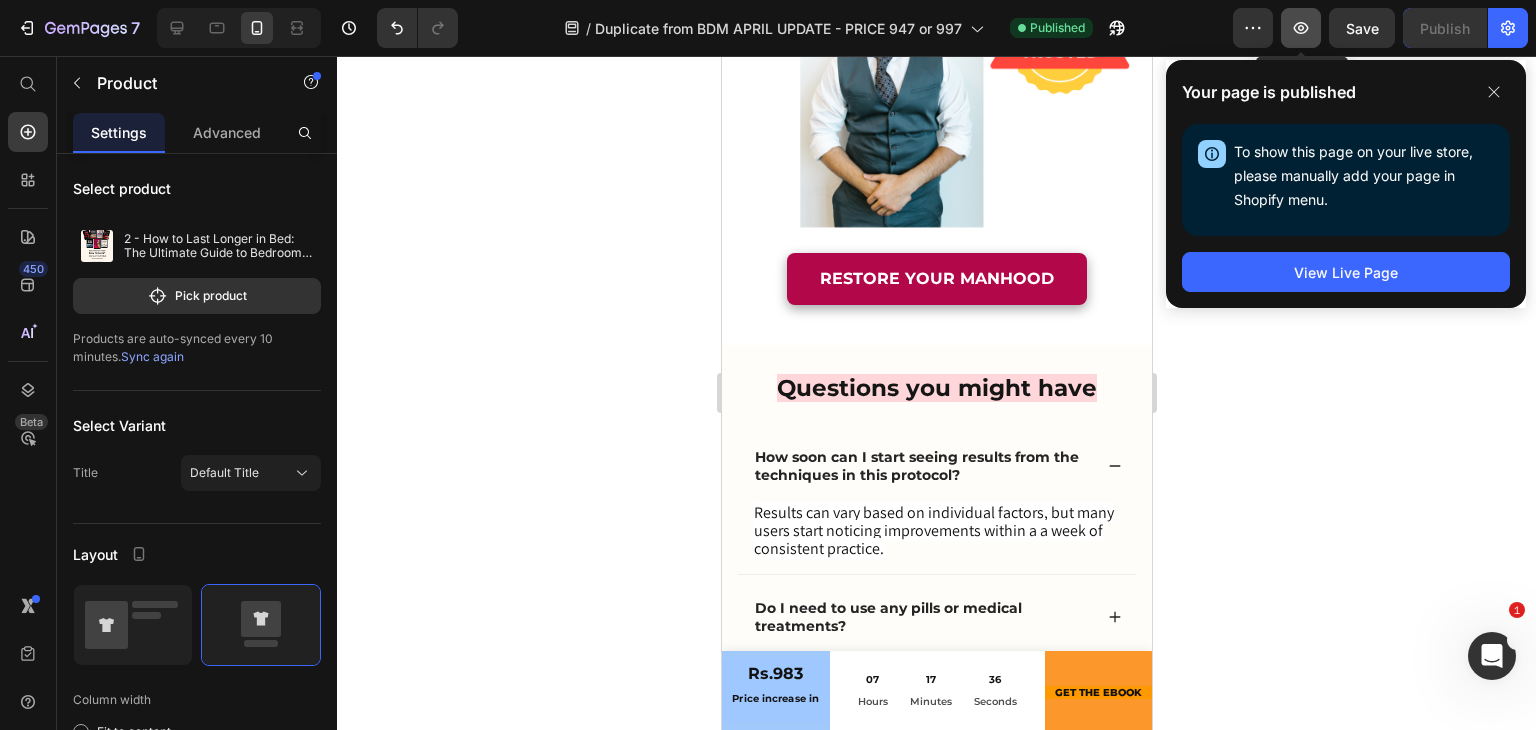 click 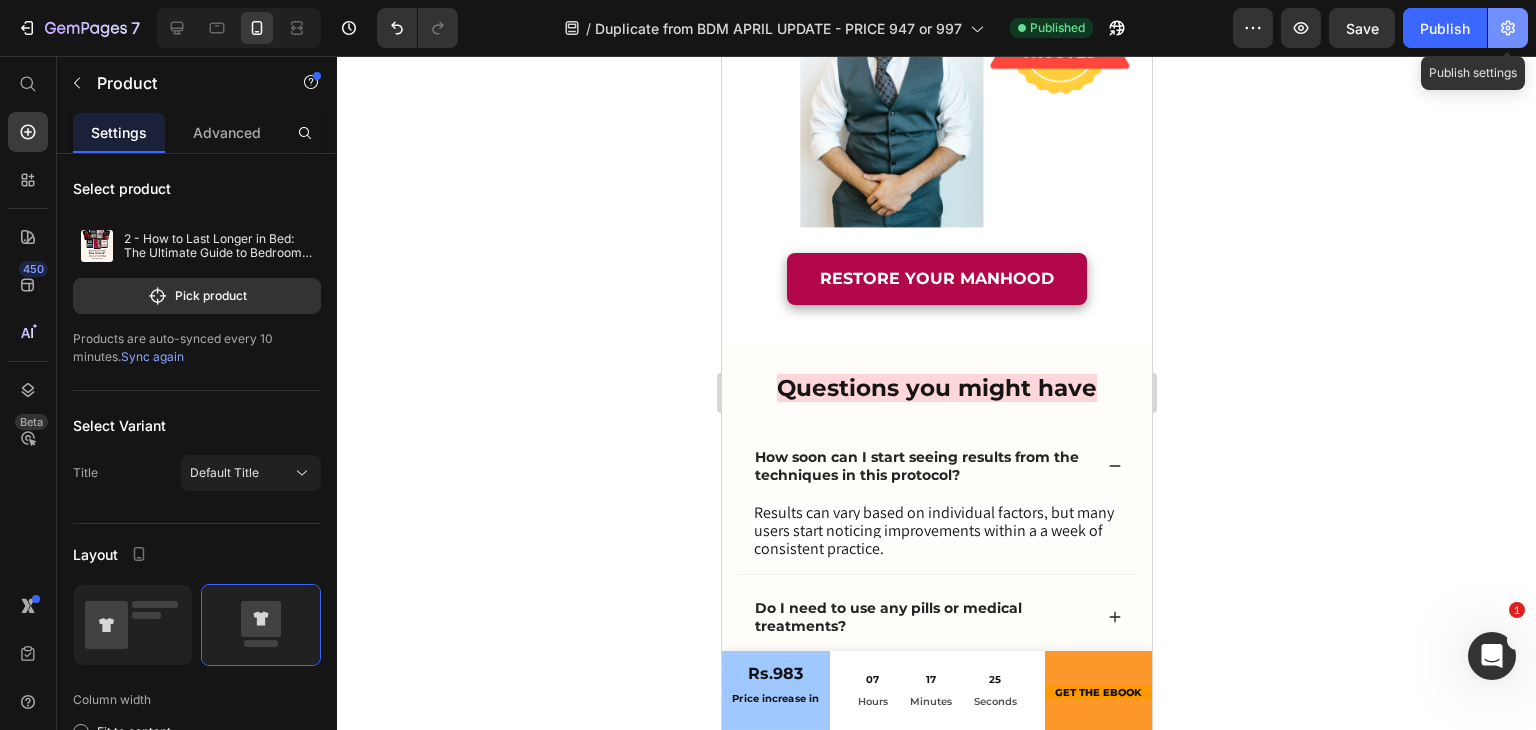 click 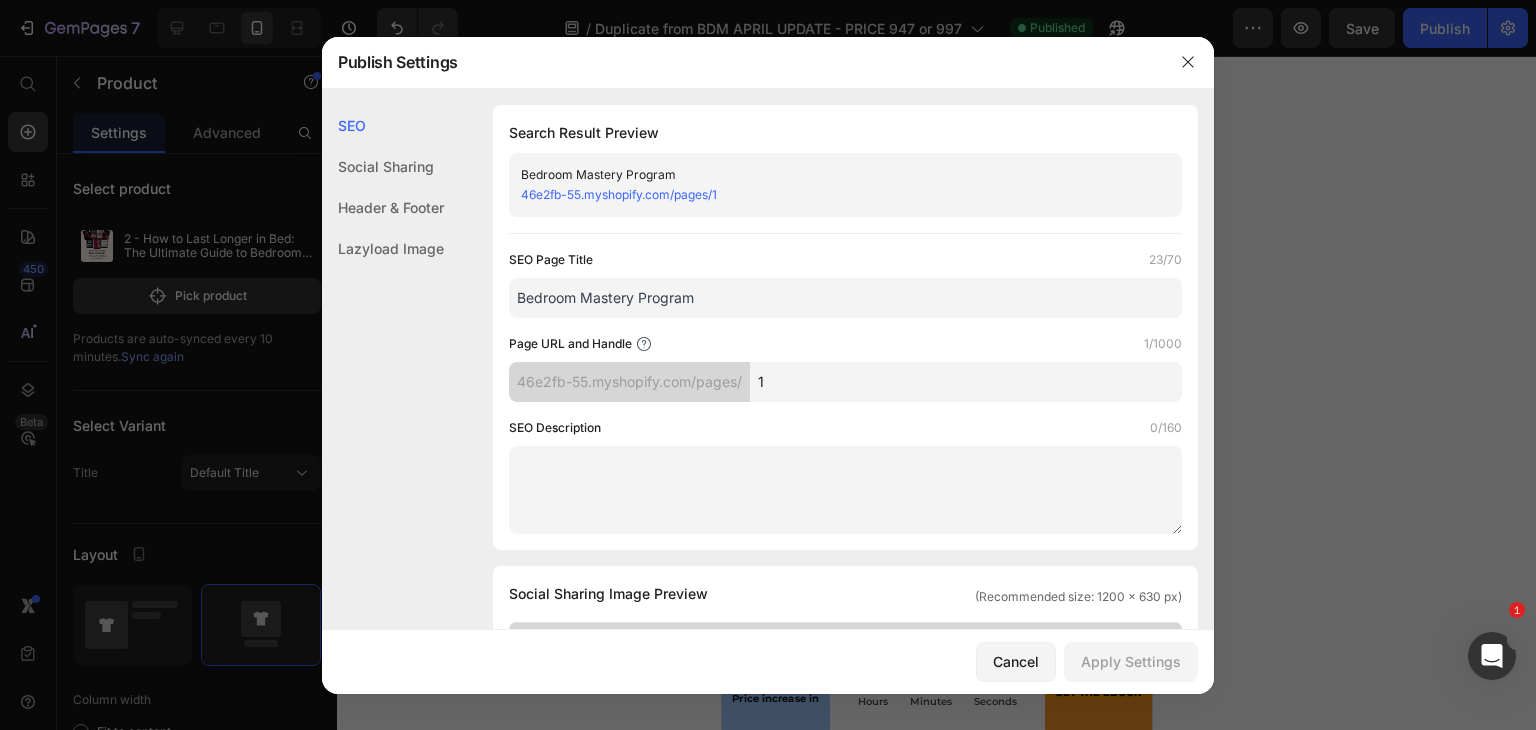 click on "46e2fb-55.myshopify.com/pages/1" at bounding box center [619, 194] 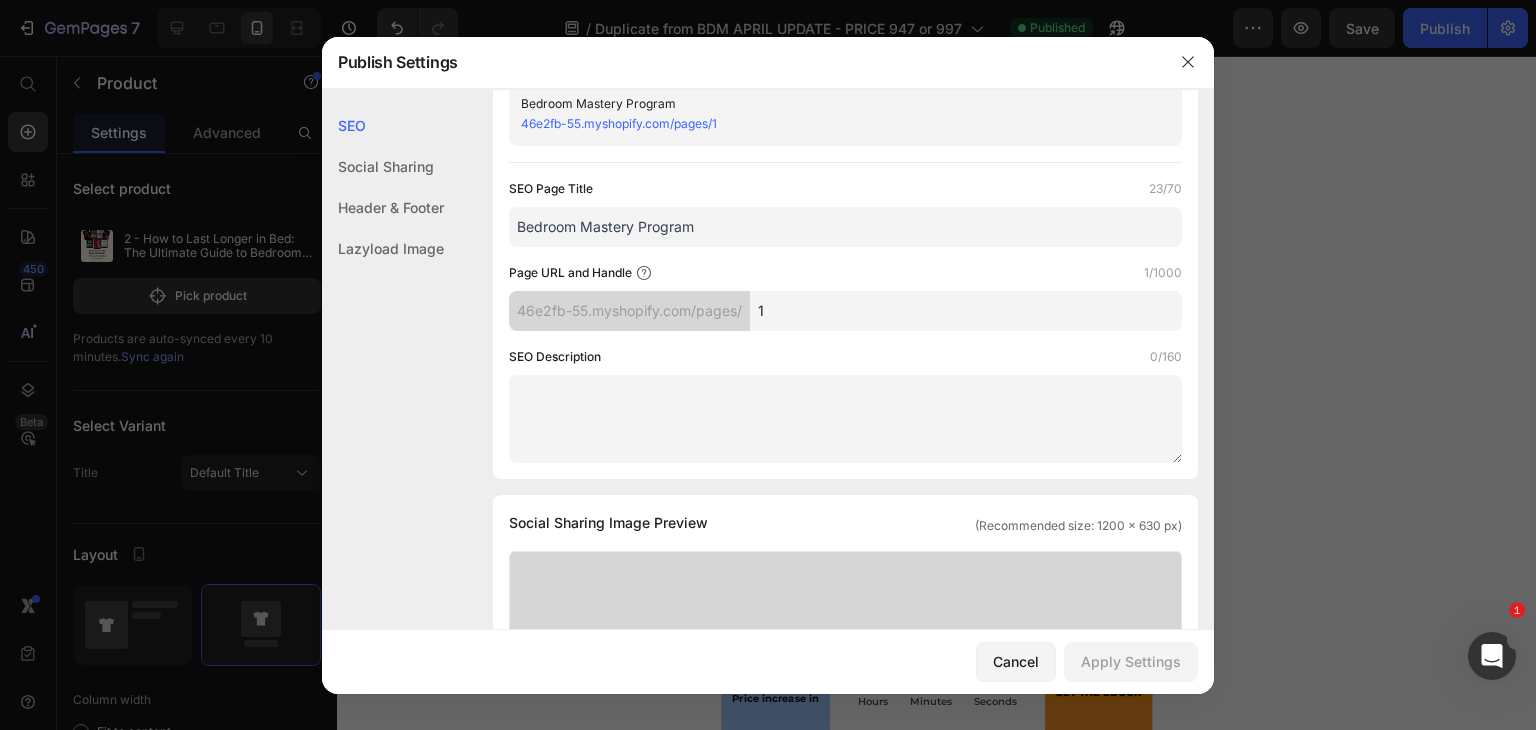 scroll, scrollTop: 0, scrollLeft: 0, axis: both 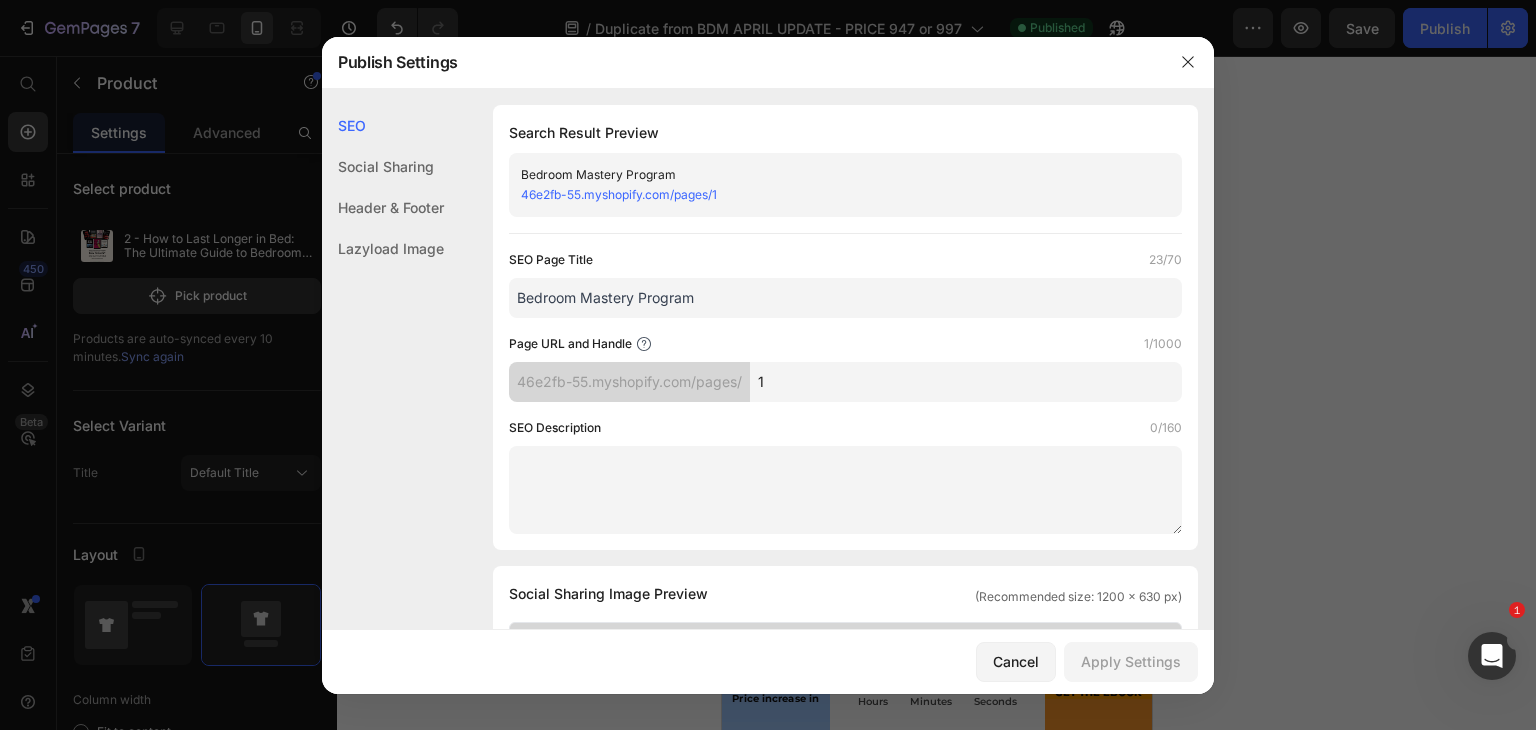 click on "46e2fb-55.myshopify.com/pages/1" at bounding box center [829, 195] 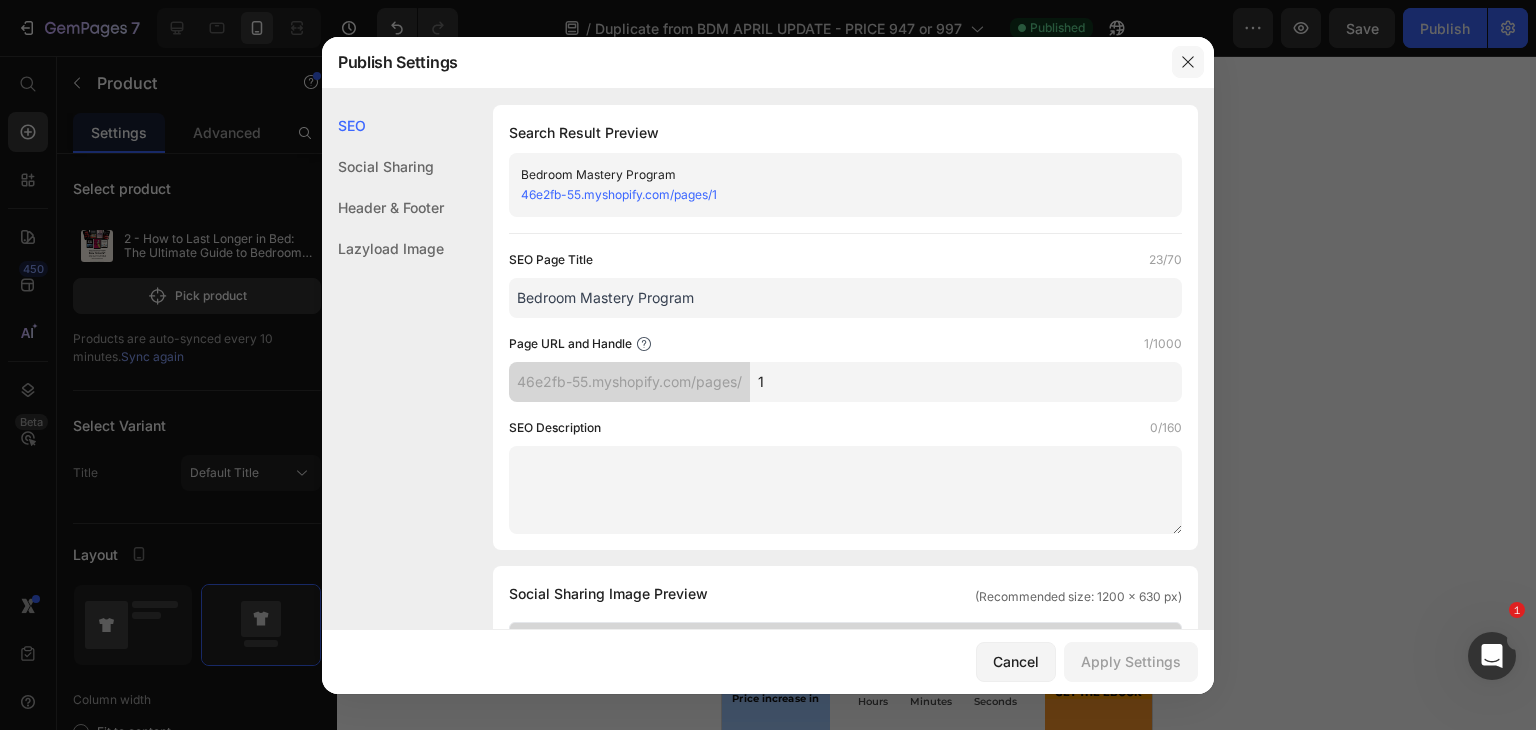 click 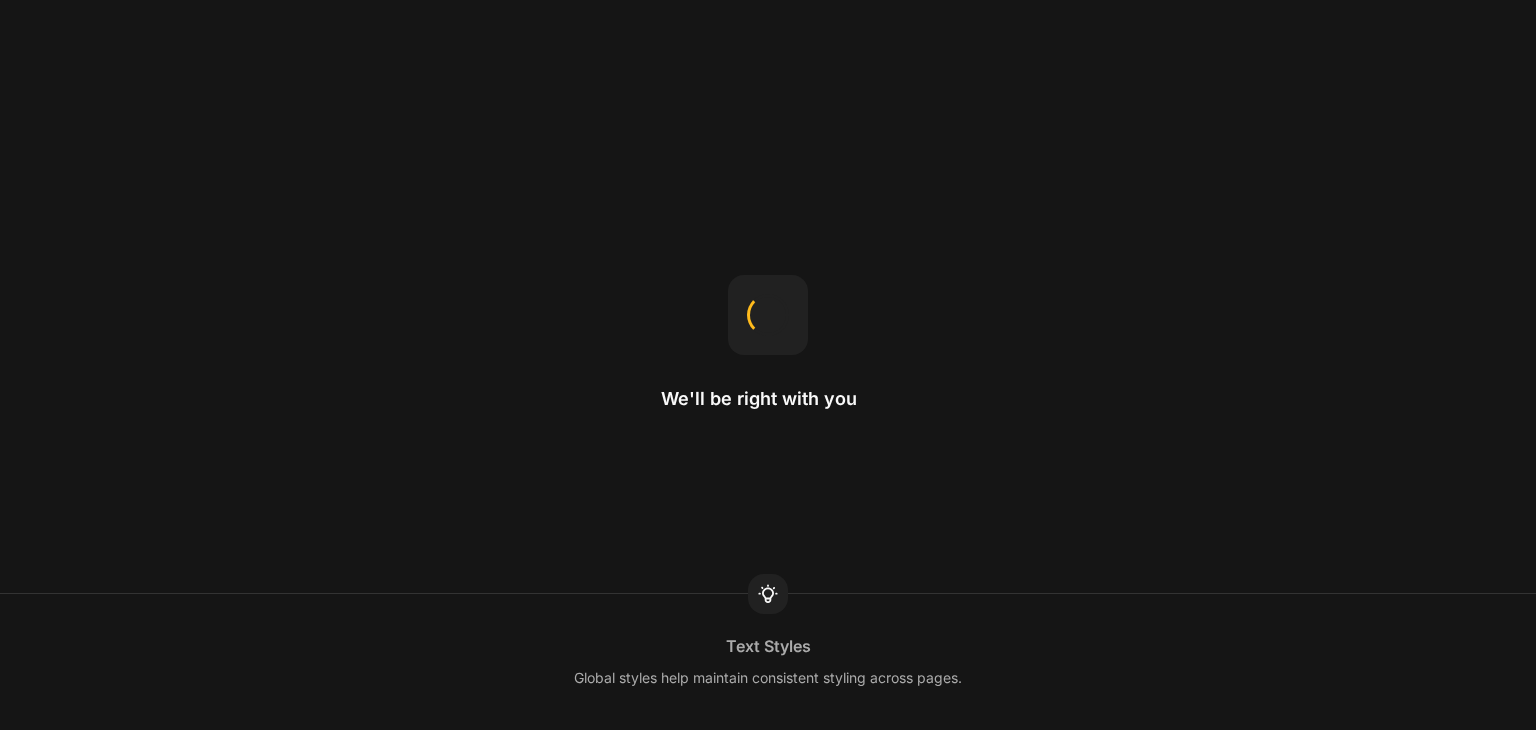 scroll, scrollTop: 0, scrollLeft: 0, axis: both 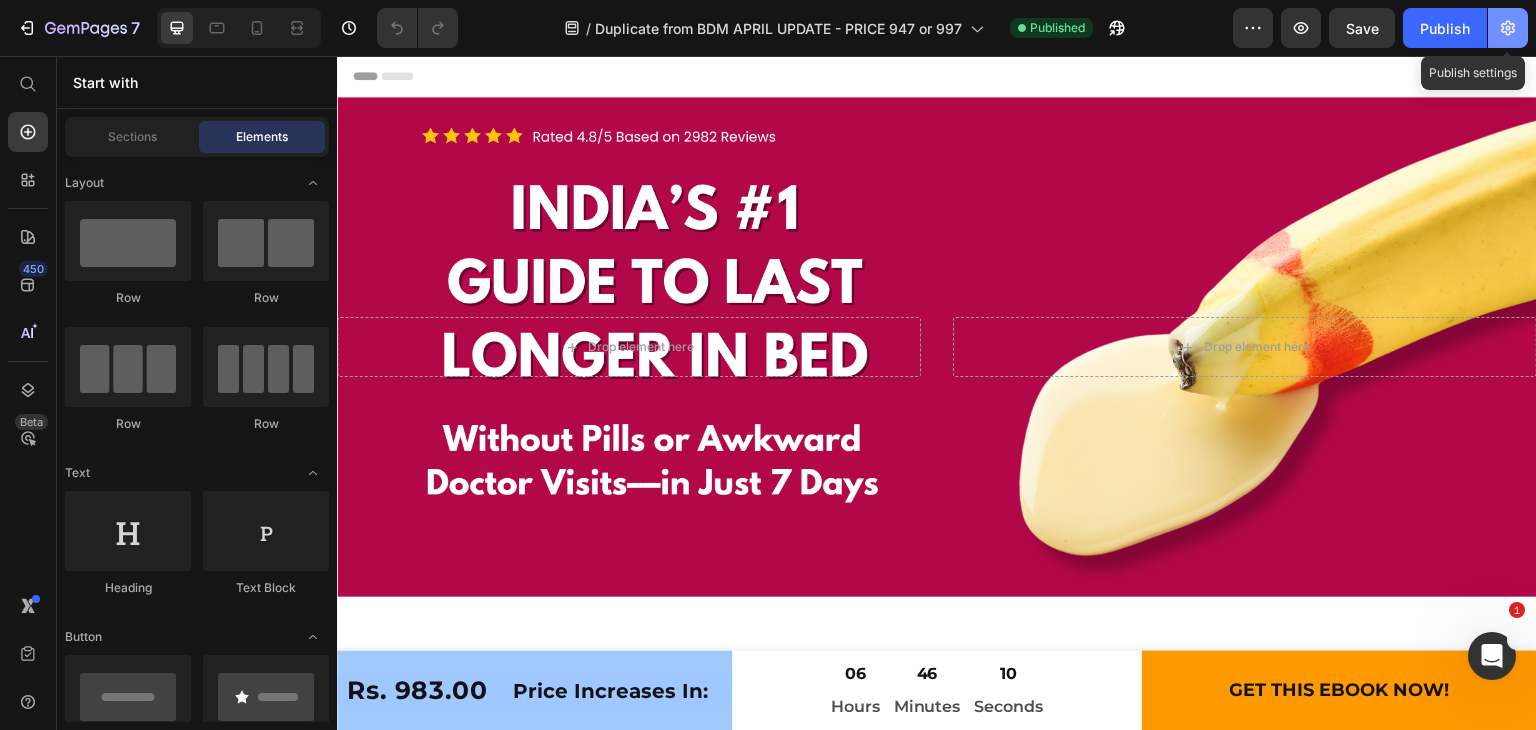 click 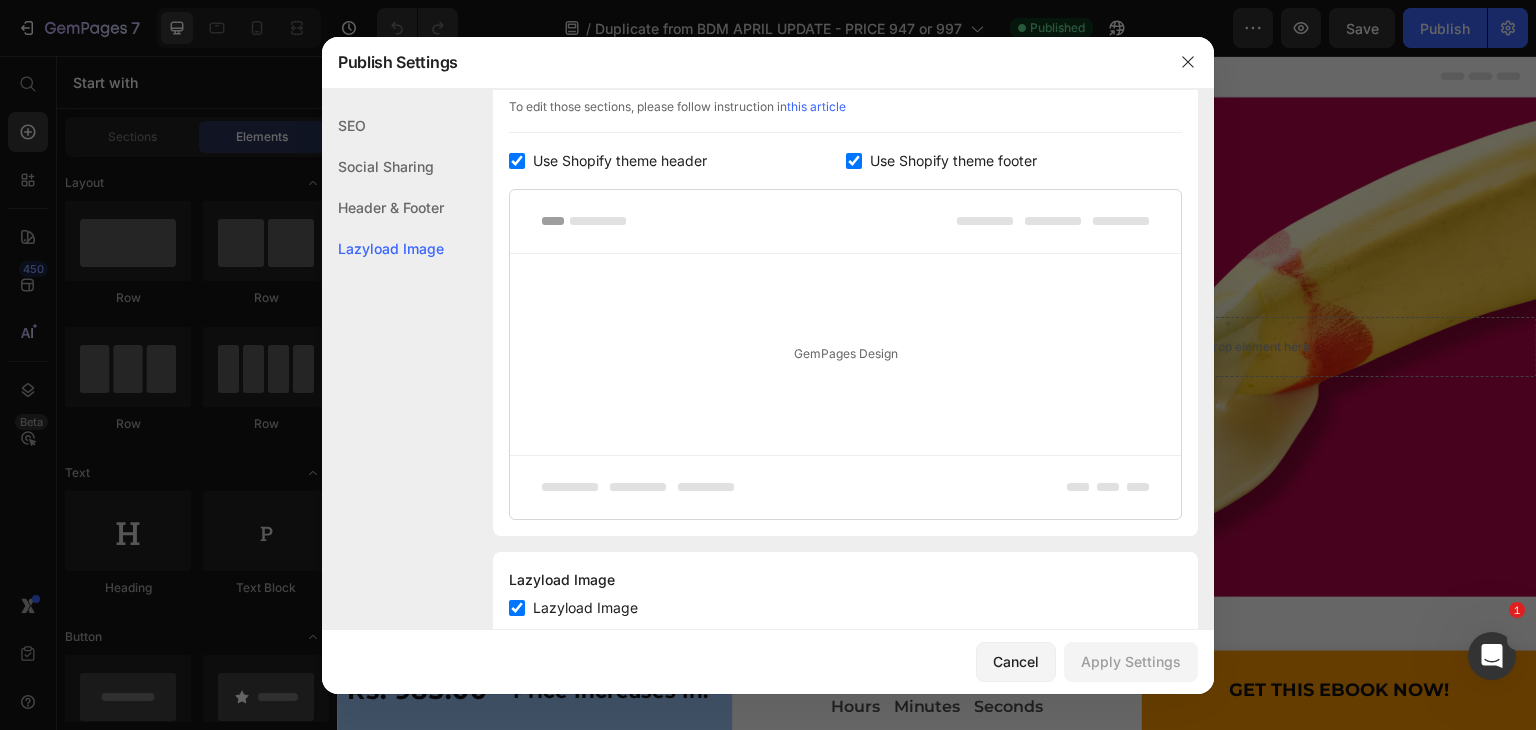 scroll, scrollTop: 1044, scrollLeft: 0, axis: vertical 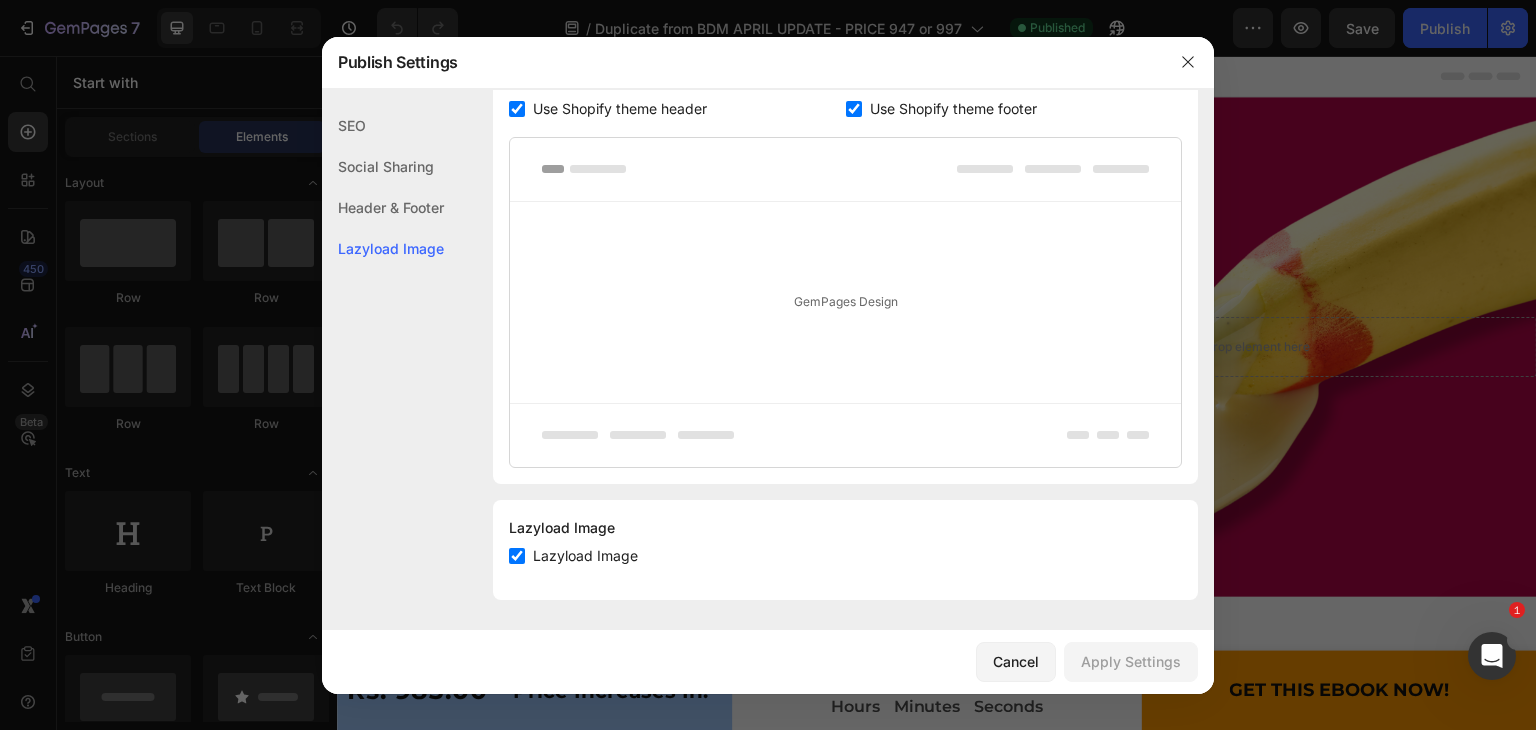 click on "Social Sharing" 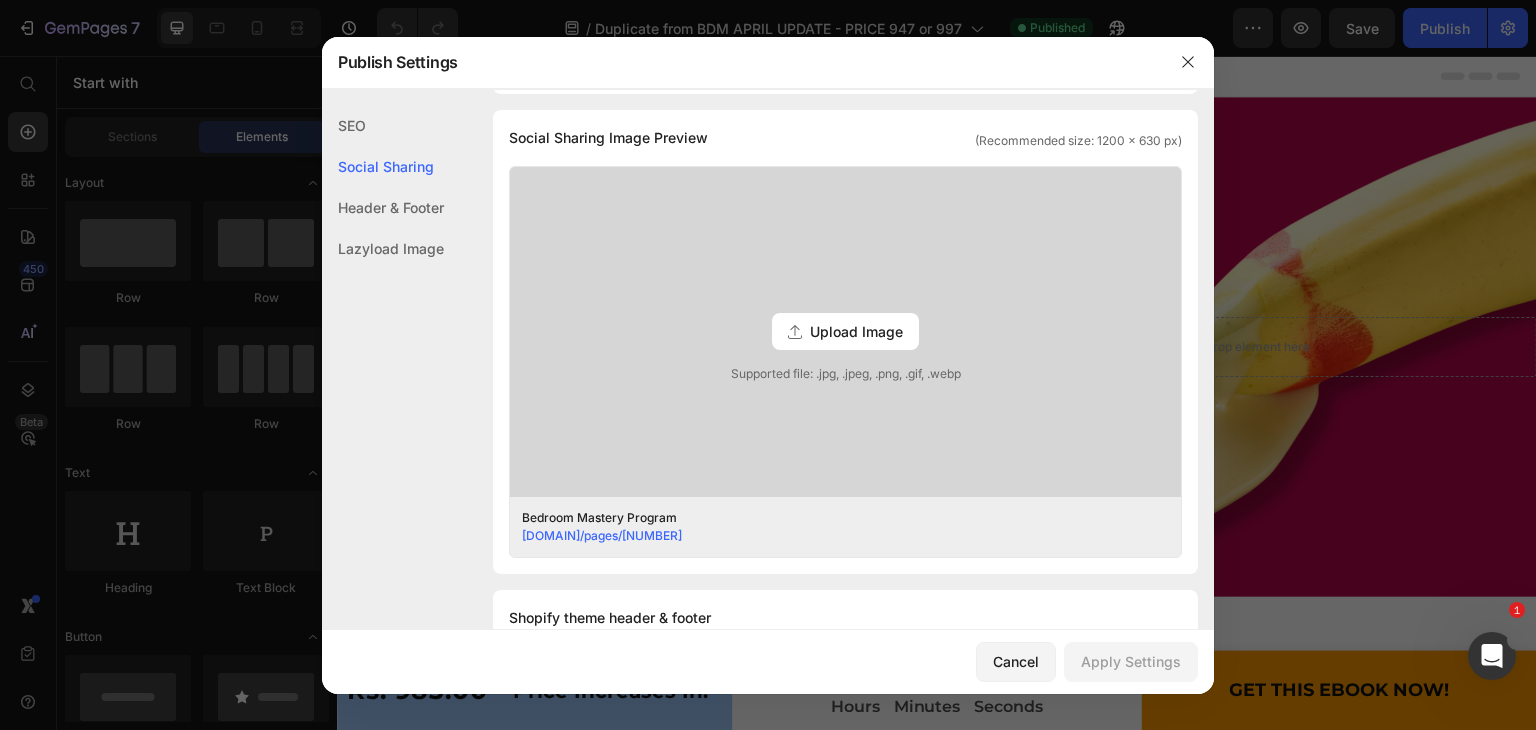 click on "SEO" 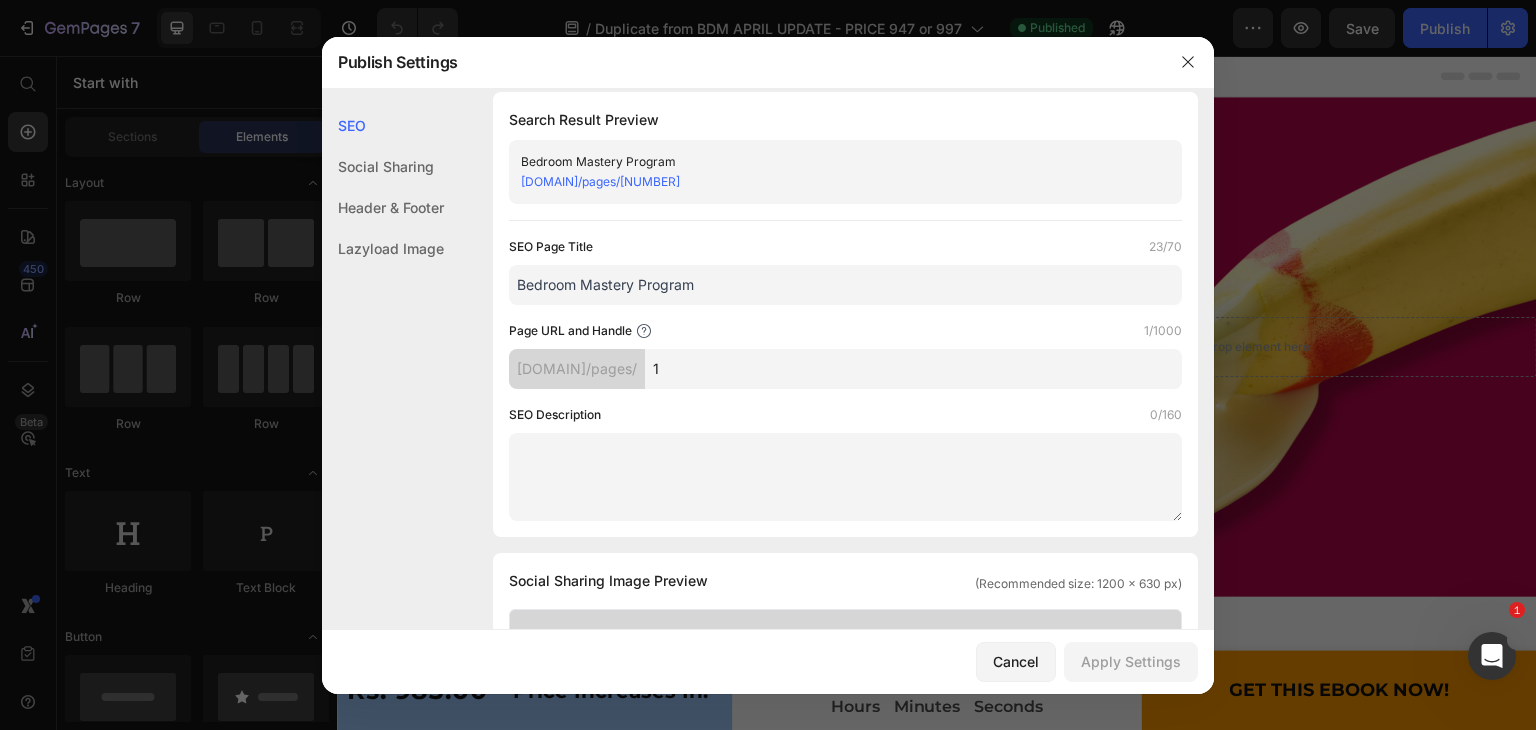 scroll, scrollTop: 0, scrollLeft: 0, axis: both 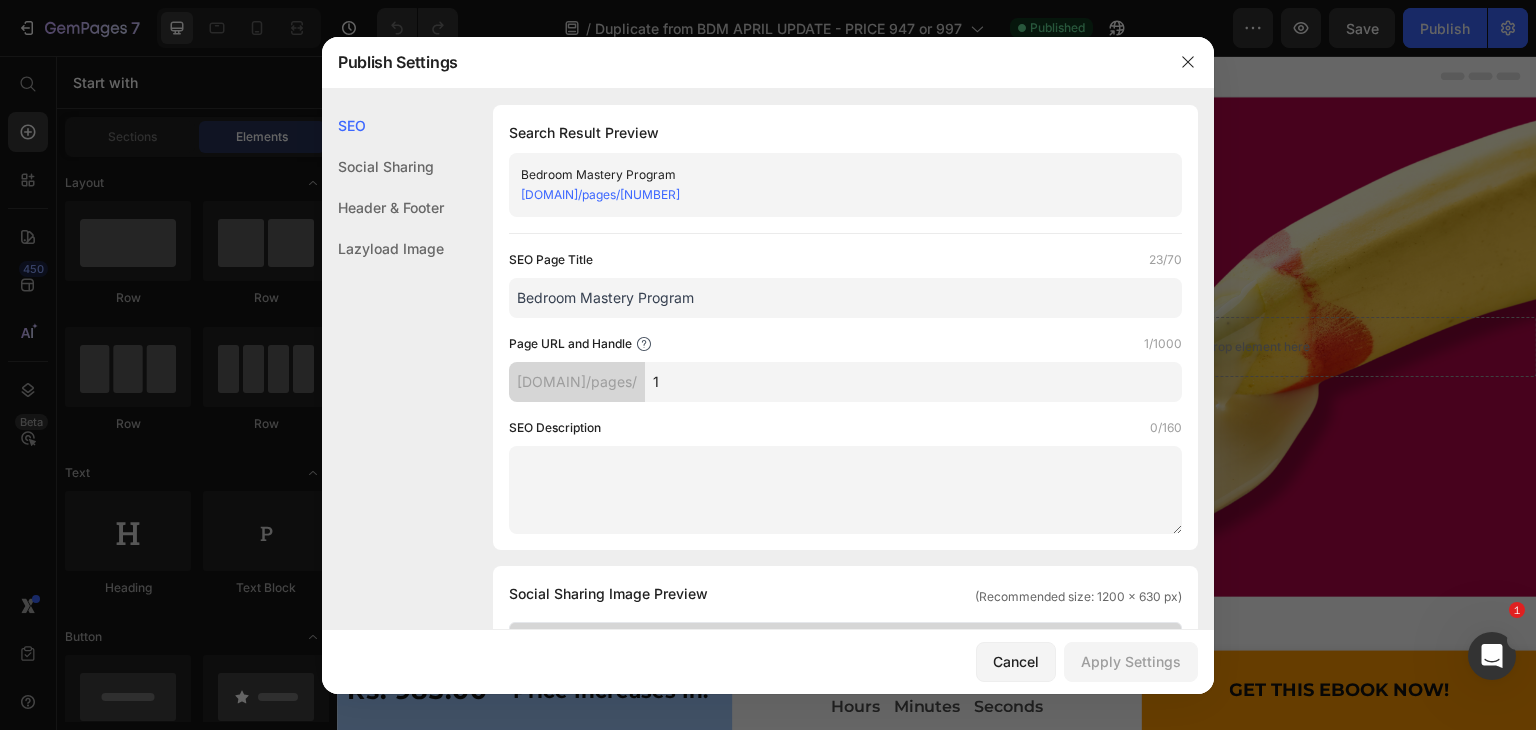 click on "Bedroom Mastery Program" at bounding box center [845, 298] 